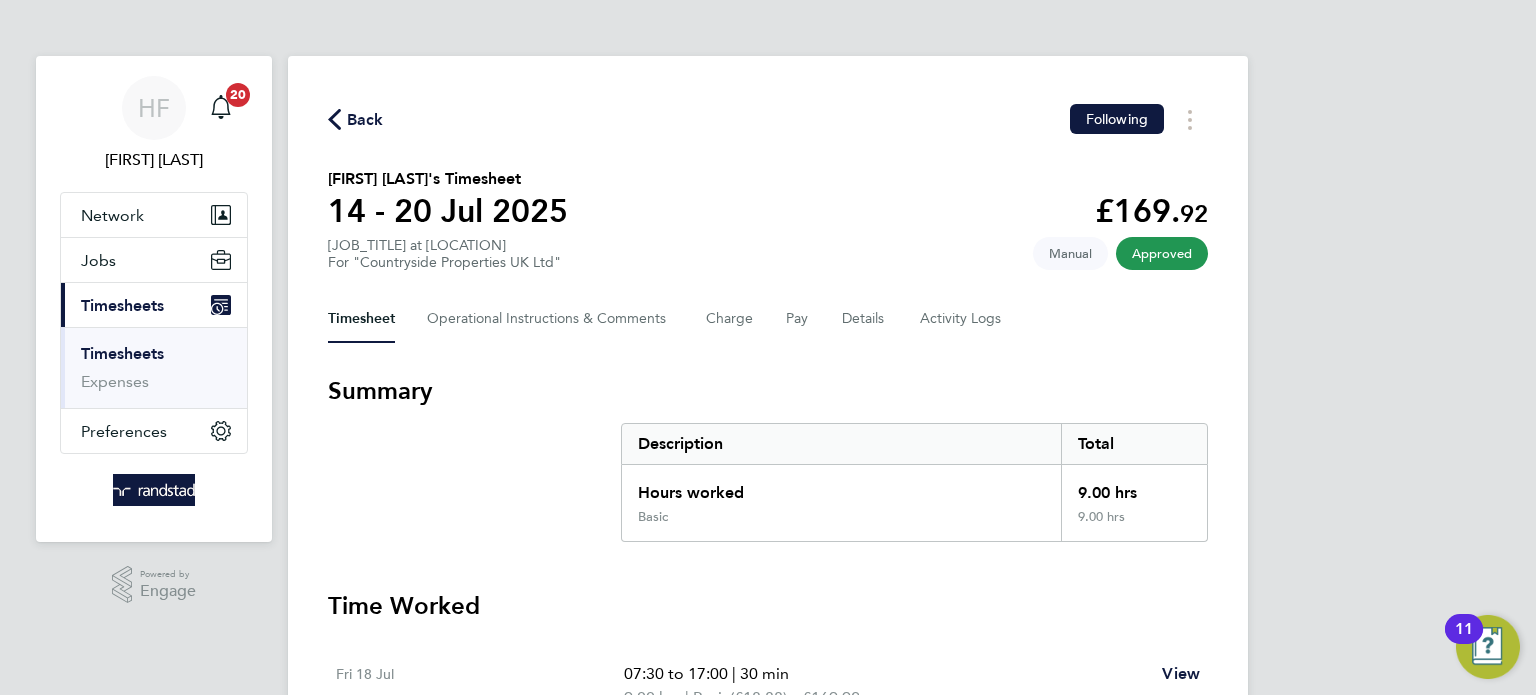 scroll, scrollTop: 0, scrollLeft: 0, axis: both 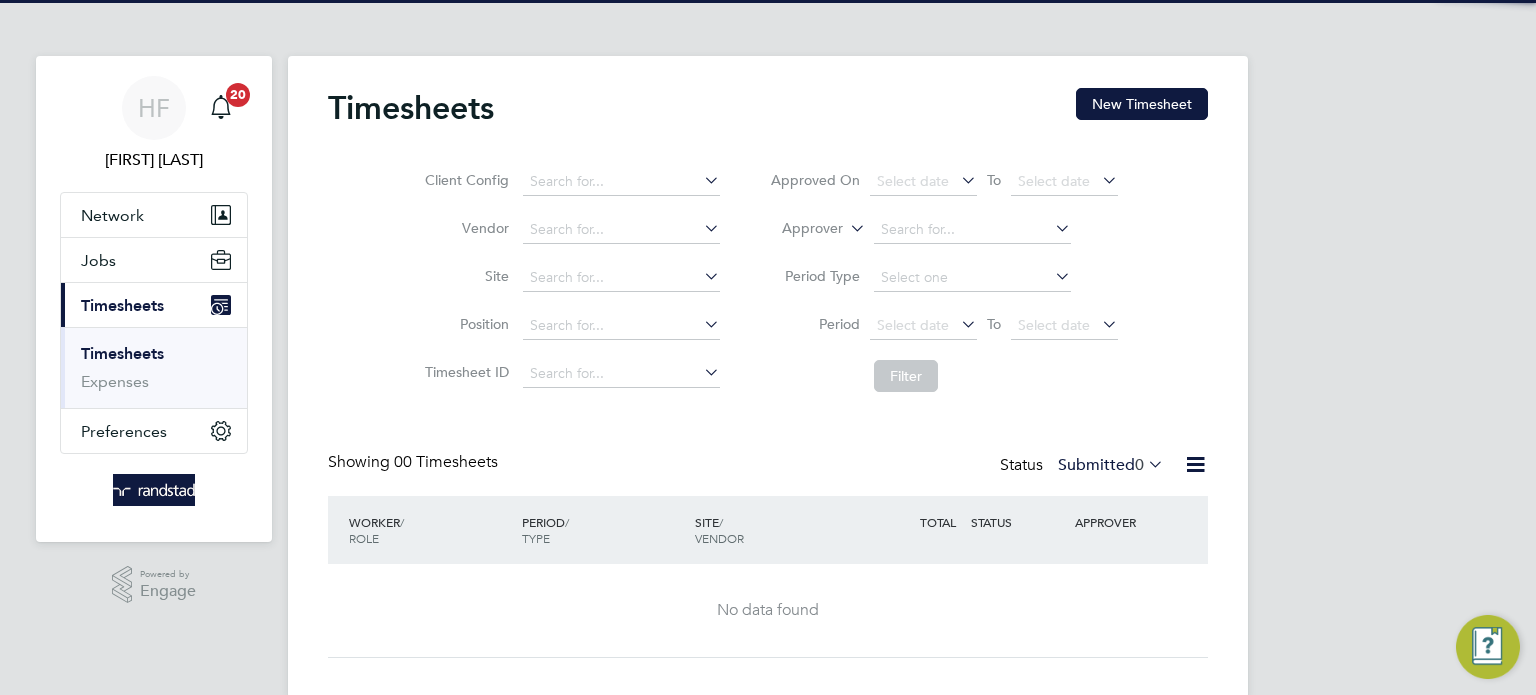 drag, startPoint x: 1139, startPoint y: 112, endPoint x: 758, endPoint y: 176, distance: 386.33792 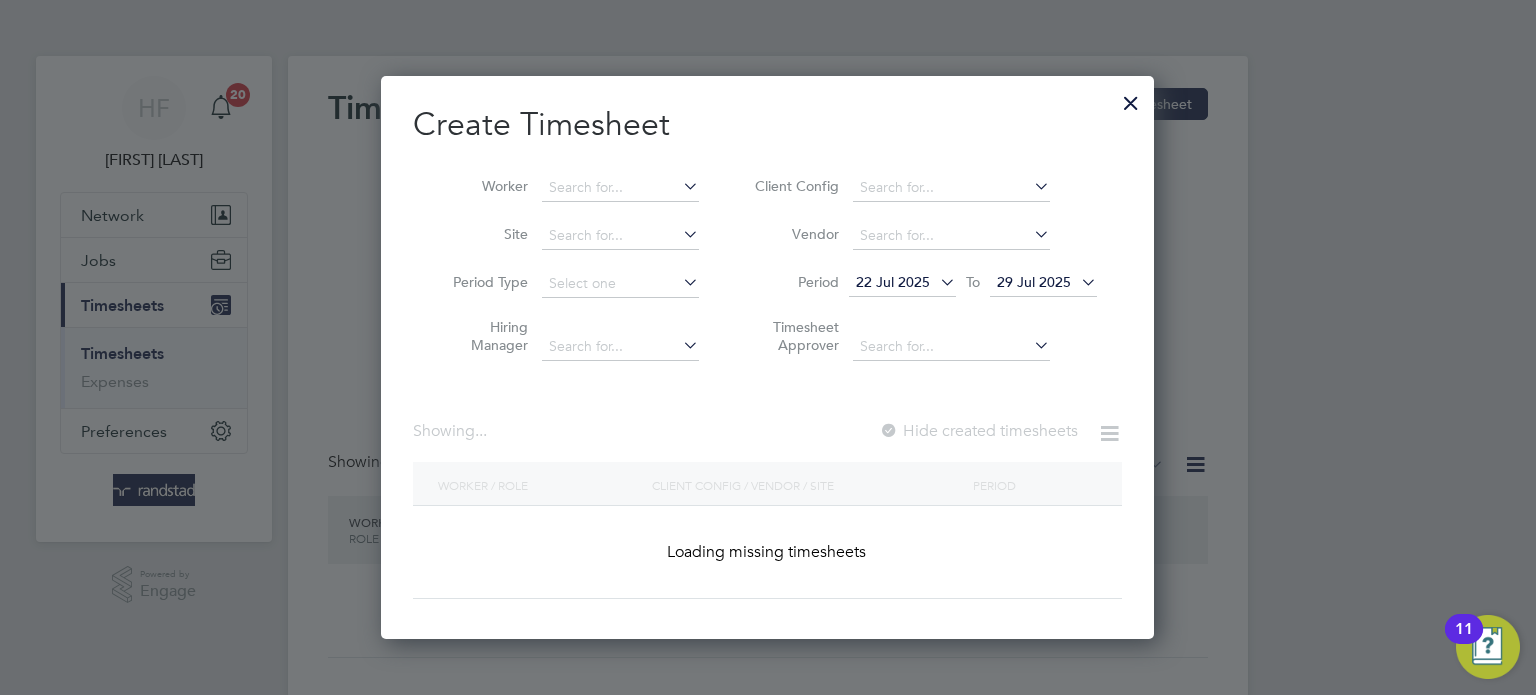 scroll, scrollTop: 10, scrollLeft: 10, axis: both 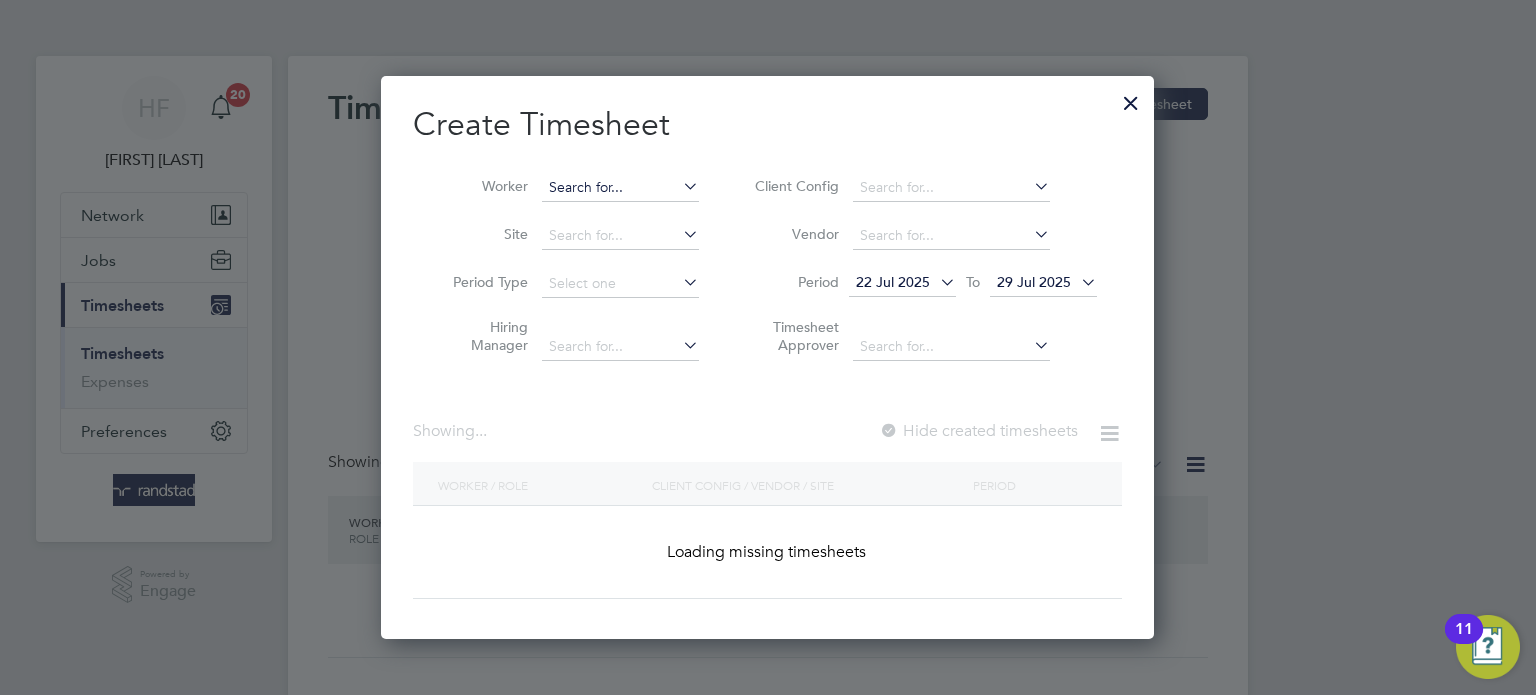 drag, startPoint x: 599, startPoint y: 192, endPoint x: 588, endPoint y: 189, distance: 11.401754 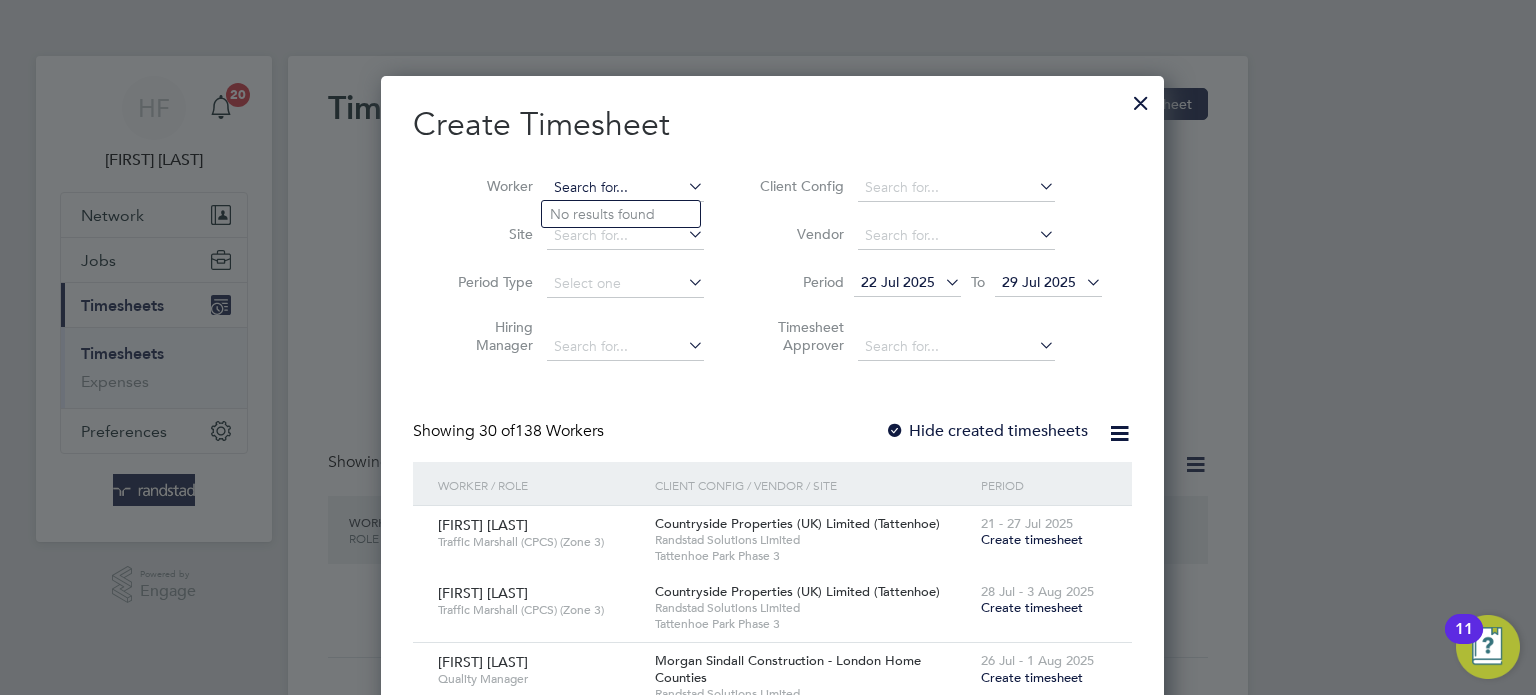 scroll, scrollTop: 9, scrollLeft: 9, axis: both 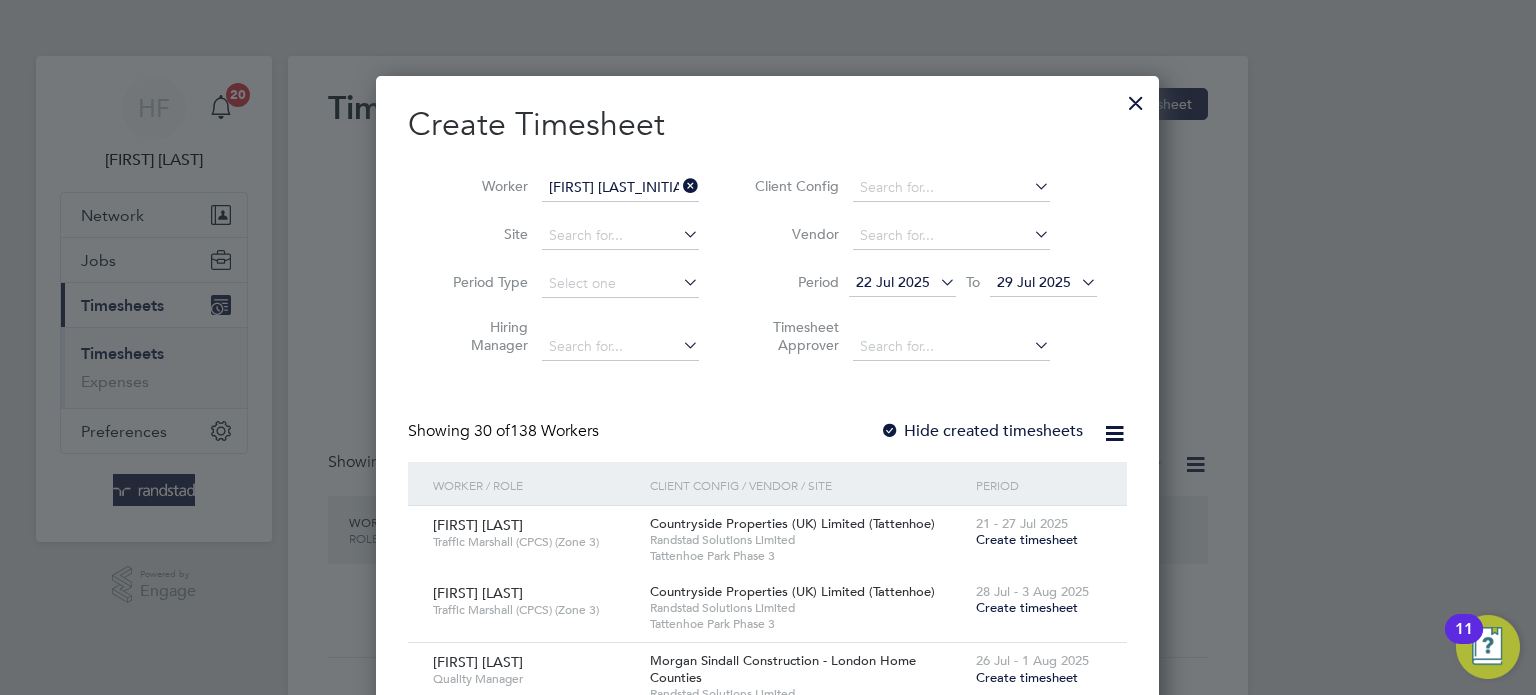 click on "[FIRST] [LAST_INITIAL]" 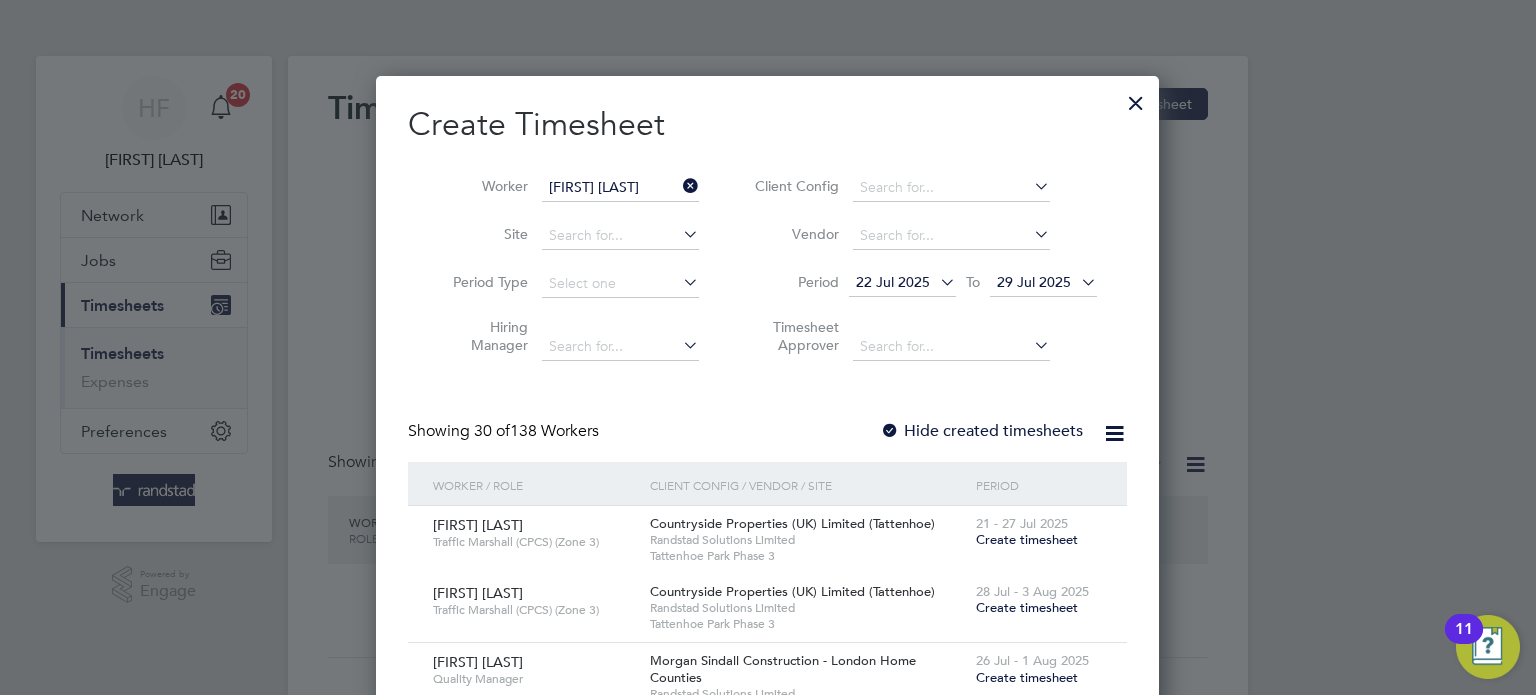scroll, scrollTop: 10, scrollLeft: 10, axis: both 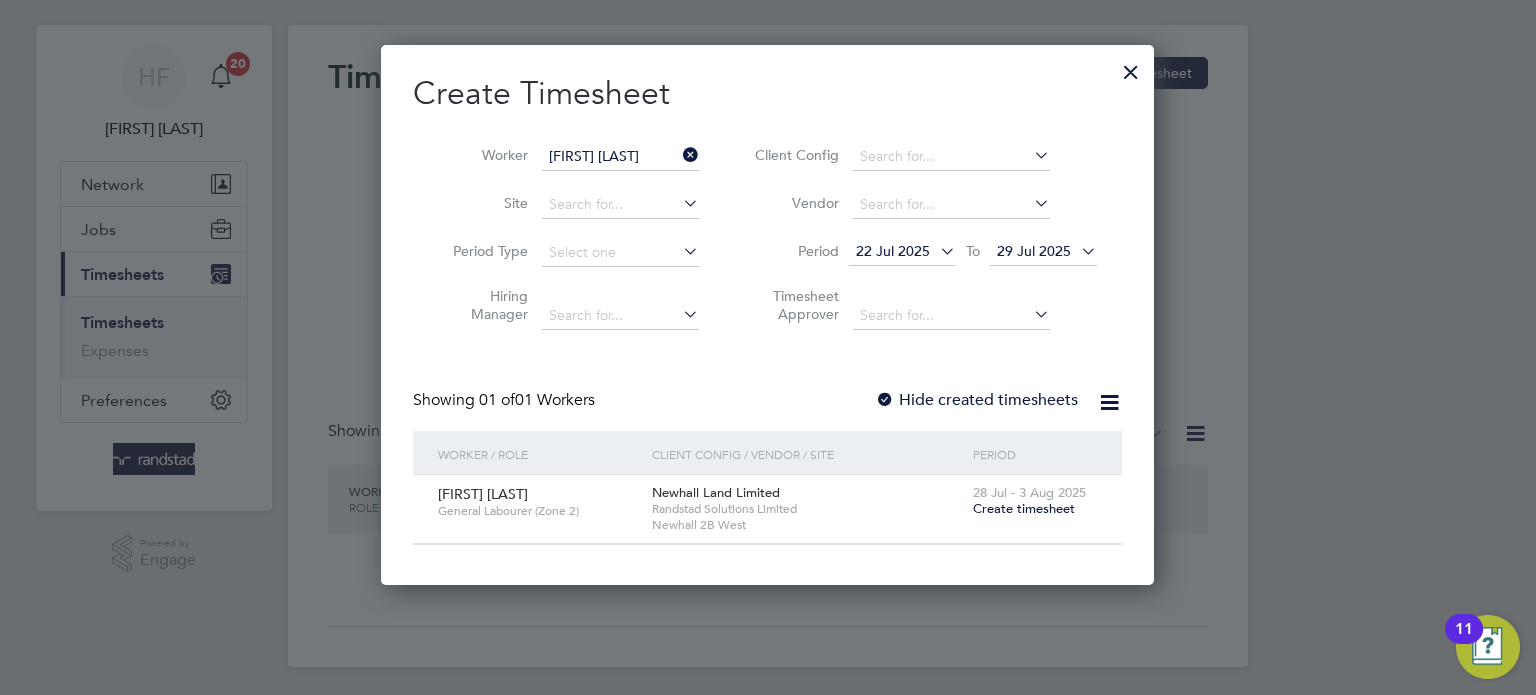 click on "Create timesheet" at bounding box center (1024, 508) 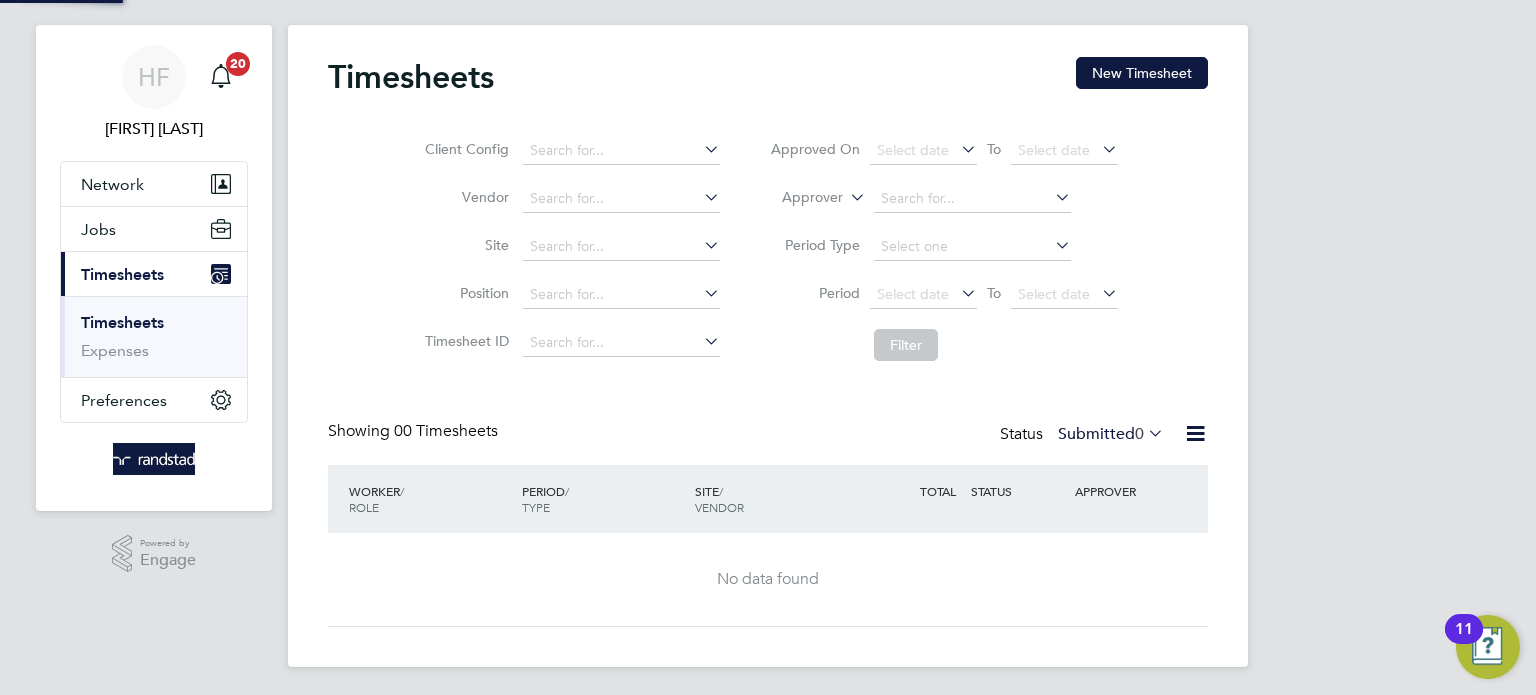 scroll, scrollTop: 12, scrollLeft: 0, axis: vertical 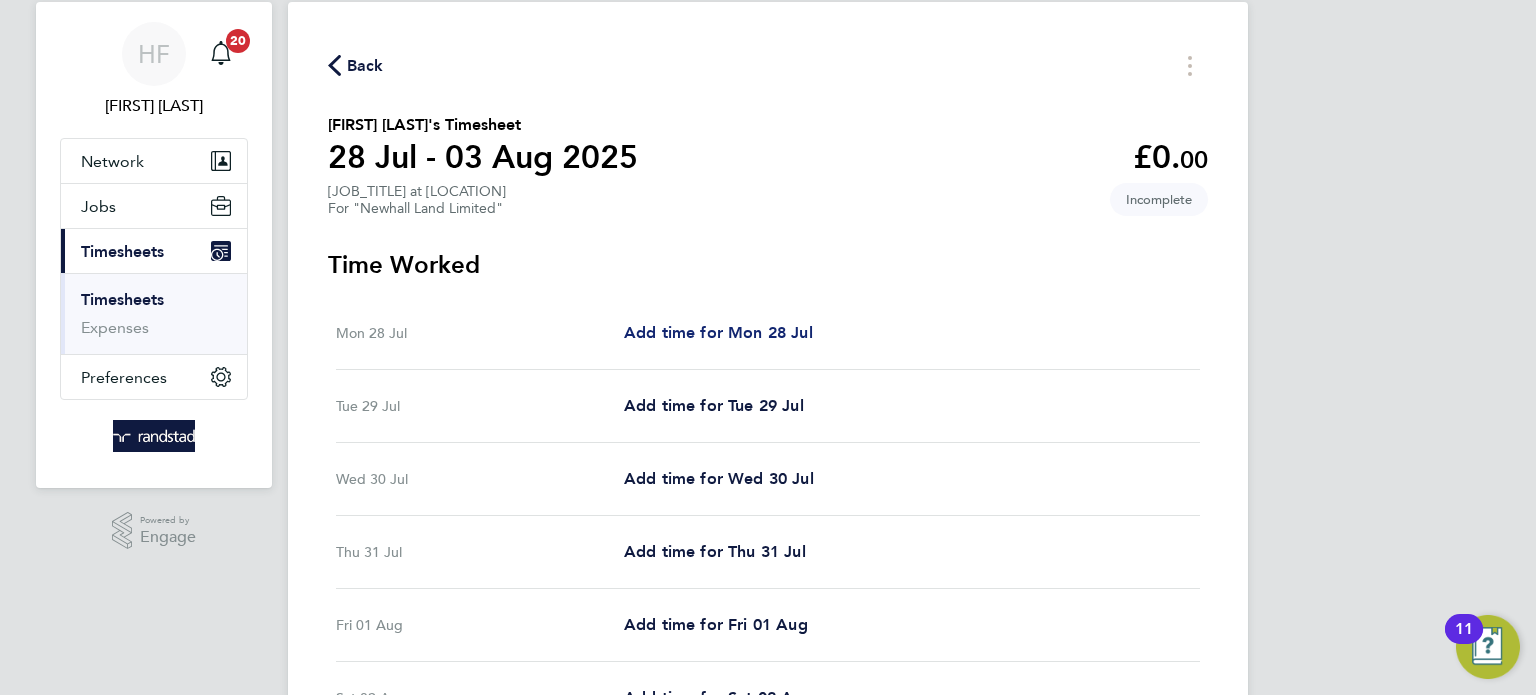click on "Add time for Mon 28 Jul" at bounding box center (718, 332) 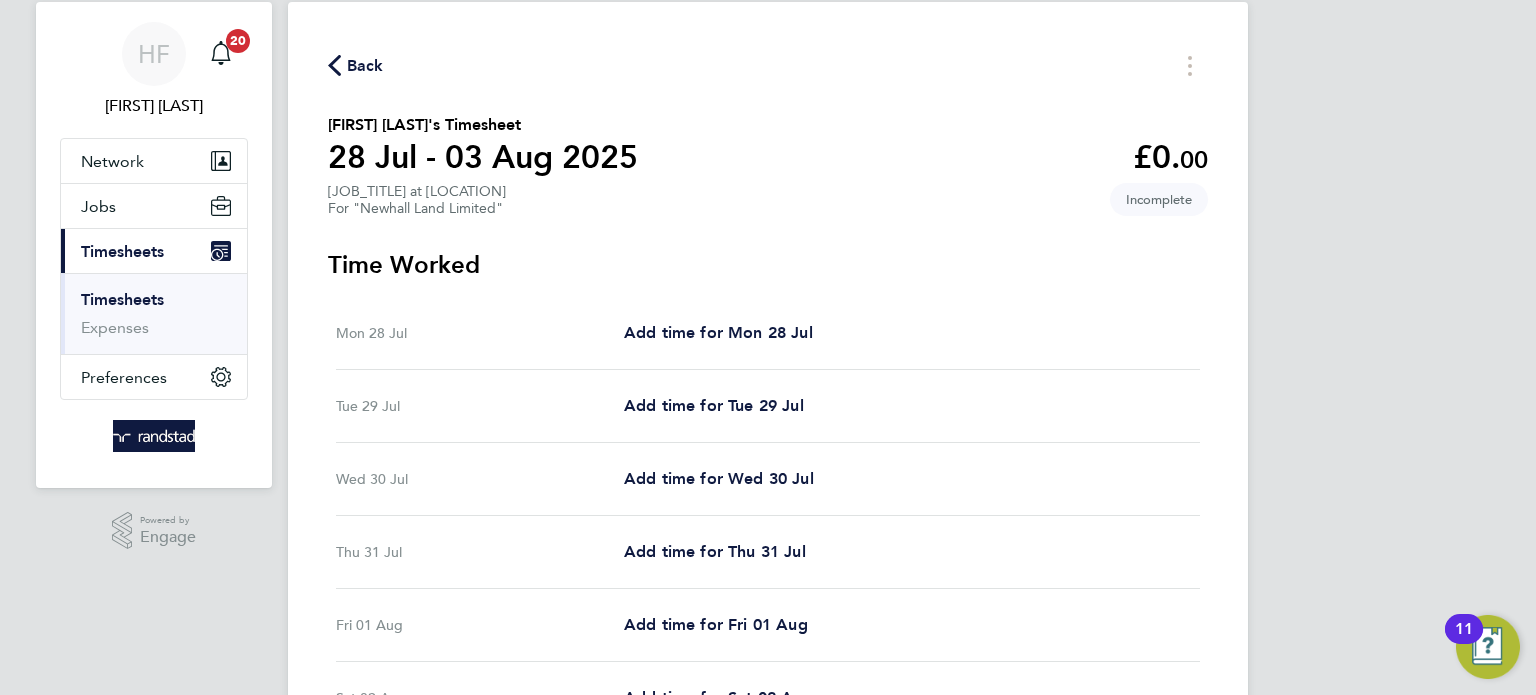 select on "30" 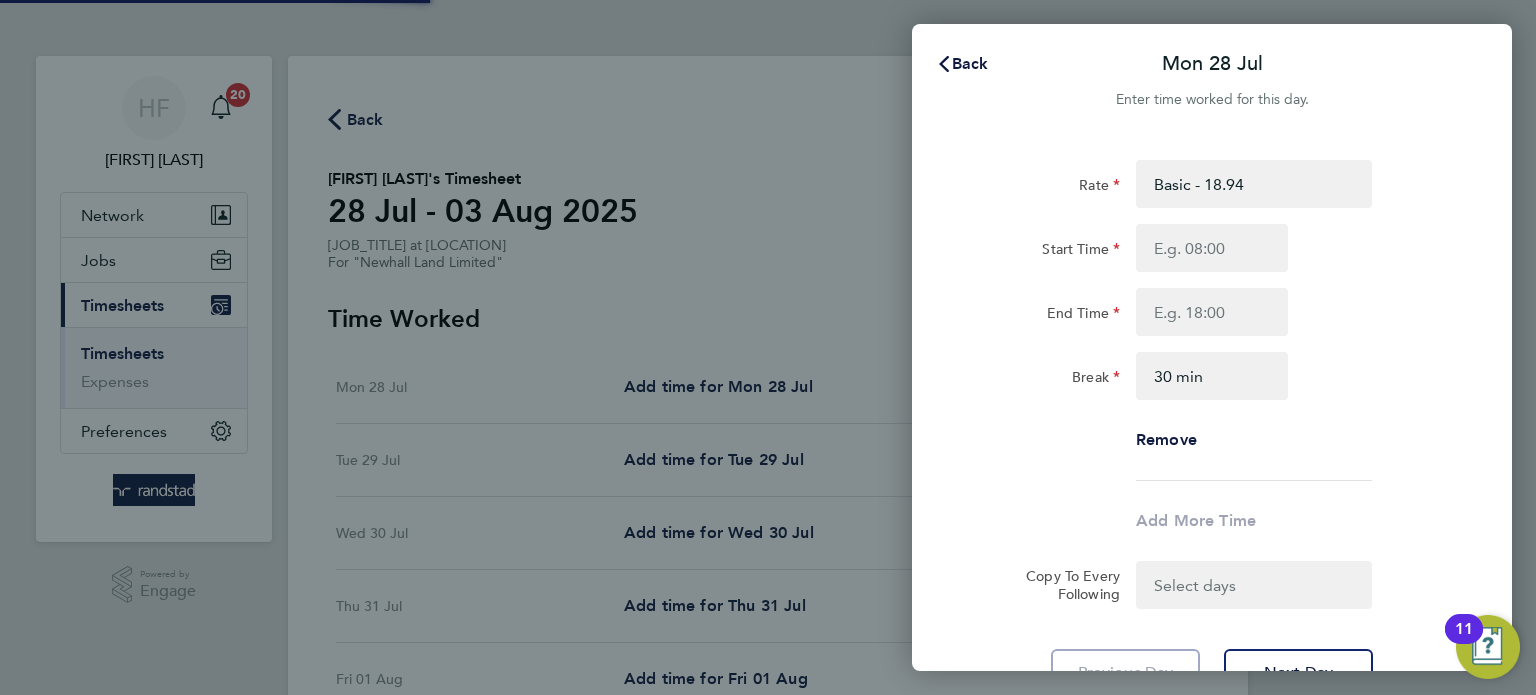 scroll, scrollTop: 0, scrollLeft: 0, axis: both 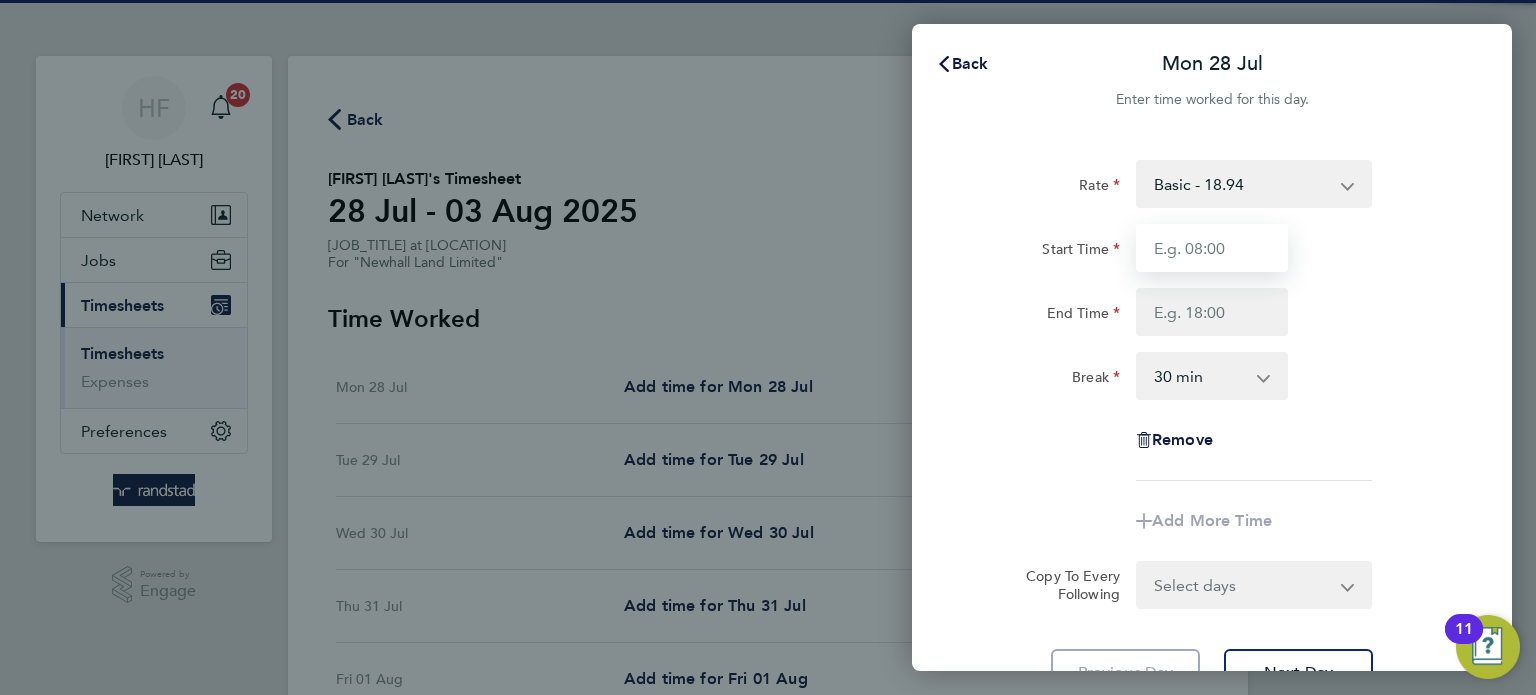drag, startPoint x: 1230, startPoint y: 253, endPoint x: 1209, endPoint y: 252, distance: 21.023796 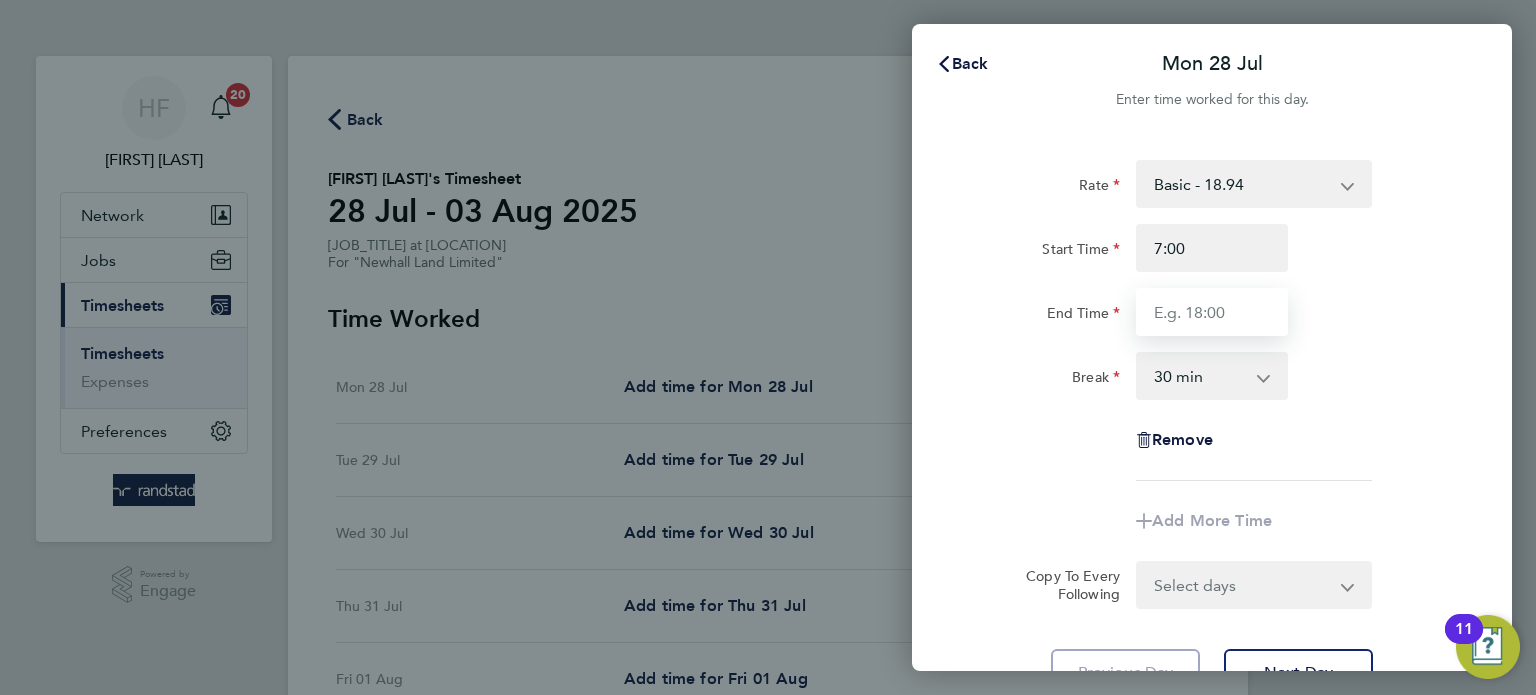 type on "07:00" 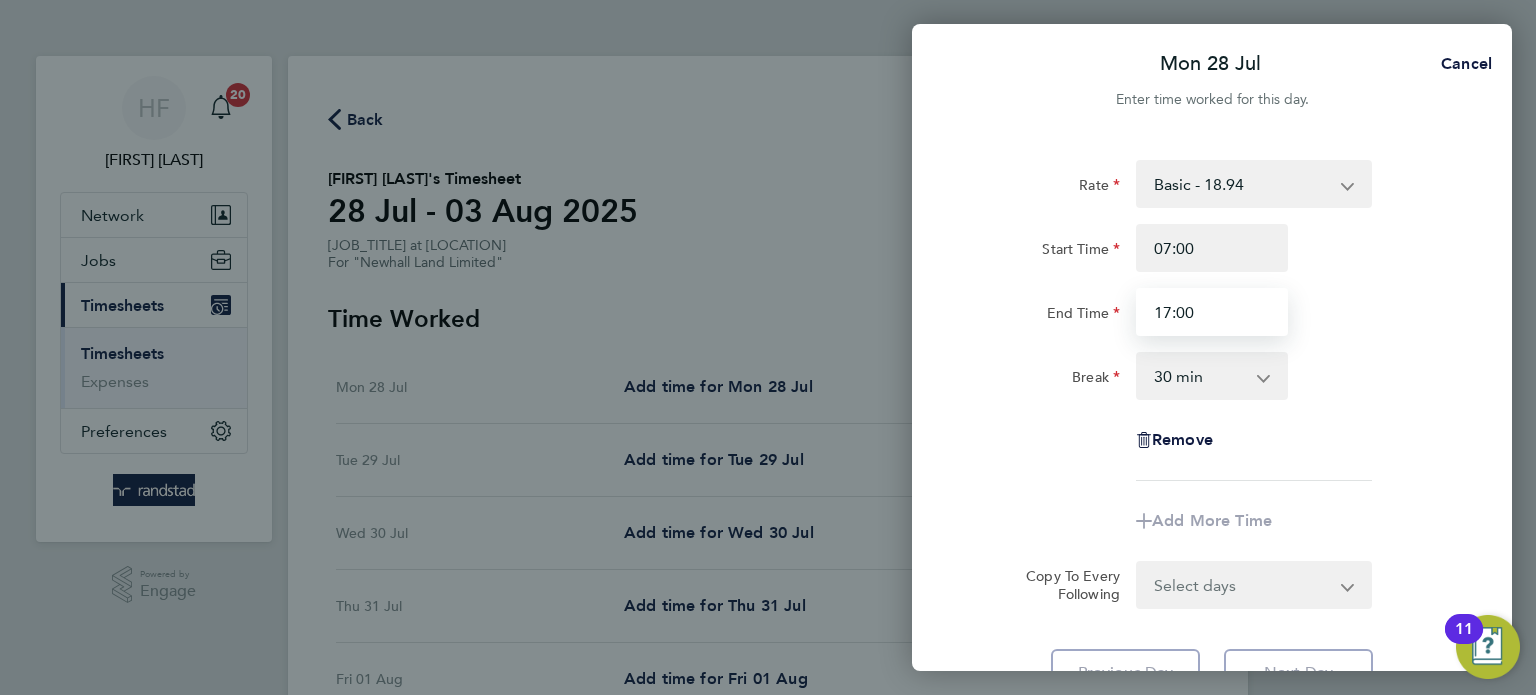 type on "17:00" 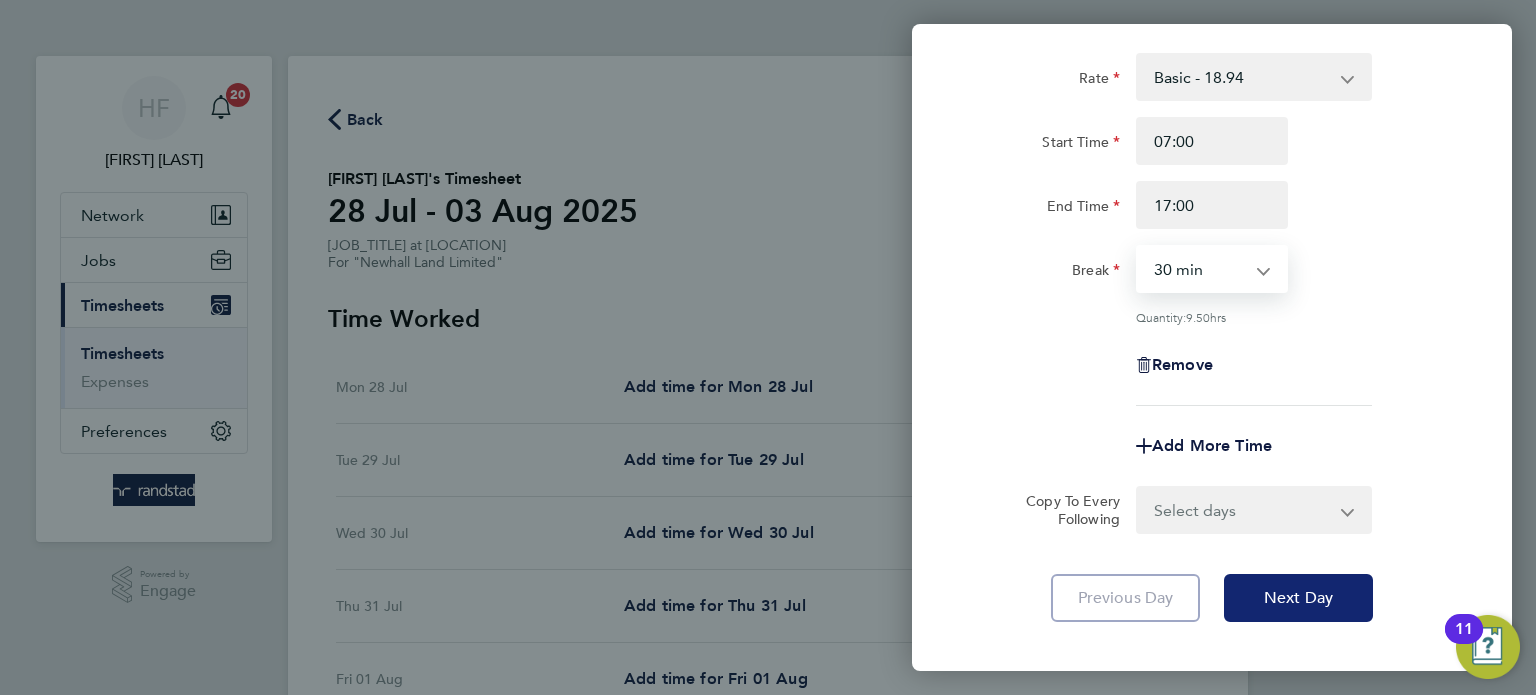 click on "Next Day" 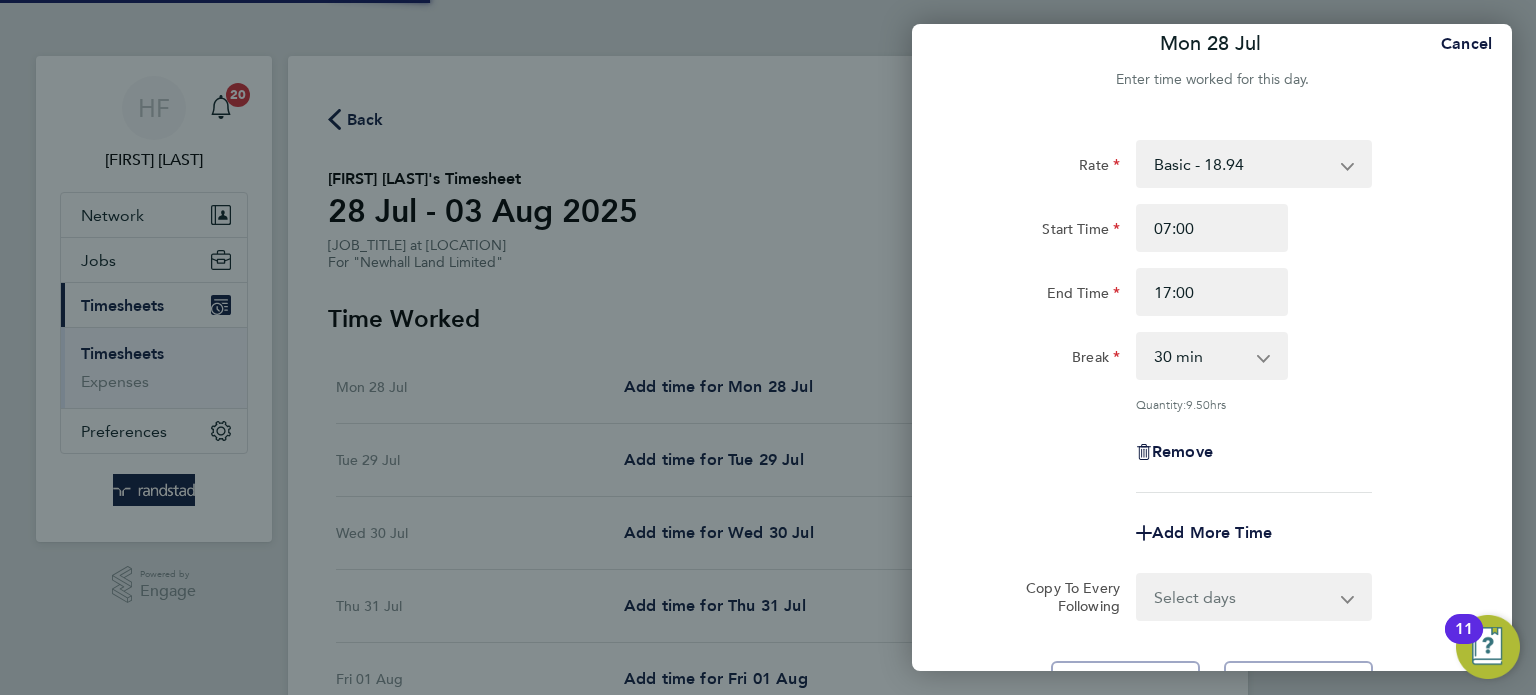 scroll, scrollTop: 0, scrollLeft: 0, axis: both 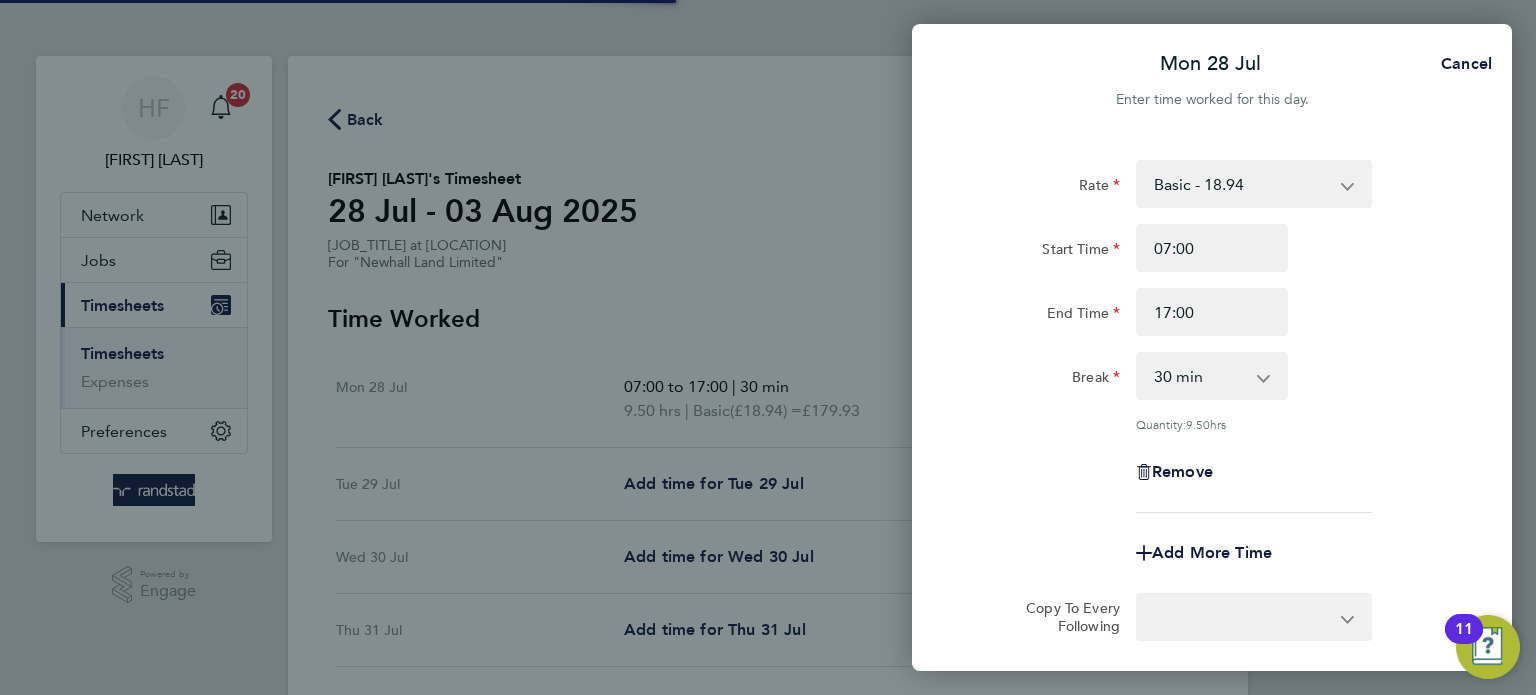 select on "30" 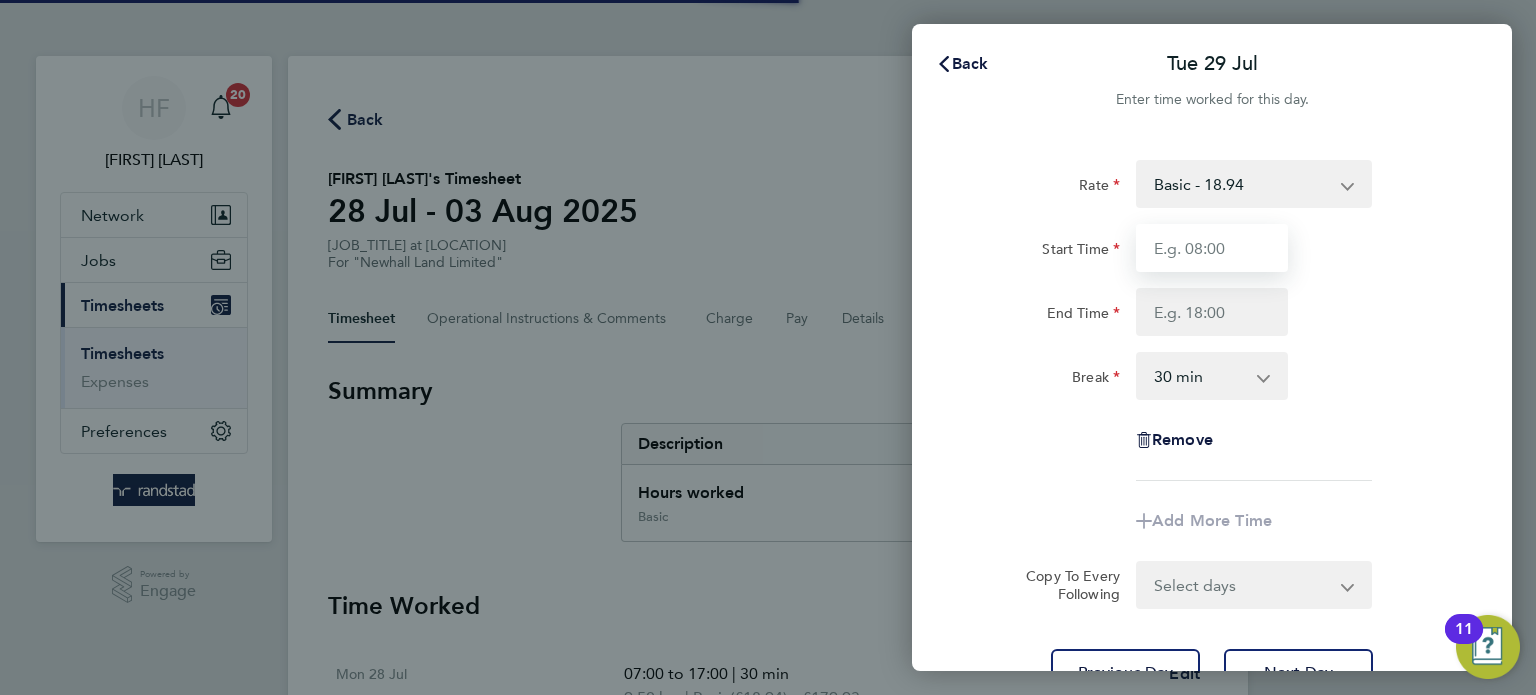 click on "Start Time" at bounding box center (1212, 248) 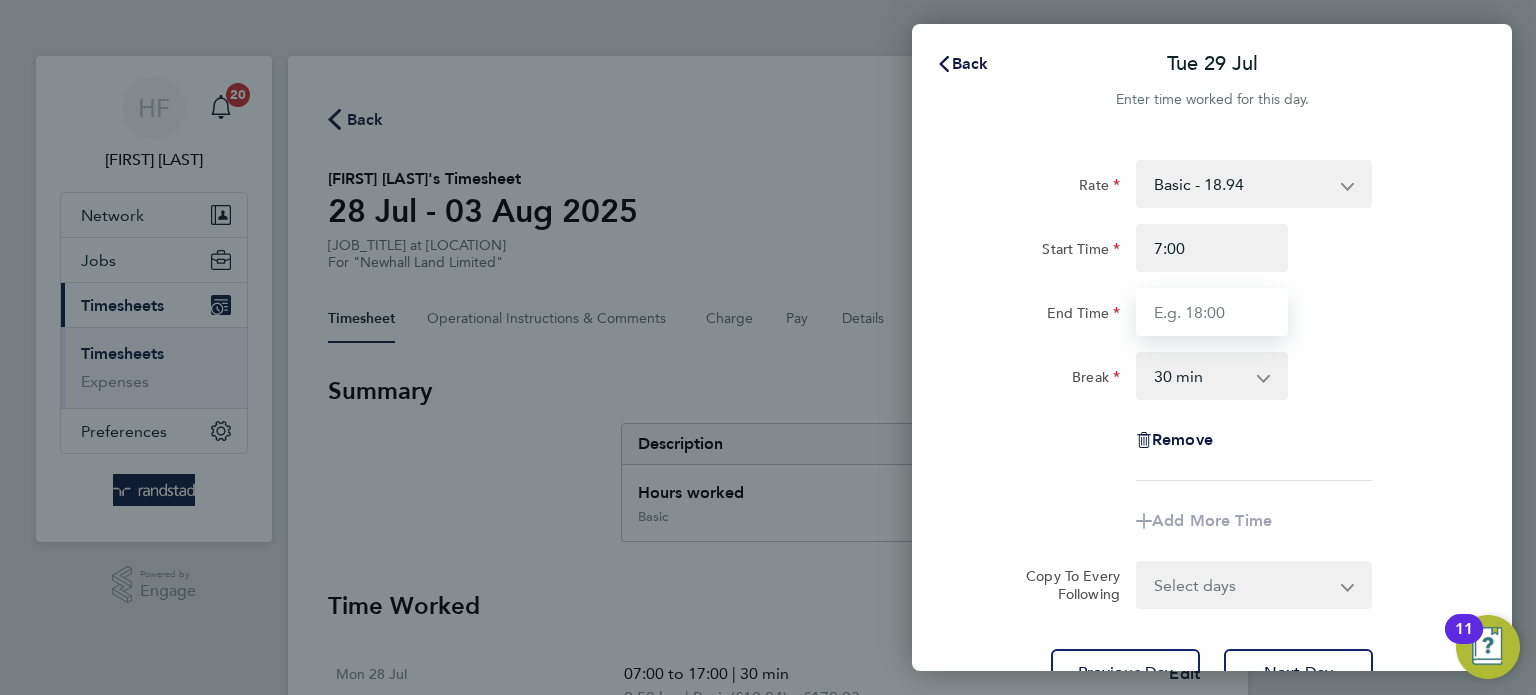 type on "07:00" 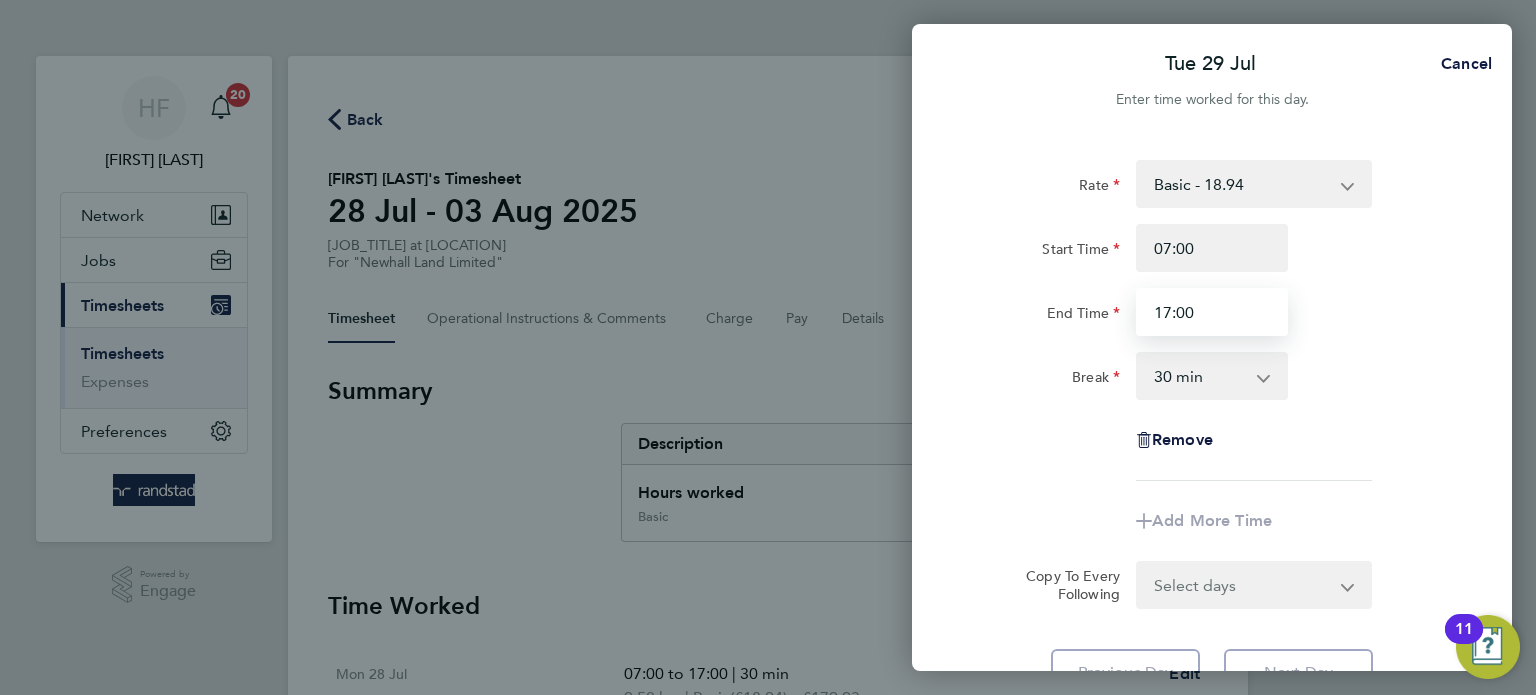 type on "17:00" 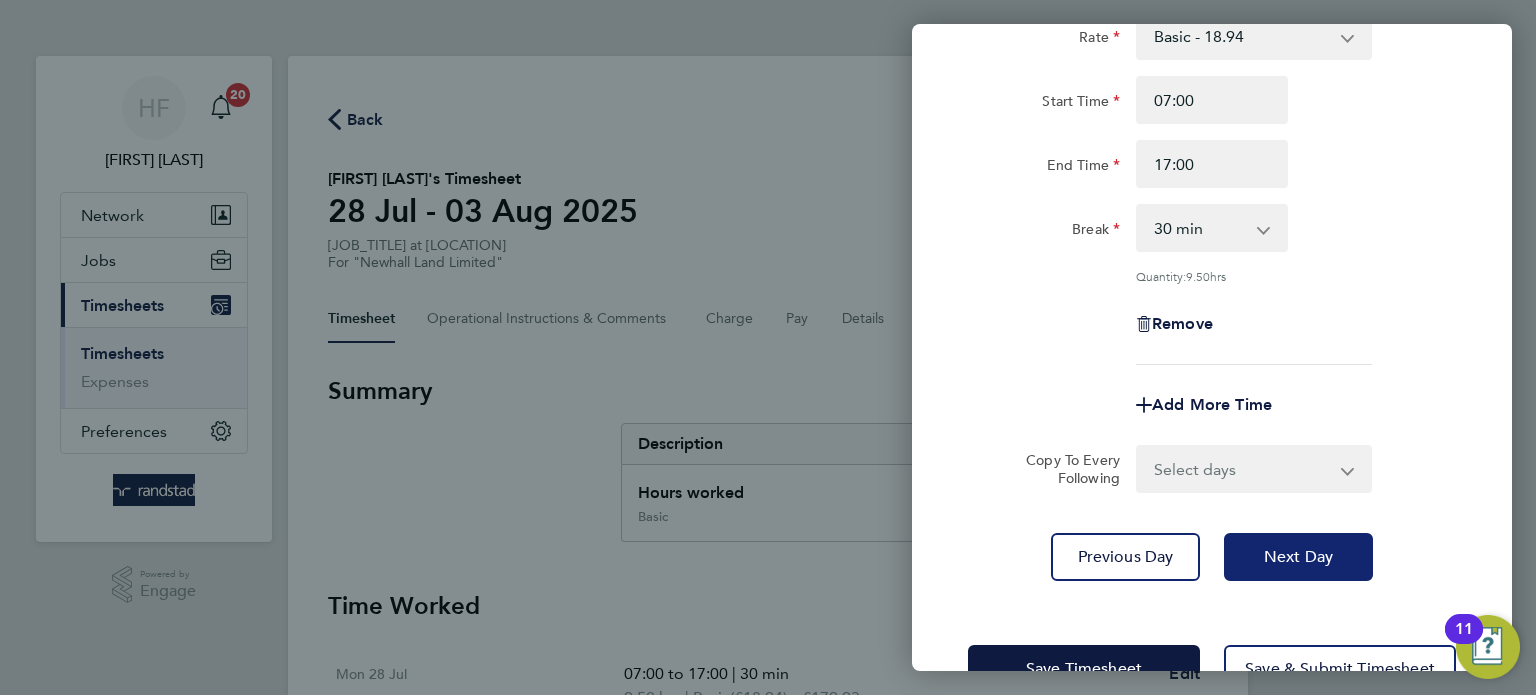 click on "Next Day" 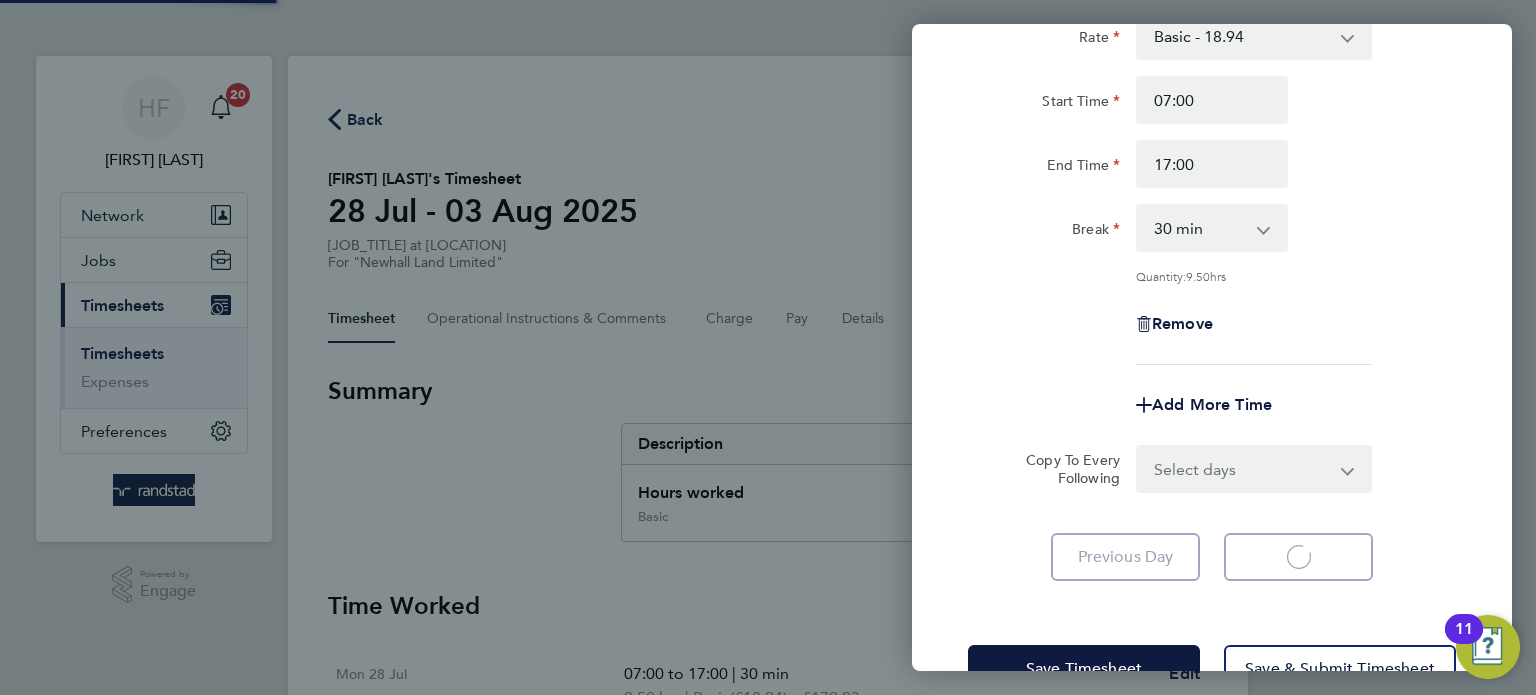 select on "30" 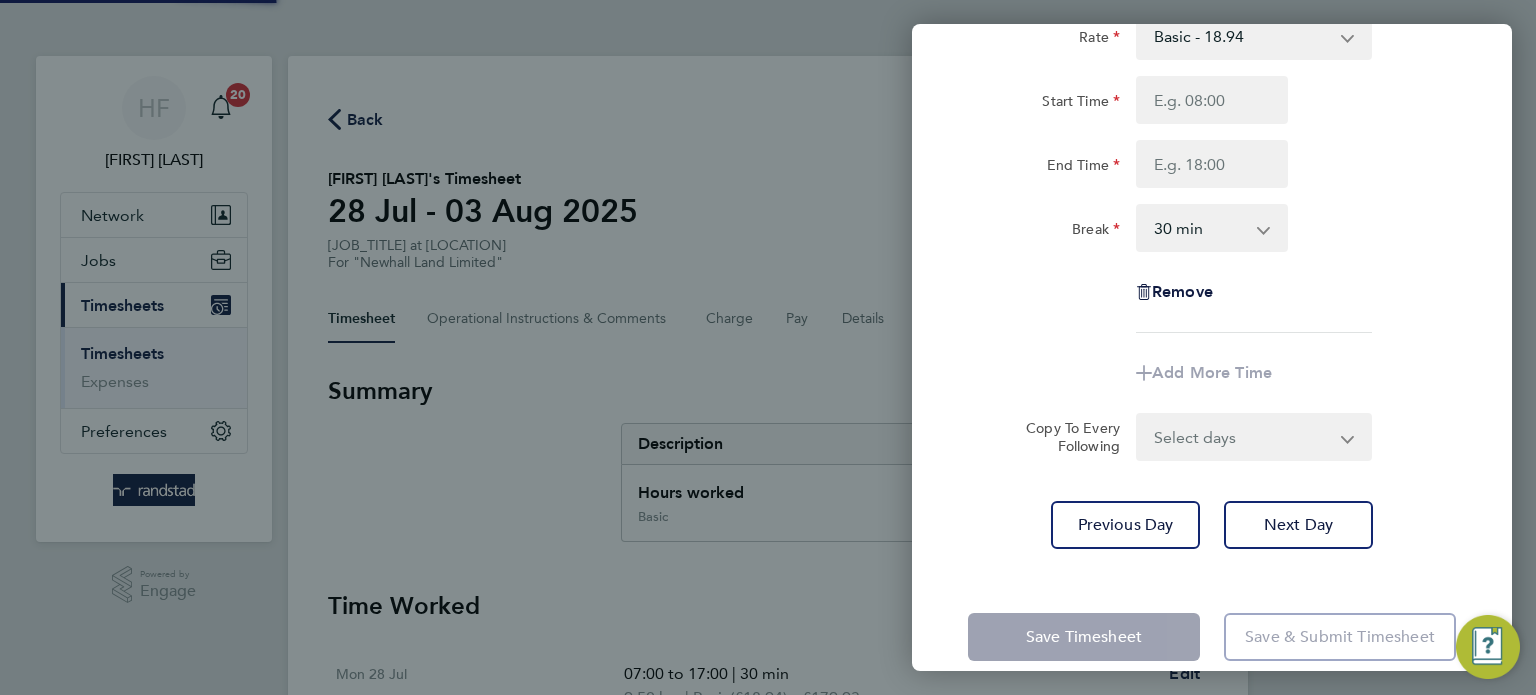 scroll, scrollTop: 130, scrollLeft: 0, axis: vertical 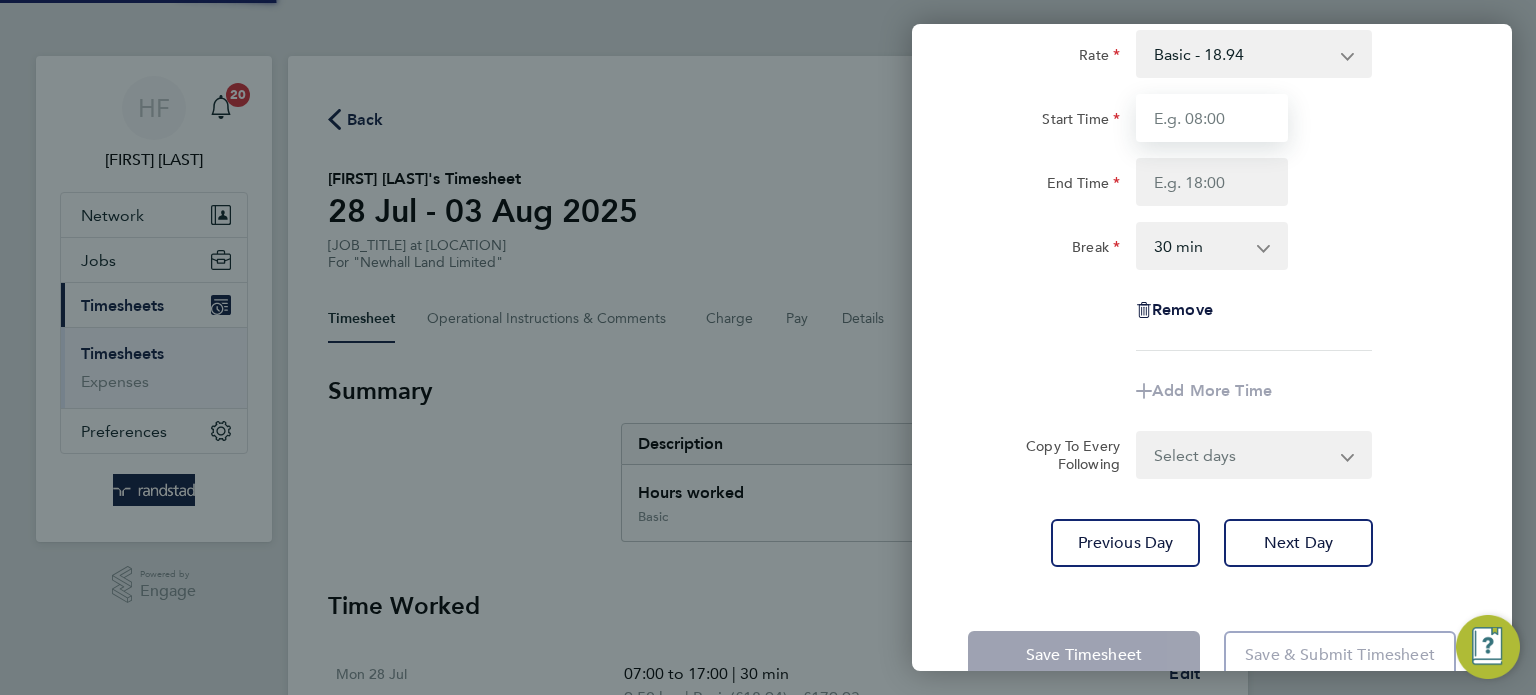 click on "Start Time" at bounding box center [1212, 118] 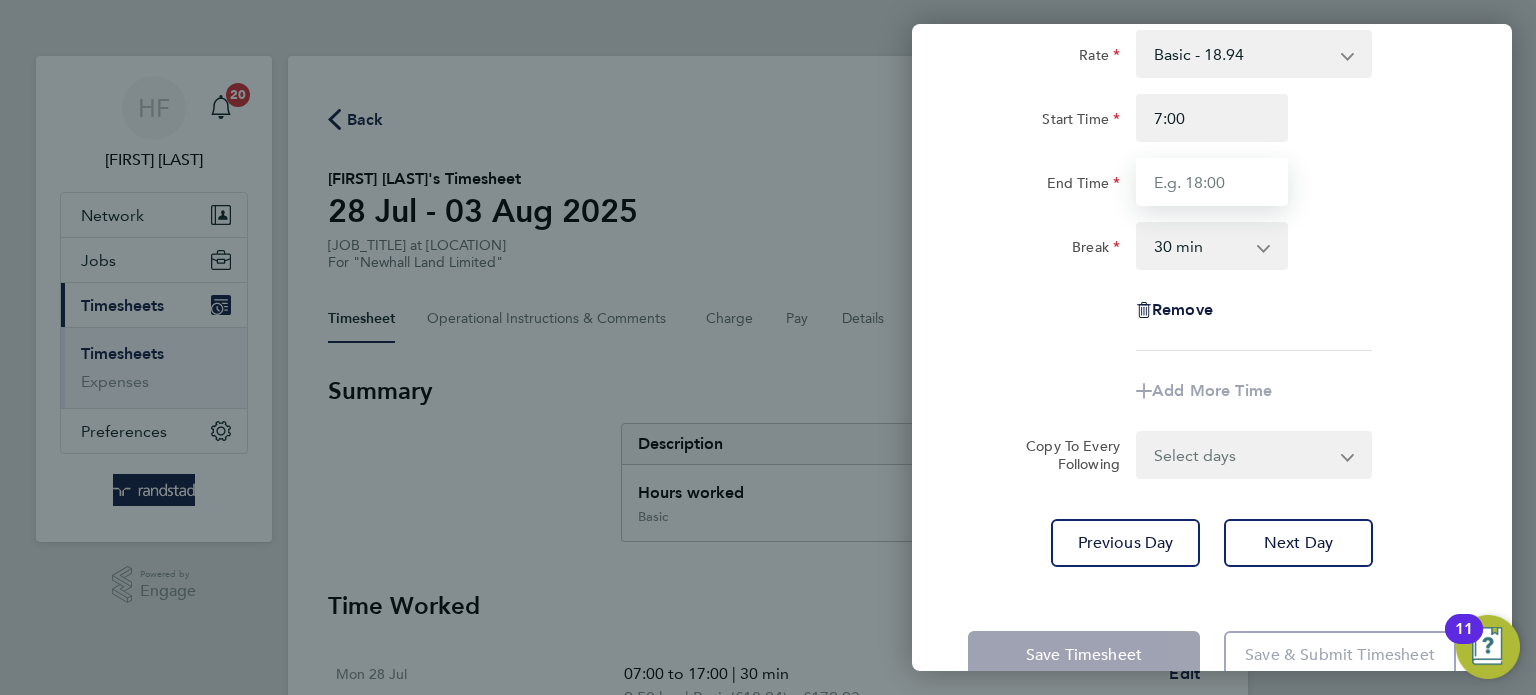 type on "07:00" 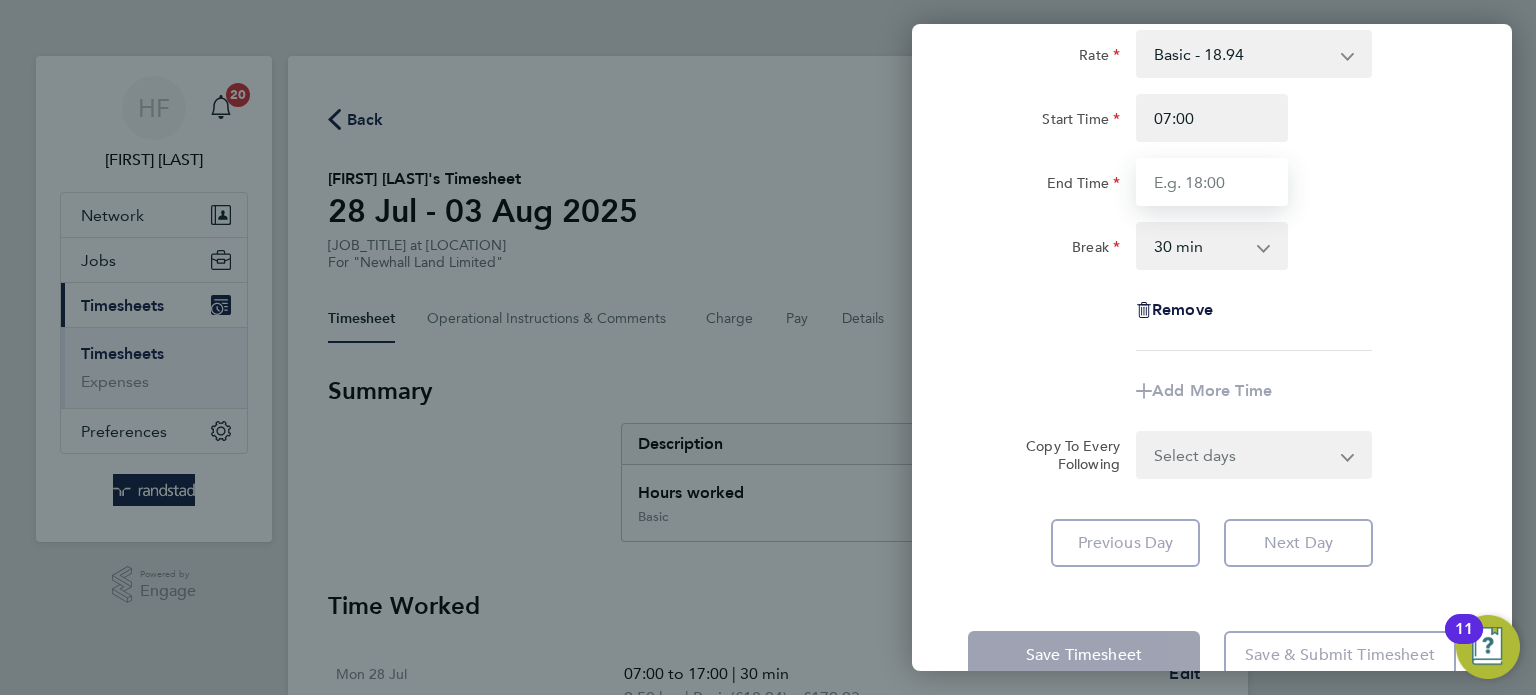 type on "7" 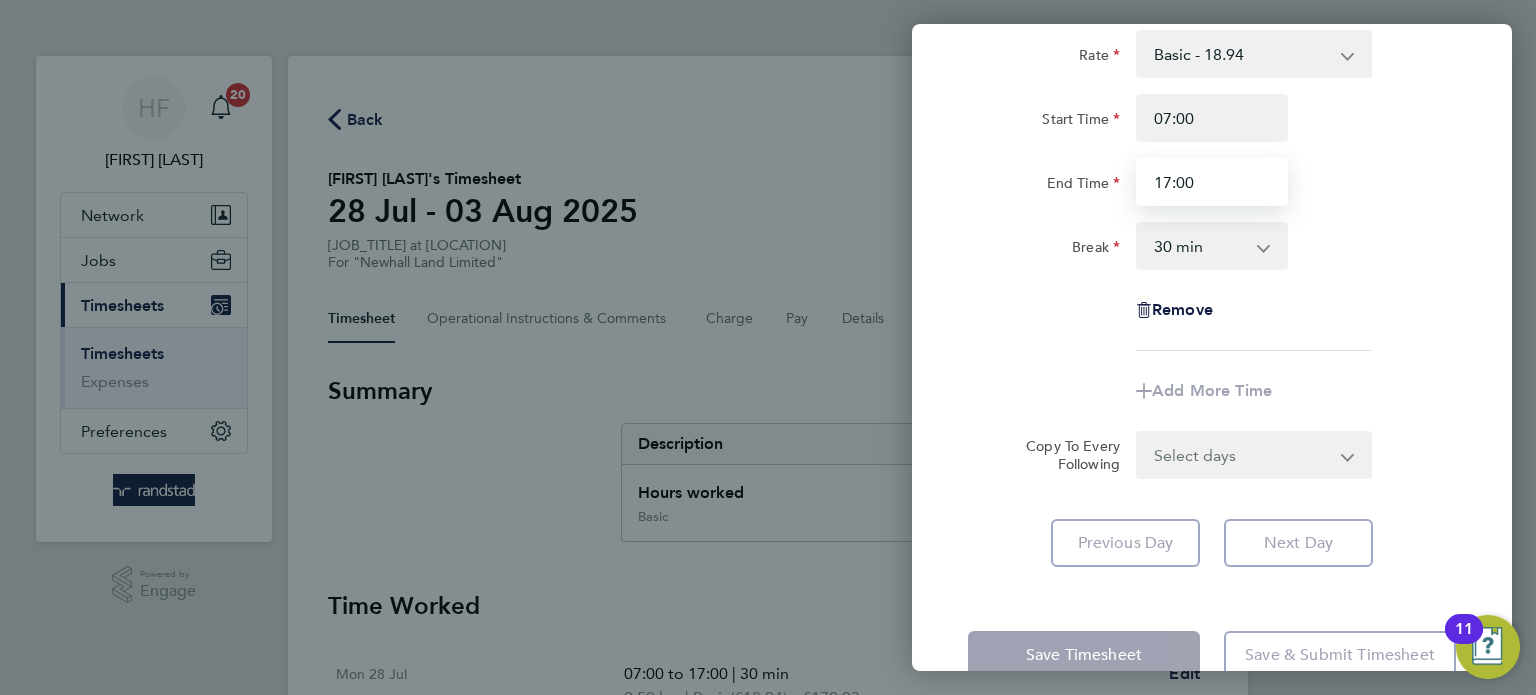 type on "17:00" 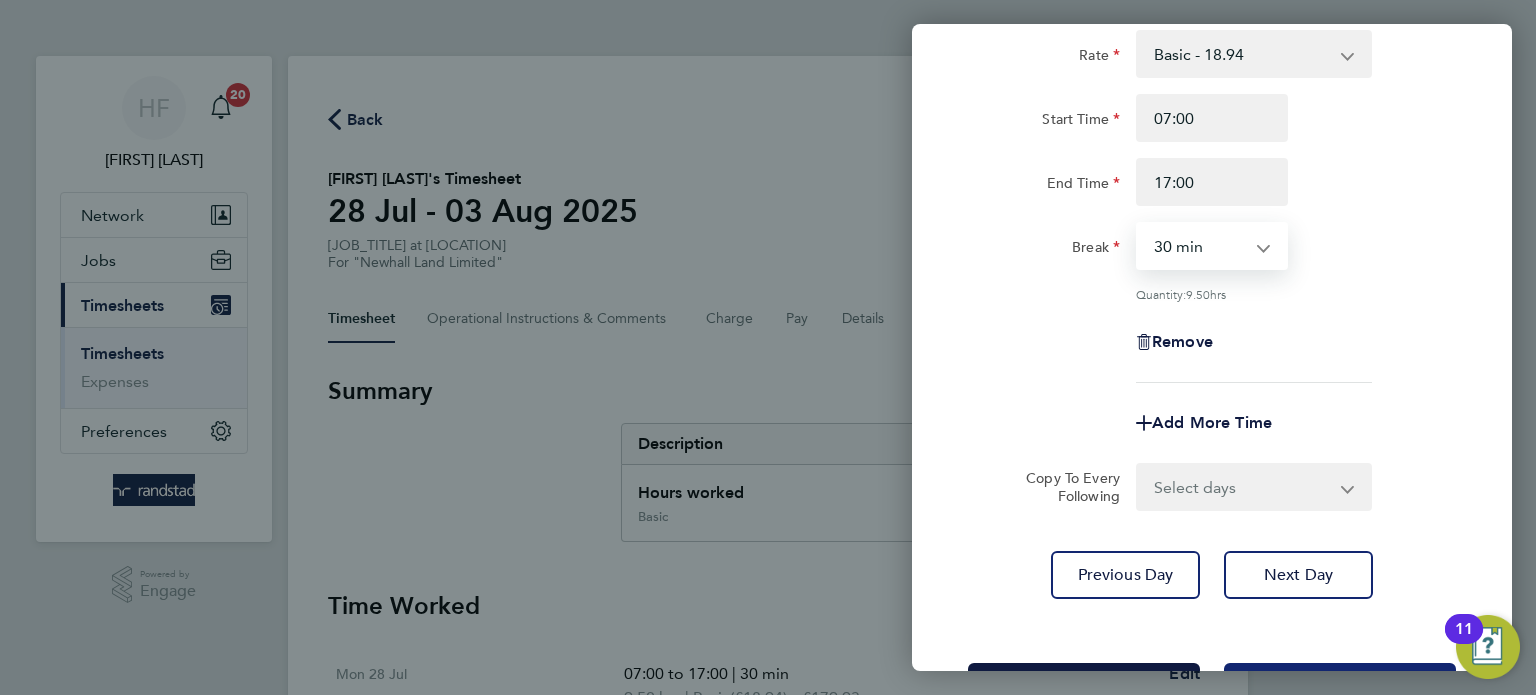 scroll, scrollTop: 150, scrollLeft: 0, axis: vertical 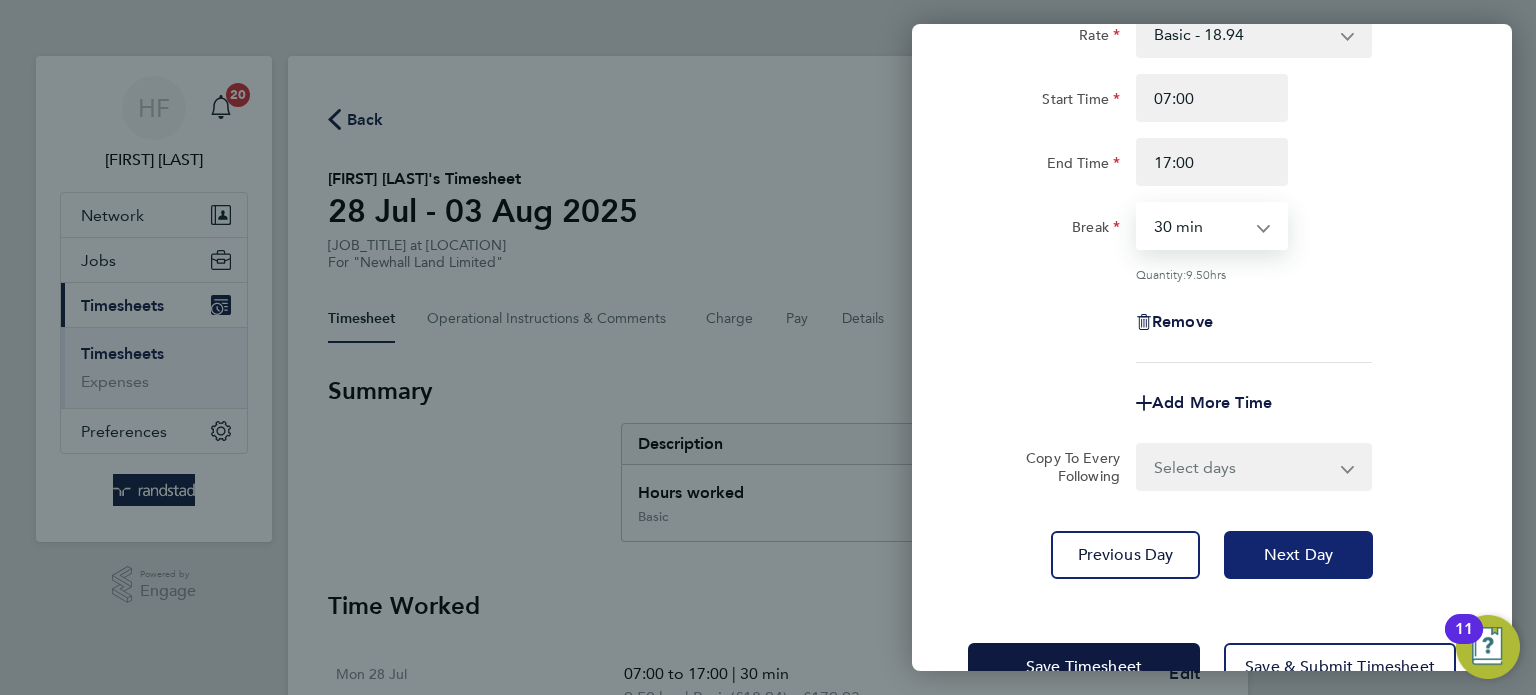 click on "Next Day" 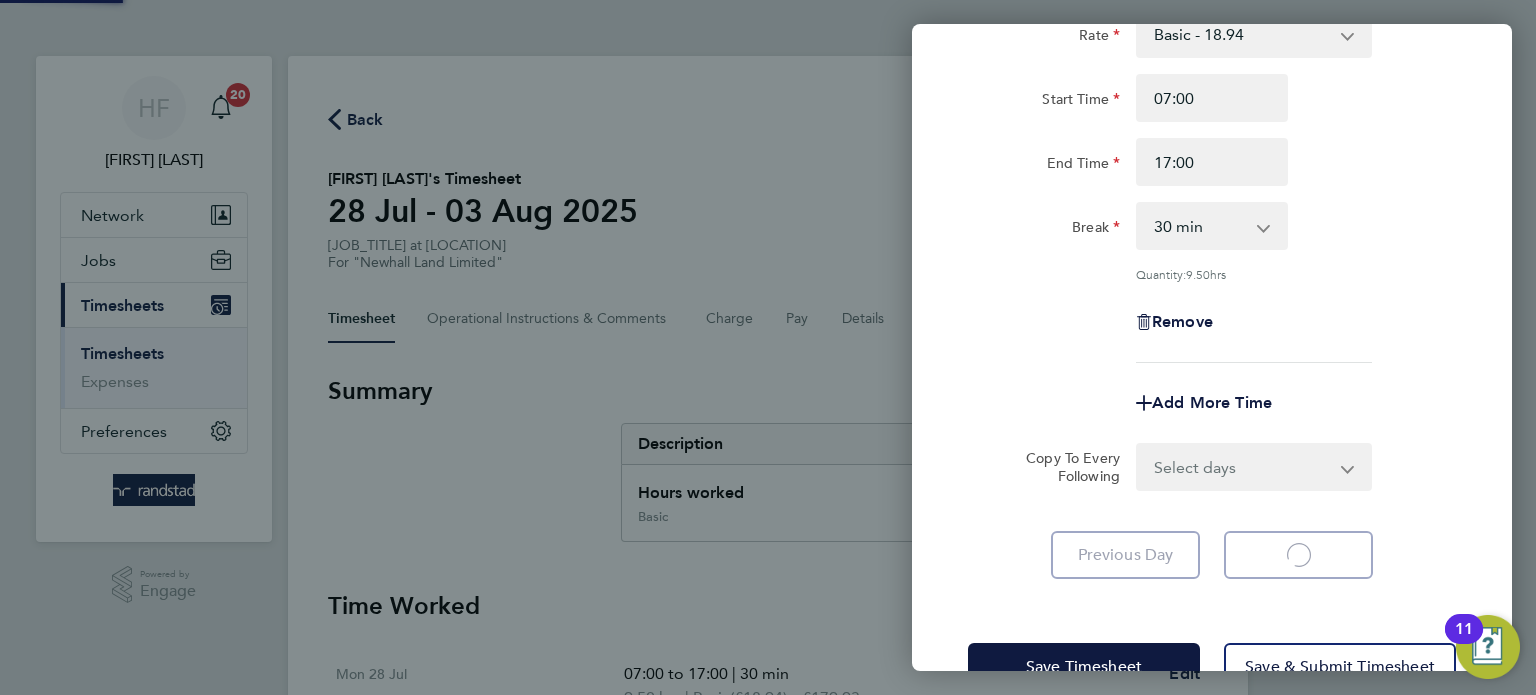 select on "30" 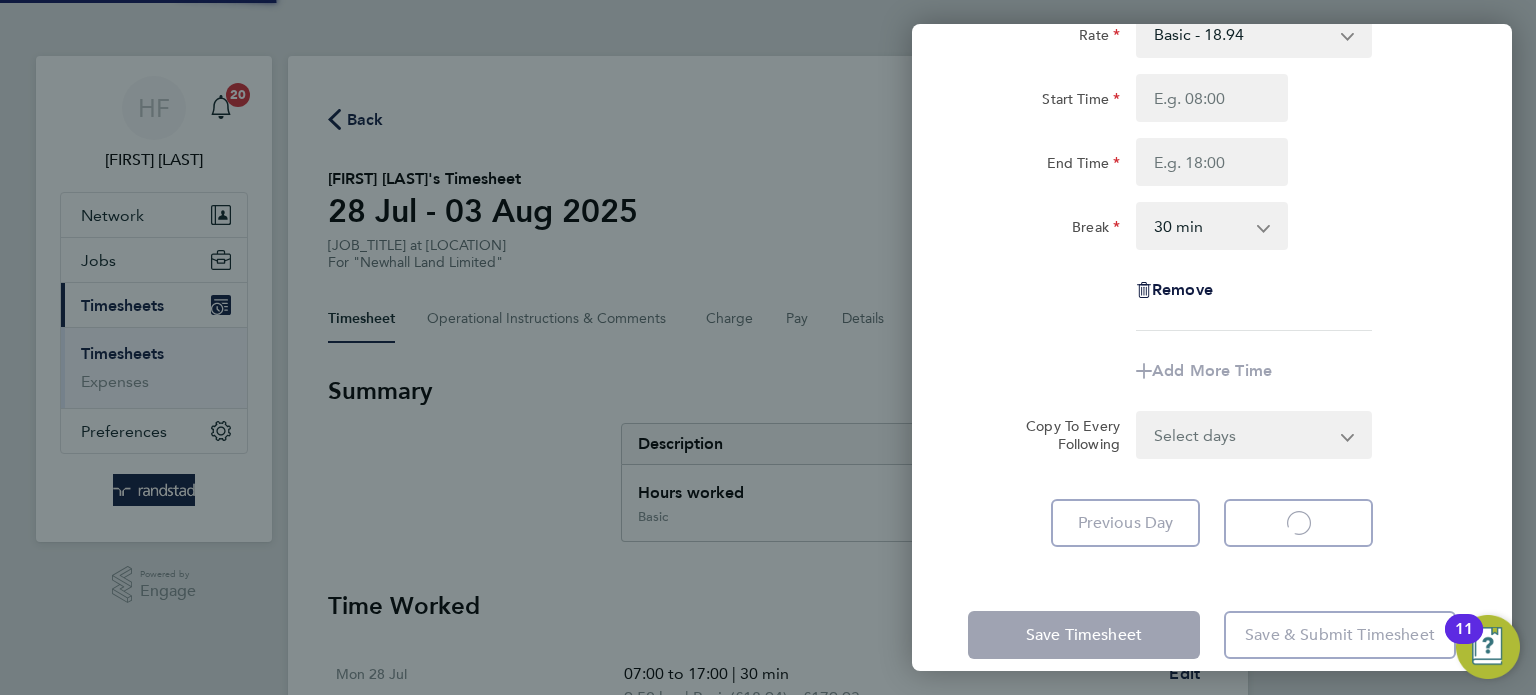 scroll, scrollTop: 0, scrollLeft: 0, axis: both 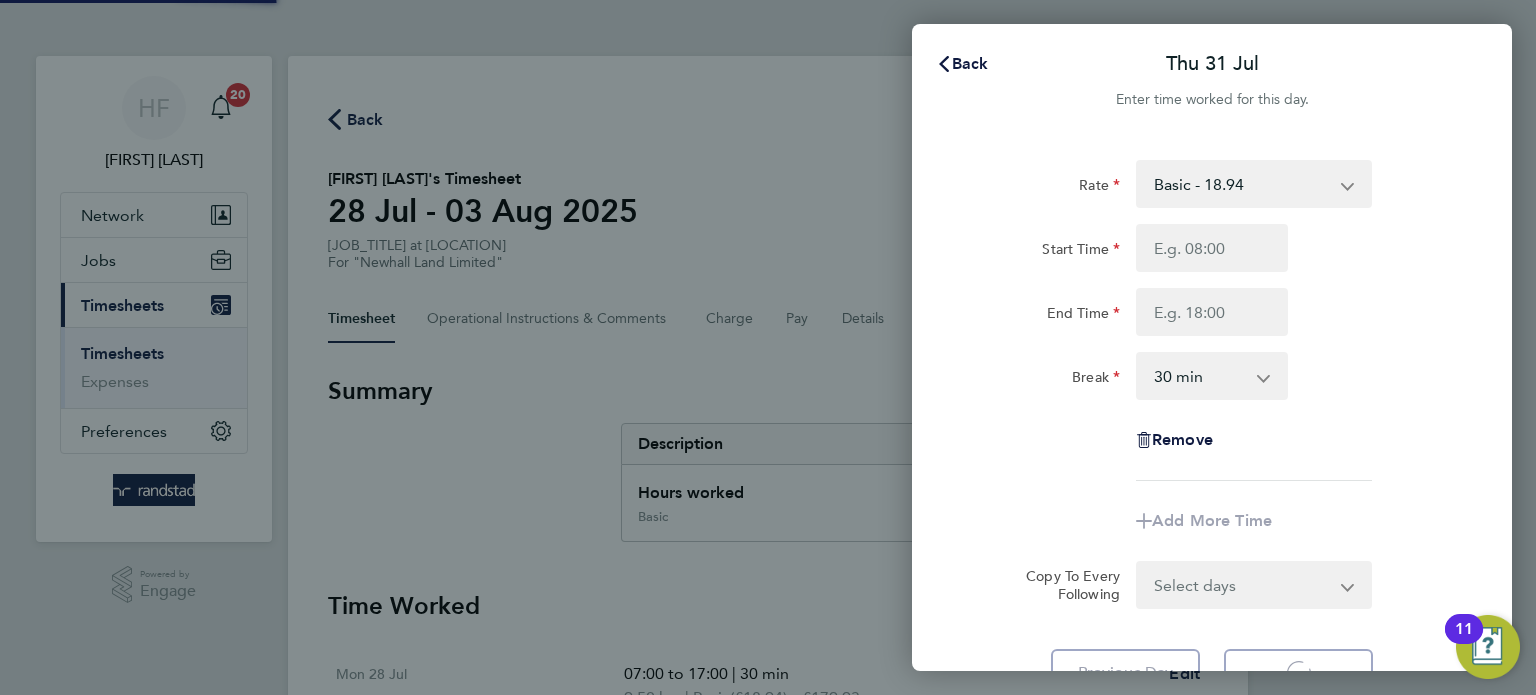 select on "30" 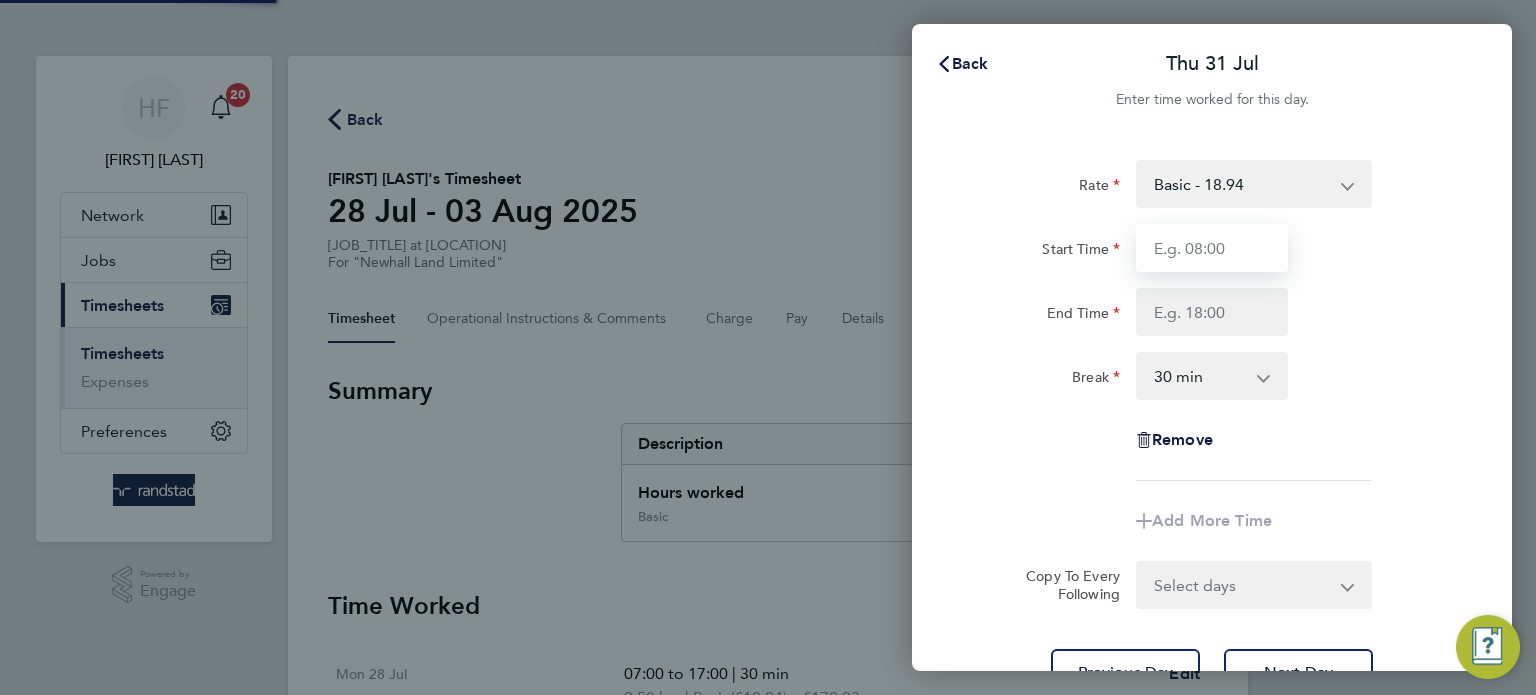 click on "Start Time" at bounding box center [1212, 248] 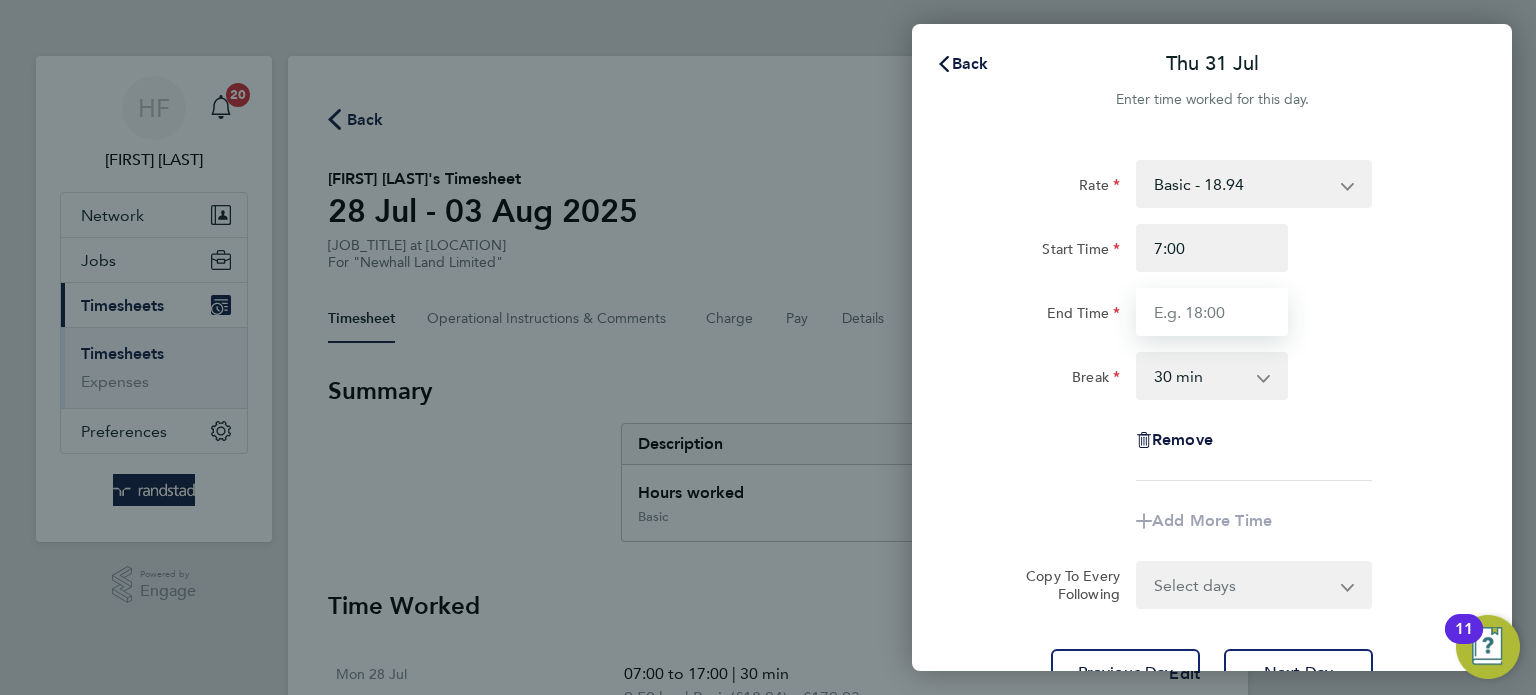 type on "07:00" 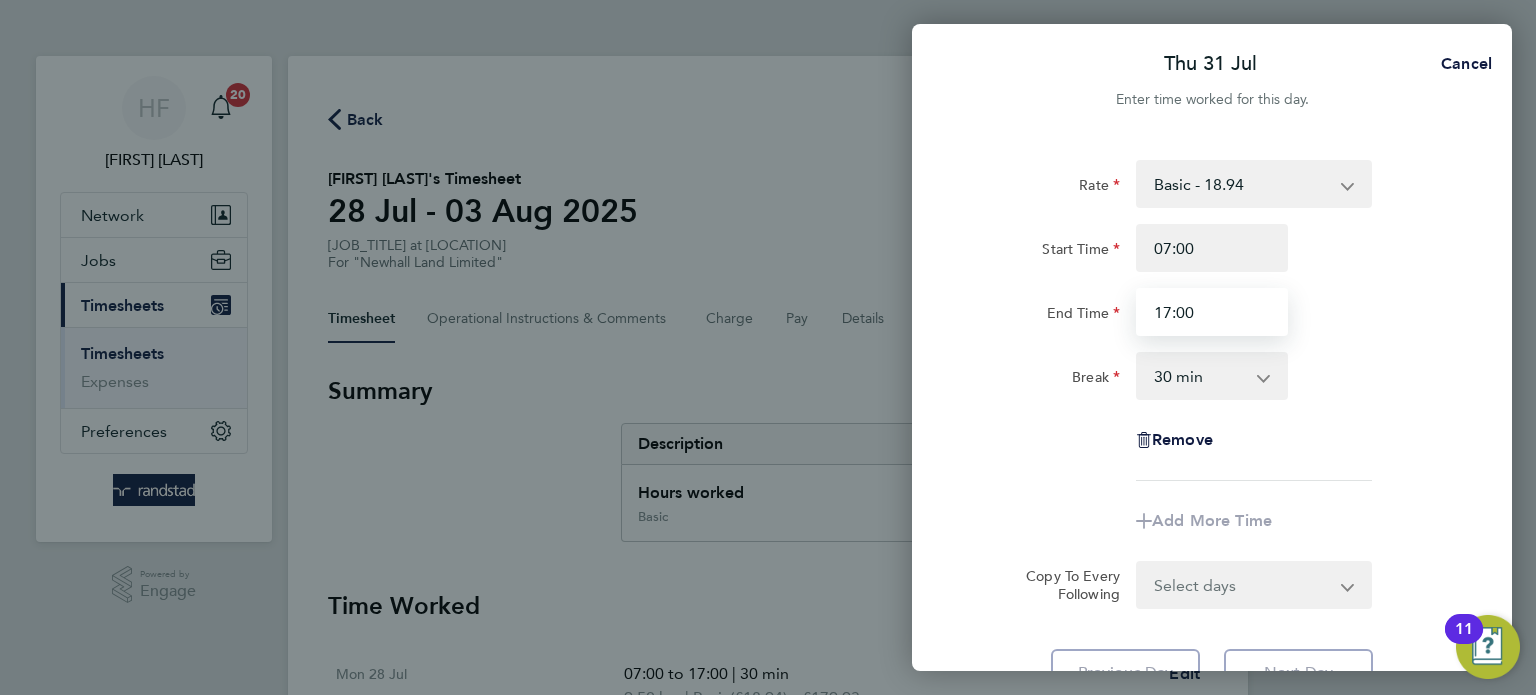 type on "17:00" 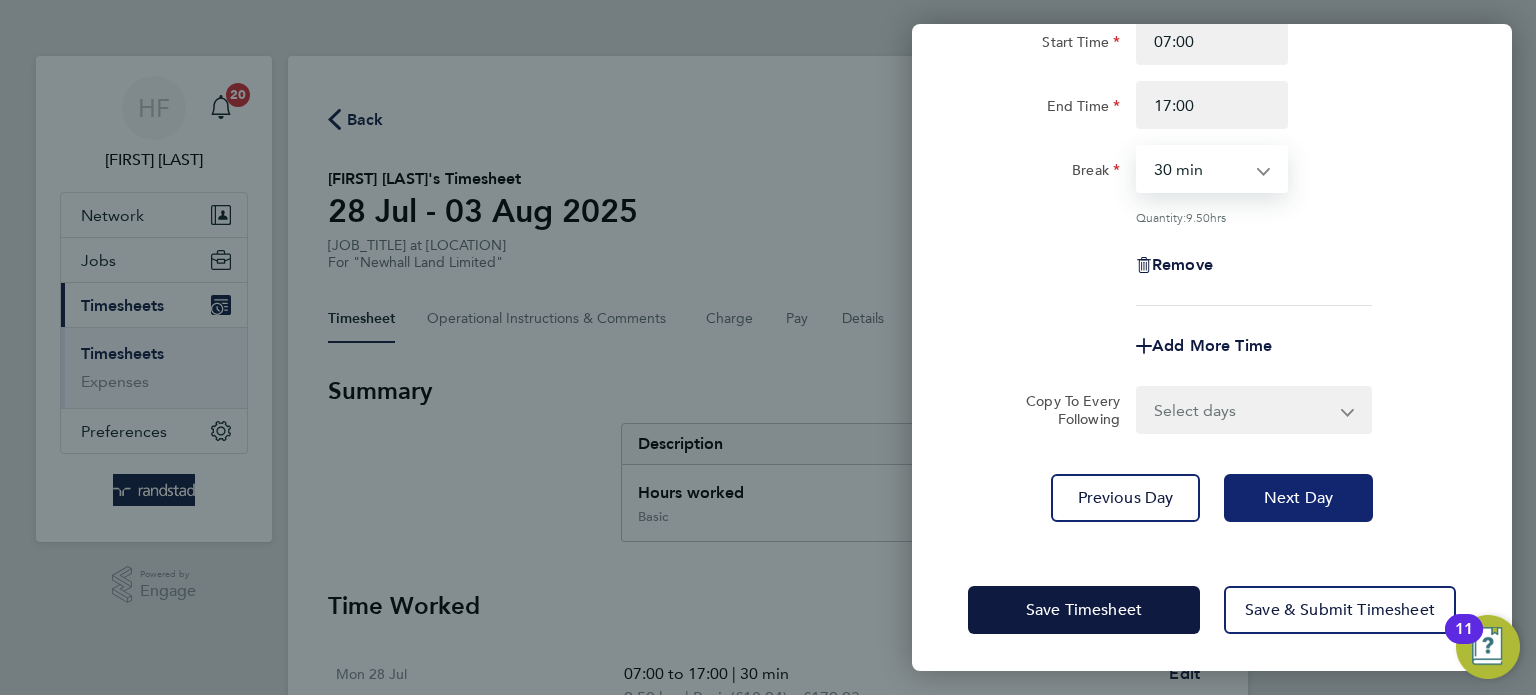 click on "Next Day" 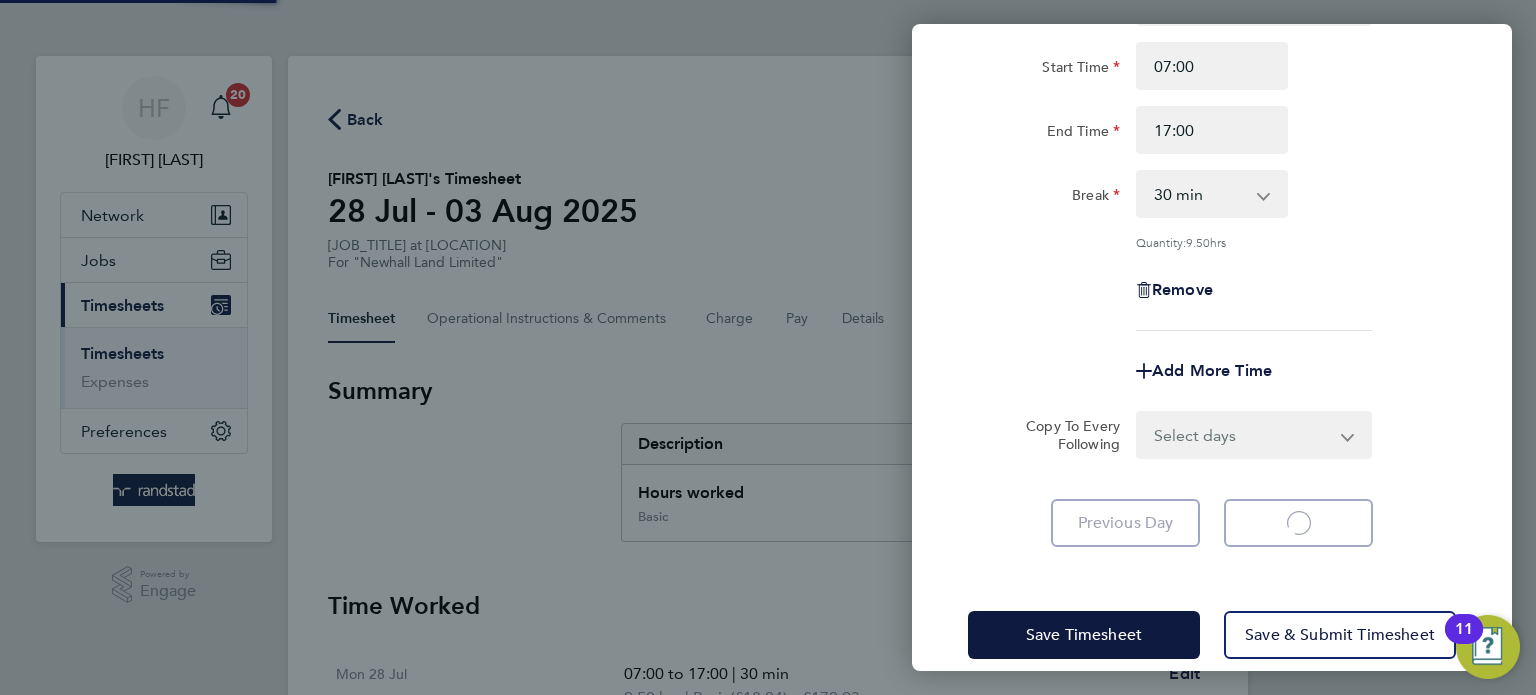 scroll, scrollTop: 11, scrollLeft: 0, axis: vertical 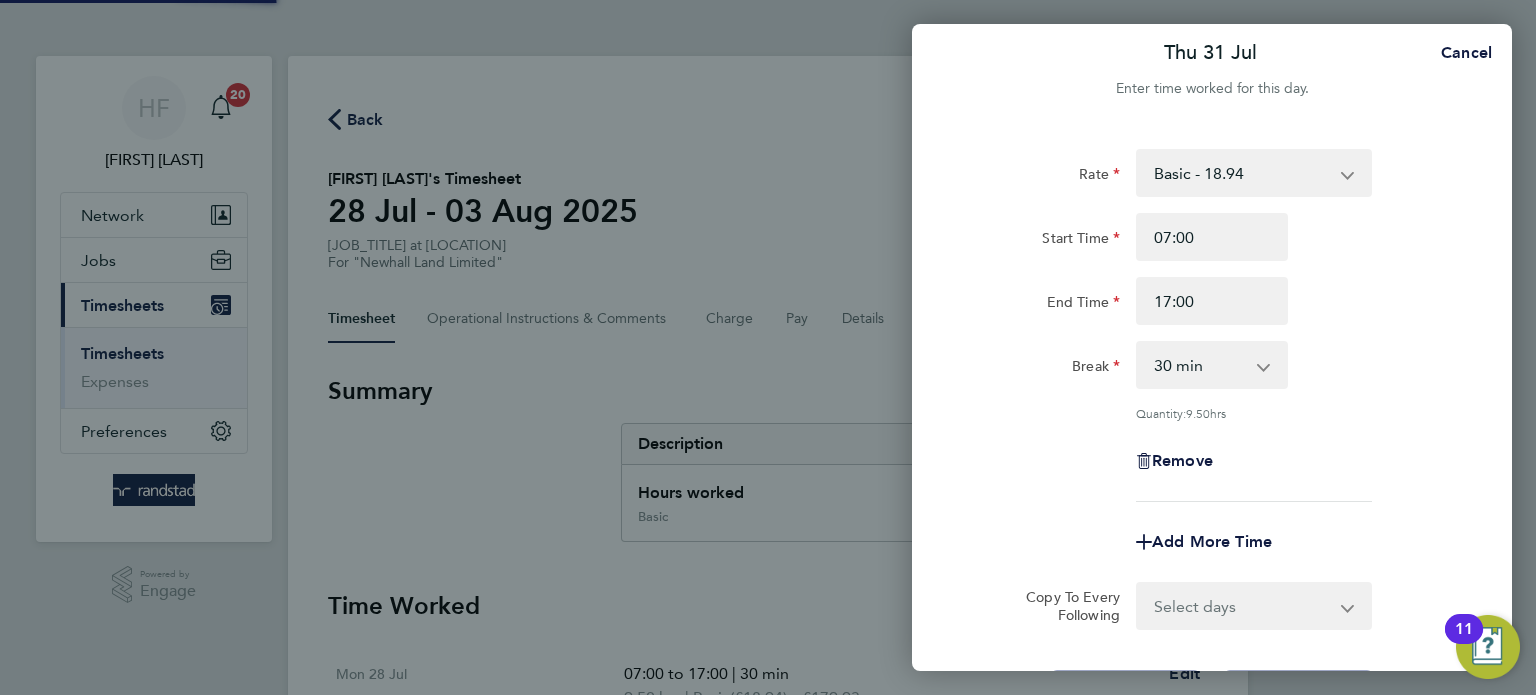 select on "30" 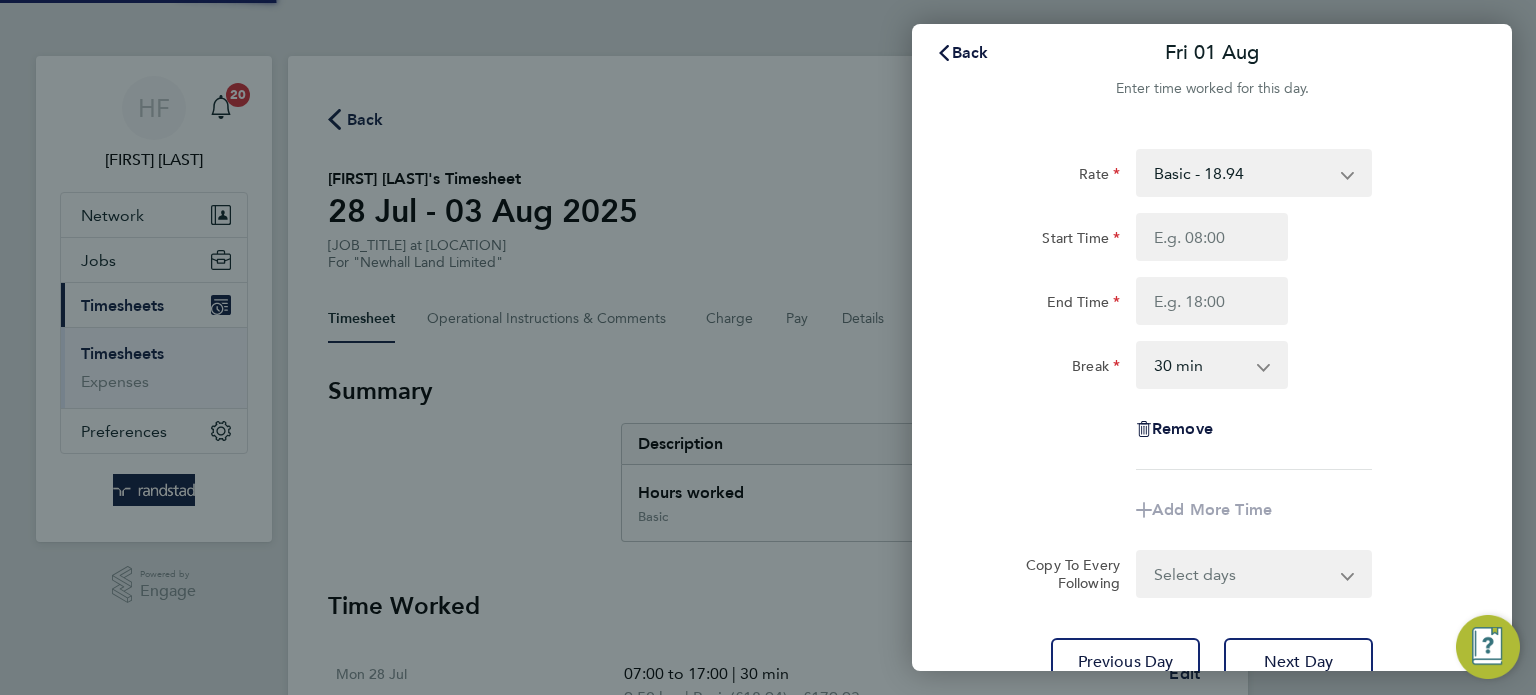 scroll, scrollTop: 0, scrollLeft: 0, axis: both 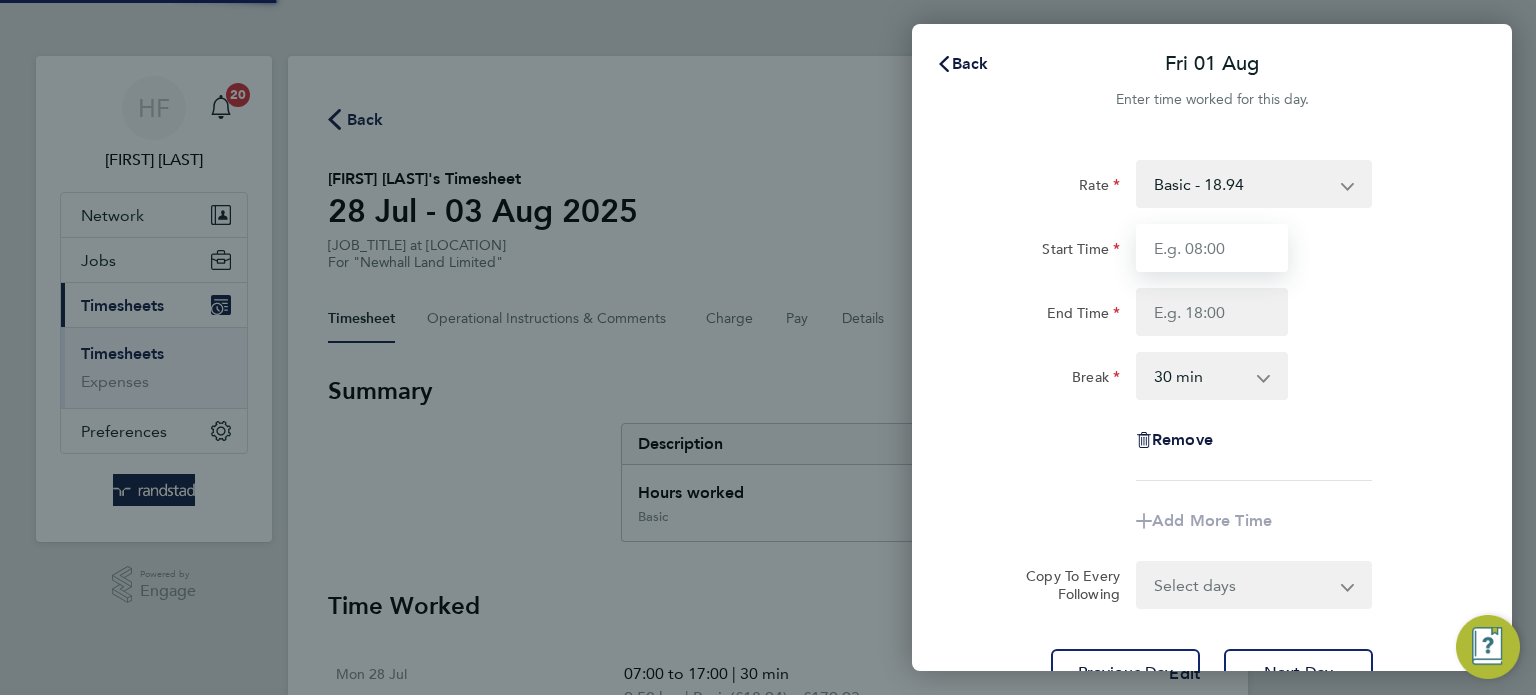 click on "Start Time" at bounding box center [1212, 248] 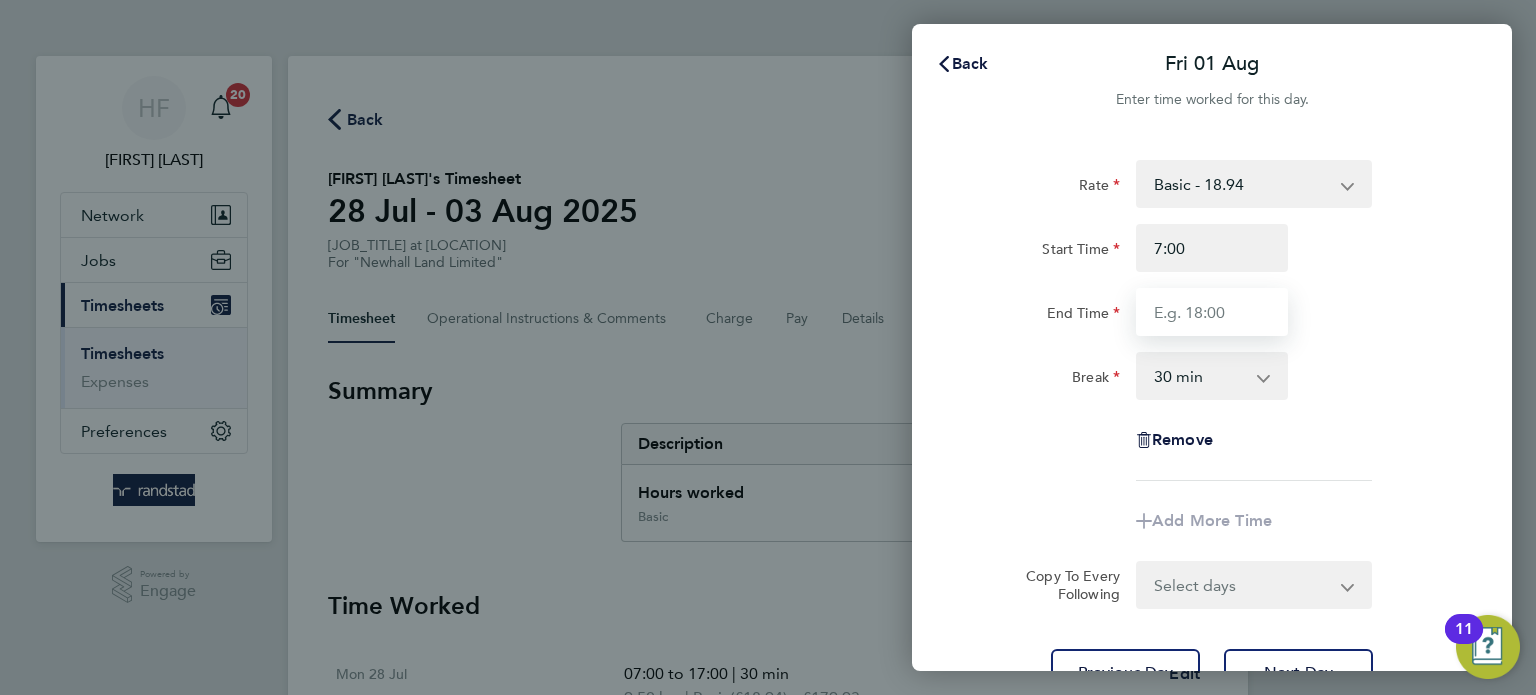 type on "07:00" 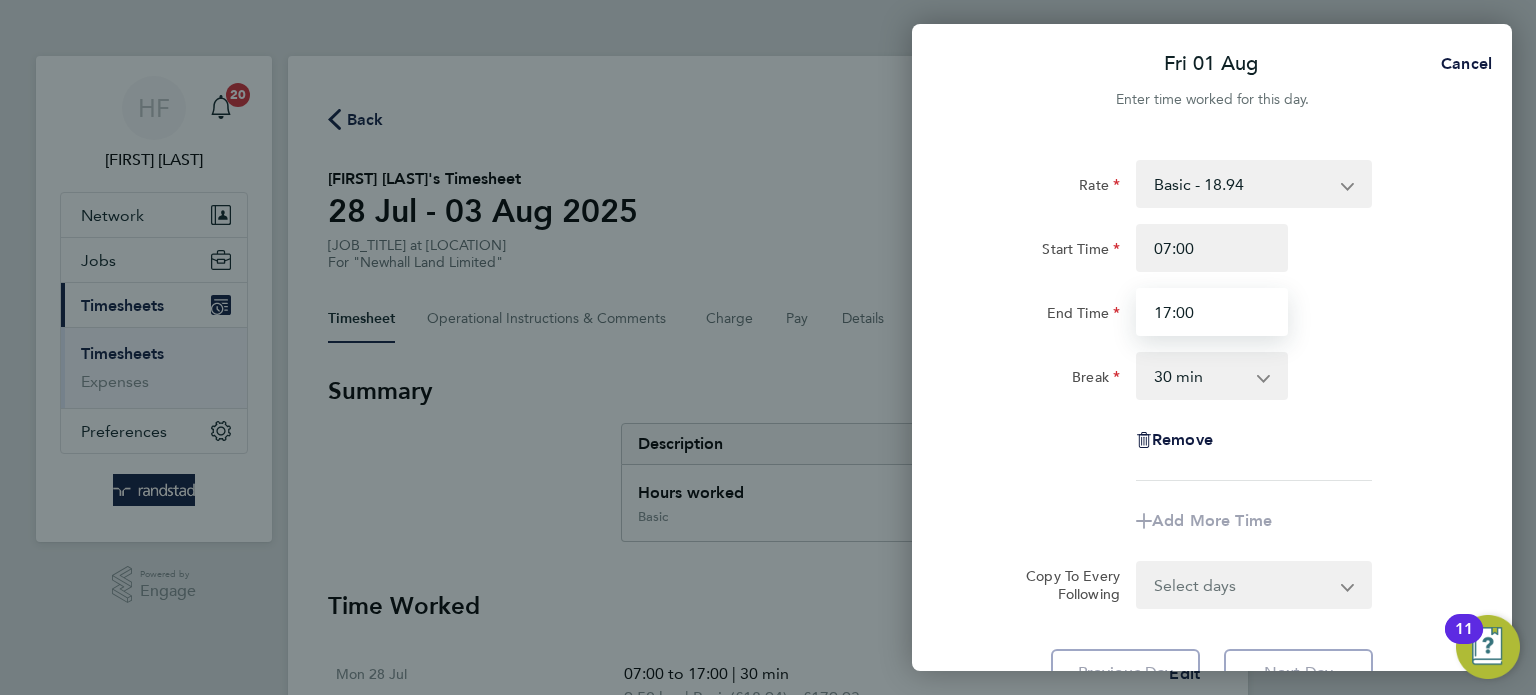 type on "17:00" 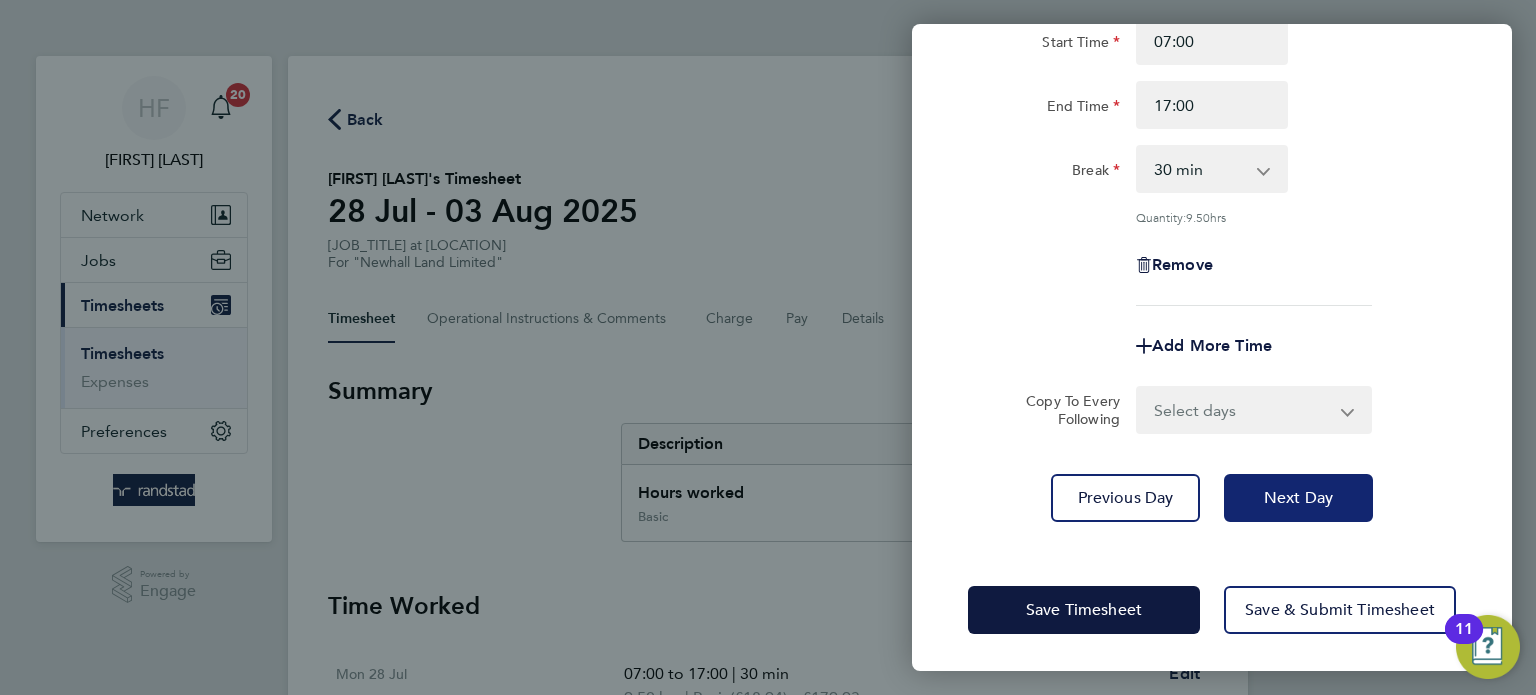 click on "Next Day" 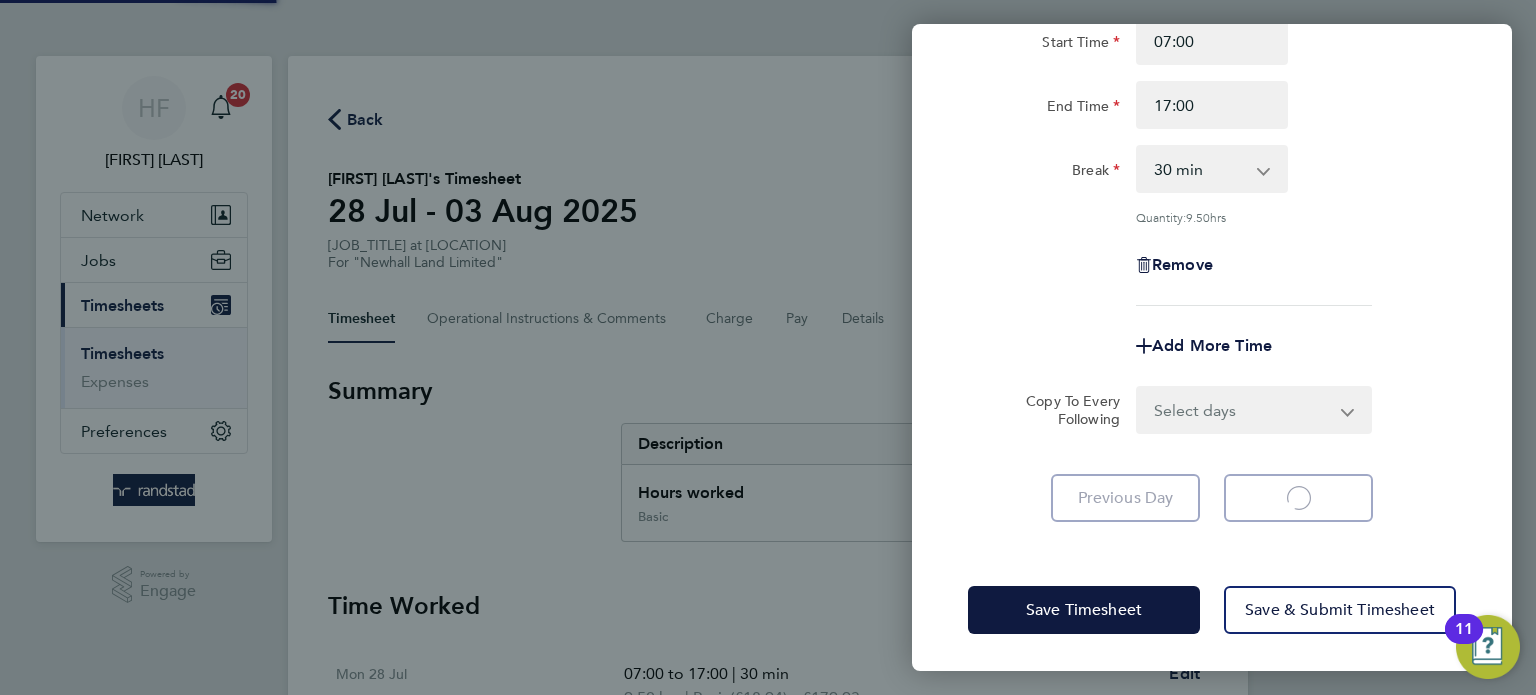 select on "30" 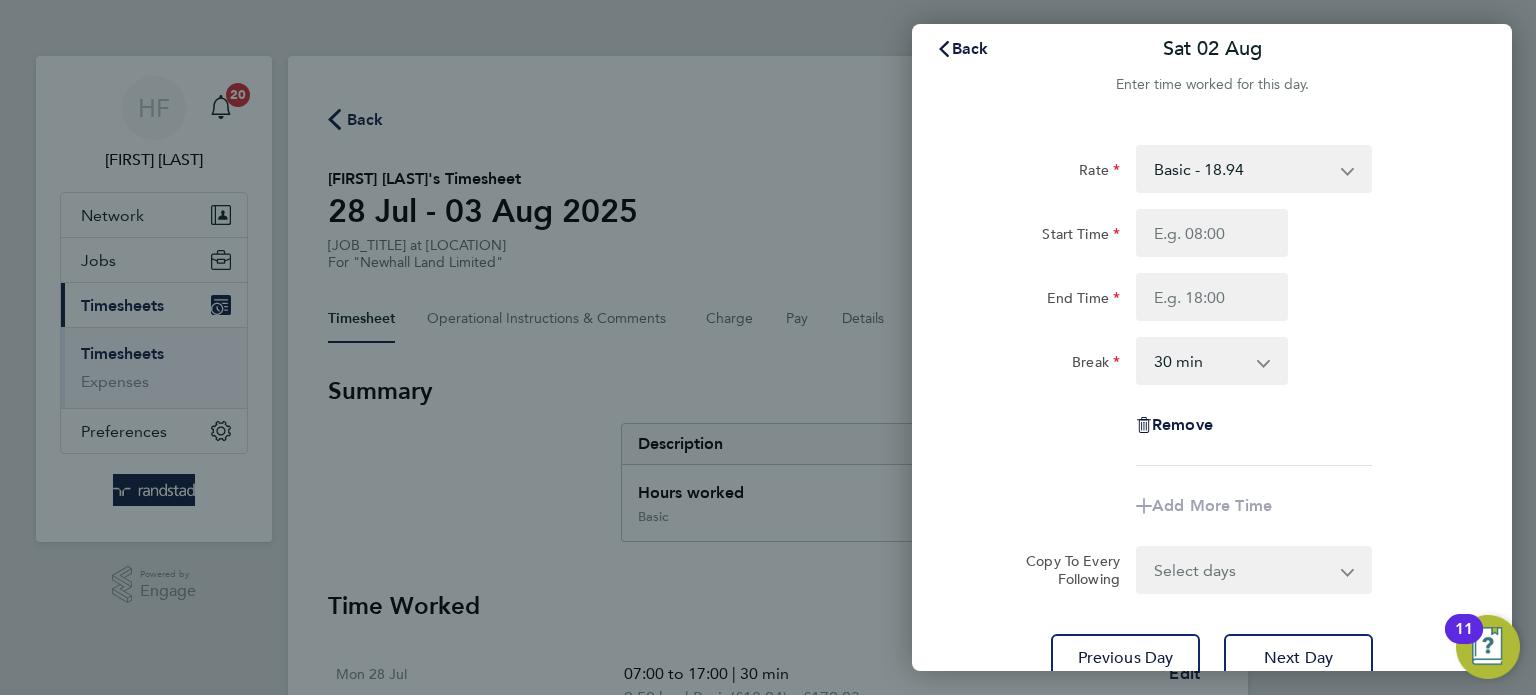 scroll, scrollTop: 0, scrollLeft: 0, axis: both 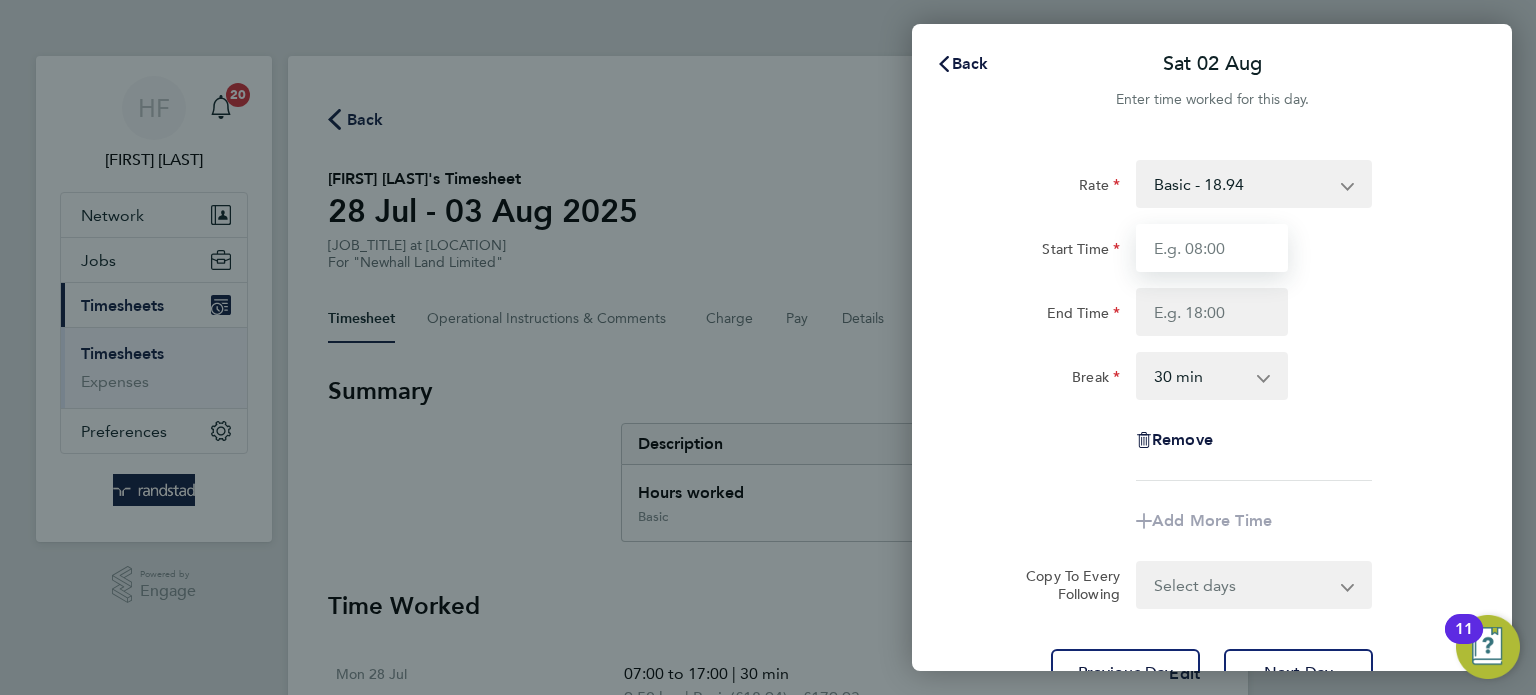 click on "Start Time" at bounding box center (1212, 248) 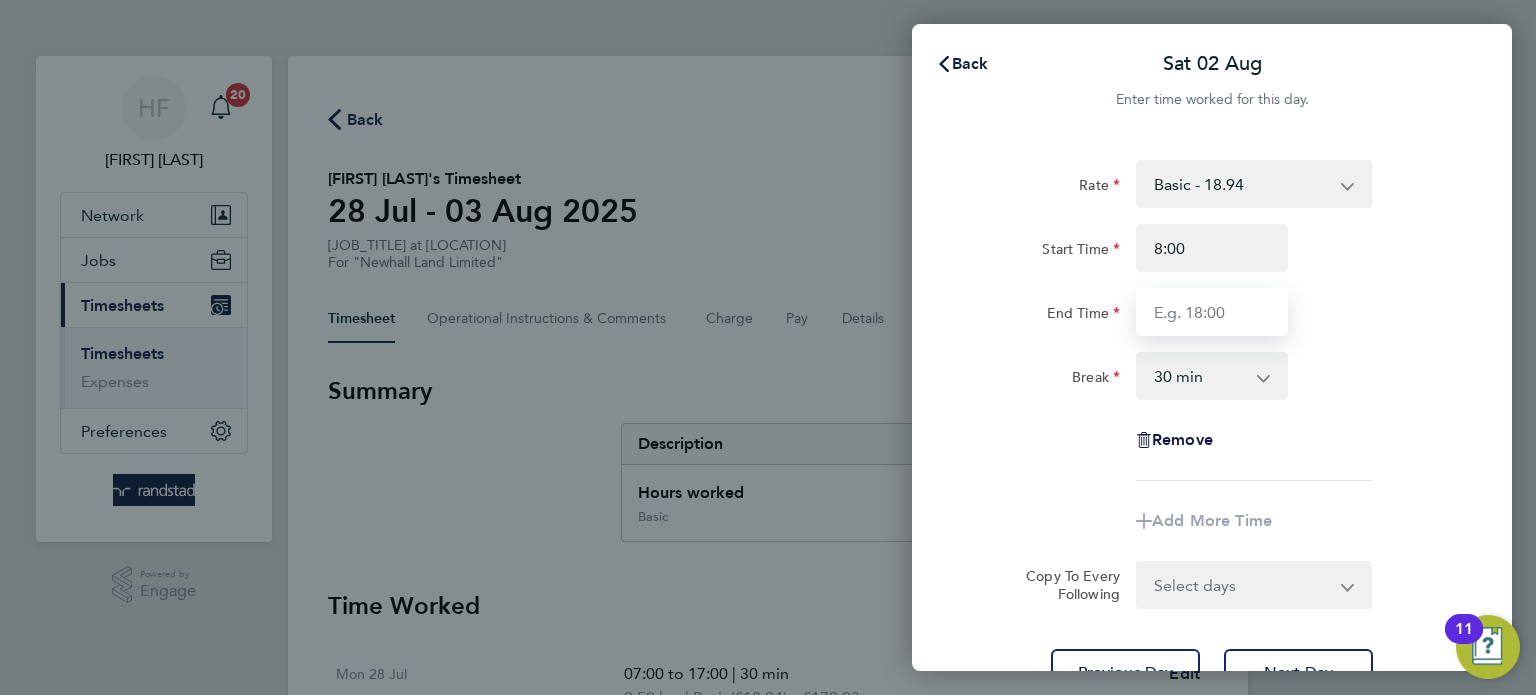 type on "08:00" 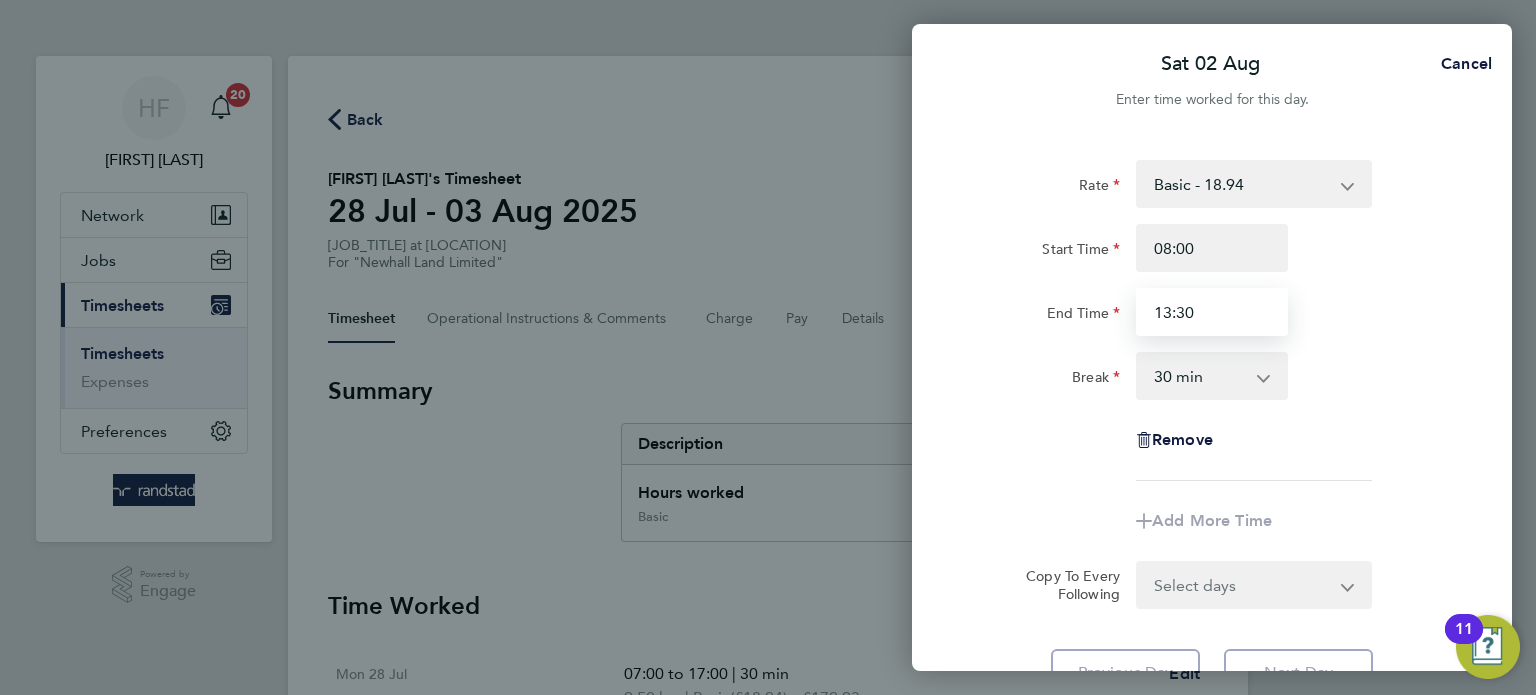 type on "13:30" 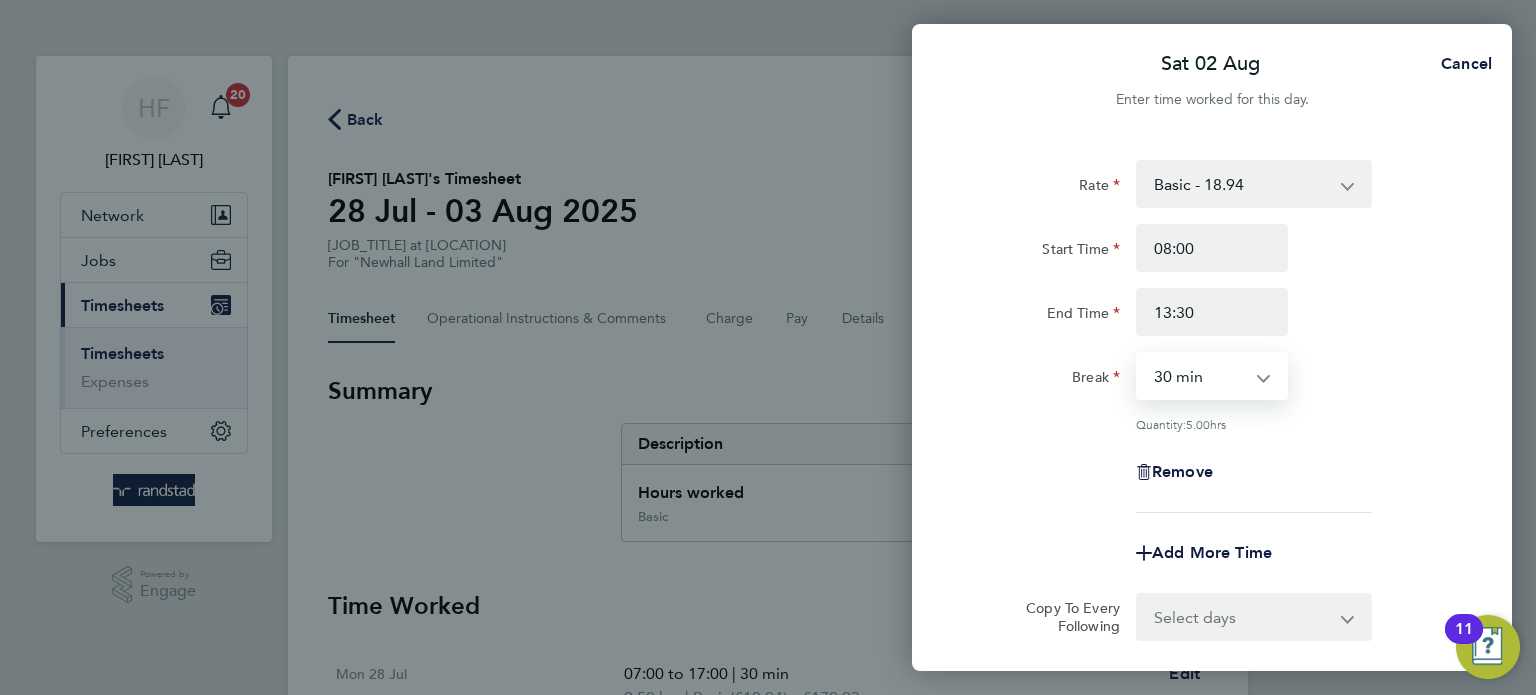 scroll, scrollTop: 207, scrollLeft: 0, axis: vertical 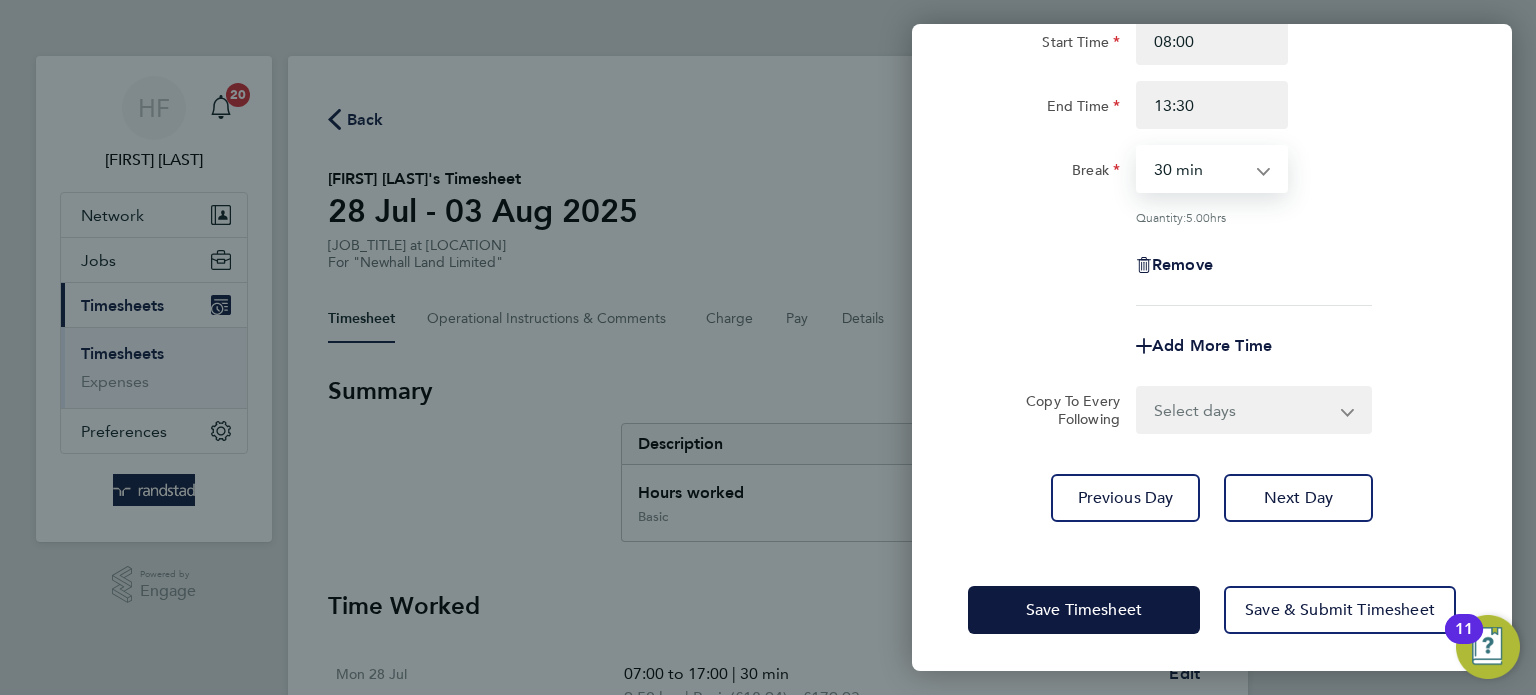 click on "Rate  Basic - 18.94
Start Time 08:00 End Time 13:30 Break  0 min   15 min   30 min   45 min   60 min   75 min   90 min
Quantity:  5.00  hrs
Remove
Add More Time  Copy To Every Following  Select days   Sunday
Previous Day   Next Day" 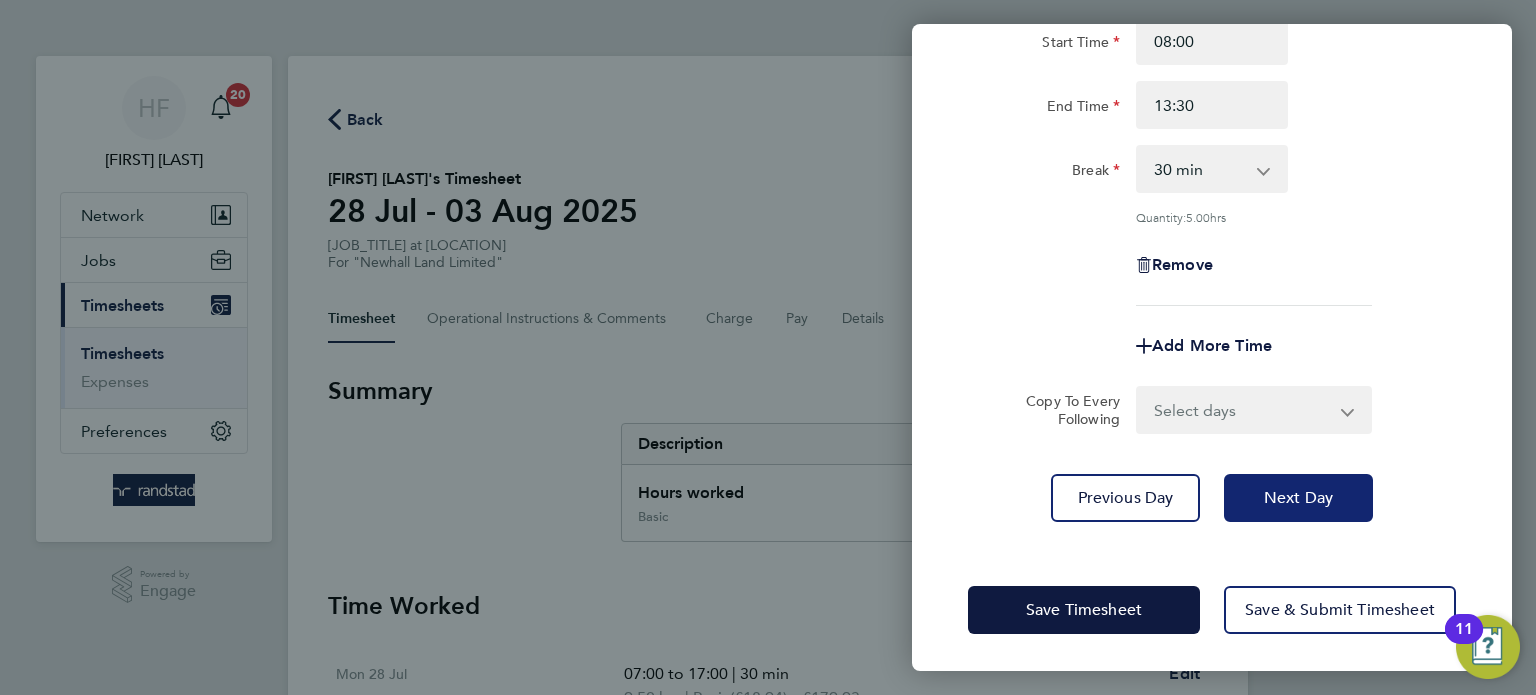 click on "Next Day" 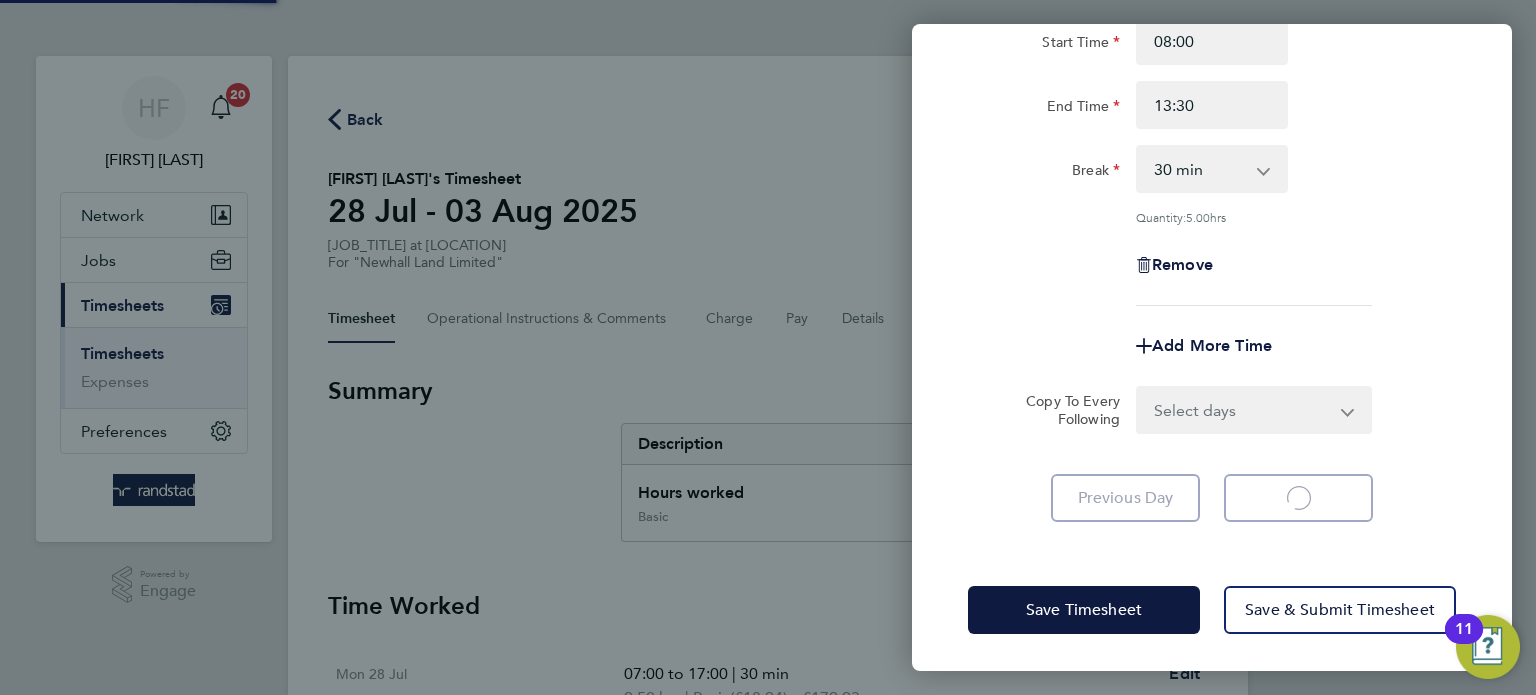 scroll, scrollTop: 0, scrollLeft: 0, axis: both 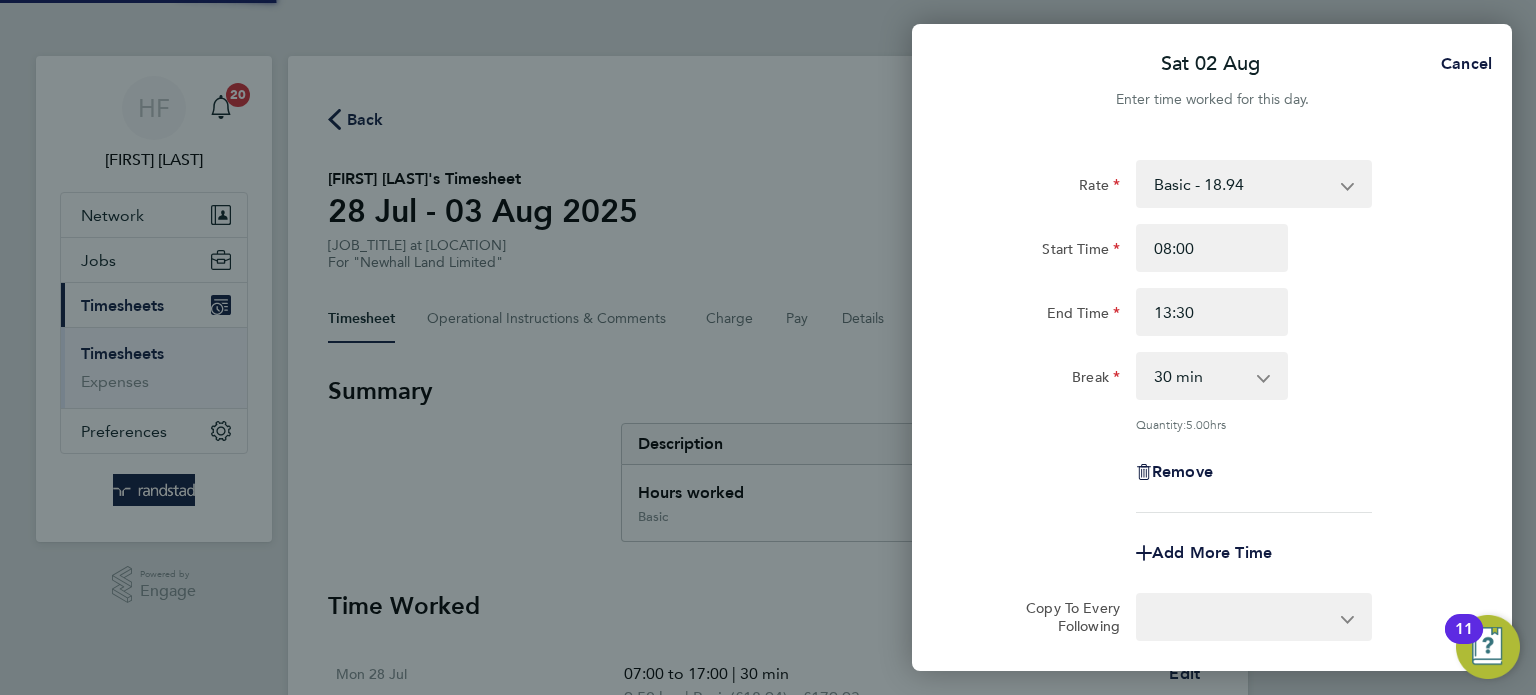 select on "30" 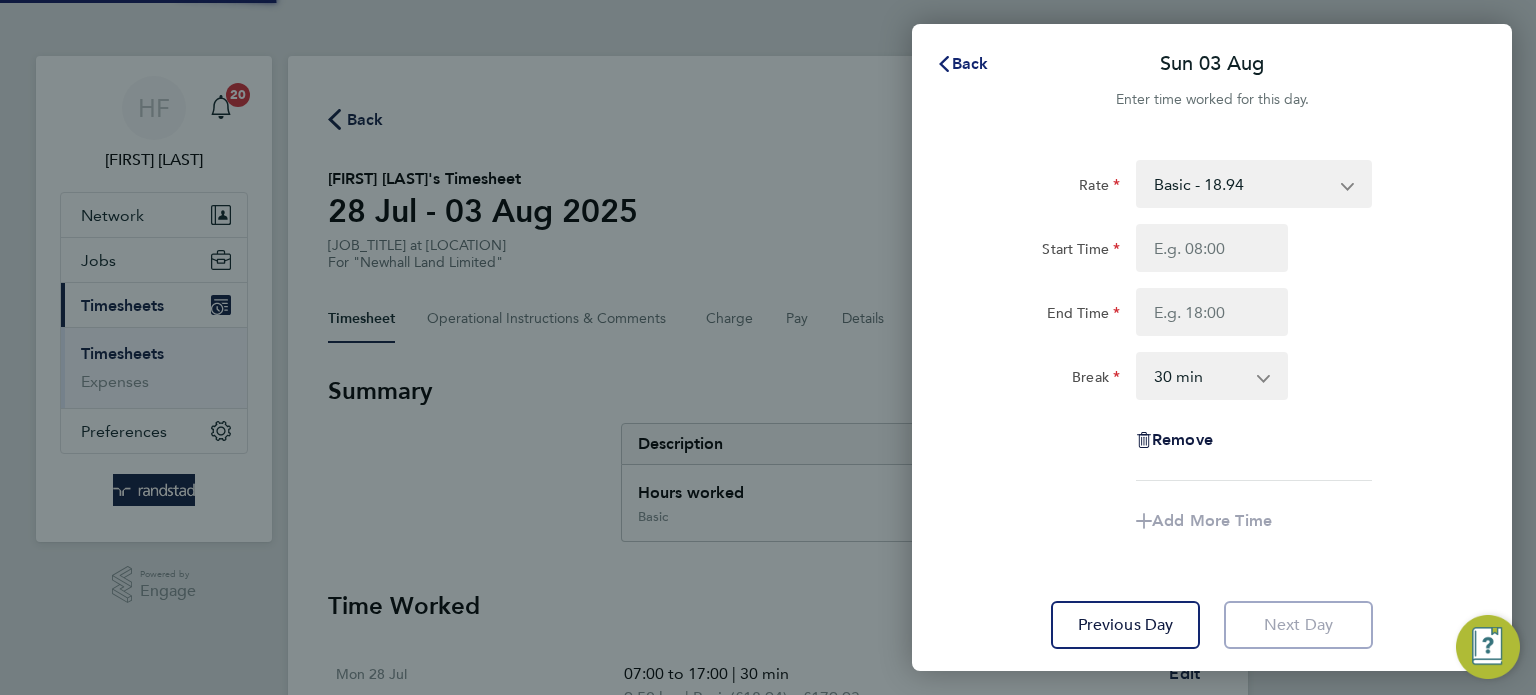 drag, startPoint x: 967, startPoint y: 61, endPoint x: 818, endPoint y: 235, distance: 229.07858 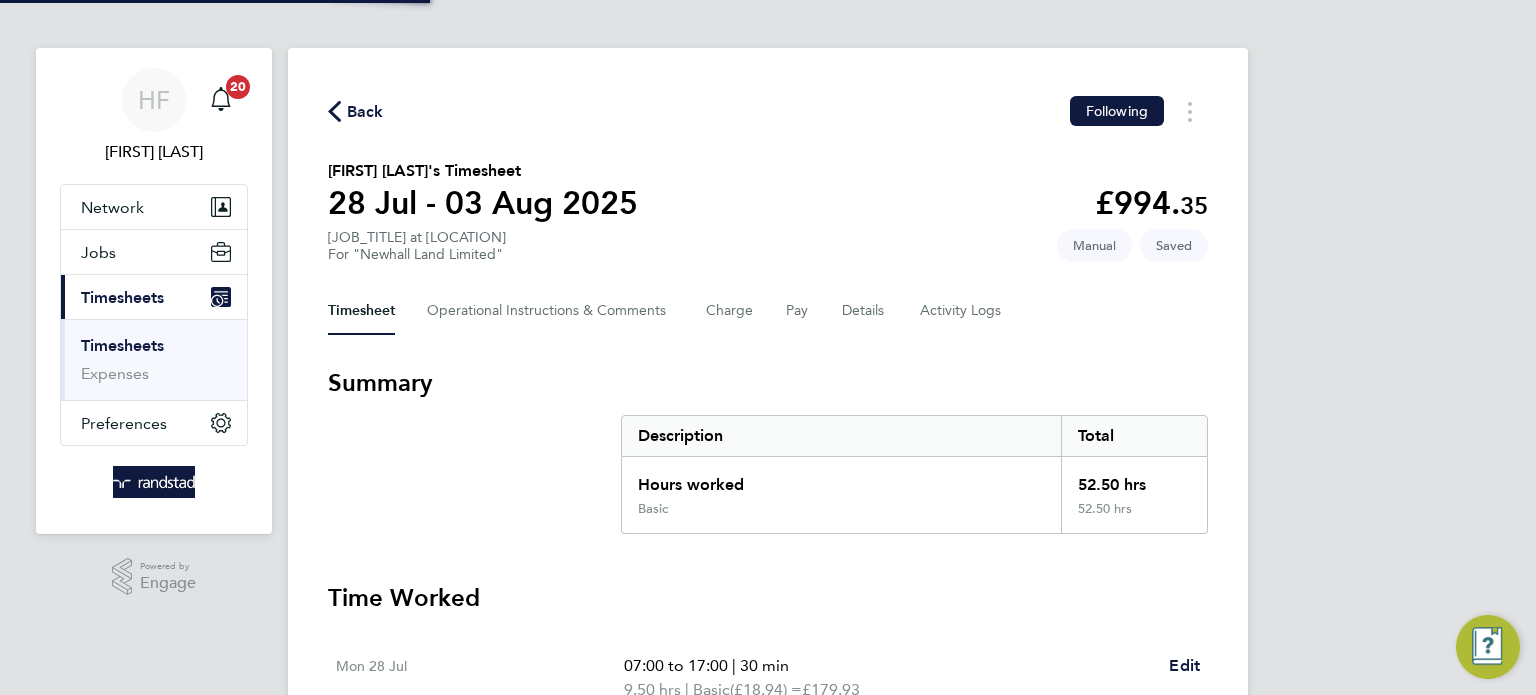 scroll, scrollTop: 10, scrollLeft: 0, axis: vertical 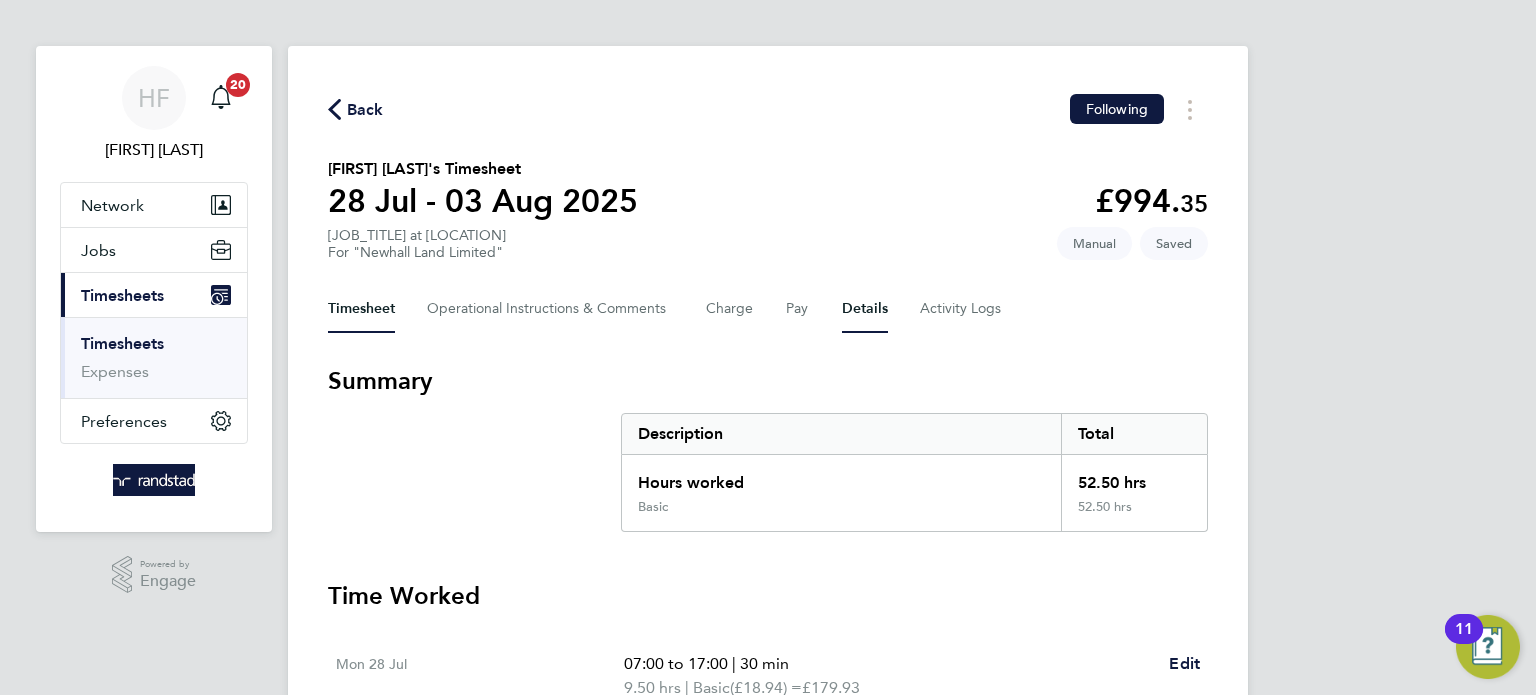click on "Details" at bounding box center (865, 309) 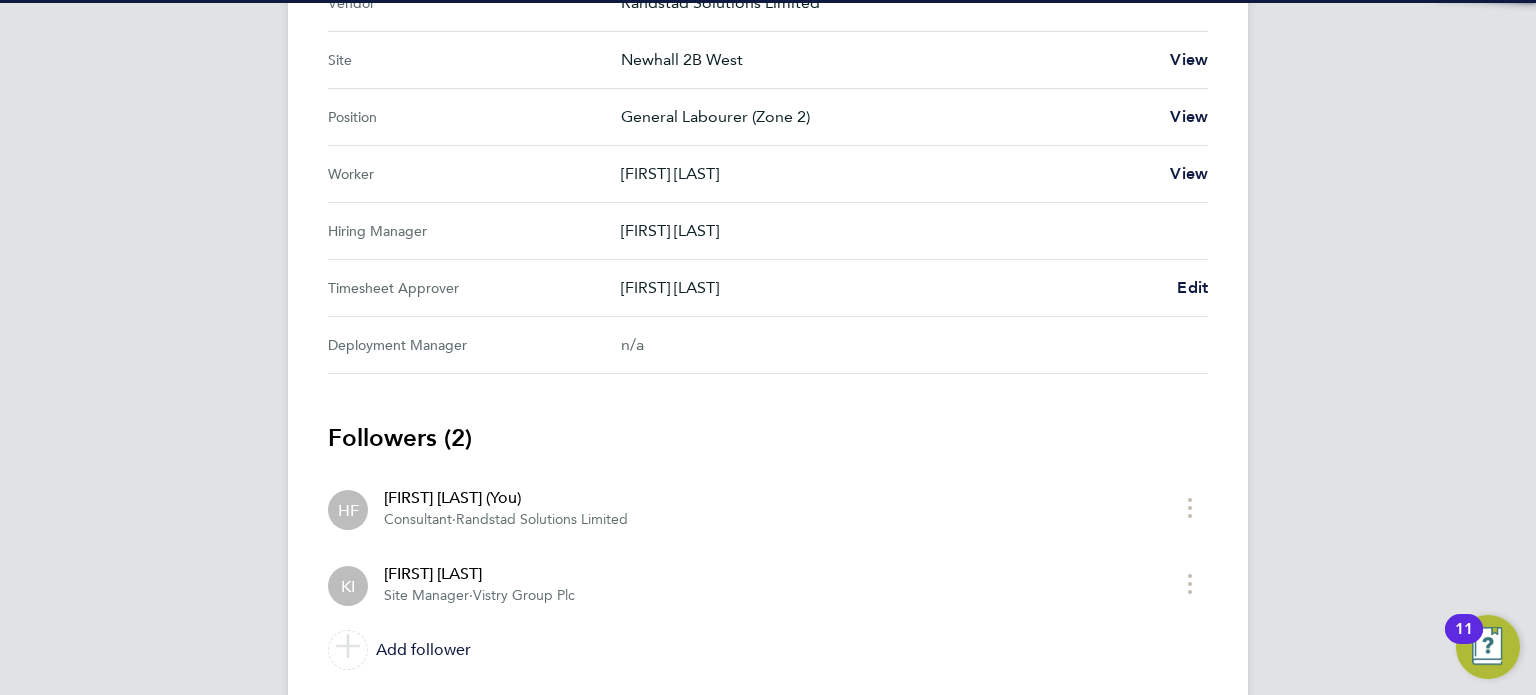 scroll, scrollTop: 832, scrollLeft: 0, axis: vertical 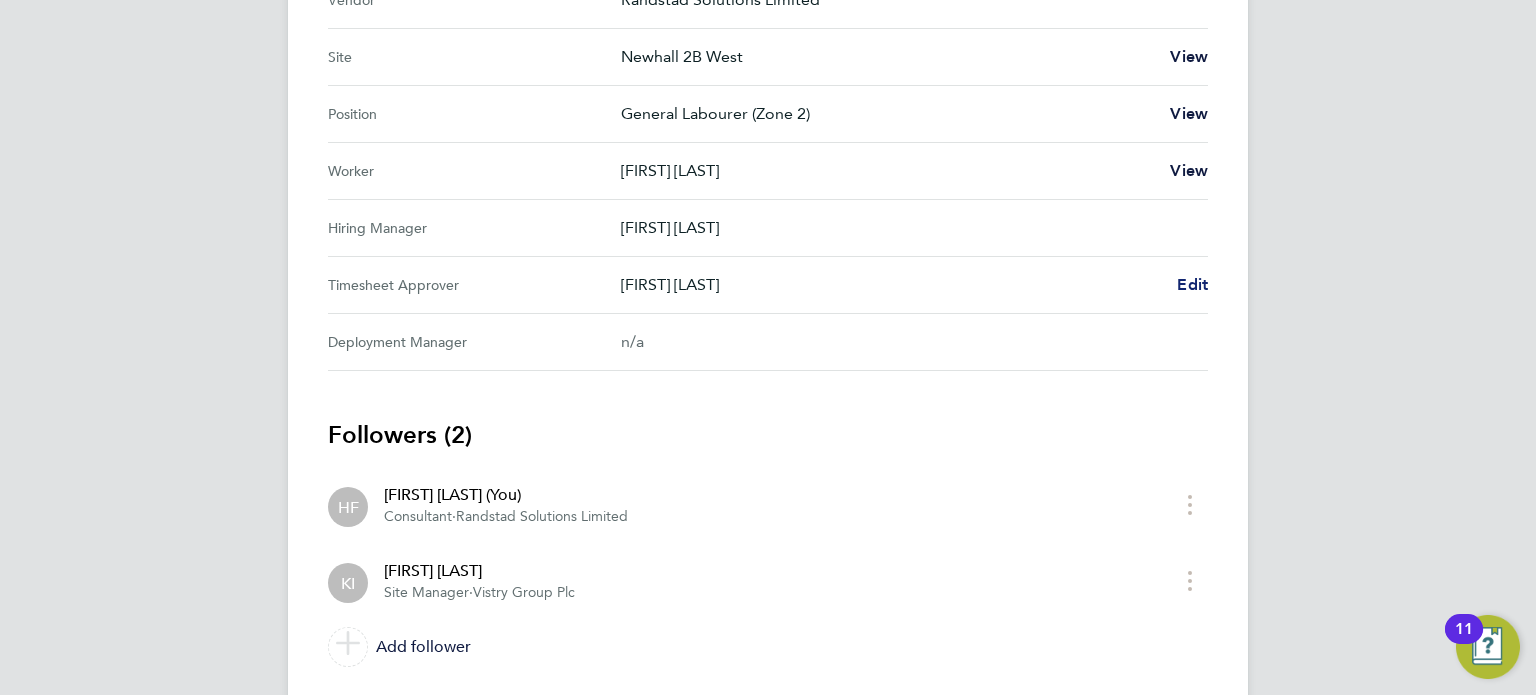 click on "Edit" at bounding box center [1192, 284] 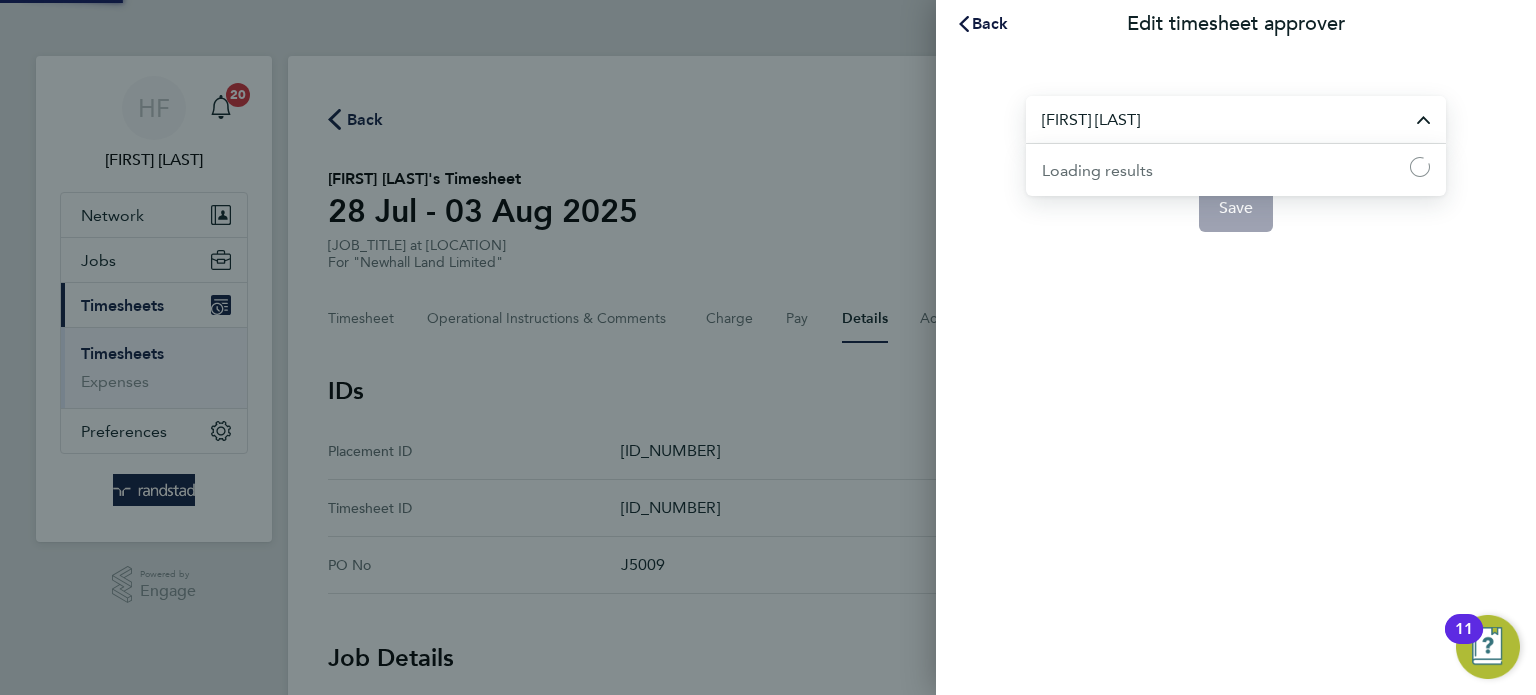 click on "[FIRST] [LAST]" at bounding box center (1236, 119) 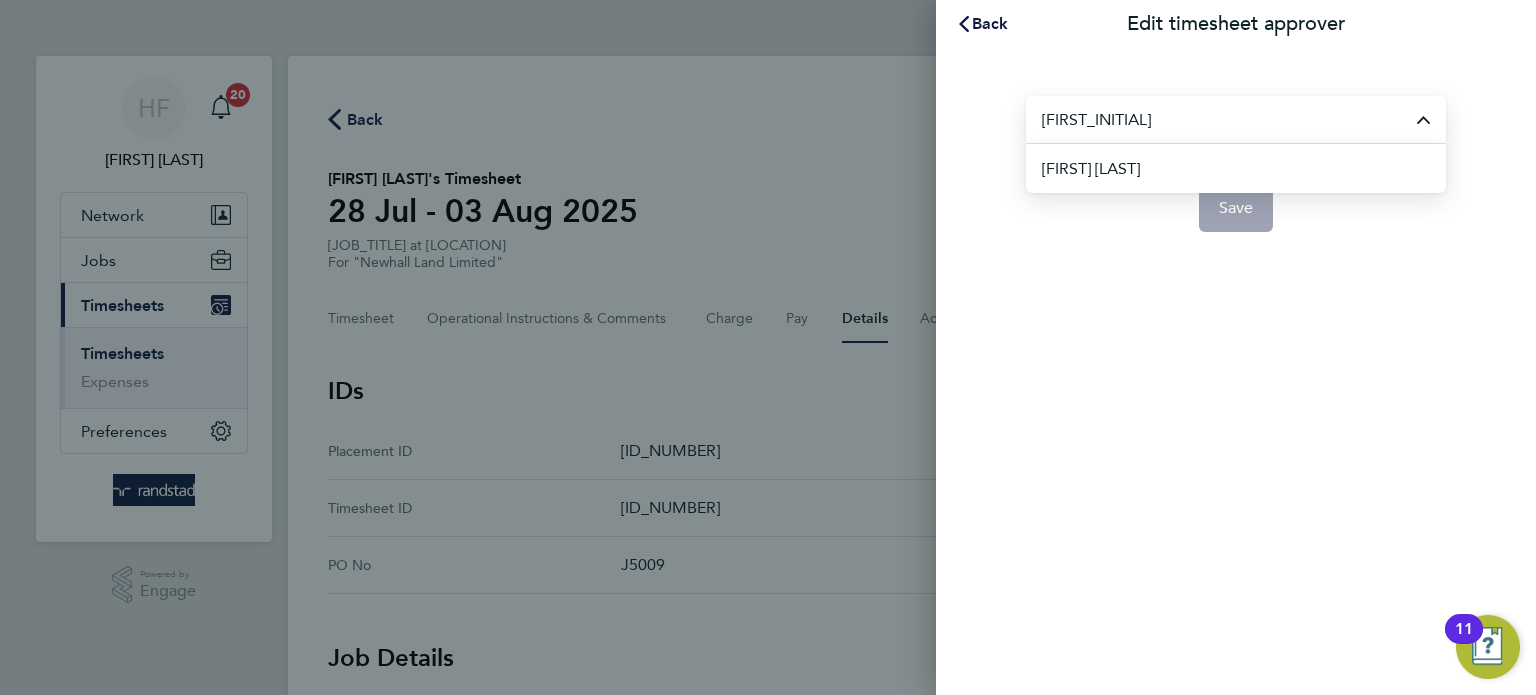type on "[FIRST_INITIAL]" 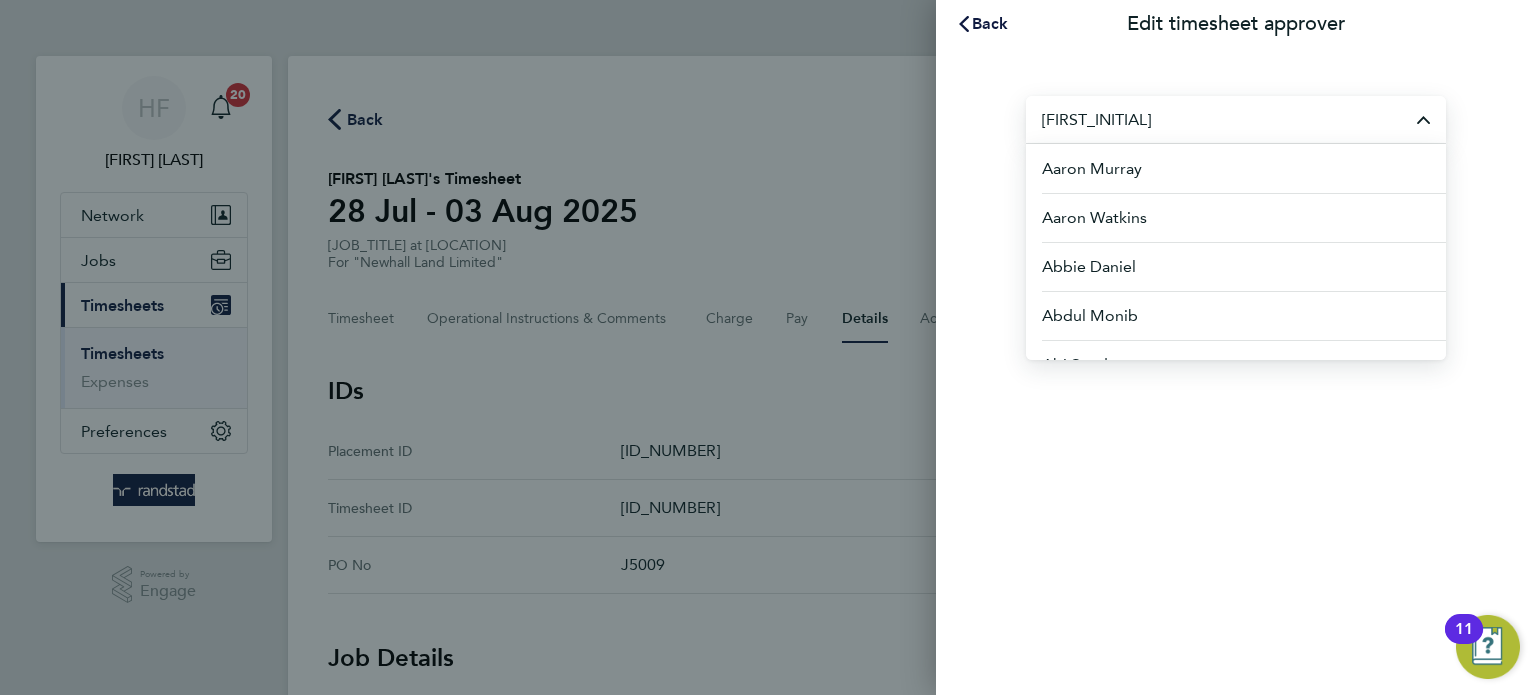 click on "Back  Edit timesheet approver  [FIRST_INITIAL]
[FIRST] [LAST]   [FIRST] [LAST]   [FIRST] [LAST]   [FIRST] [LAST]   [FIRST] [LAST]   [FIRST] [LAST]   [FIRST] [LAST]   [FIRST] [LAST]   [FIRST] [LAST]   [FIRST] [LAST]   [FIRST] [LAST]   [FIRST] [LAST]   [FIRST] [LAST]   [FIRST] [LAST]   [FIRST] [LAST]   [FIRST] [LAST]   [FIRST] [LAST]   [FIRST] [LAST]   [FIRST] [LAST]   [FIRST] [LAST]   [FIRST] [LAST]   Save" 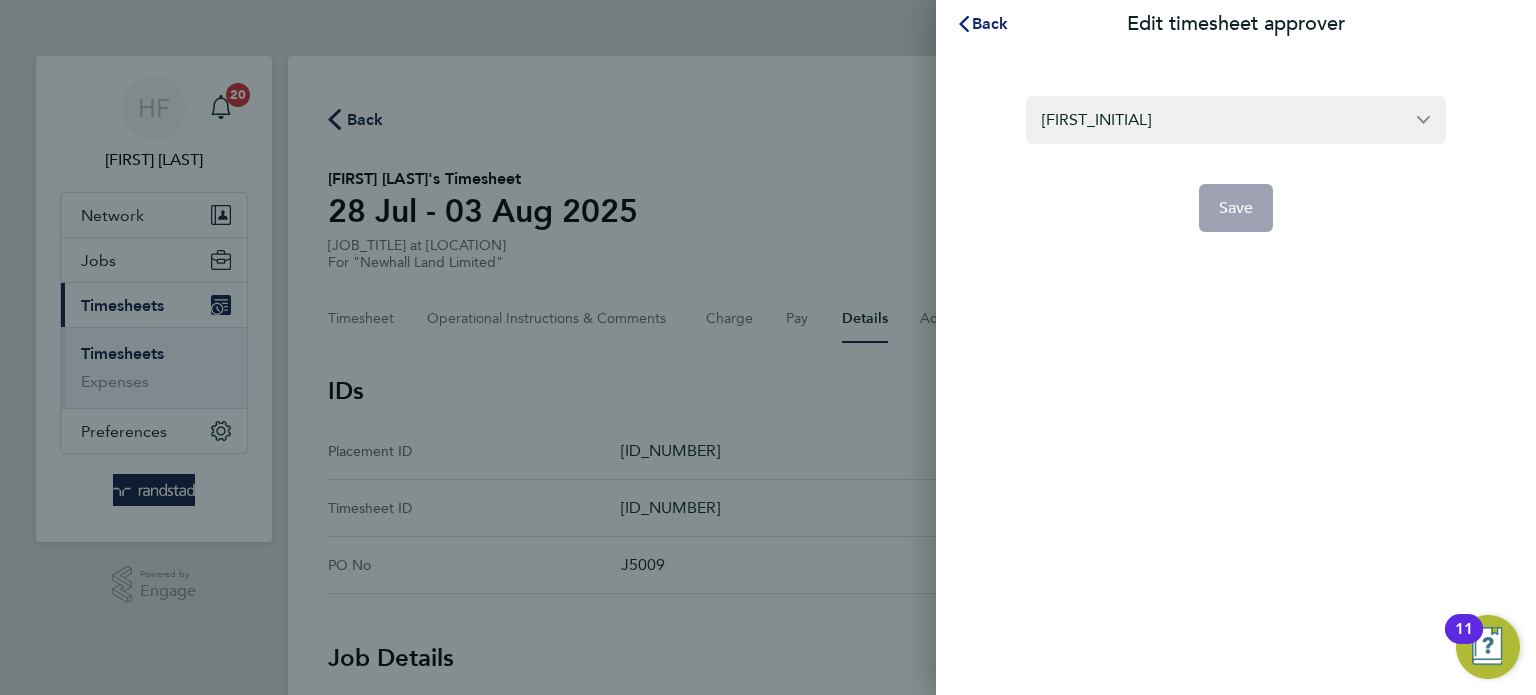 click on "Back" 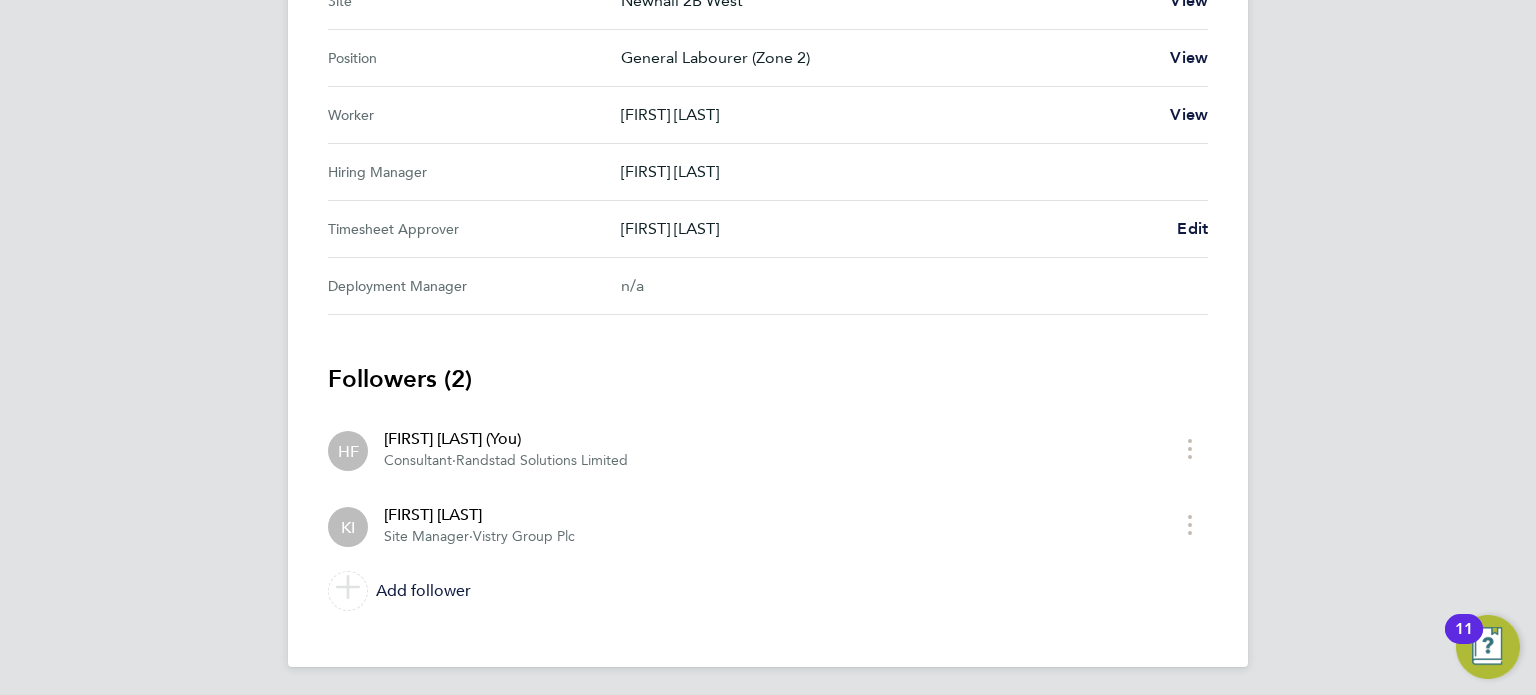 scroll, scrollTop: 124, scrollLeft: 0, axis: vertical 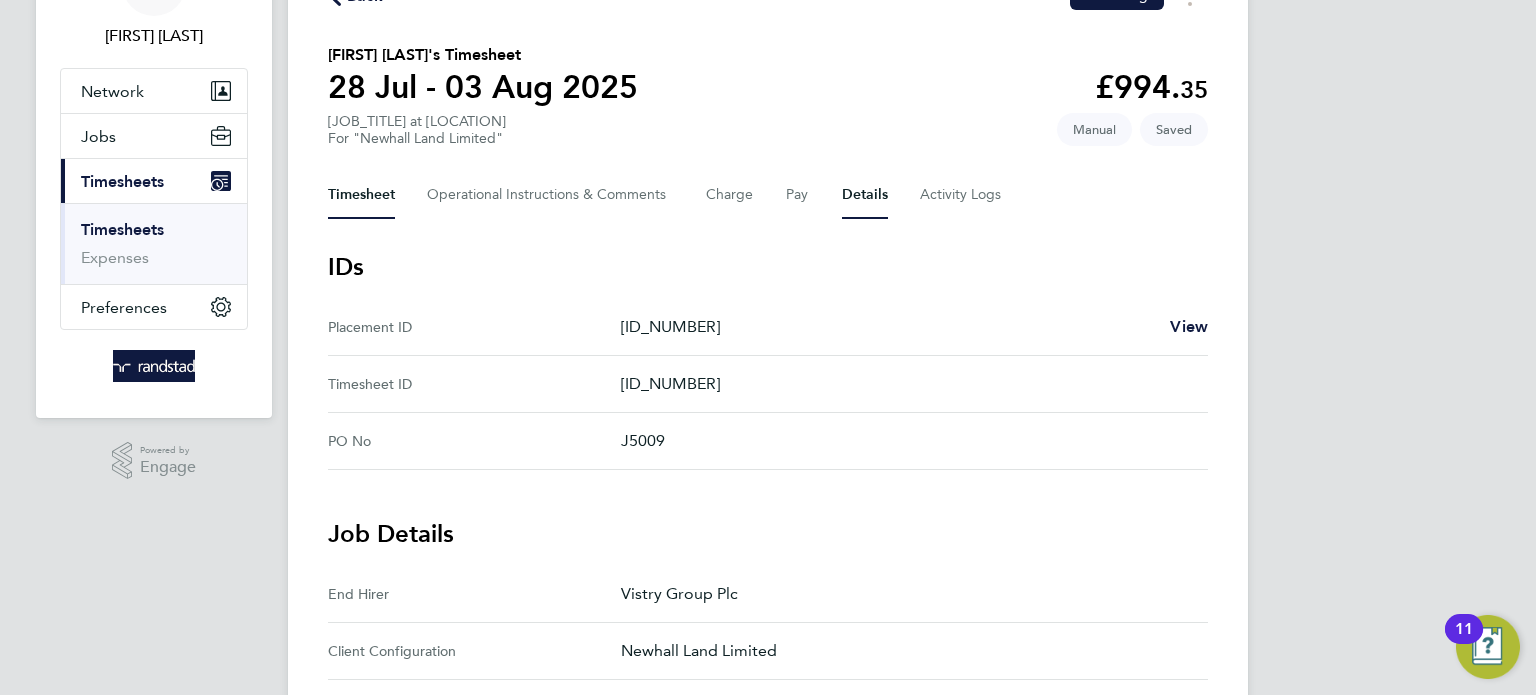 click on "Timesheet" at bounding box center (361, 195) 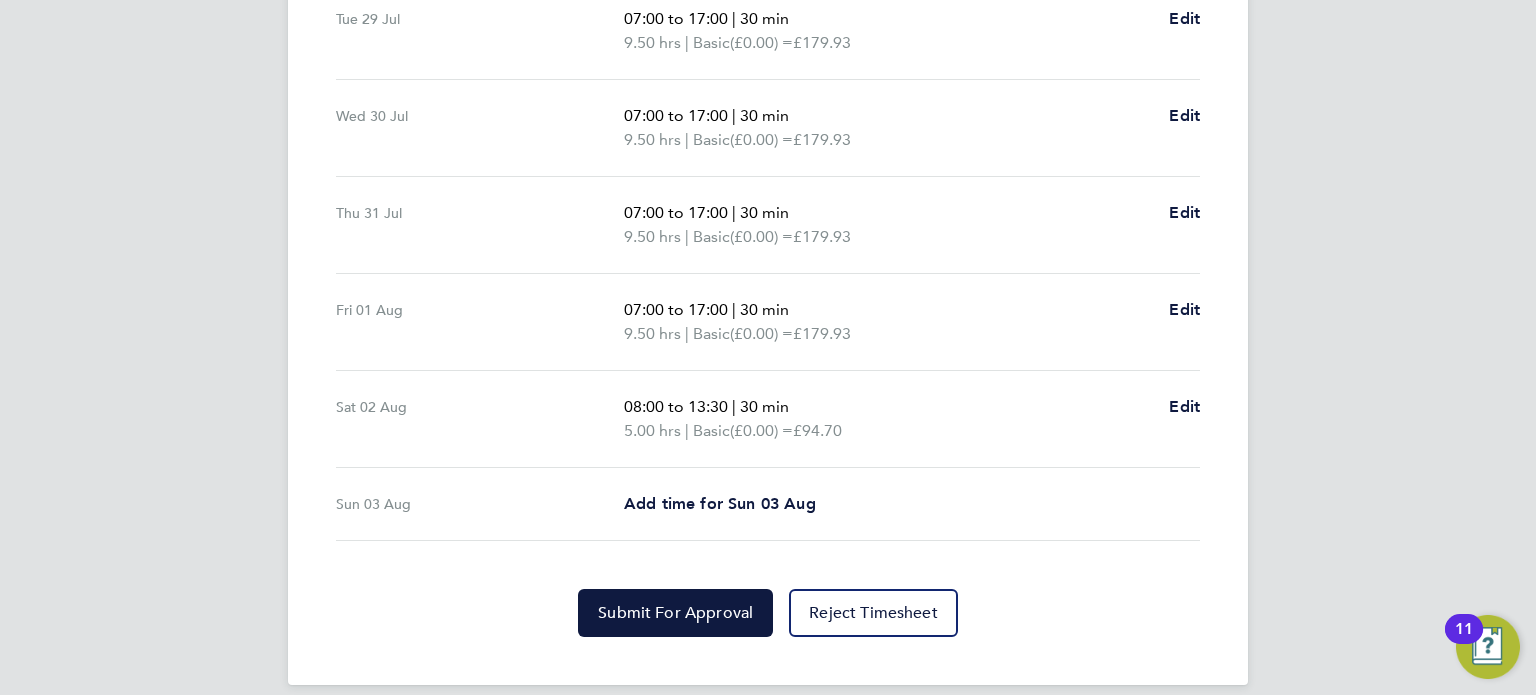scroll, scrollTop: 0, scrollLeft: 0, axis: both 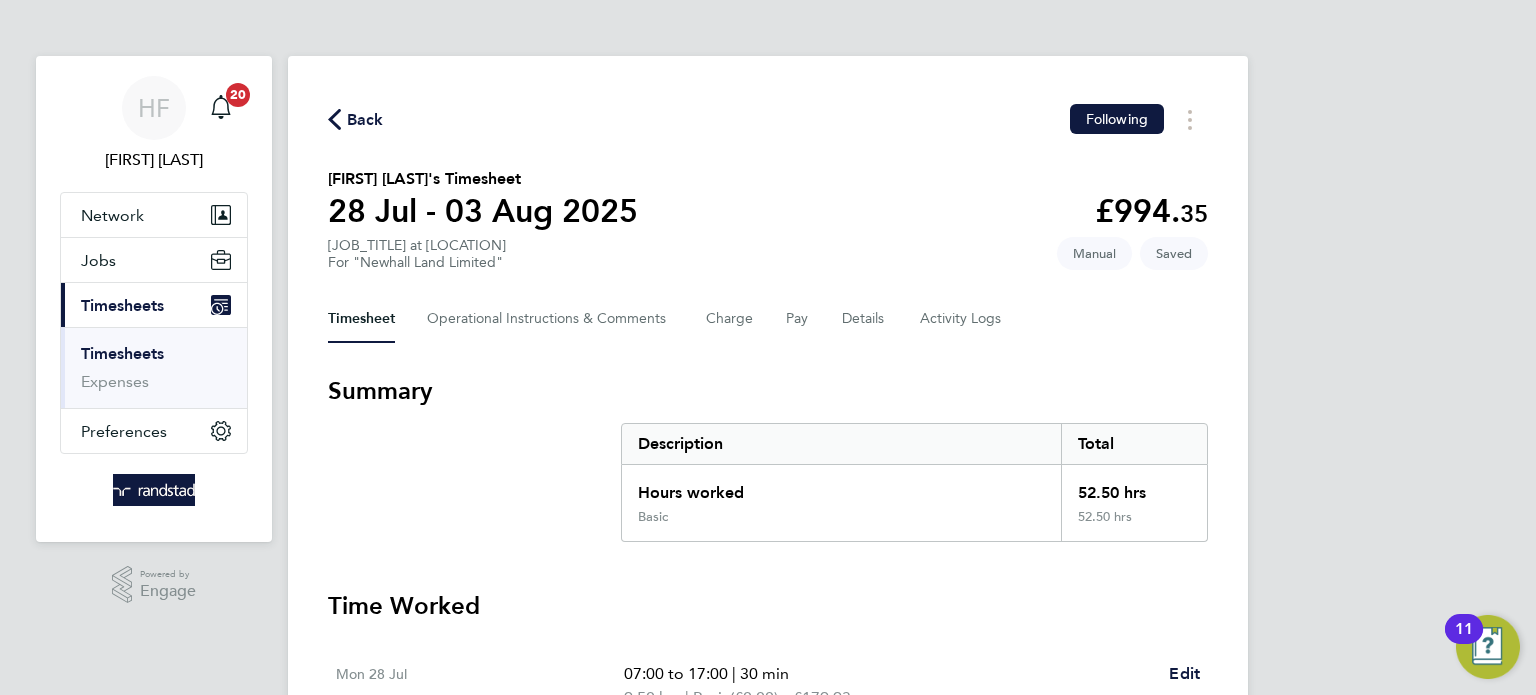 click on "Timesheets" at bounding box center (122, 353) 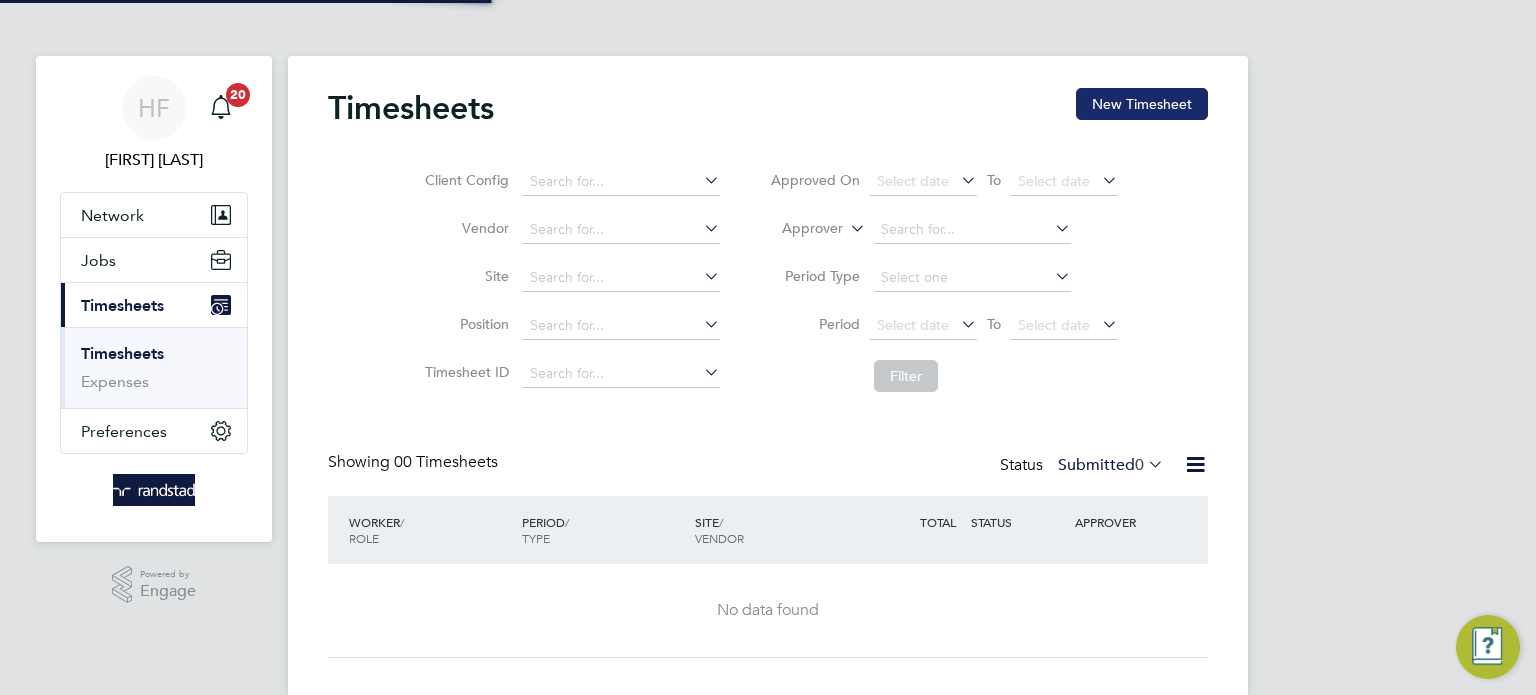 click on "New Timesheet" 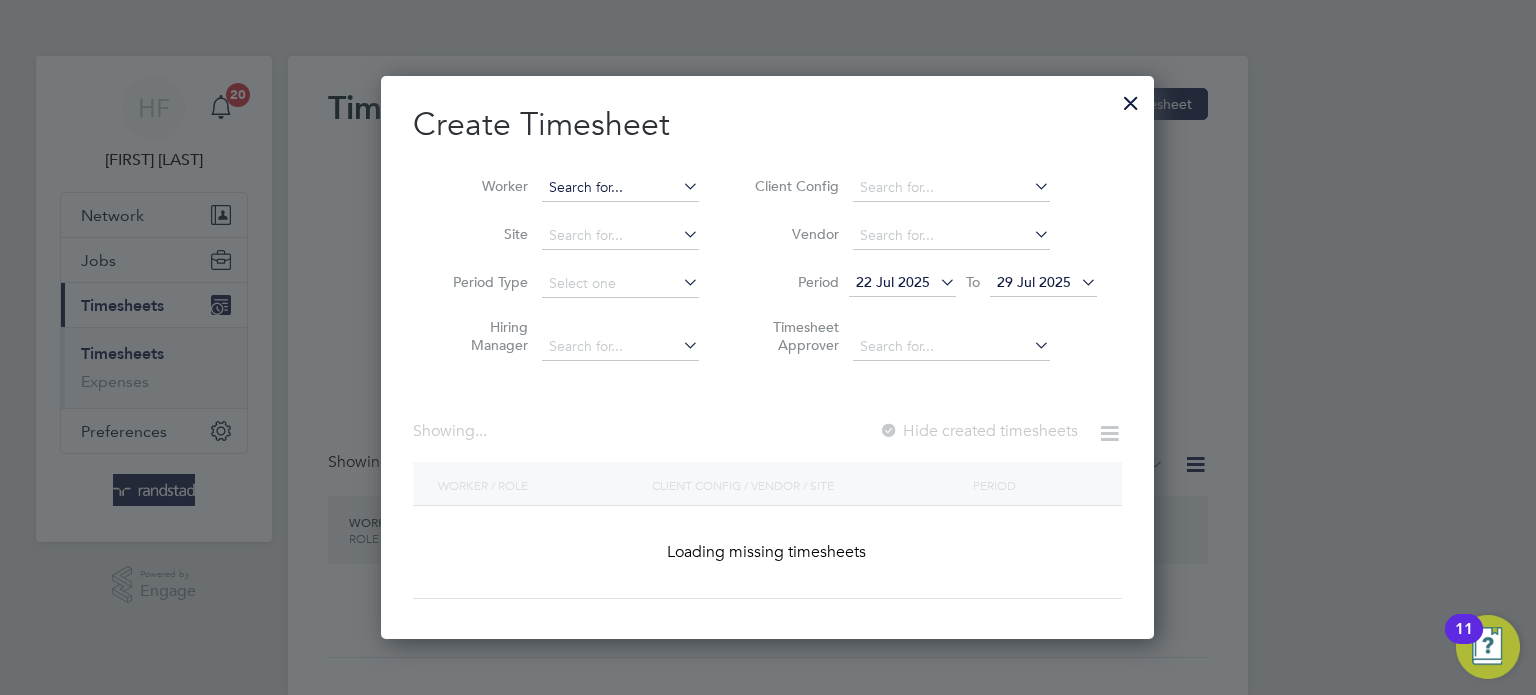 scroll, scrollTop: 10, scrollLeft: 10, axis: both 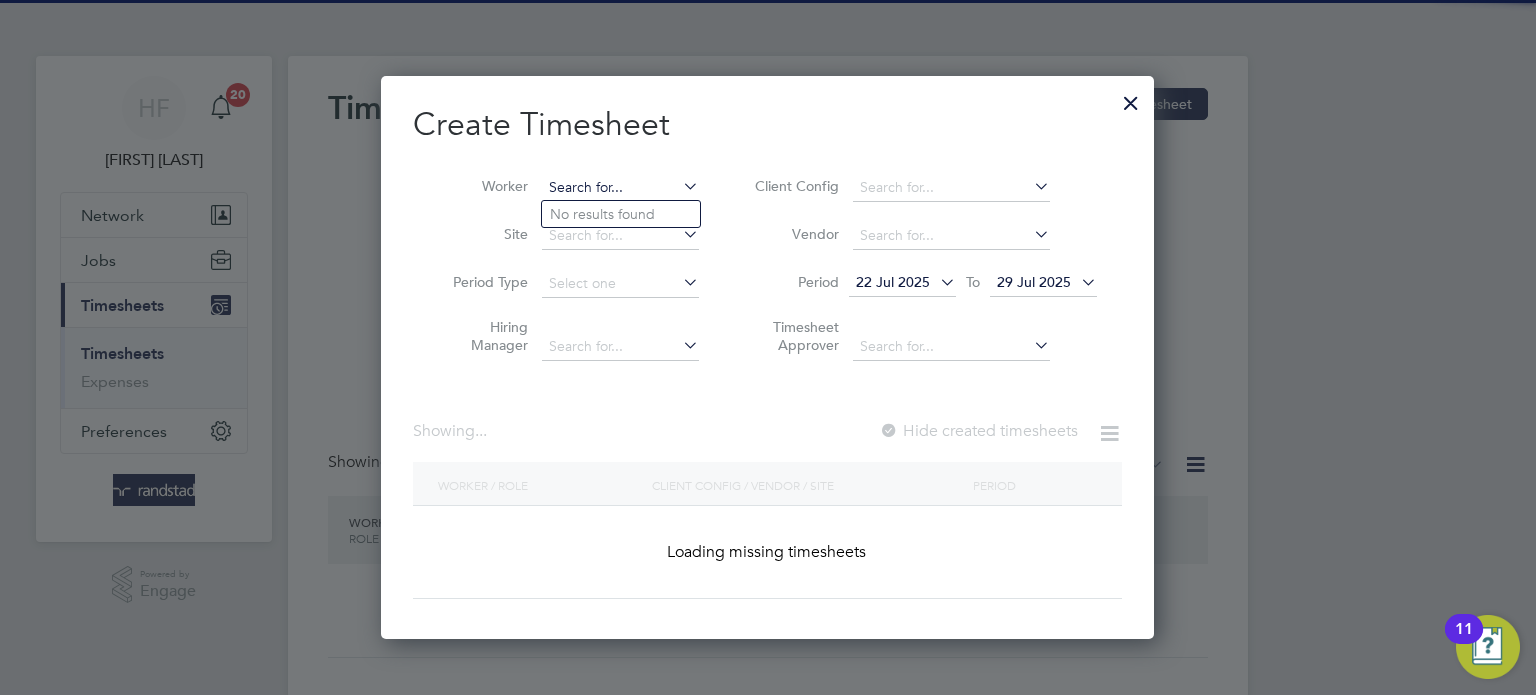 click at bounding box center [620, 188] 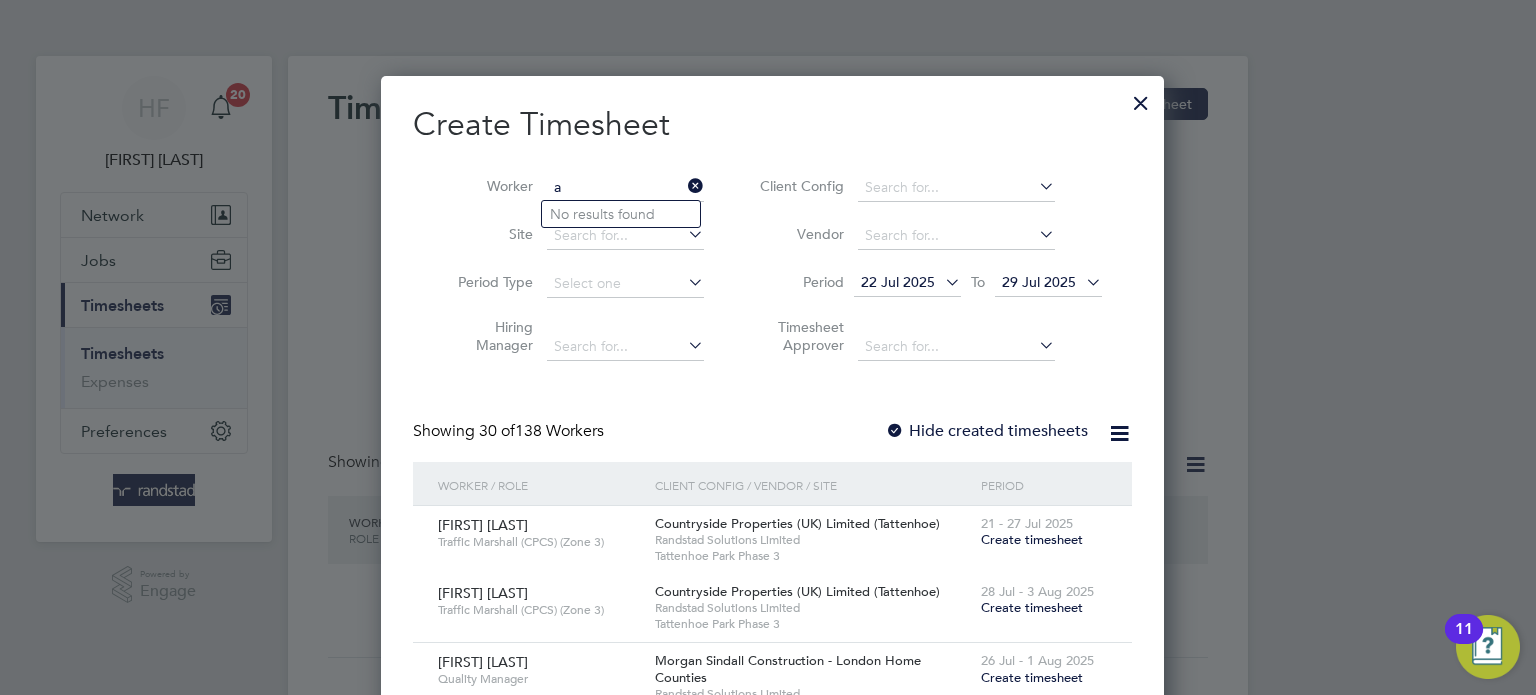 scroll, scrollTop: 9, scrollLeft: 9, axis: both 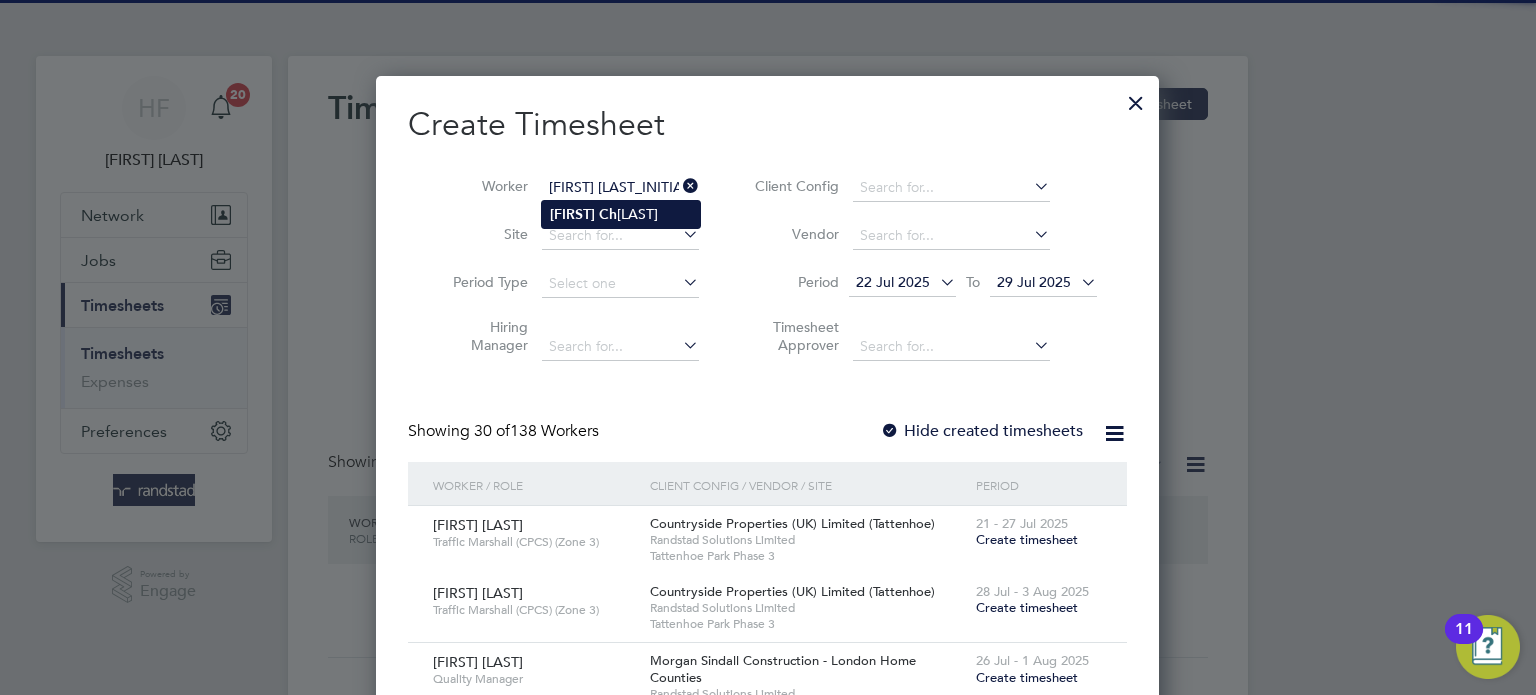click on "[FIRST] [LAST_INITIAL]" 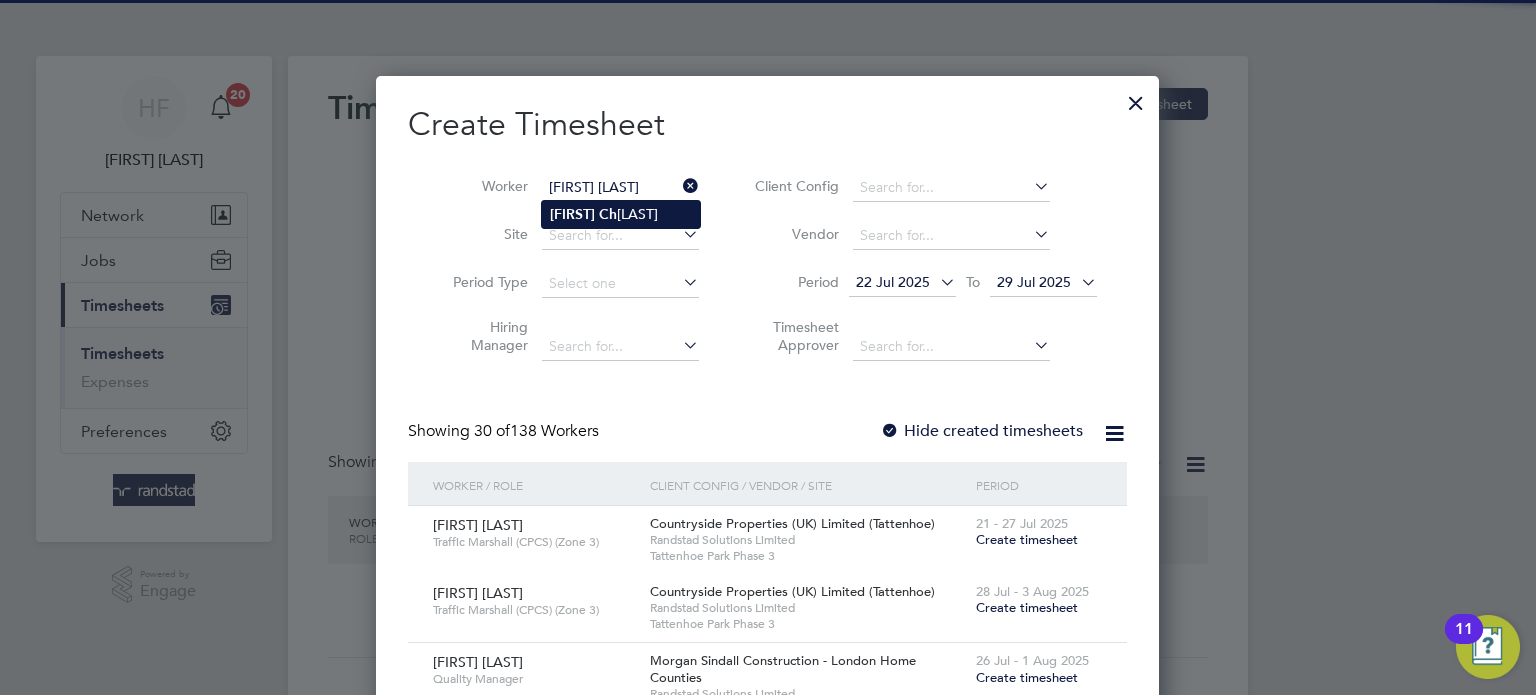 scroll, scrollTop: 10, scrollLeft: 10, axis: both 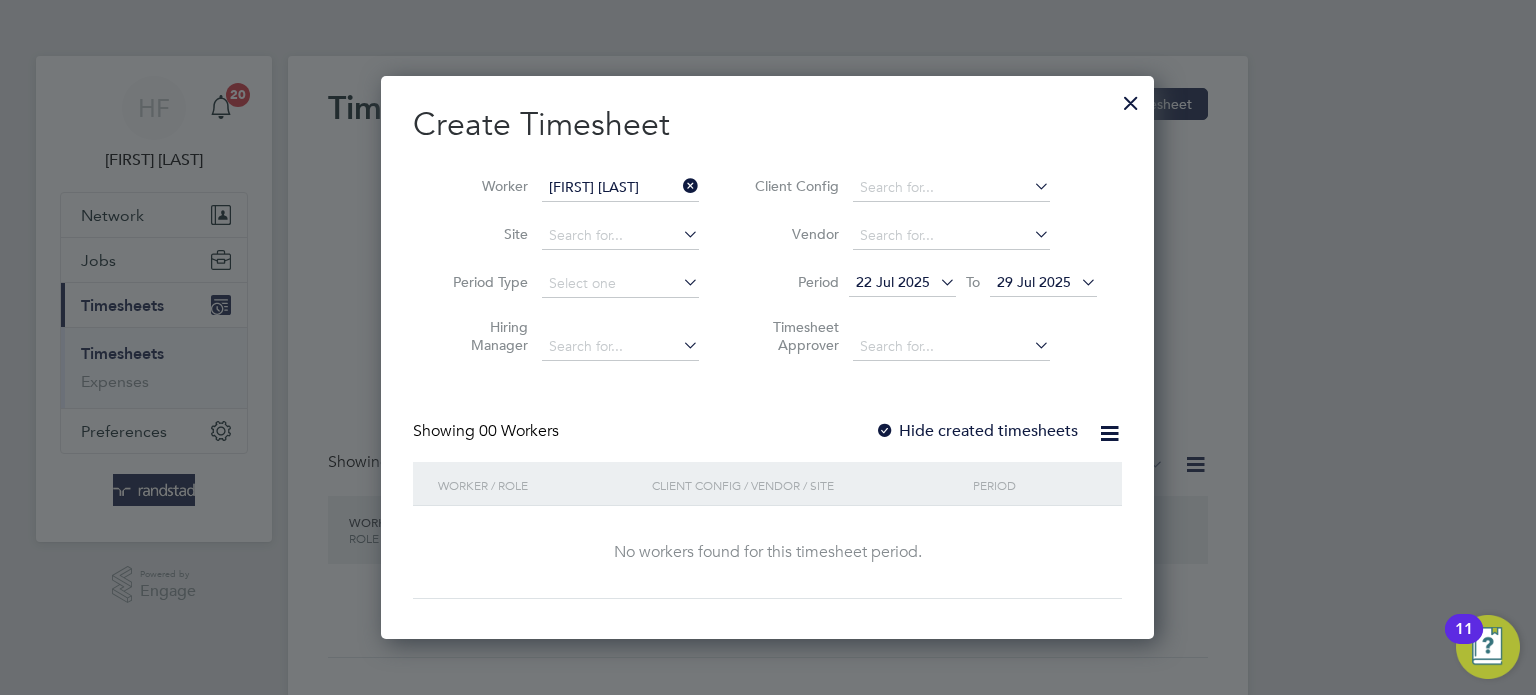 click at bounding box center (1077, 282) 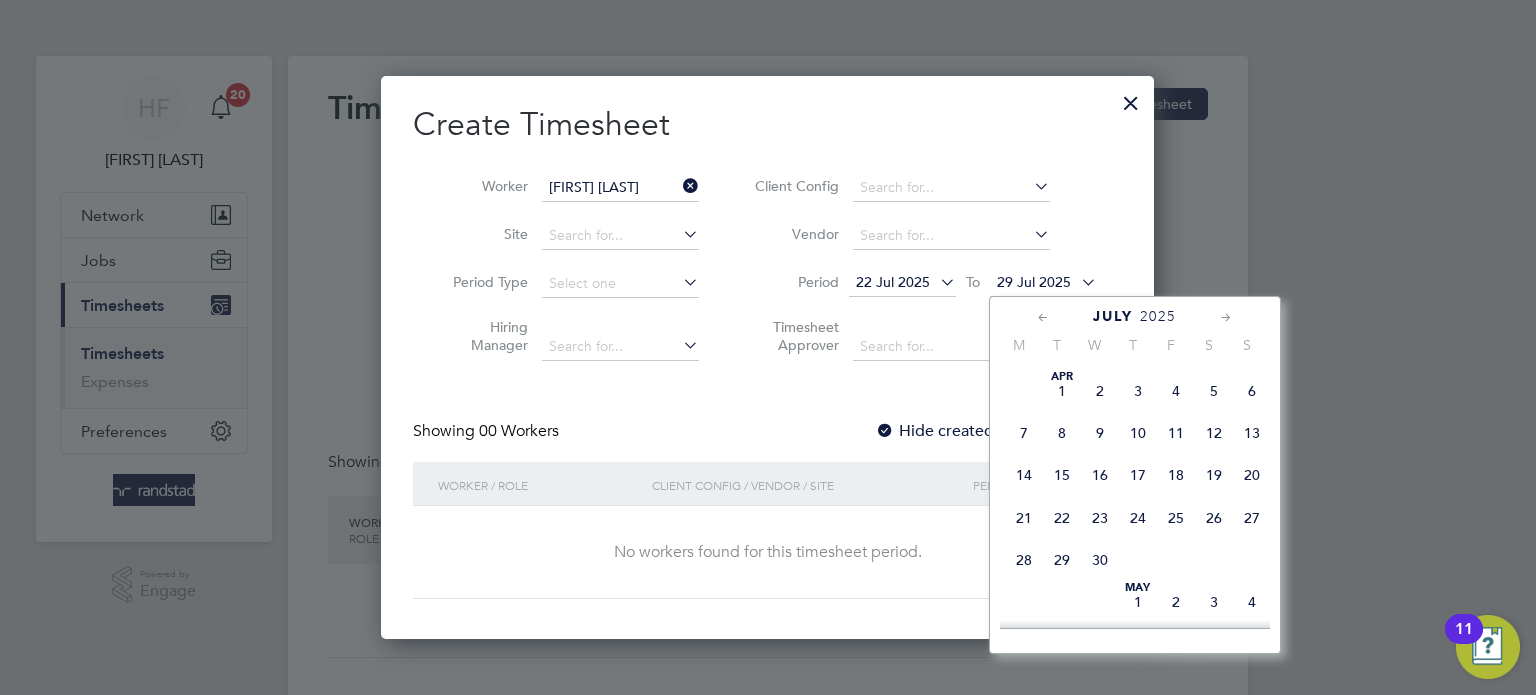 scroll, scrollTop: 799, scrollLeft: 0, axis: vertical 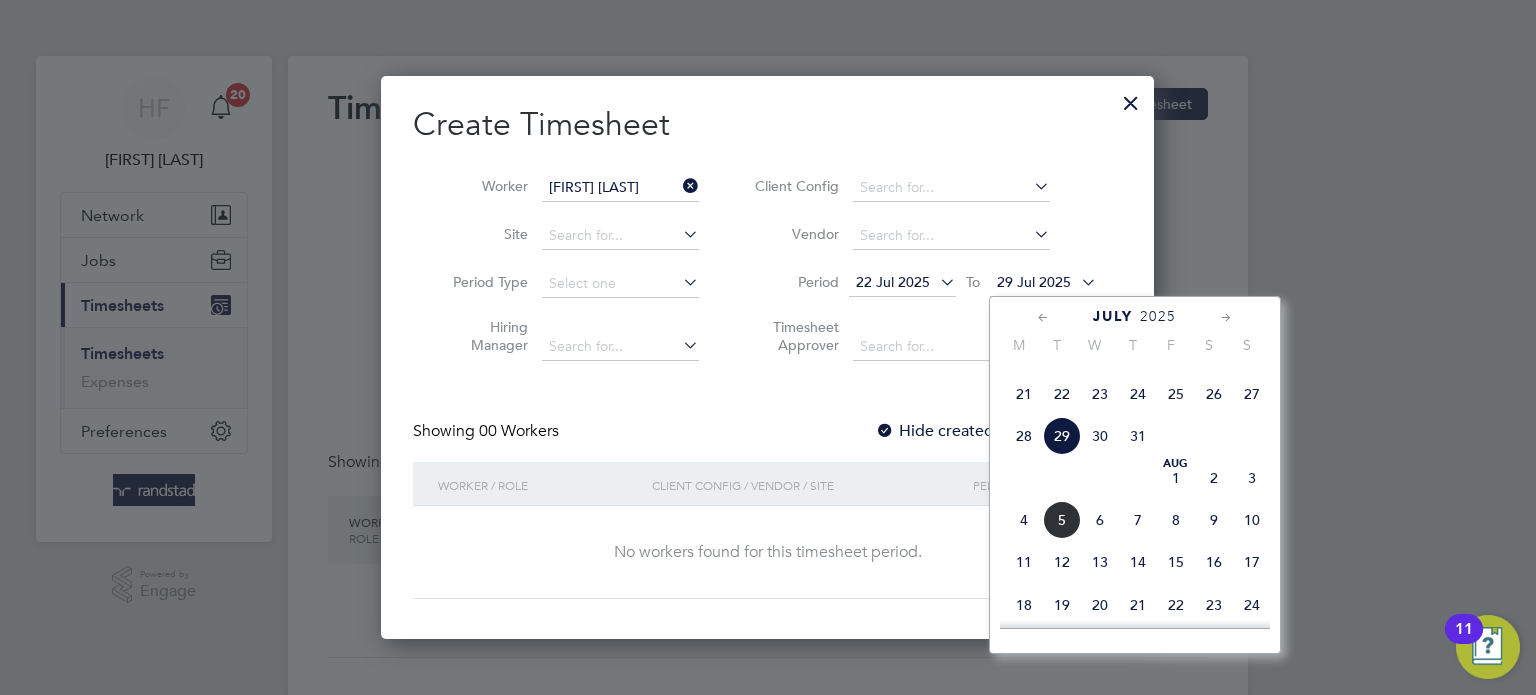 drag, startPoint x: 1250, startPoint y: 515, endPoint x: 1234, endPoint y: 512, distance: 16.27882 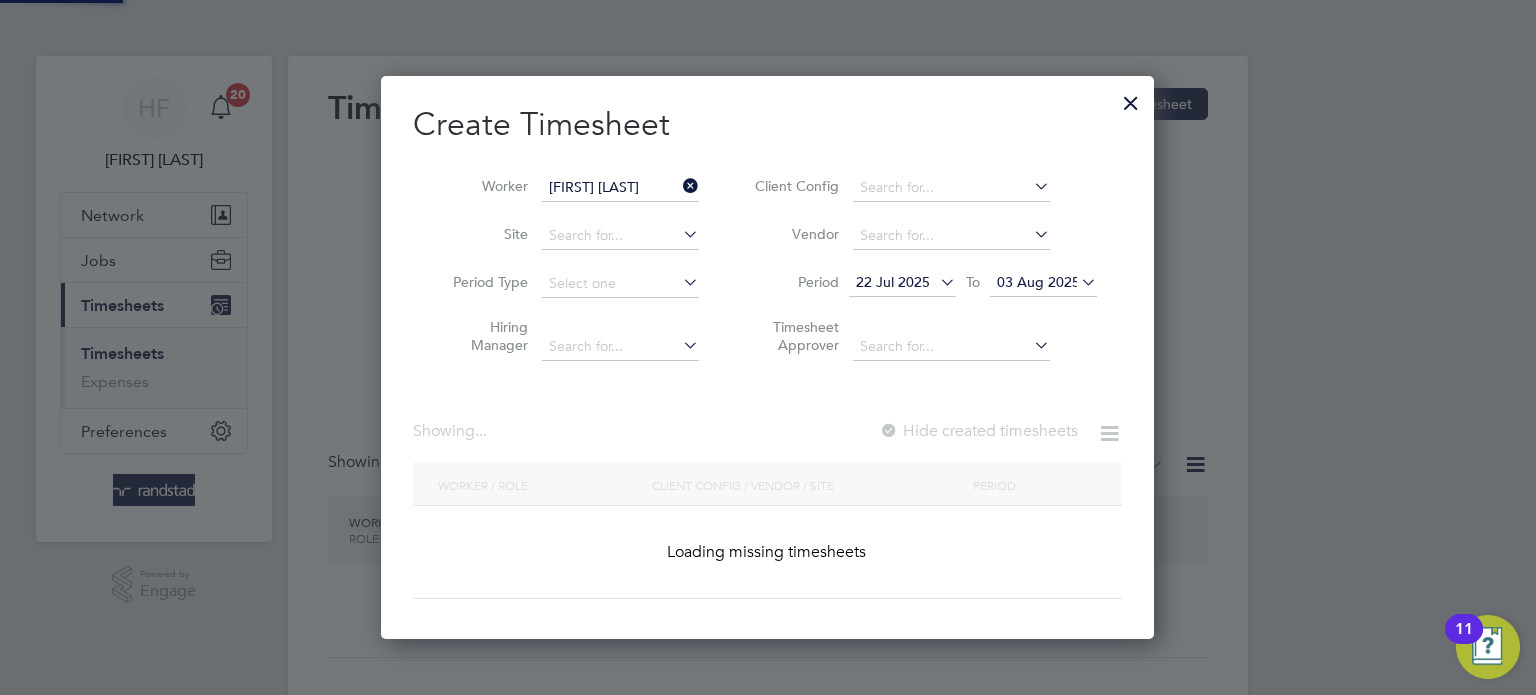 scroll, scrollTop: 10, scrollLeft: 10, axis: both 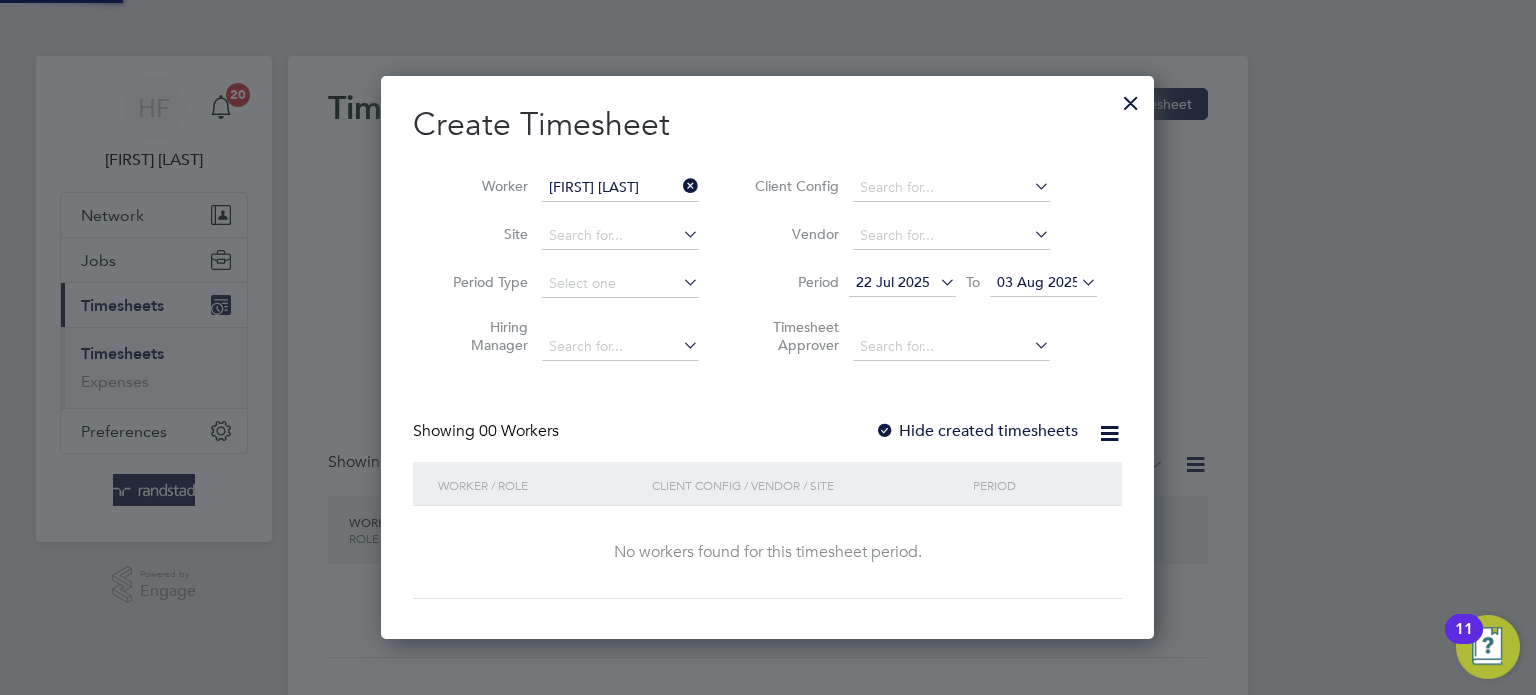 click on "Hide created timesheets" at bounding box center (976, 431) 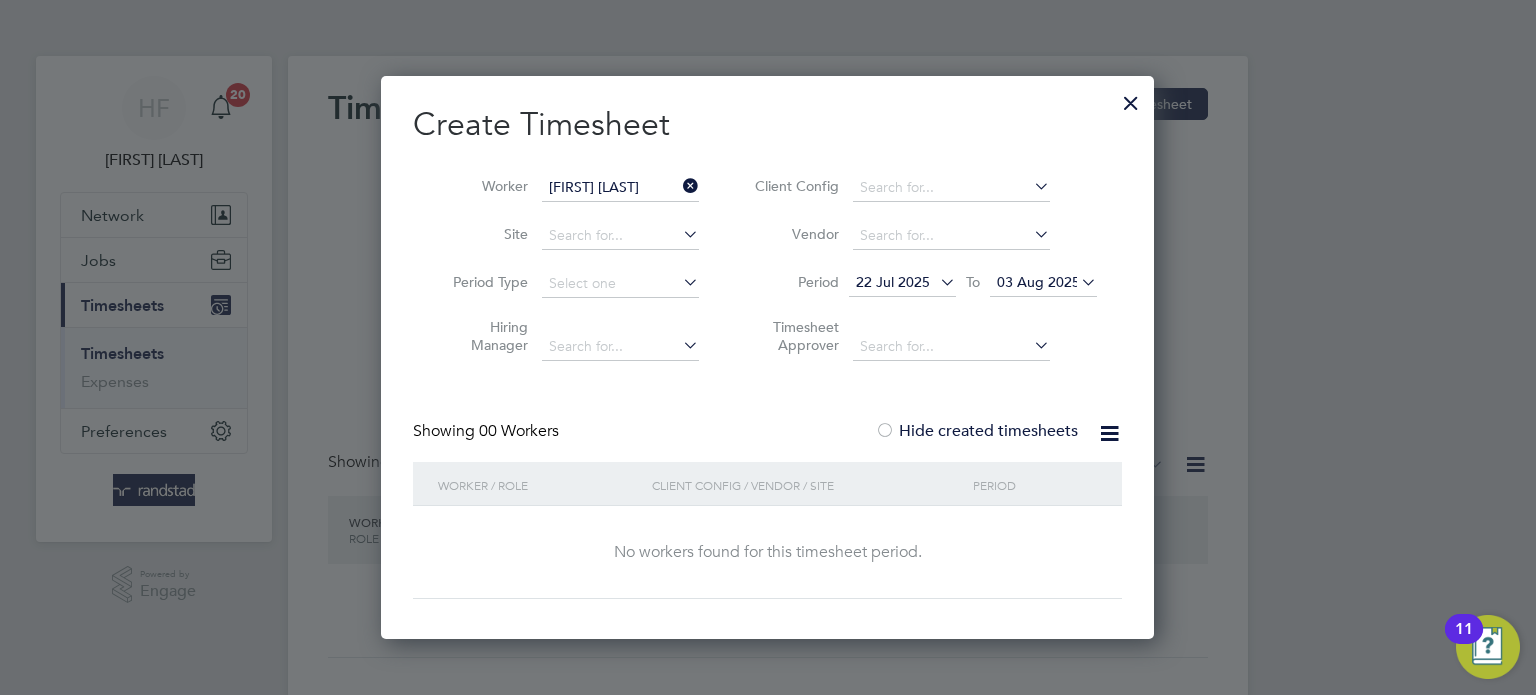 click on "Hide created timesheets" at bounding box center [976, 431] 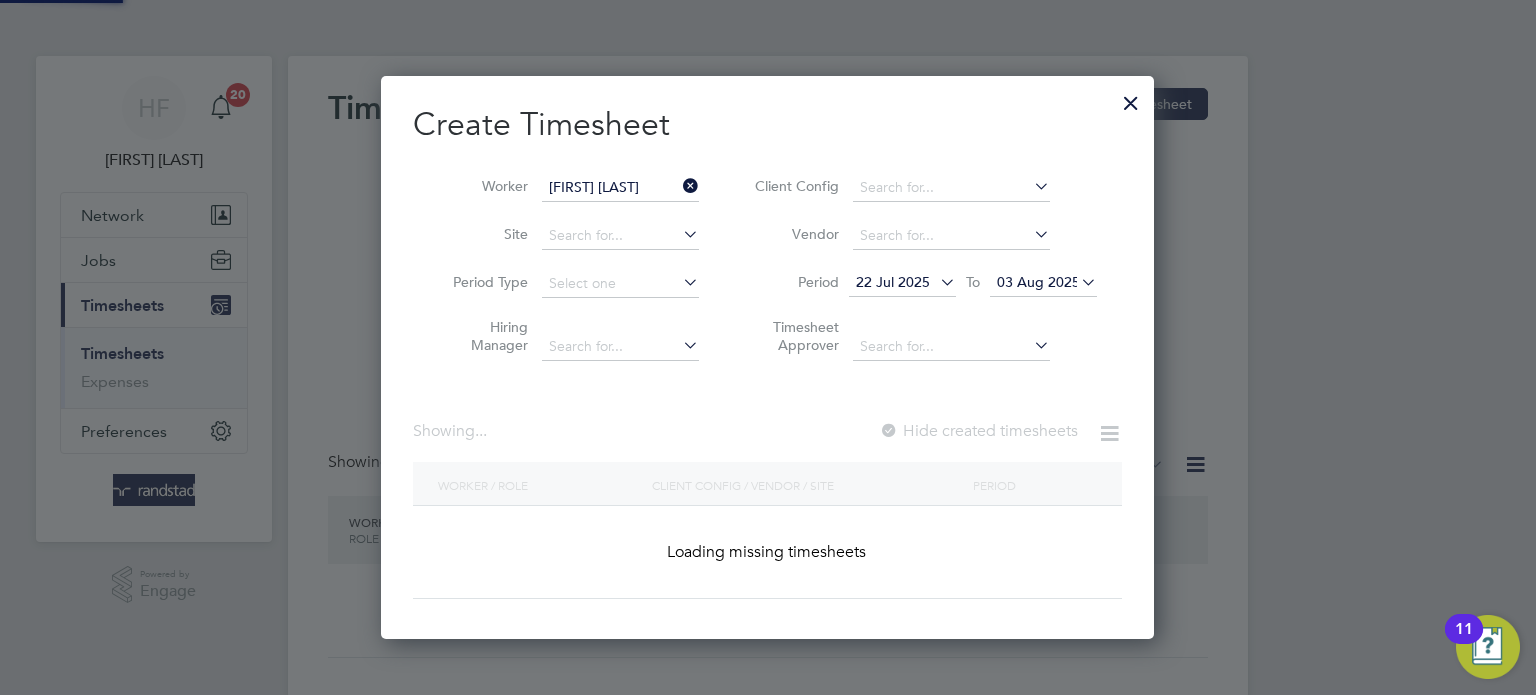 scroll, scrollTop: 10, scrollLeft: 10, axis: both 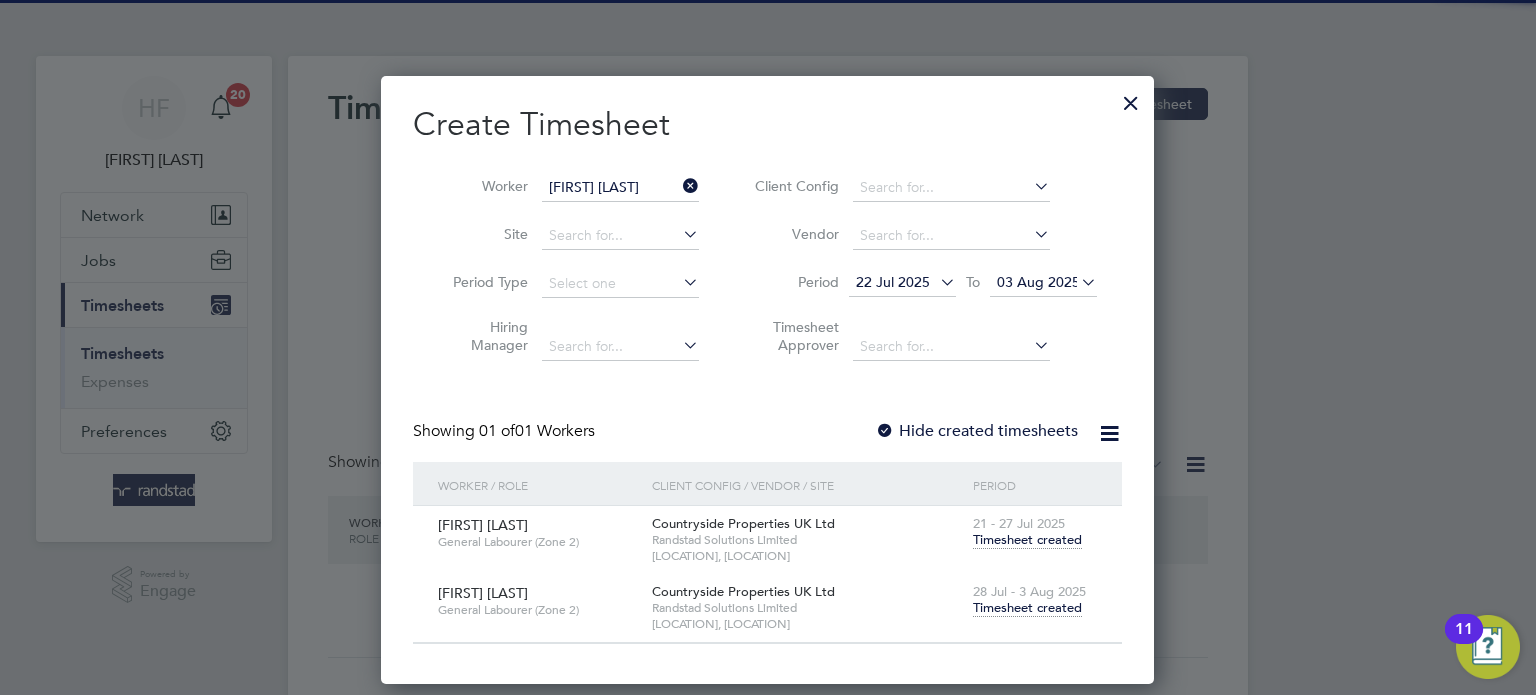 click on "Timesheet created" at bounding box center [1027, 608] 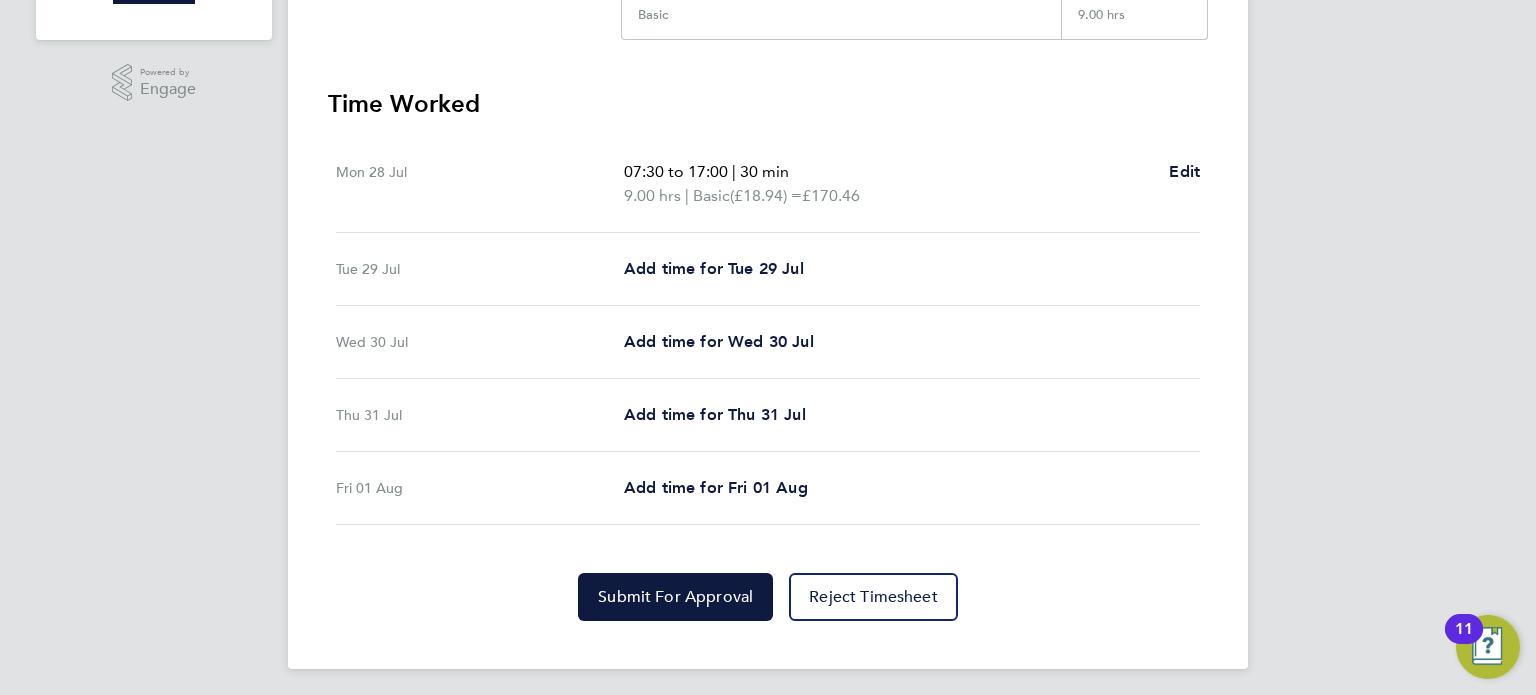 scroll, scrollTop: 504, scrollLeft: 0, axis: vertical 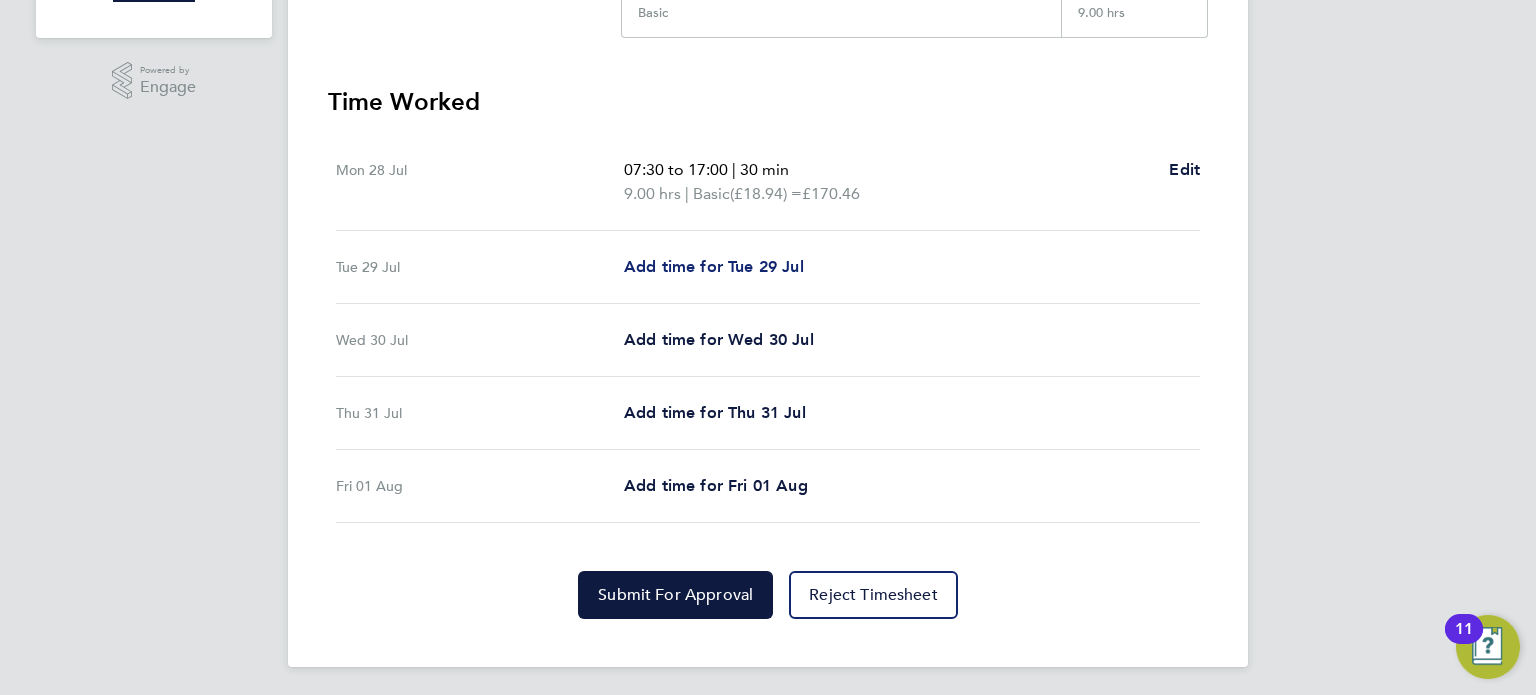 click on "Add time for Tue 29 Jul" at bounding box center (714, 266) 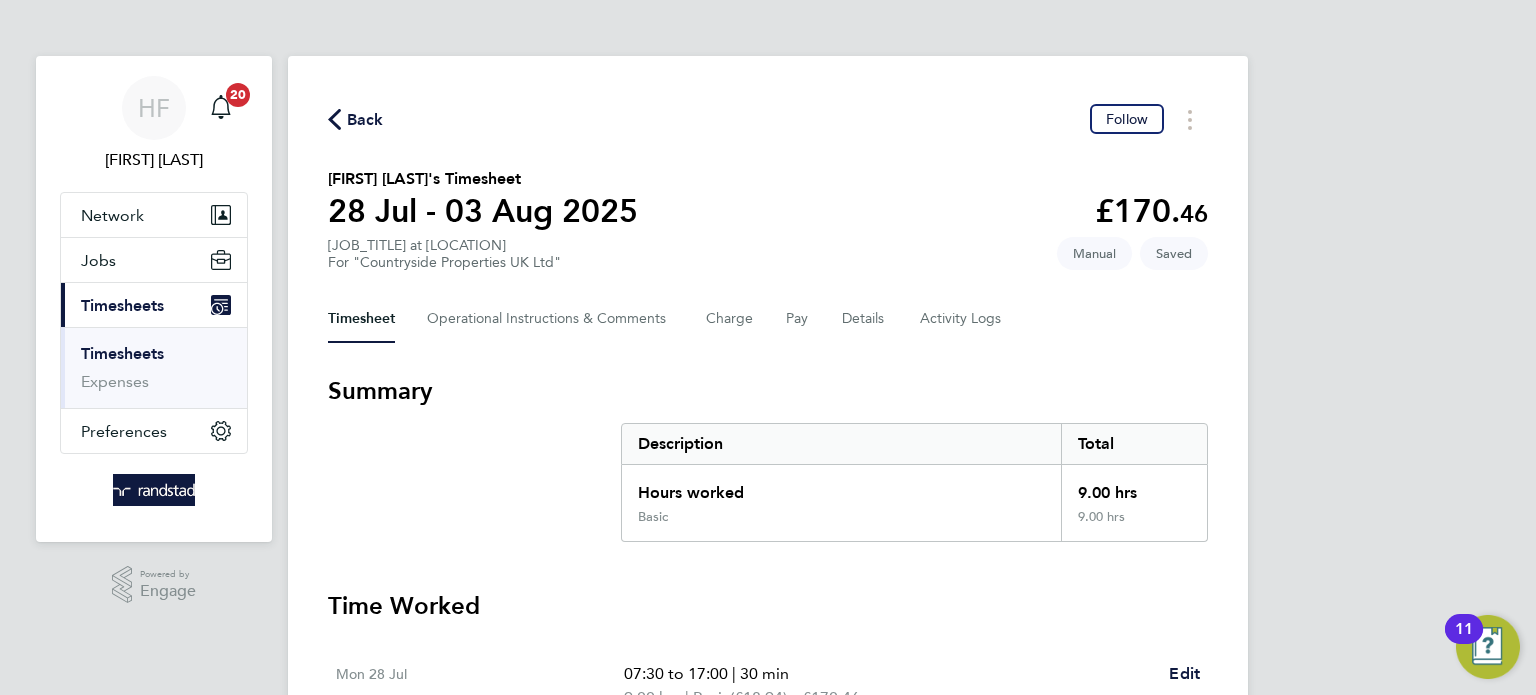 select on "30" 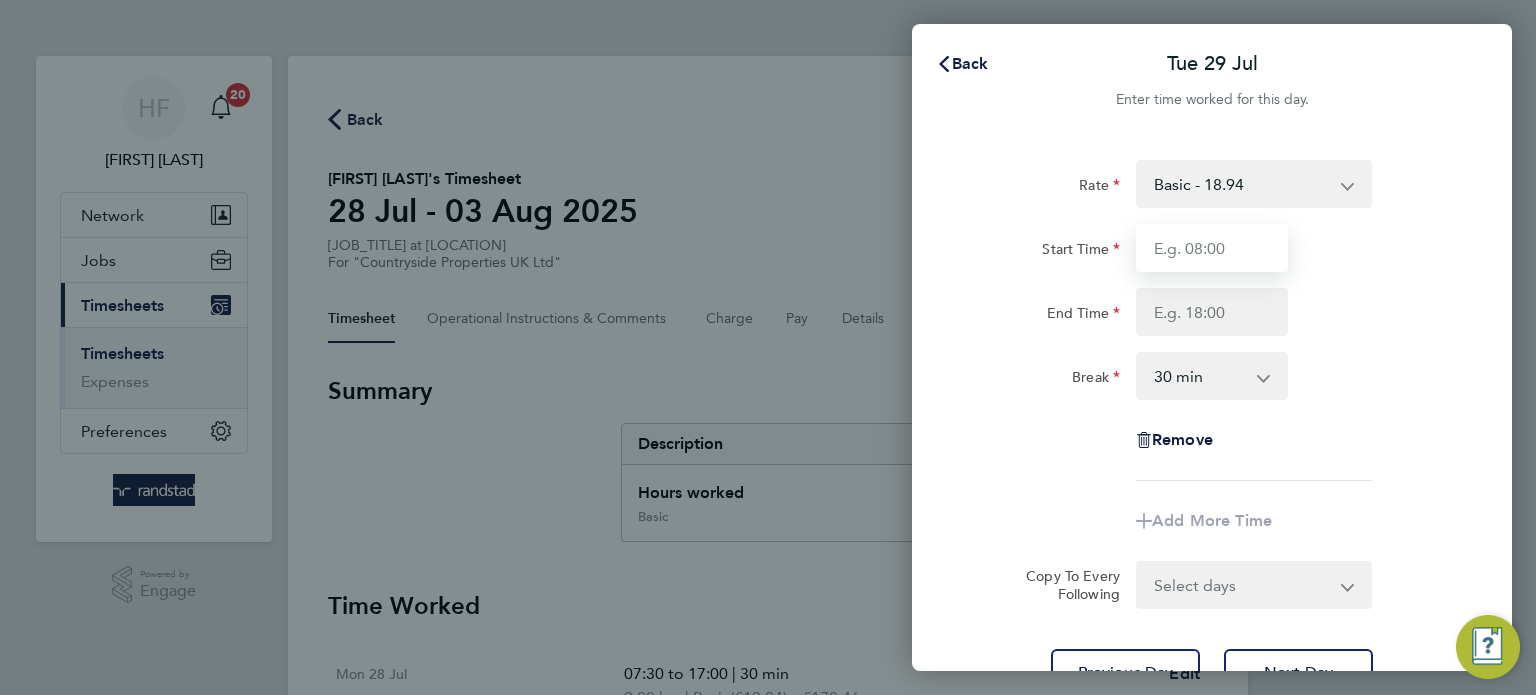 click on "Start Time" at bounding box center [1212, 248] 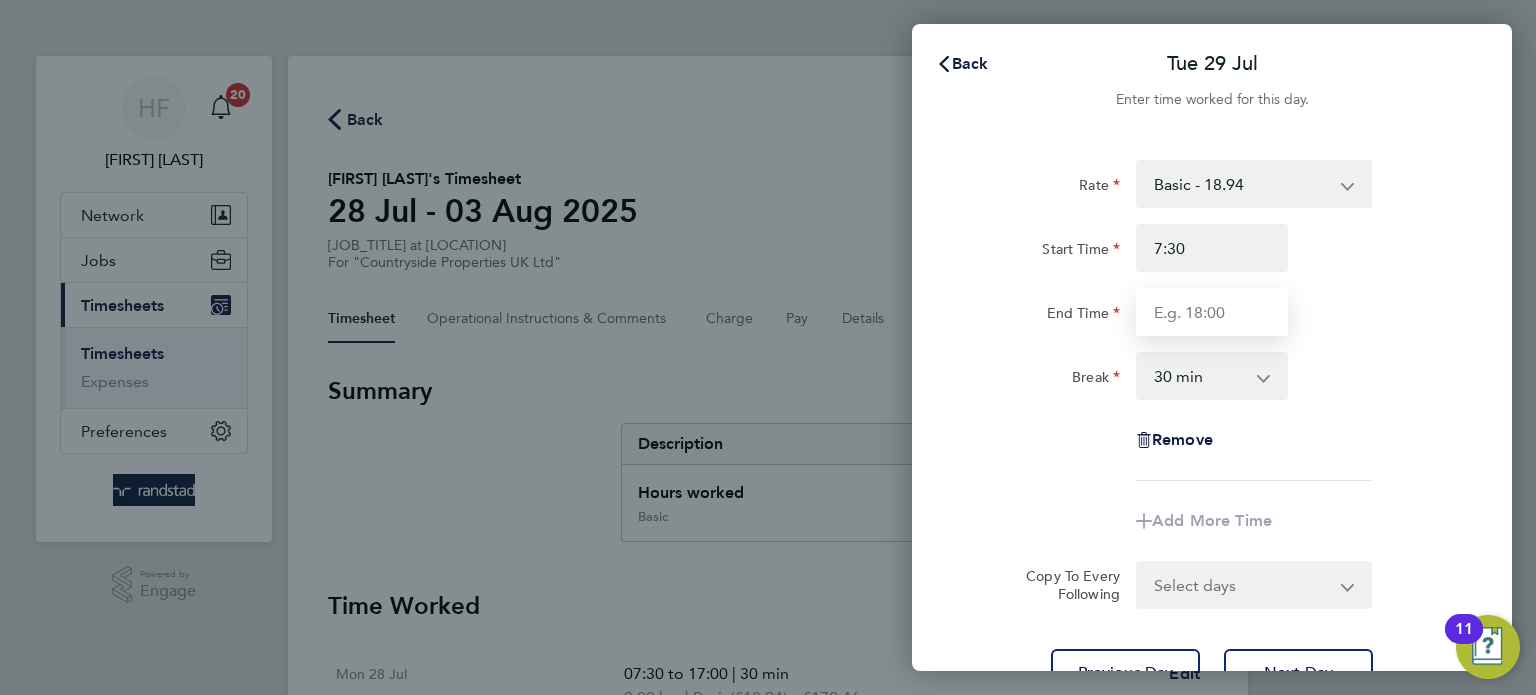 type on "07:30" 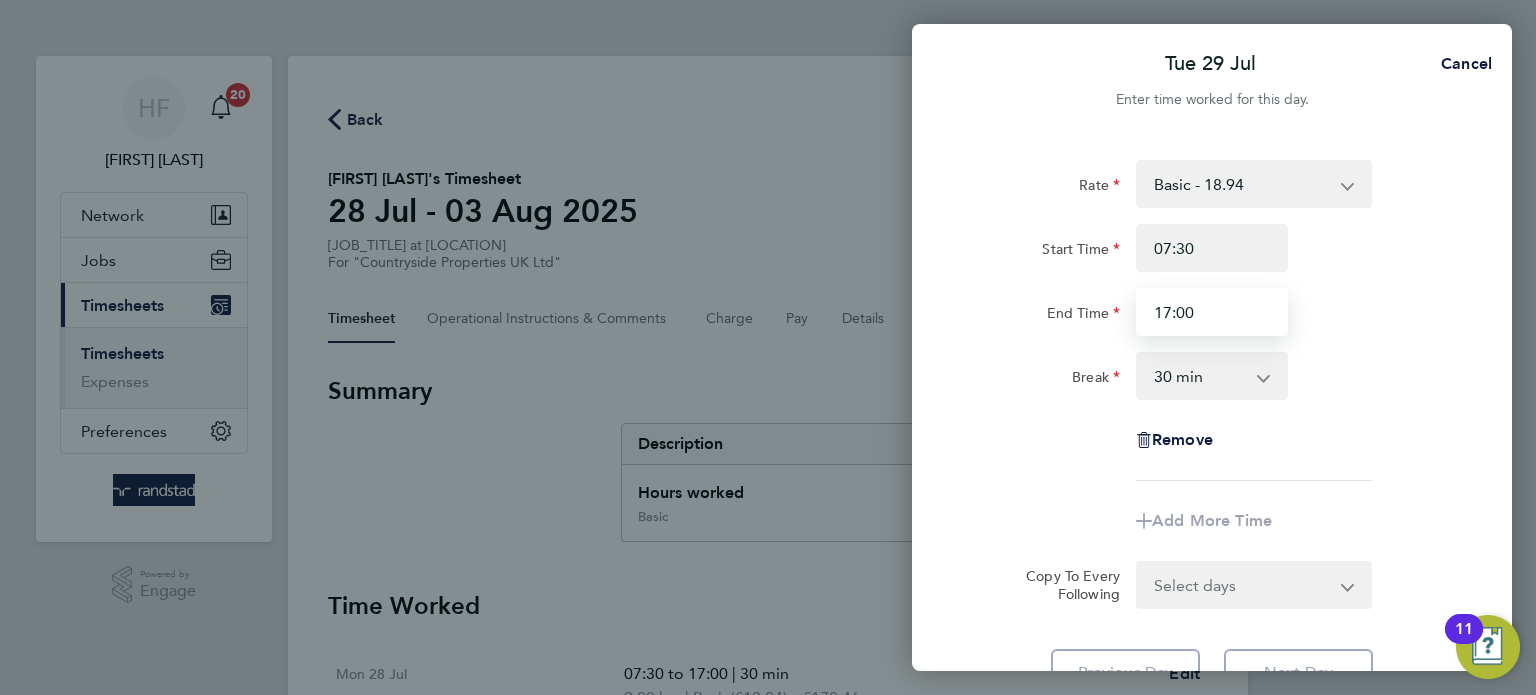 type on "17:00" 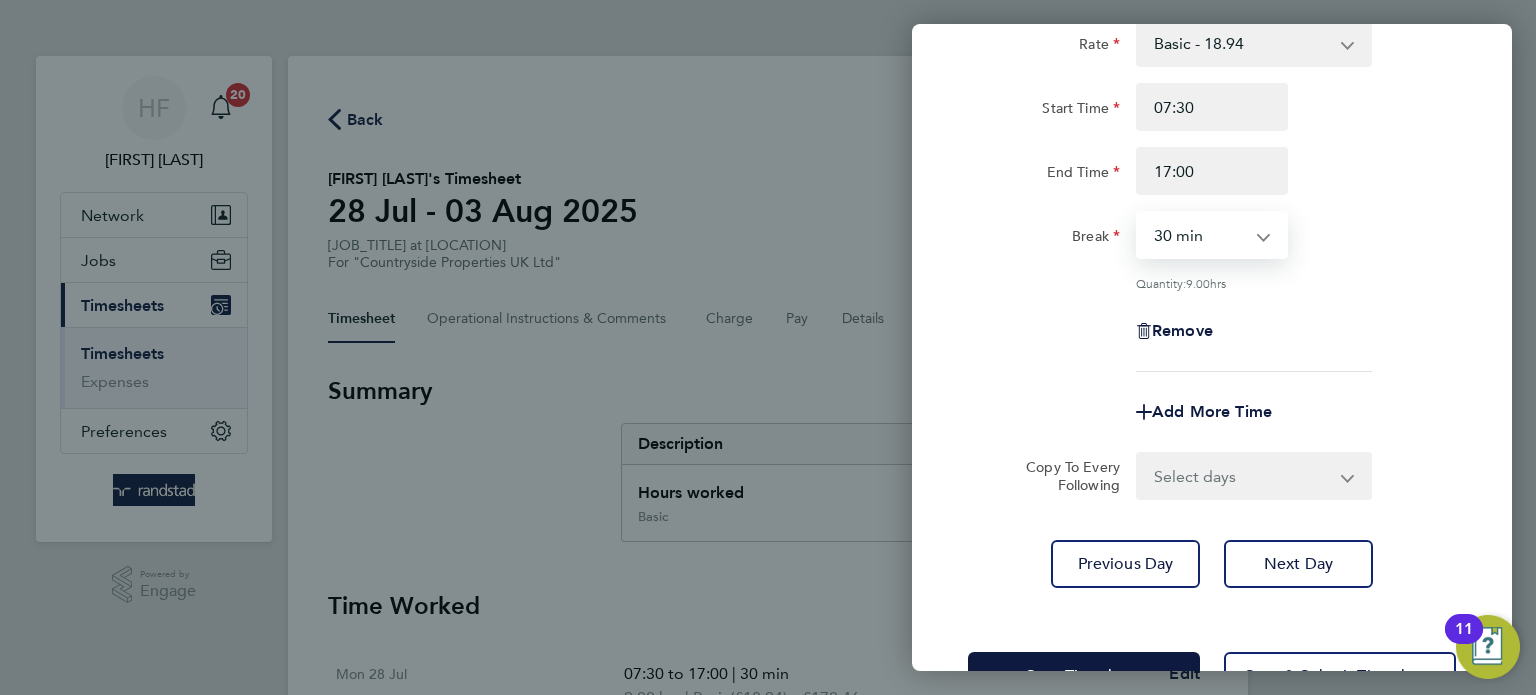 scroll, scrollTop: 142, scrollLeft: 0, axis: vertical 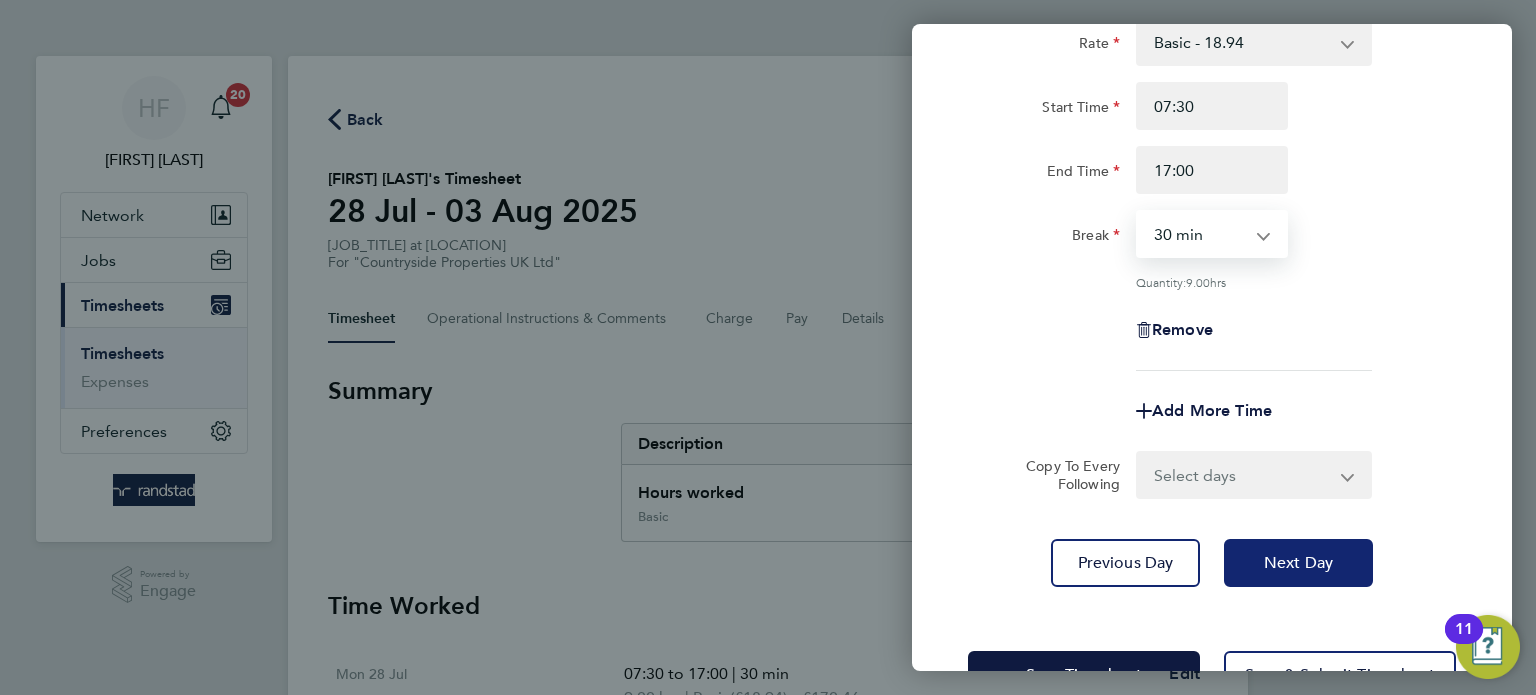 click on "Next Day" 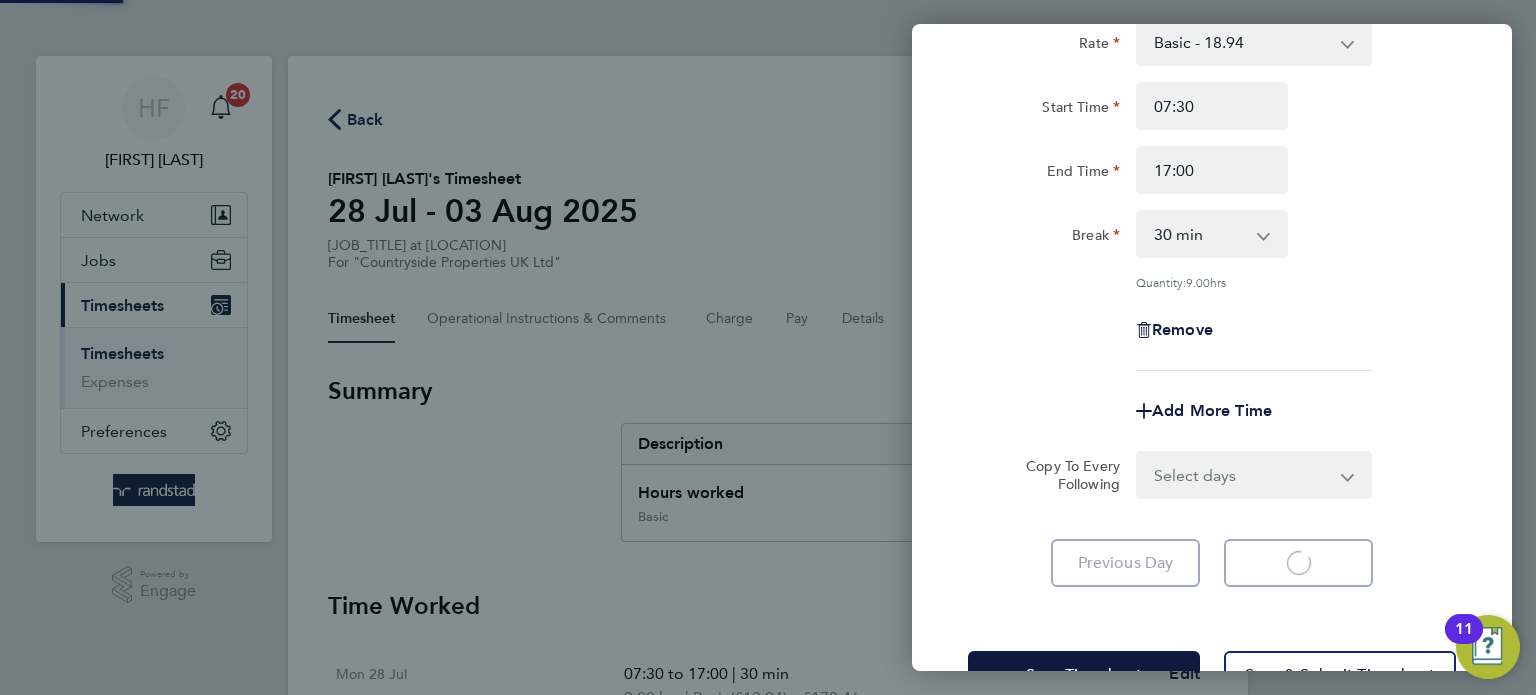 select on "30" 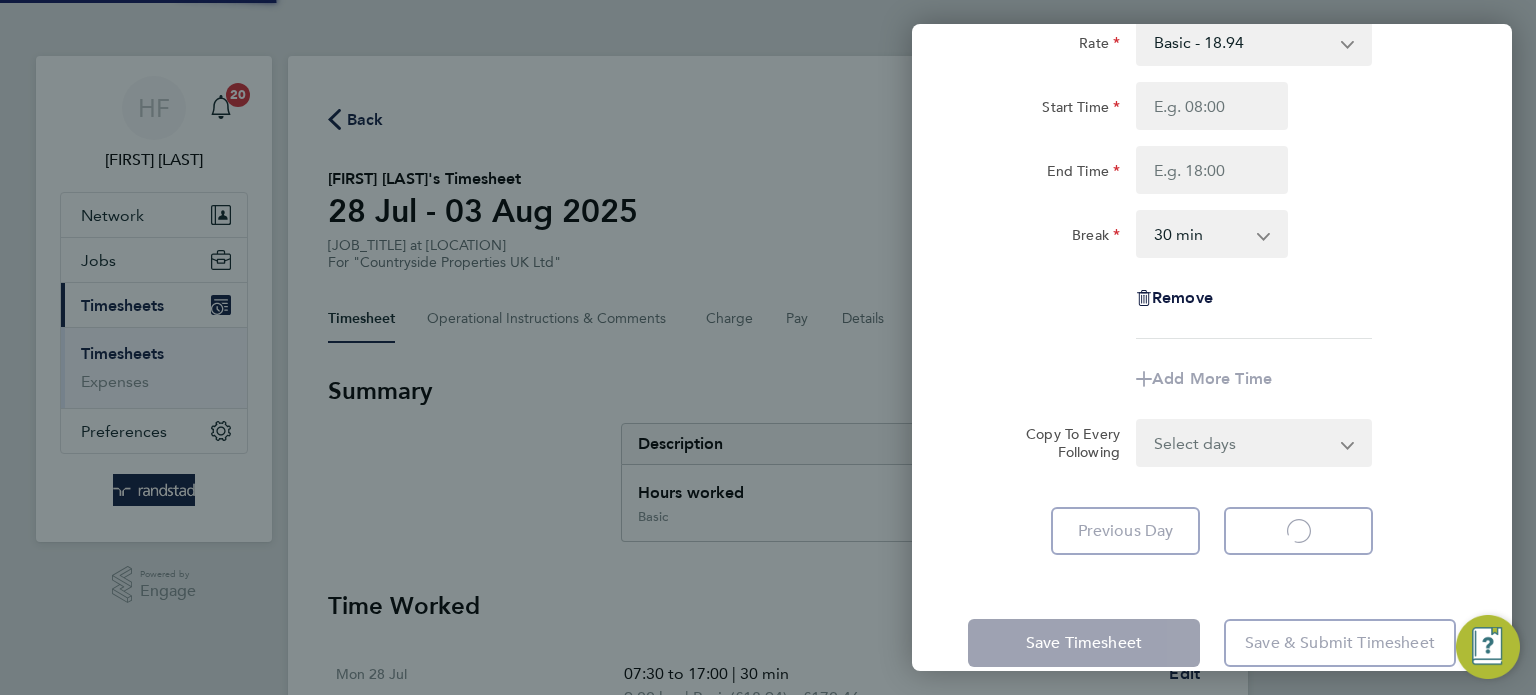 select on "30" 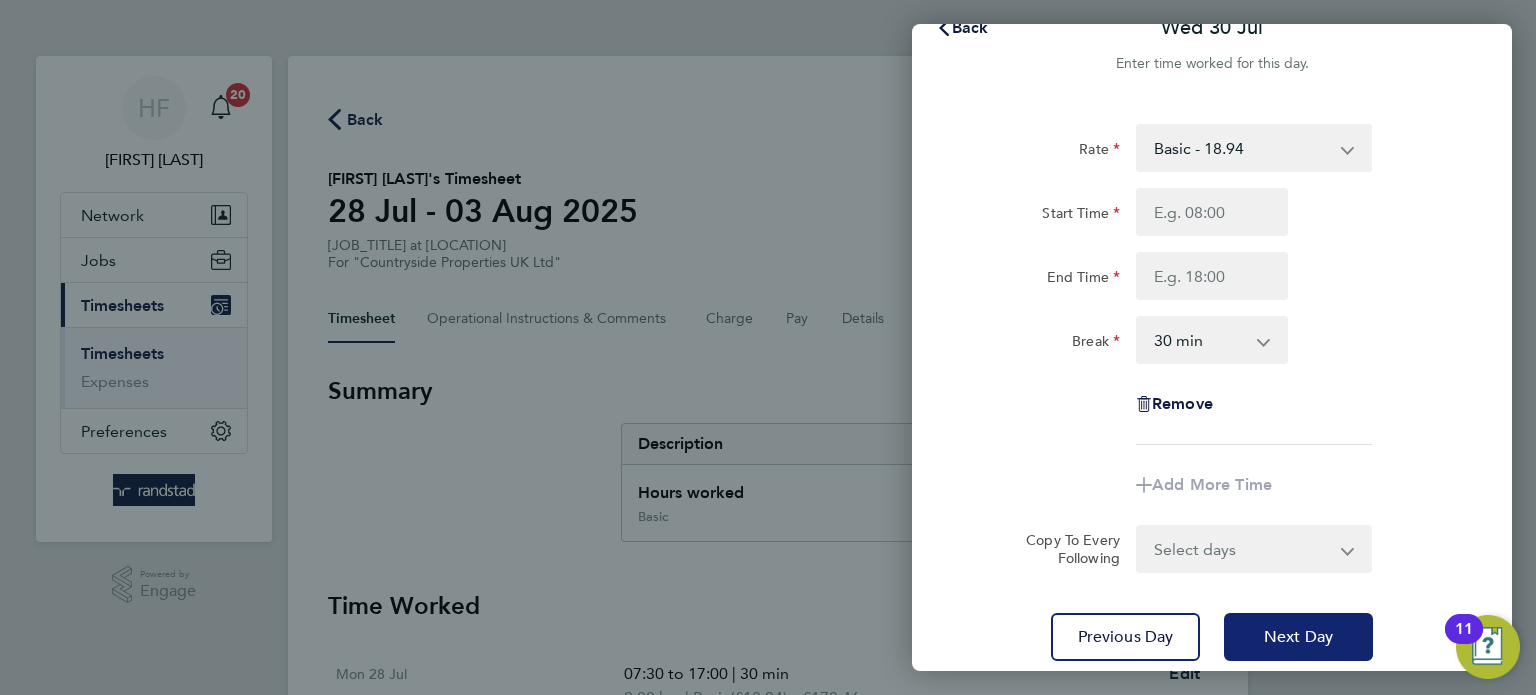 click on "Next Day" 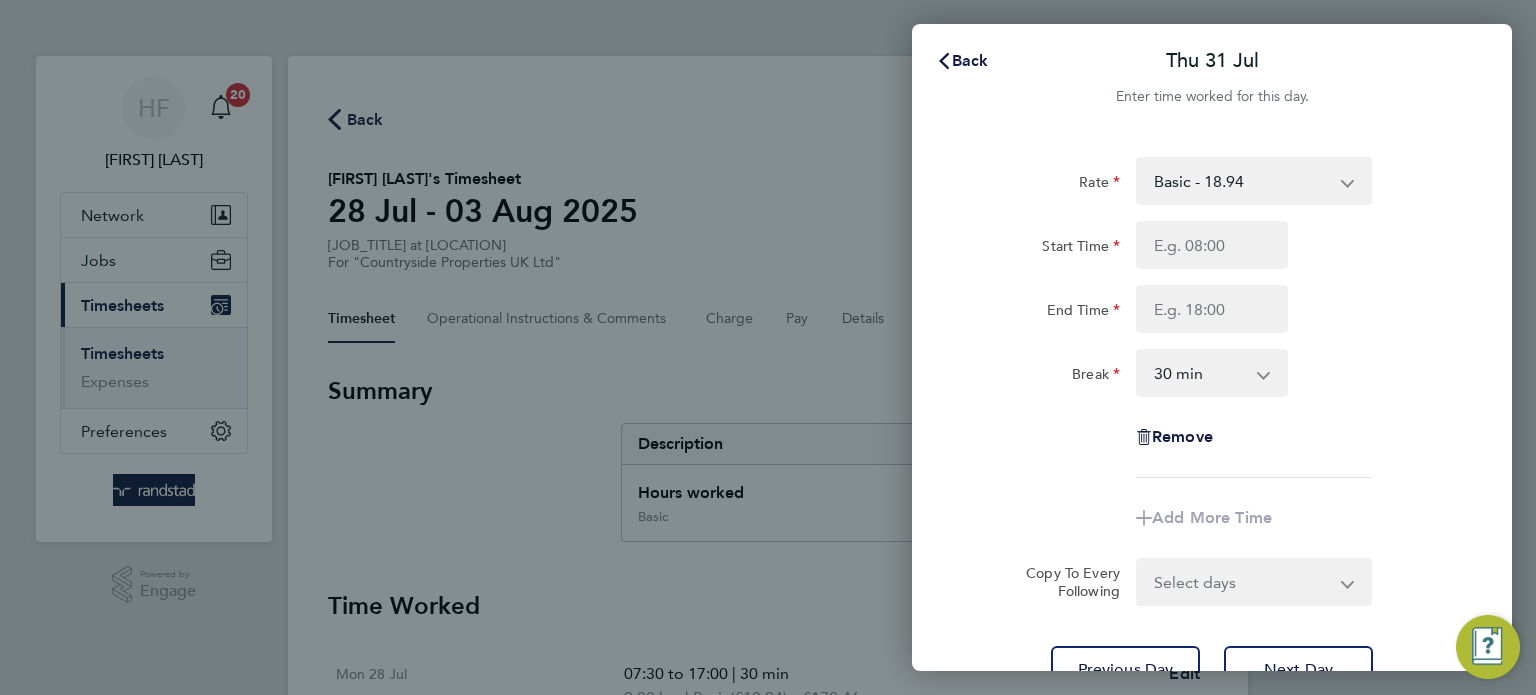 scroll, scrollTop: 0, scrollLeft: 0, axis: both 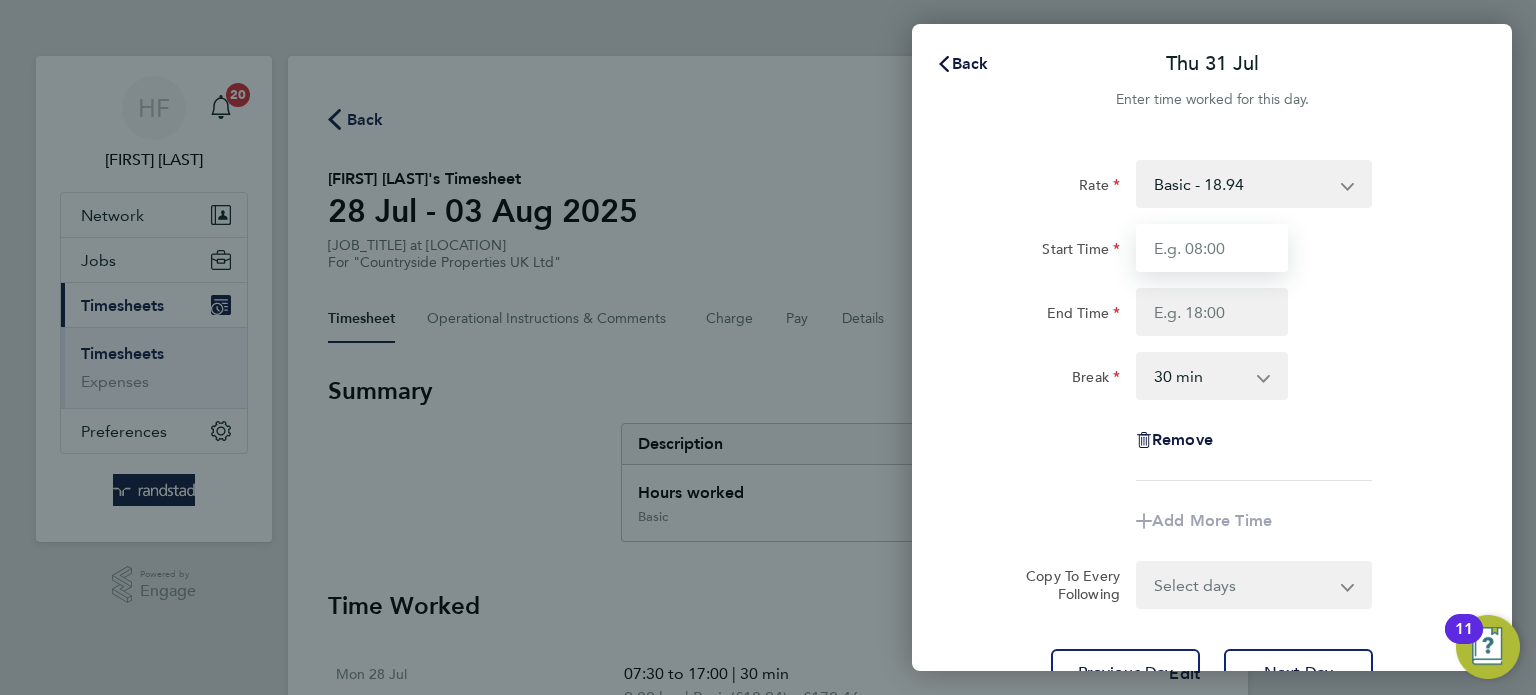 click on "Start Time" at bounding box center (1212, 248) 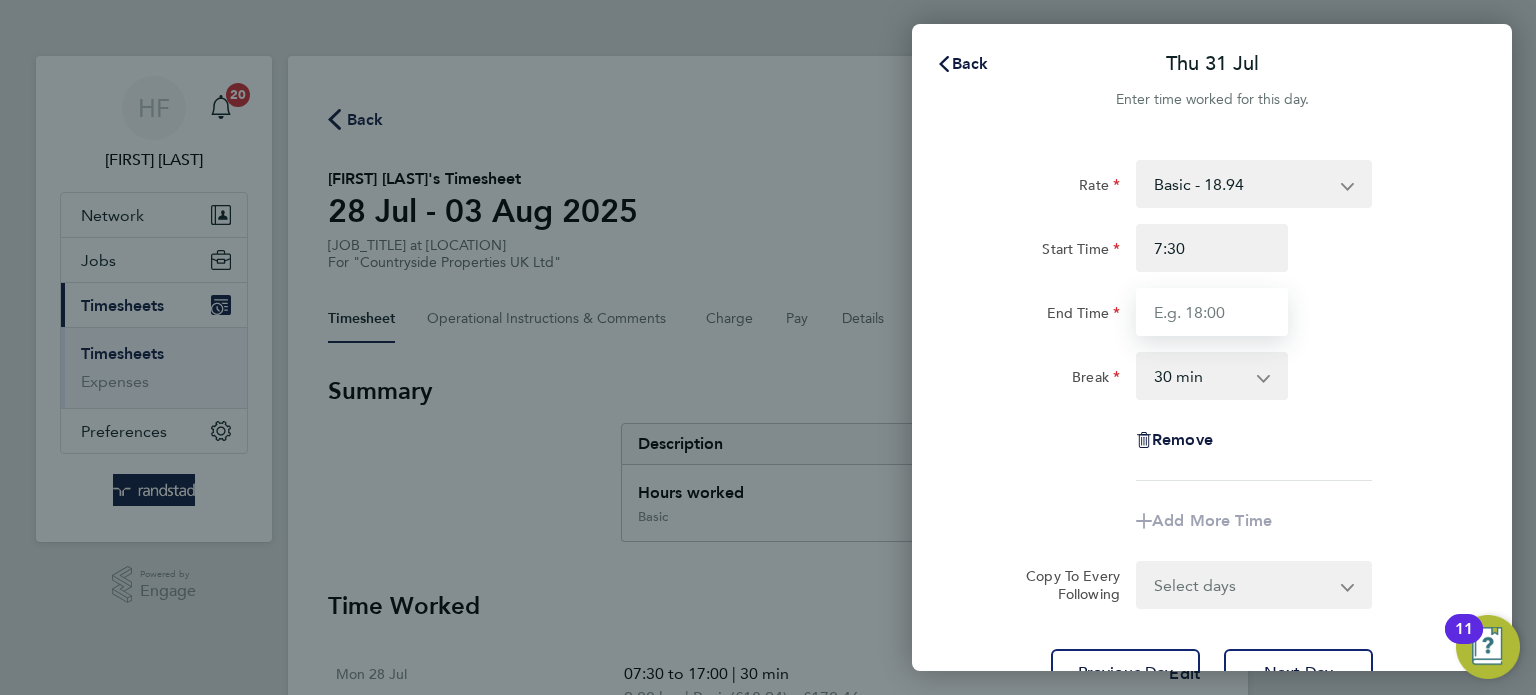 type on "07:30" 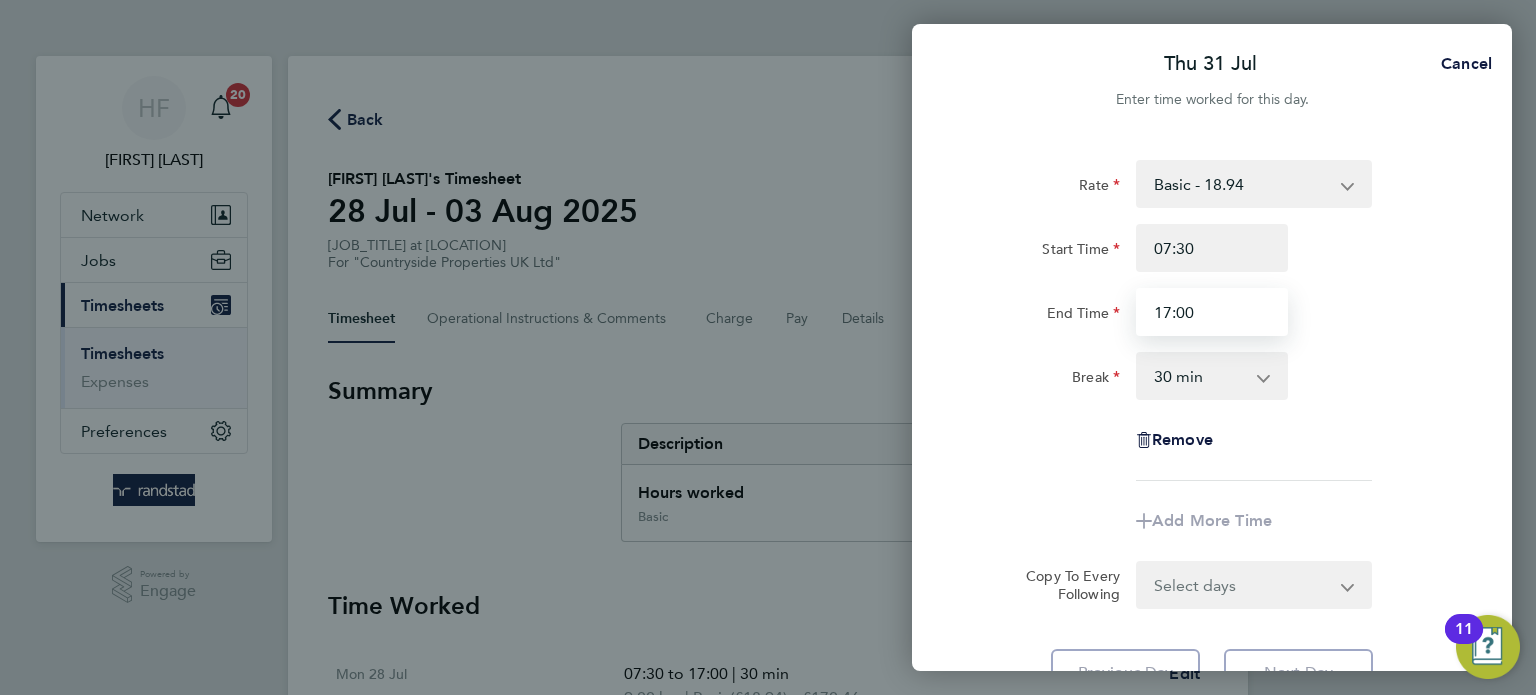 type on "17:00" 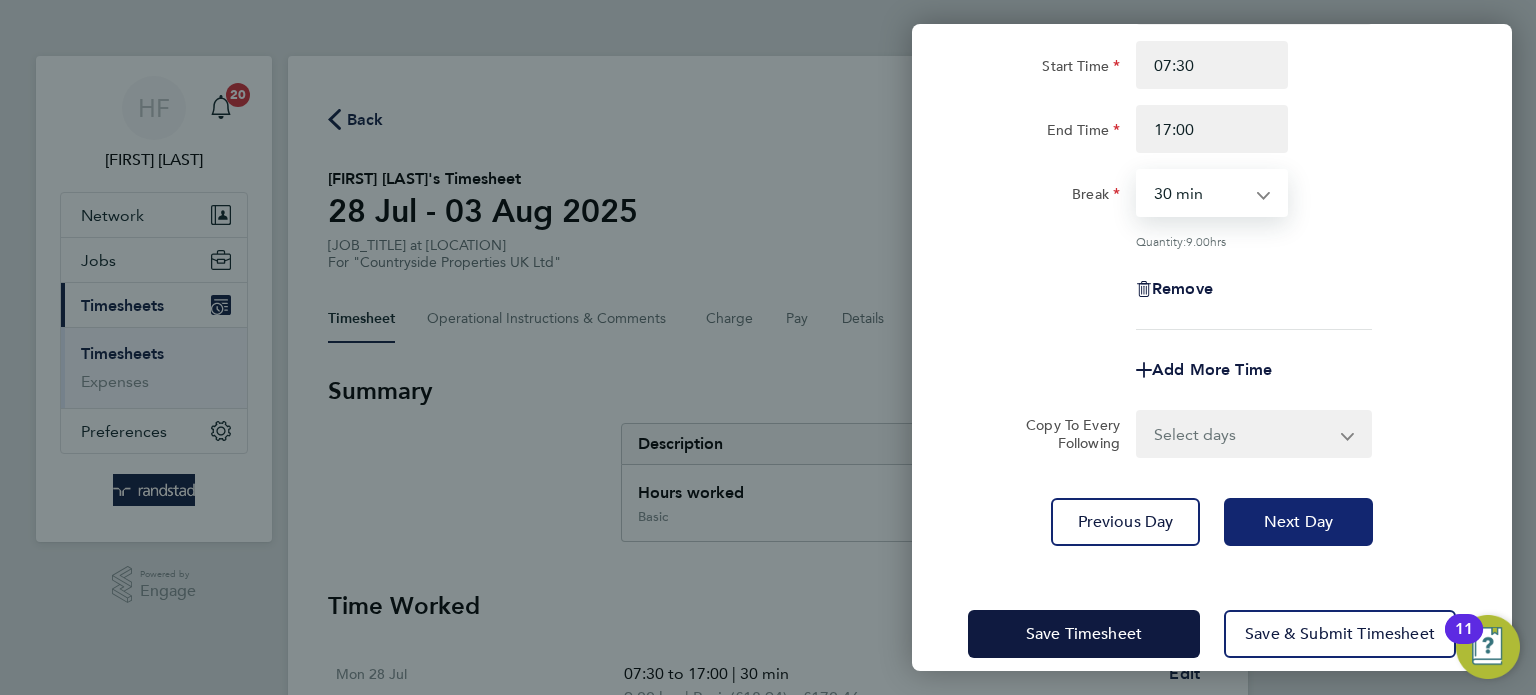 drag, startPoint x: 1329, startPoint y: 560, endPoint x: 1328, endPoint y: 542, distance: 18.027756 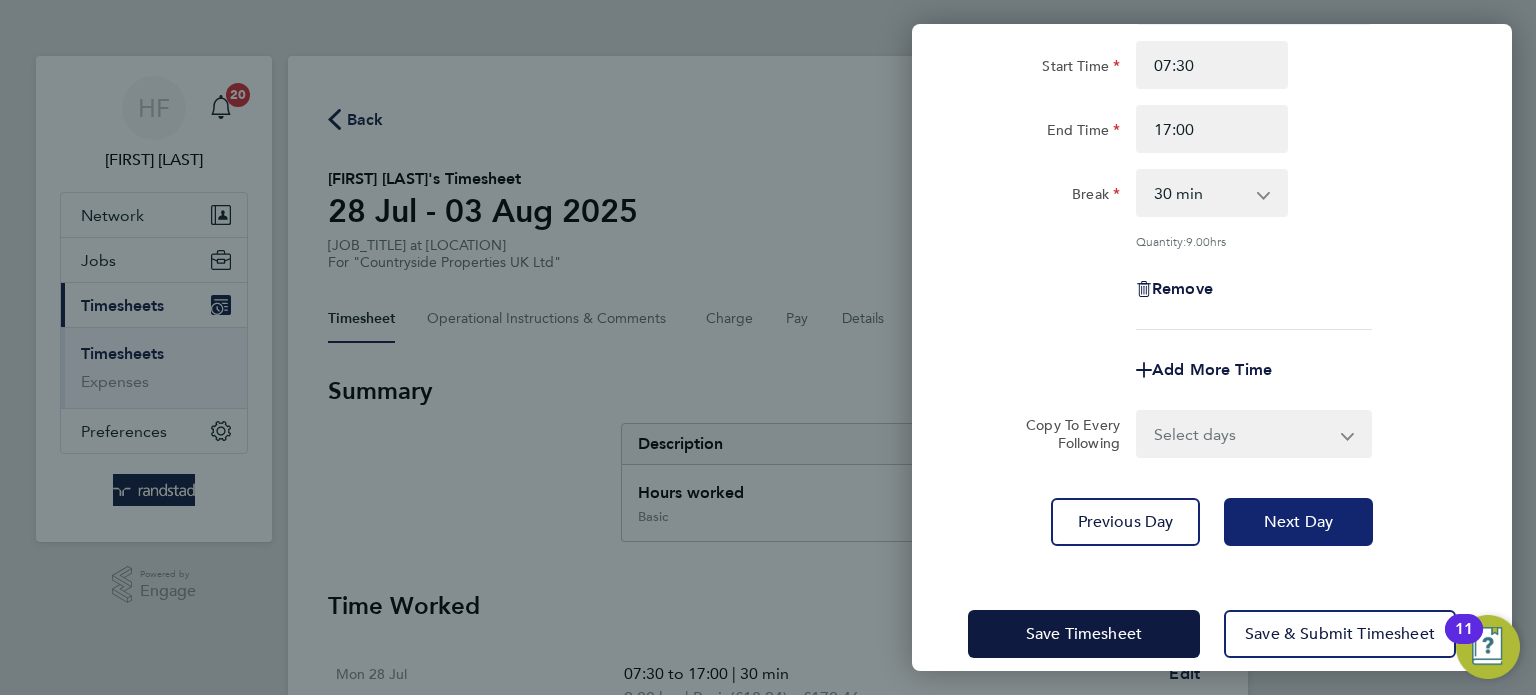 click on "Next Day" 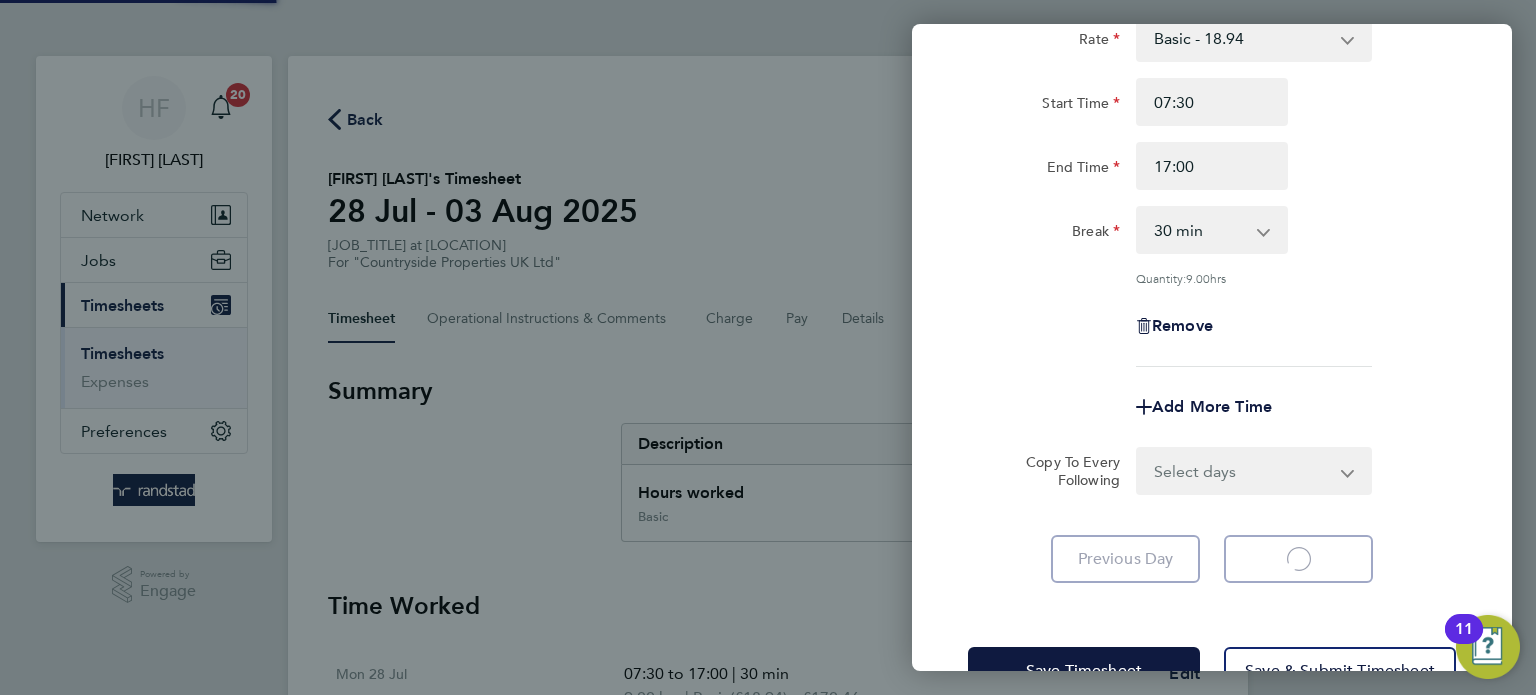 scroll, scrollTop: 9, scrollLeft: 0, axis: vertical 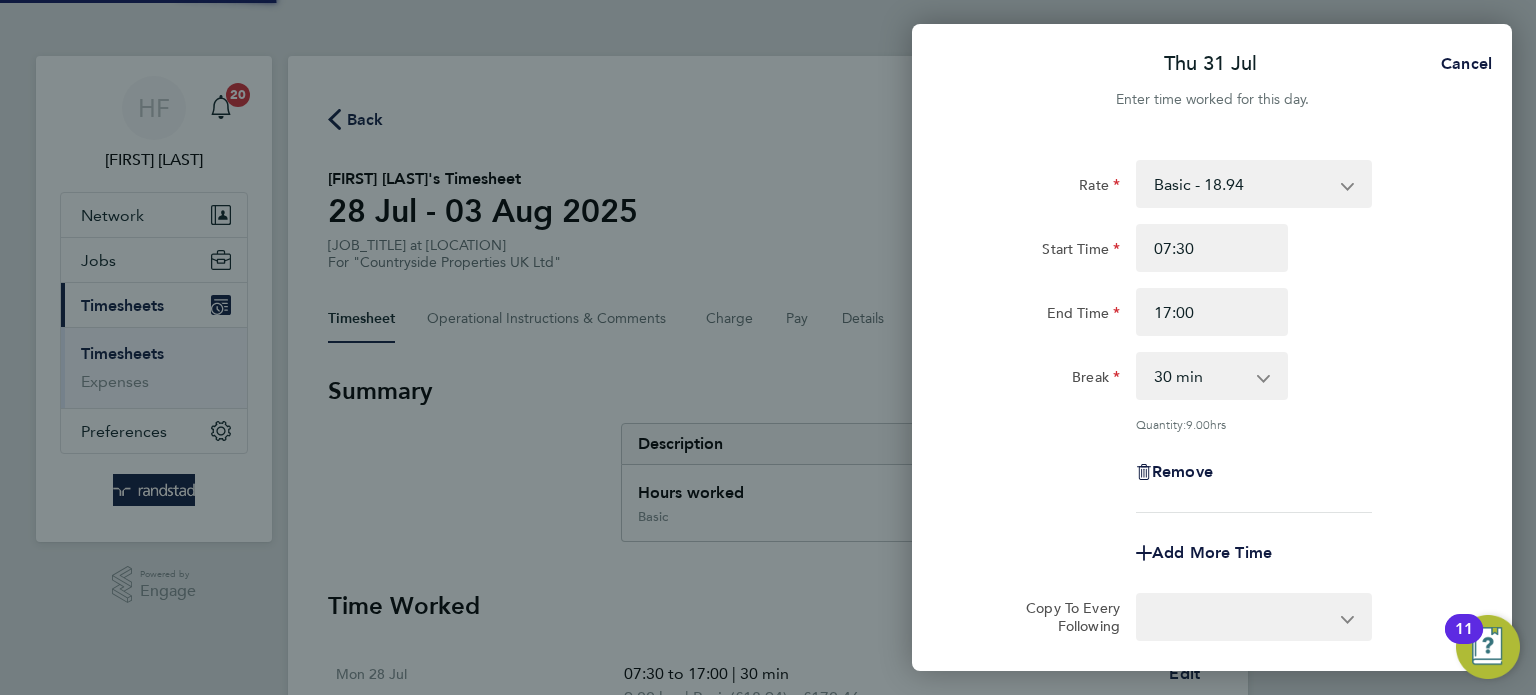 select on "30" 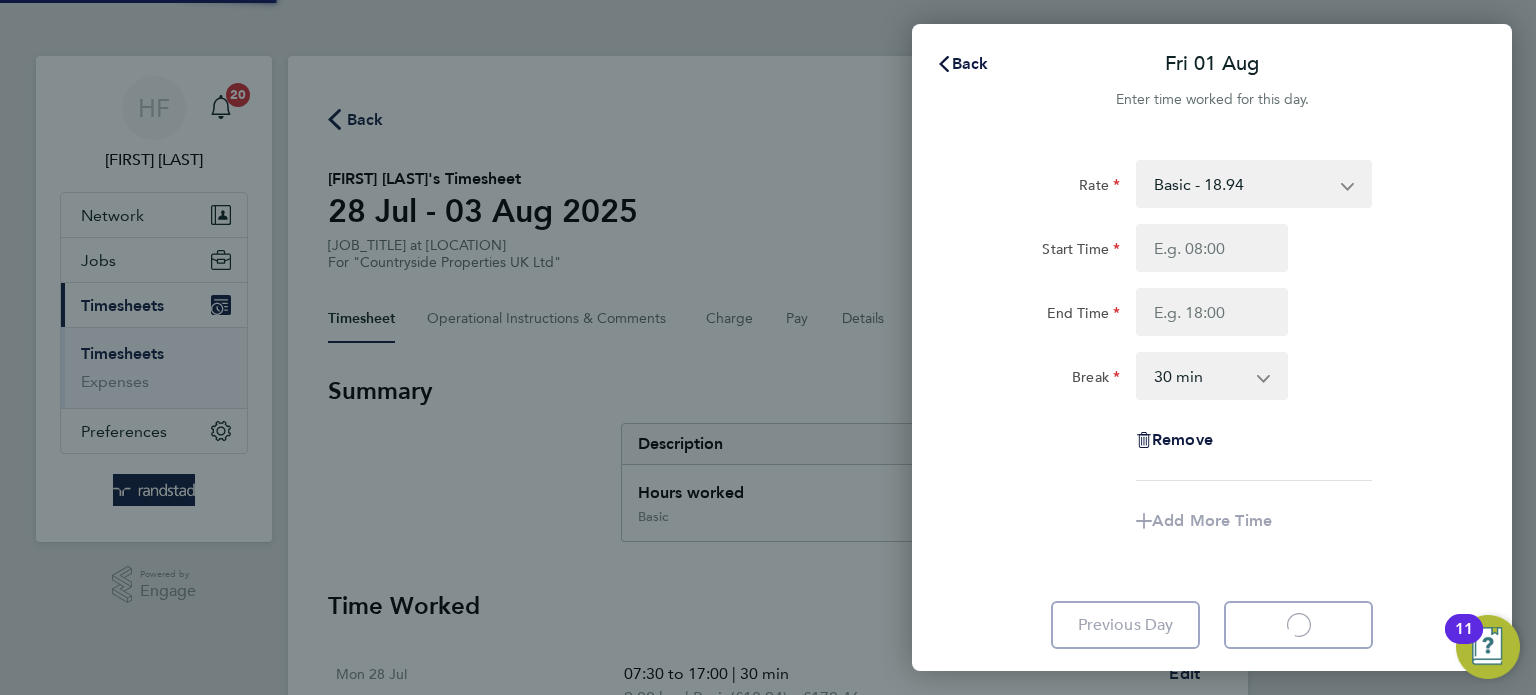 select on "30" 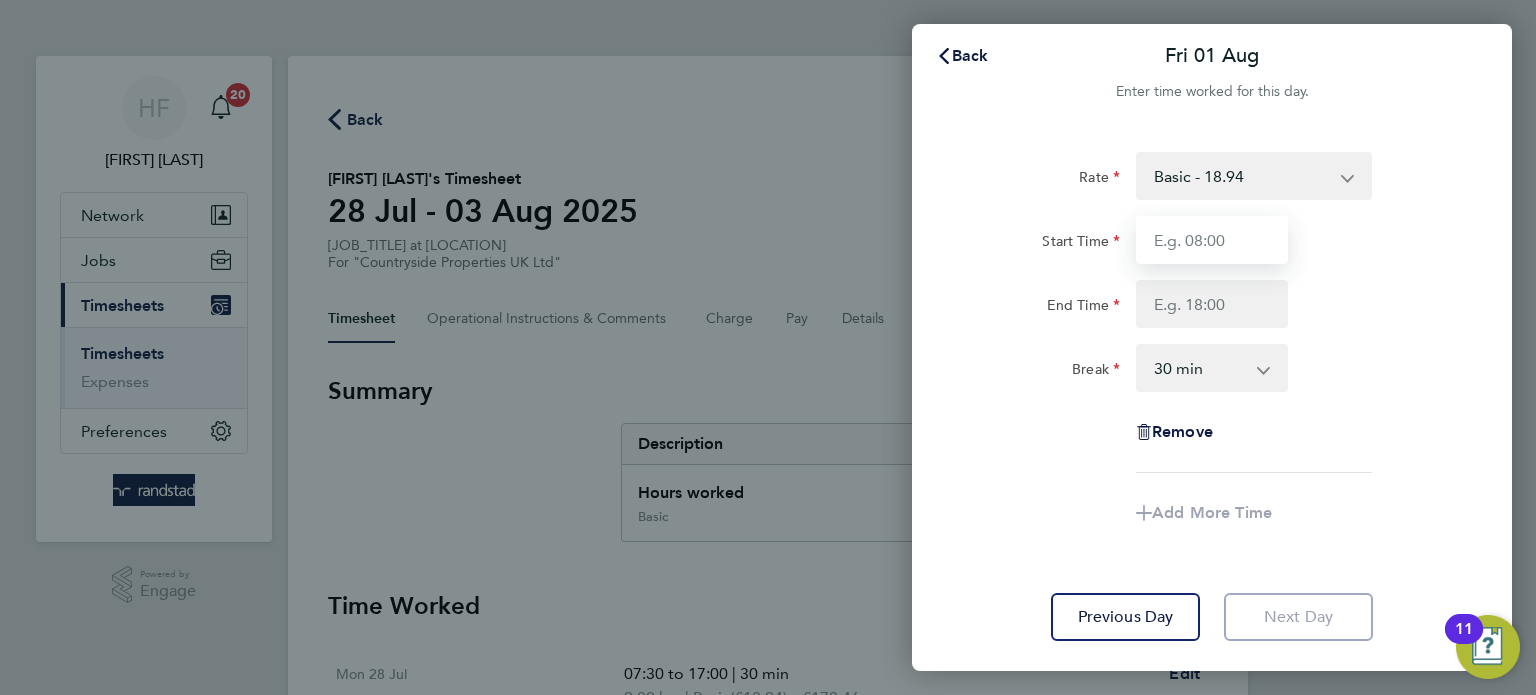 click on "Start Time" at bounding box center (1212, 240) 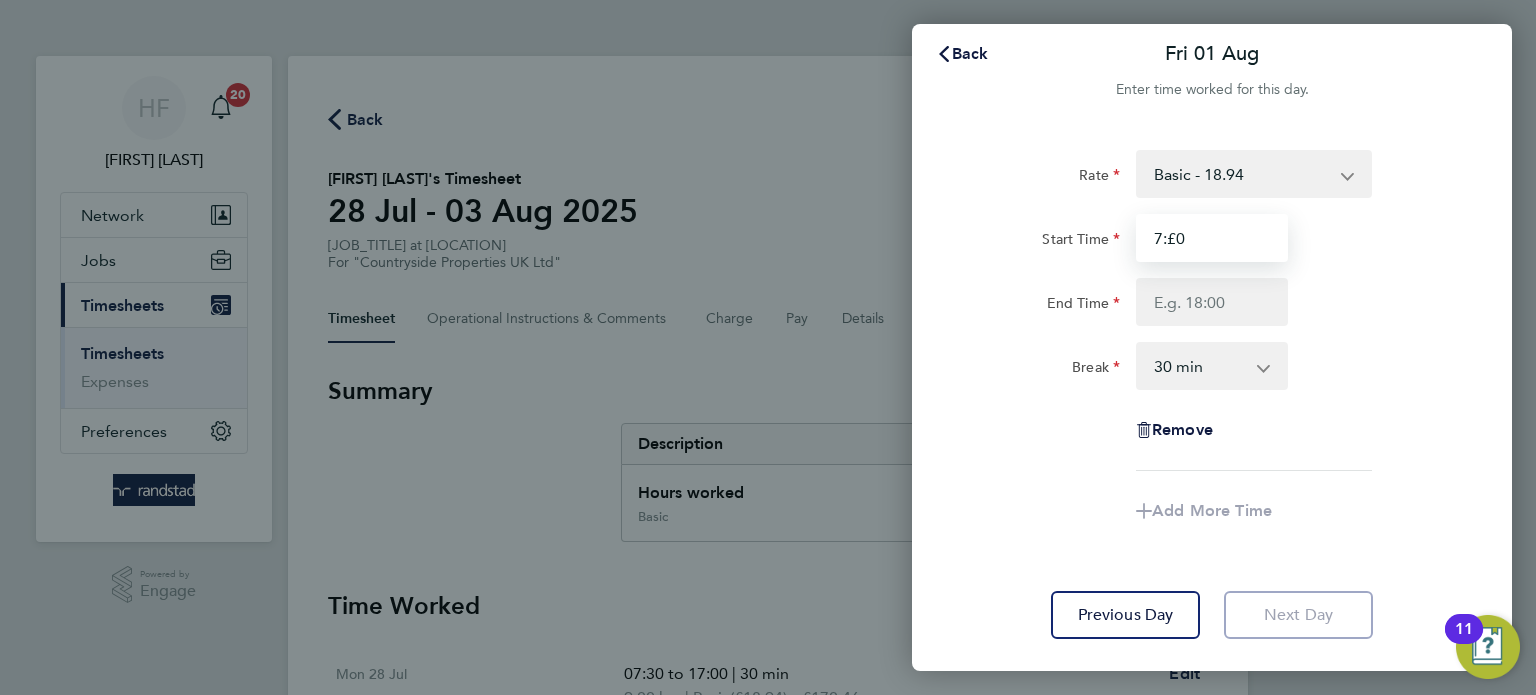 type on "7:£0" 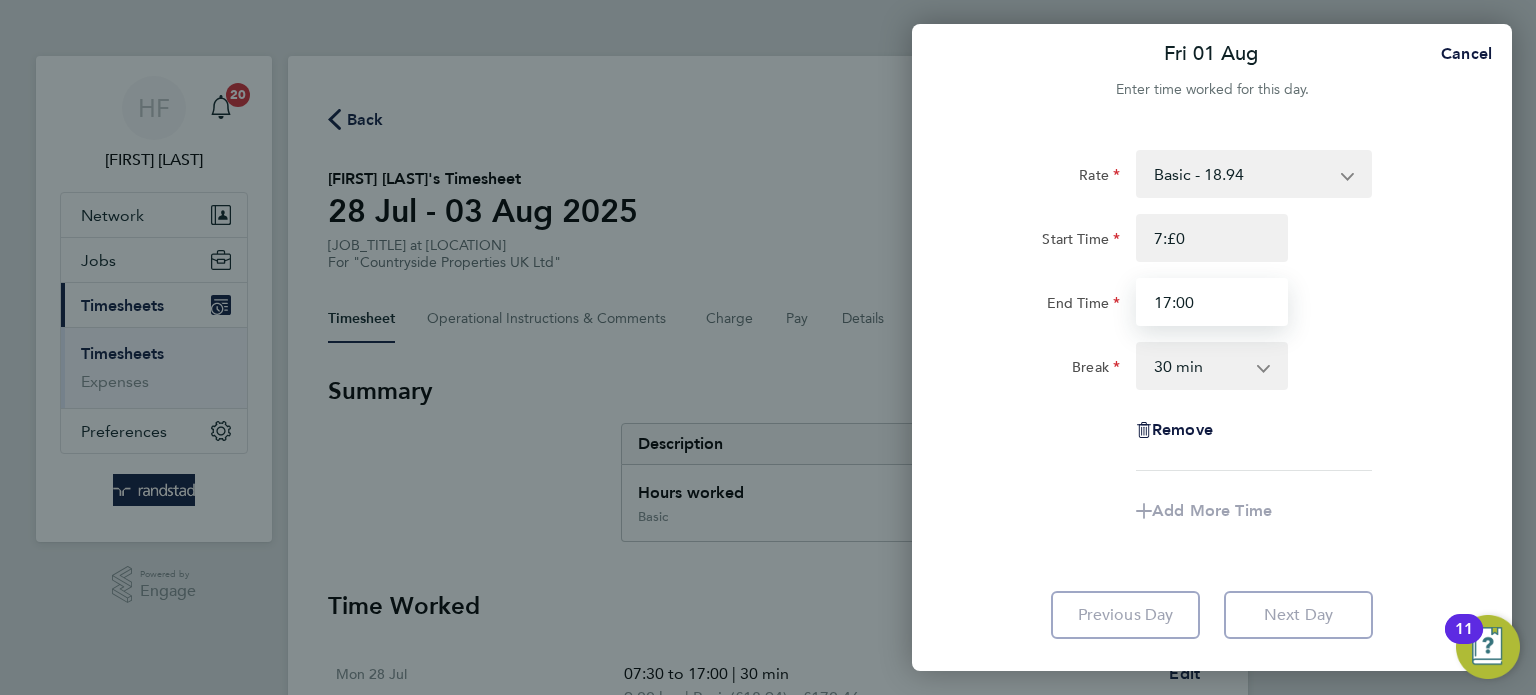 type on "17:00" 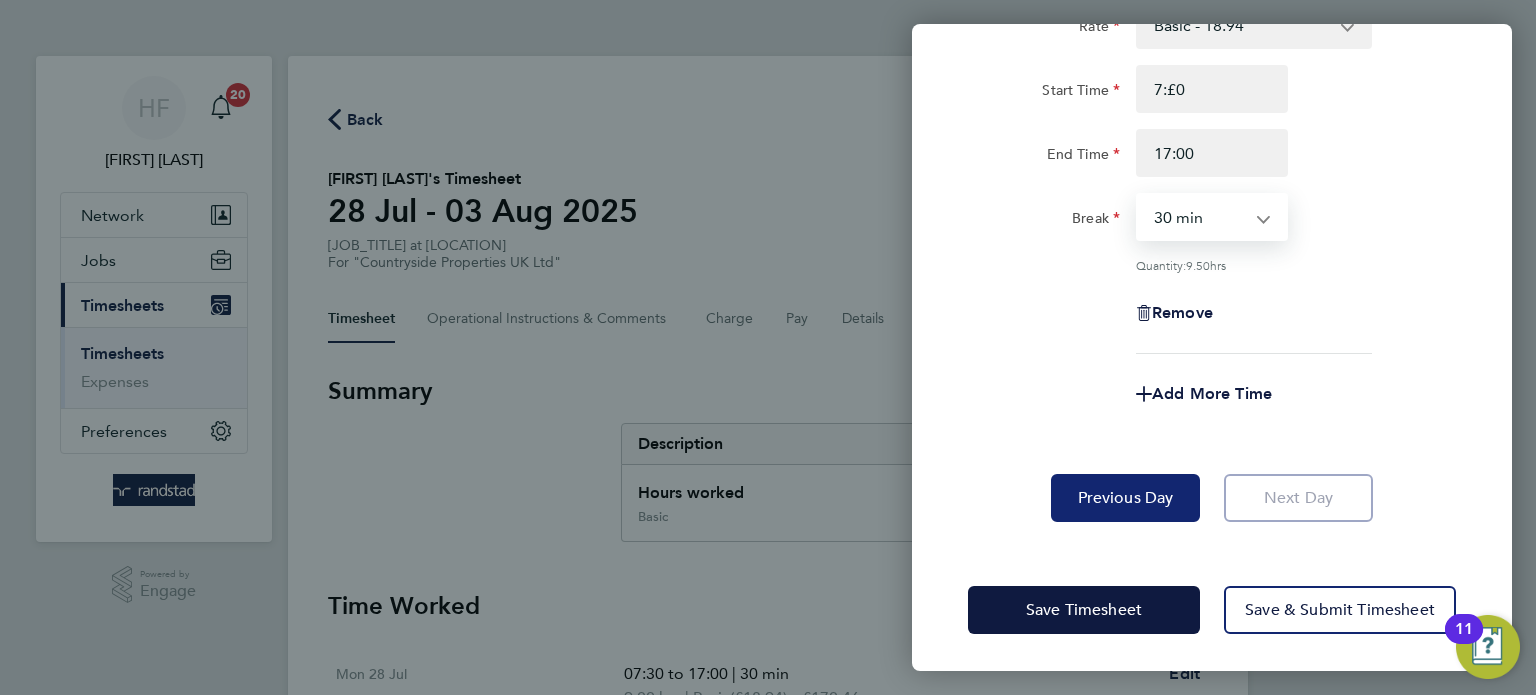 click on "Previous Day" 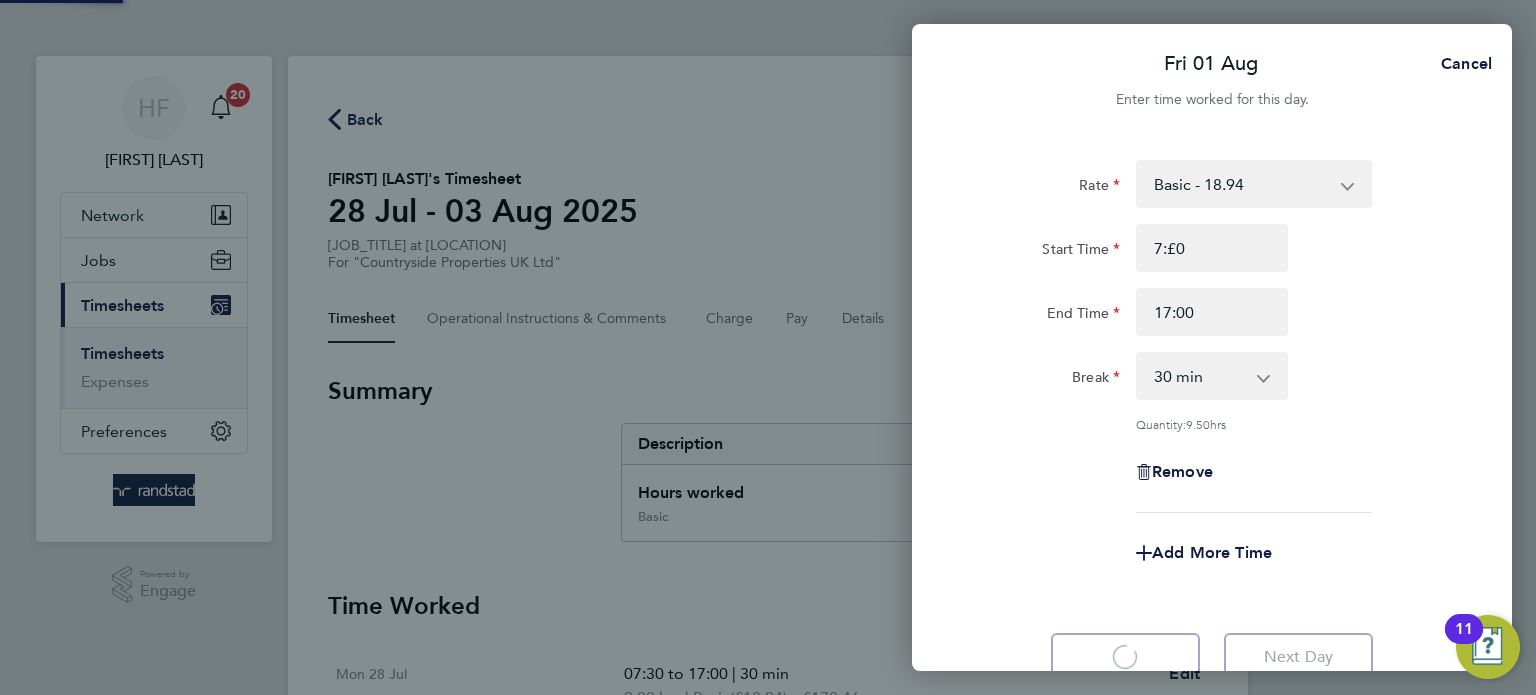 select on "30" 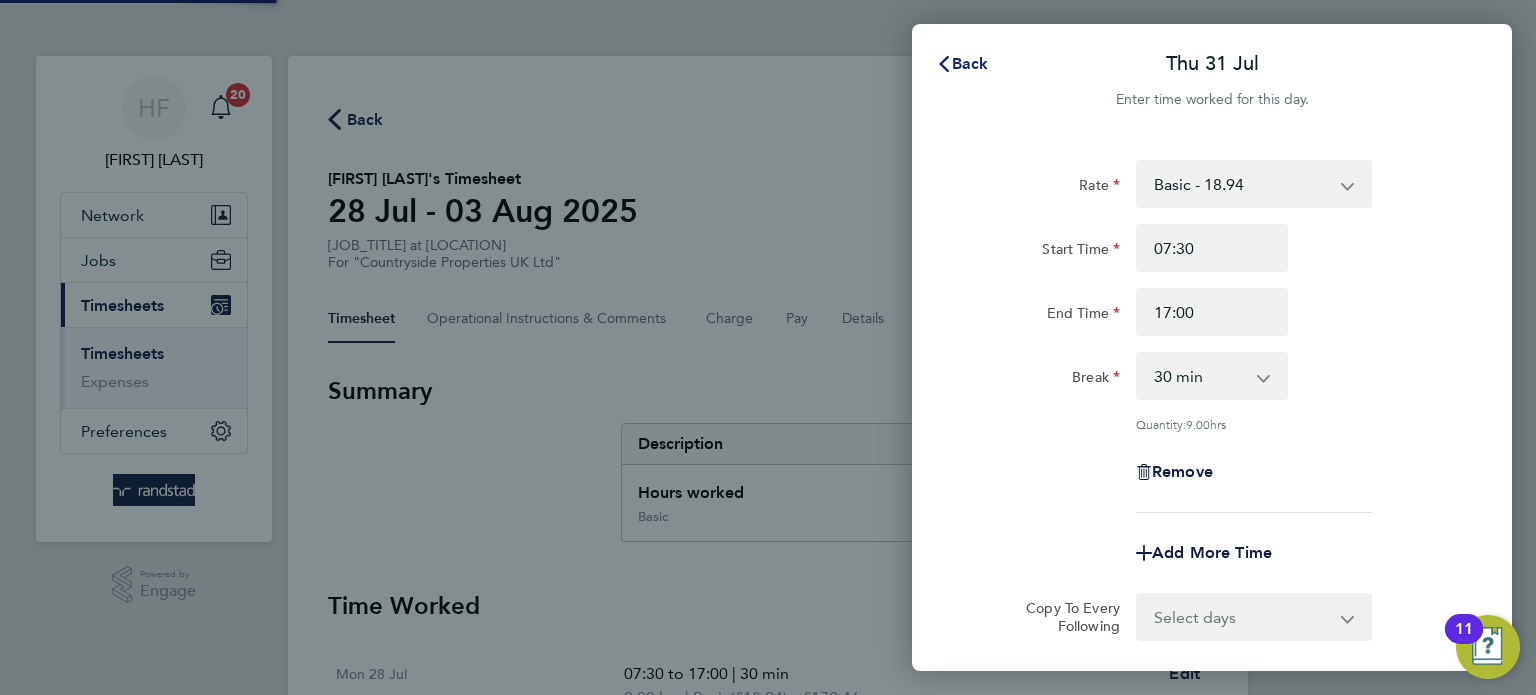select on "30" 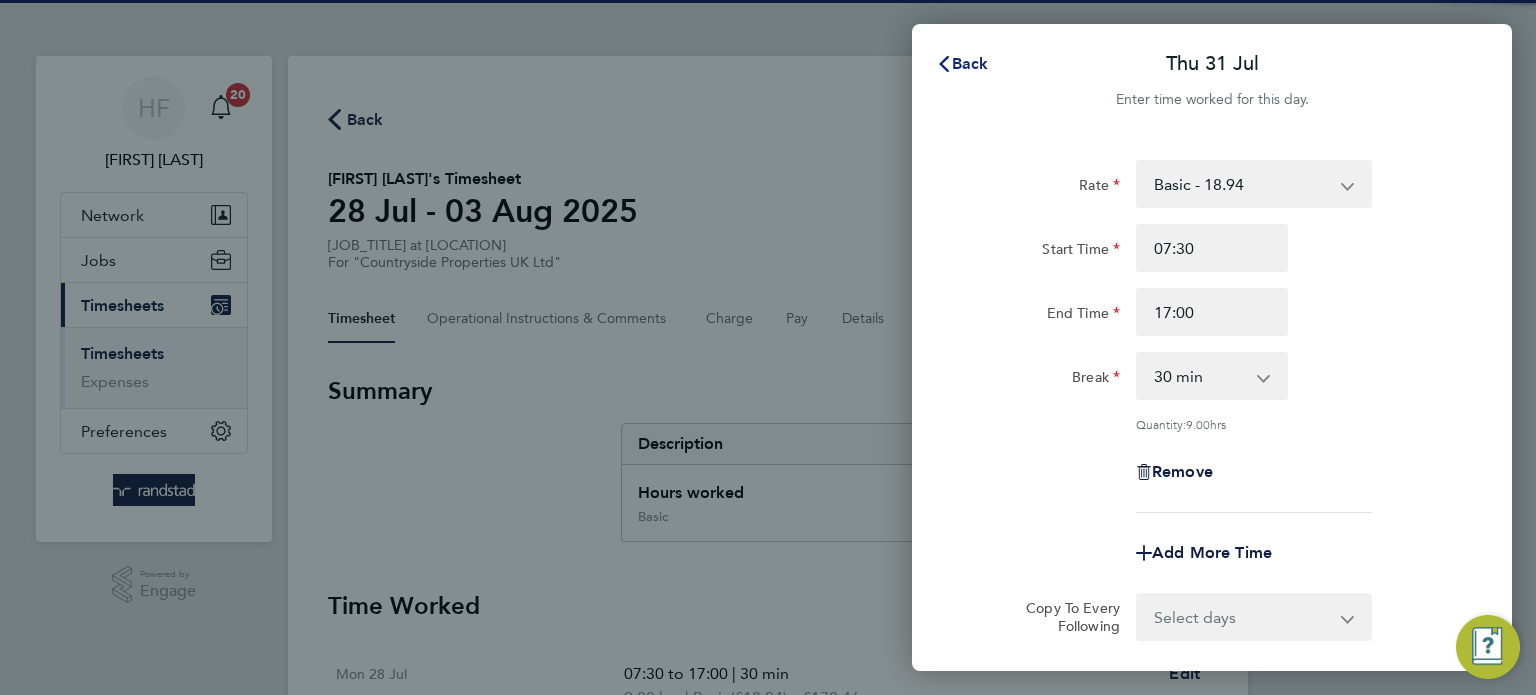 click on "Back" 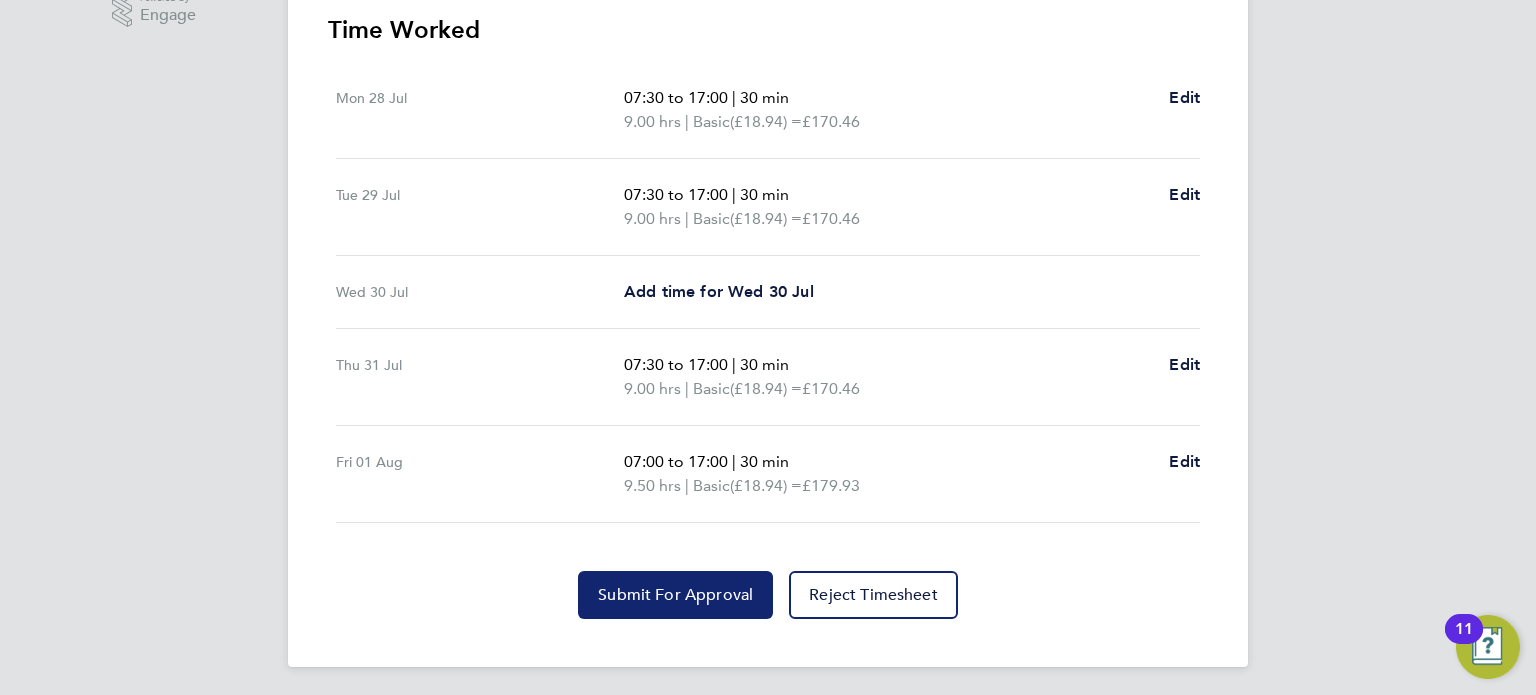 click on "Submit For Approval" 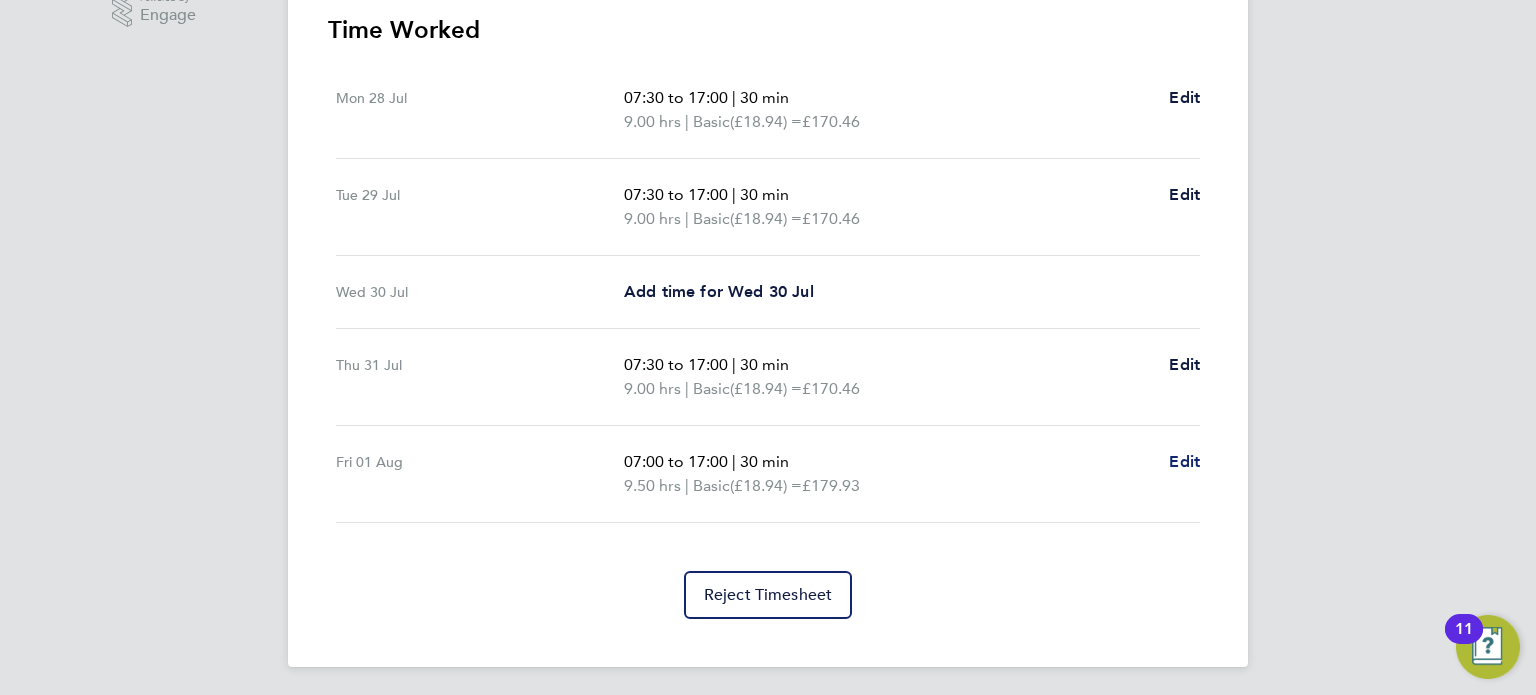 click on "Edit" at bounding box center (1184, 474) 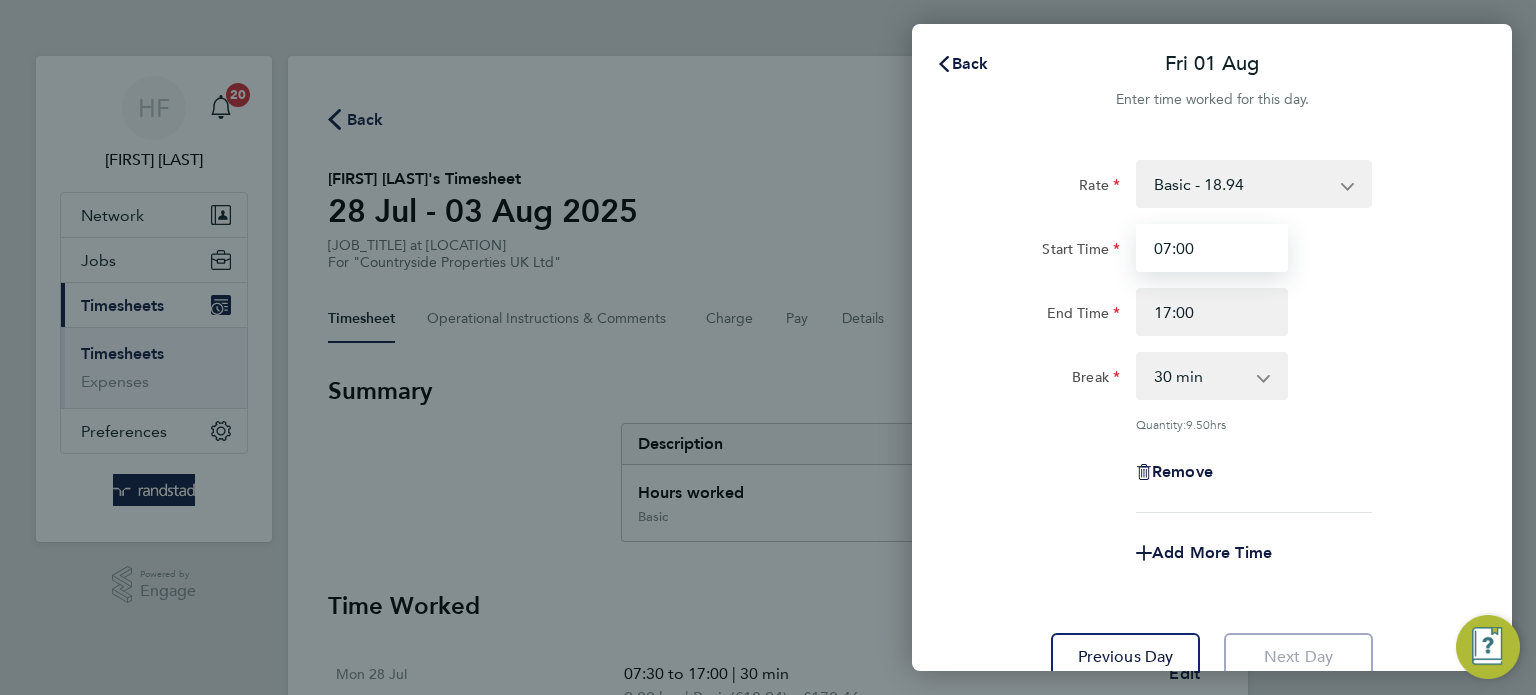 click on "07:00" at bounding box center (1212, 248) 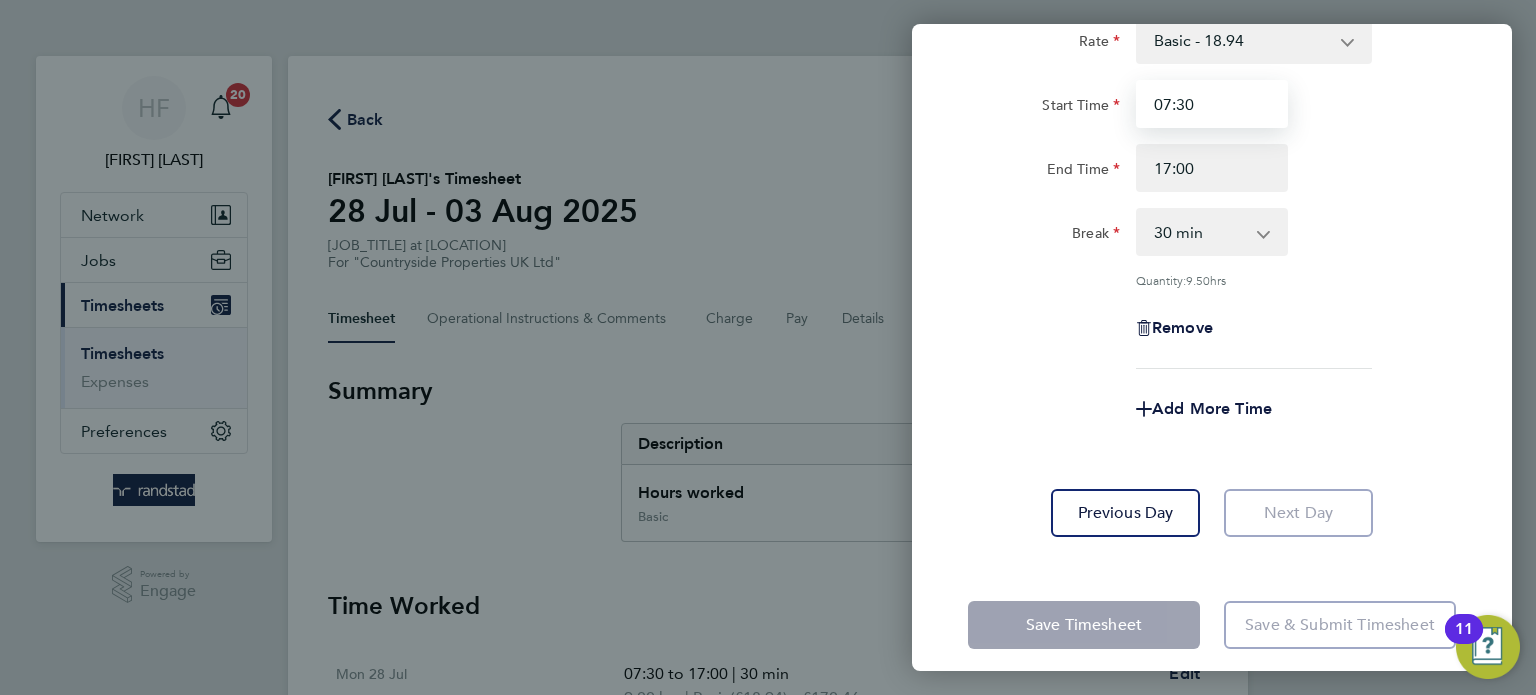 scroll, scrollTop: 159, scrollLeft: 0, axis: vertical 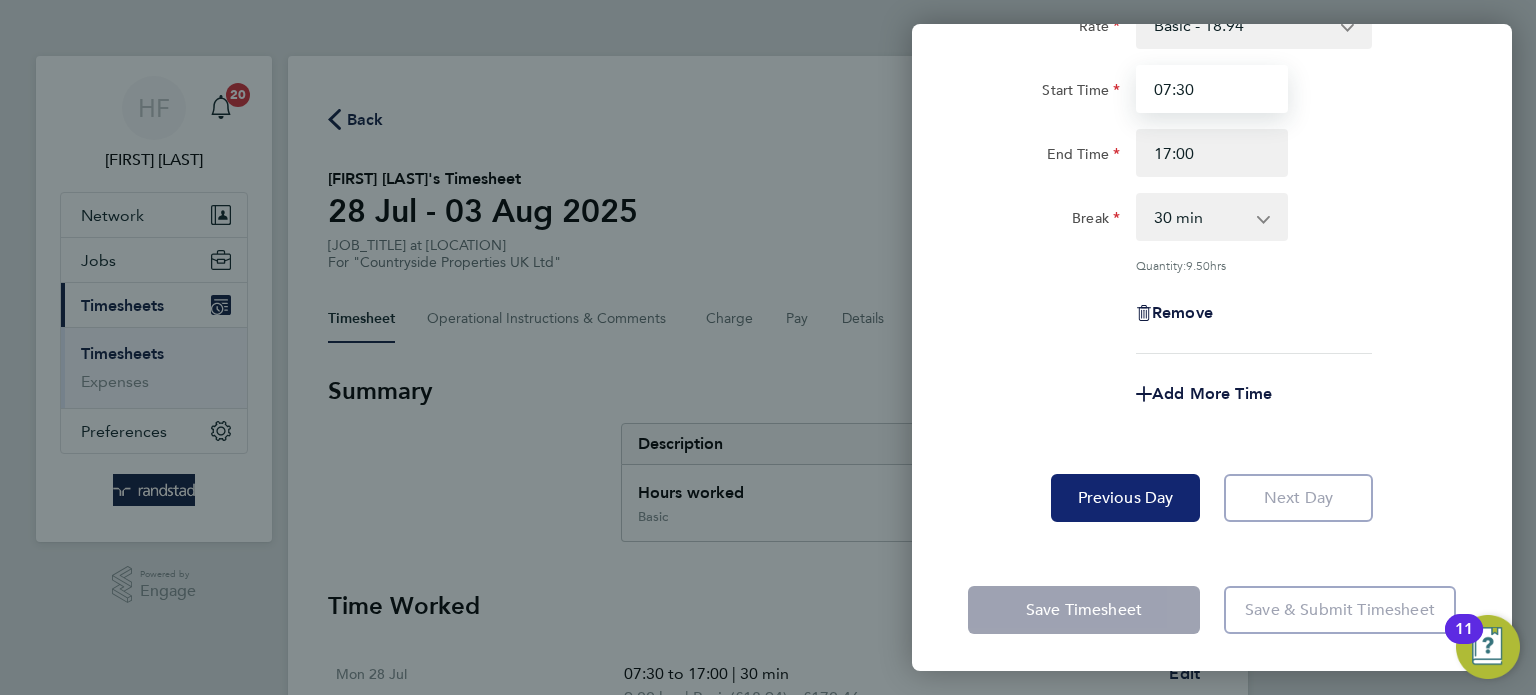 type on "07:30" 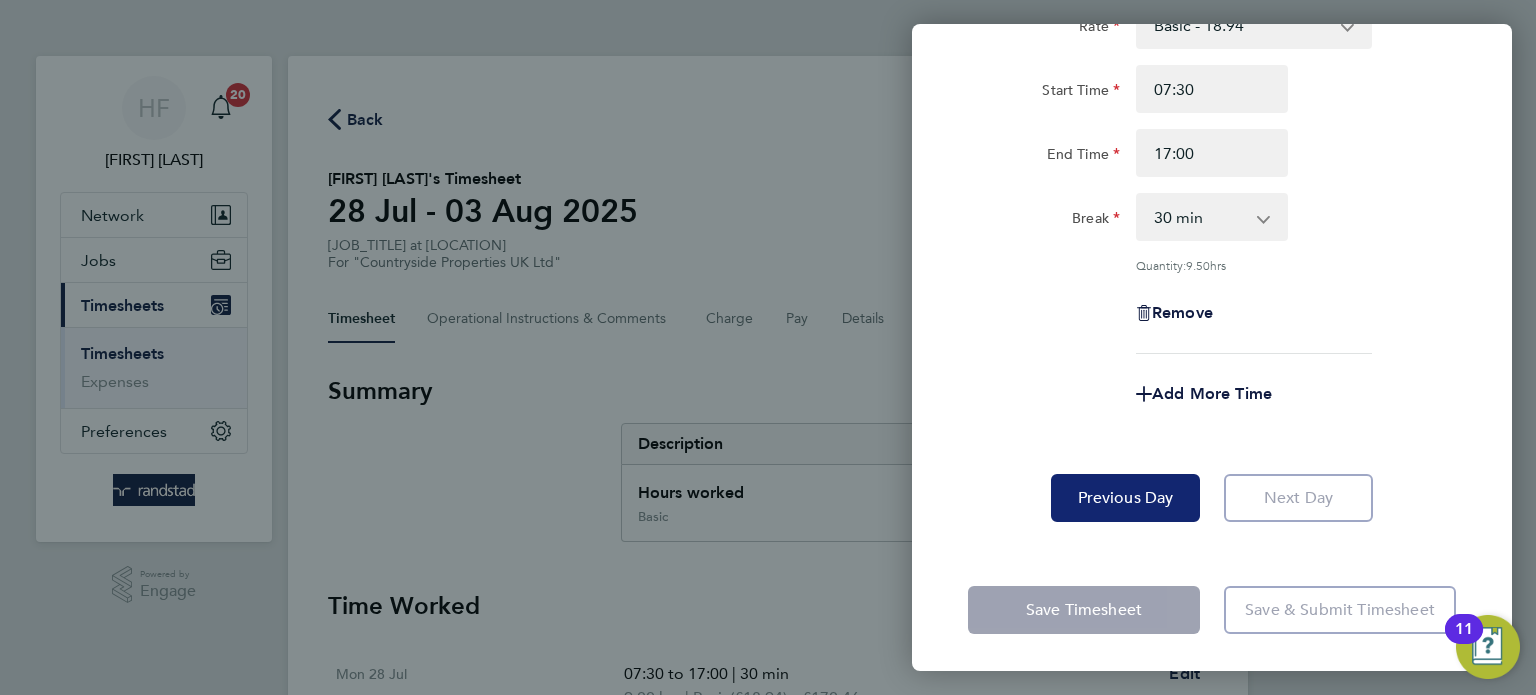 click on "Previous Day" 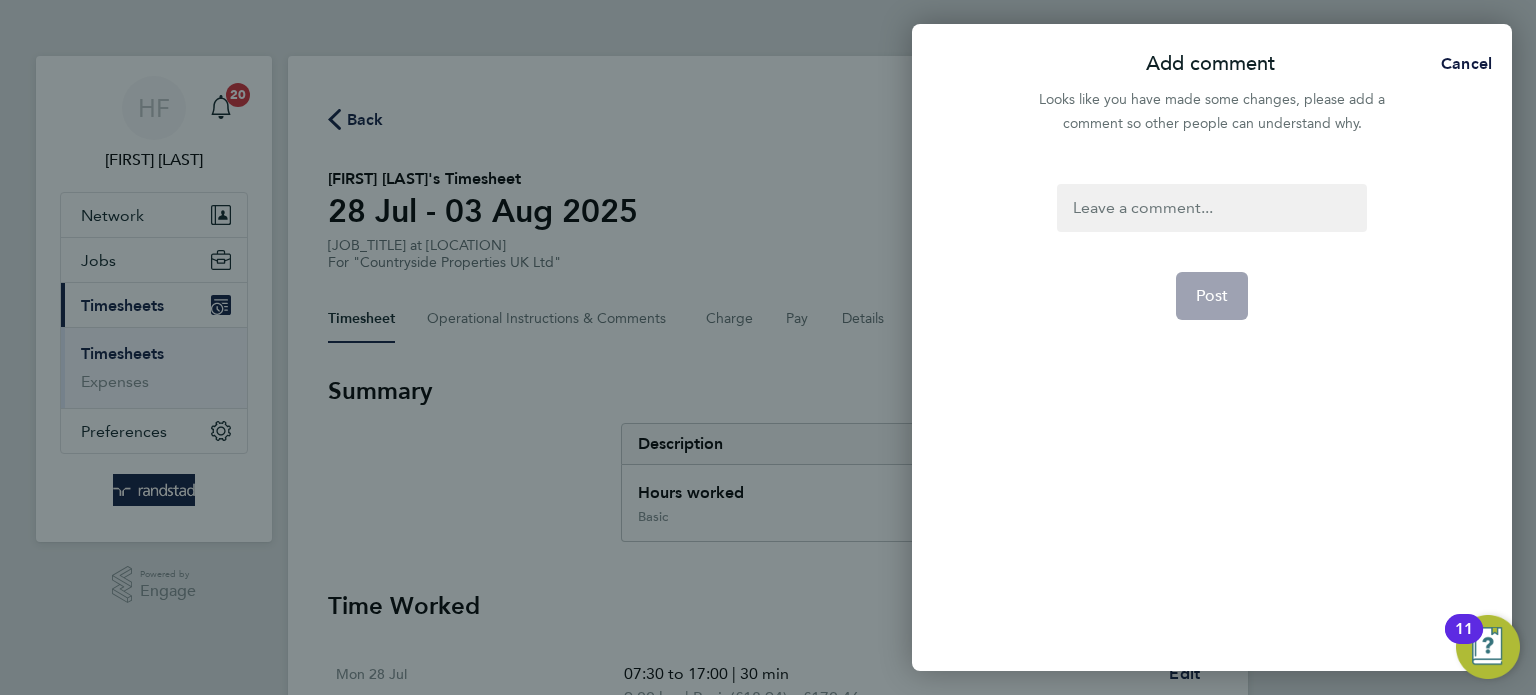 click at bounding box center [1211, 208] 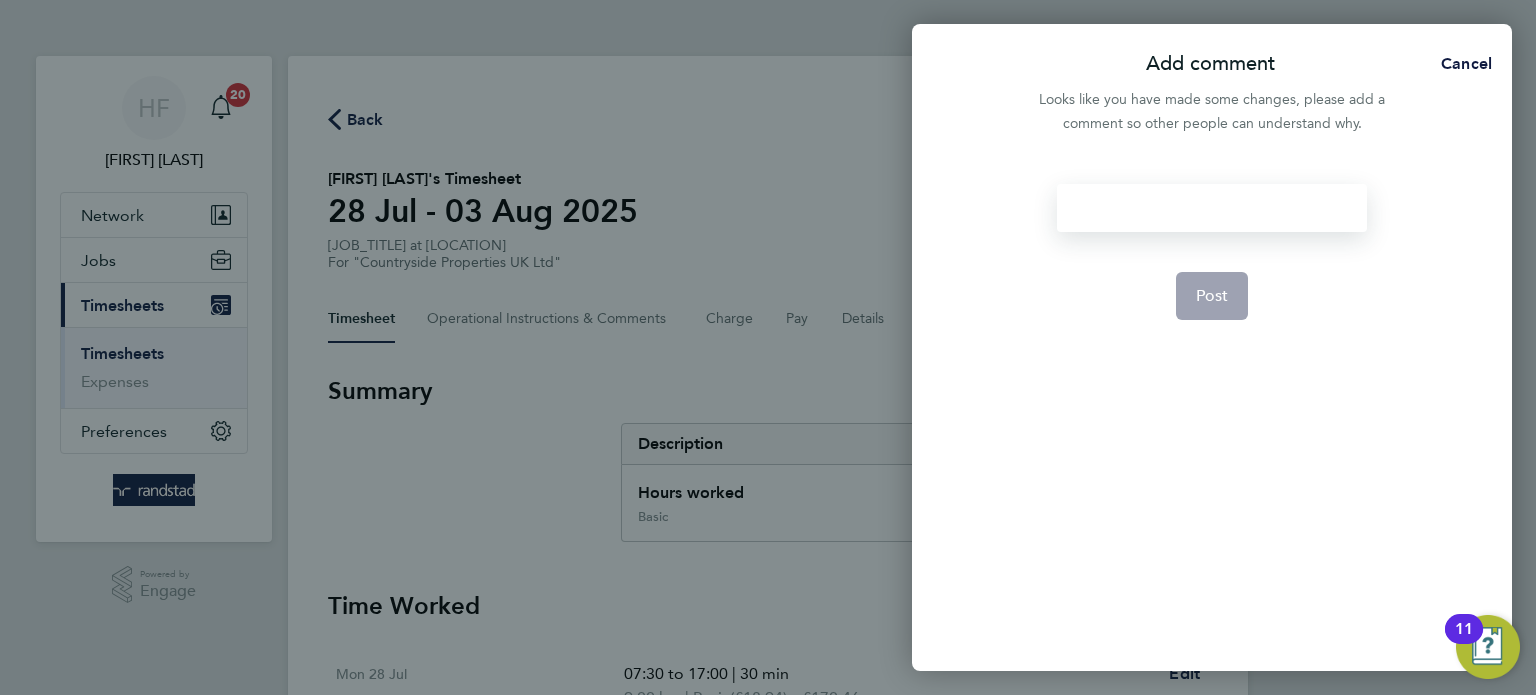 click at bounding box center [1211, 208] 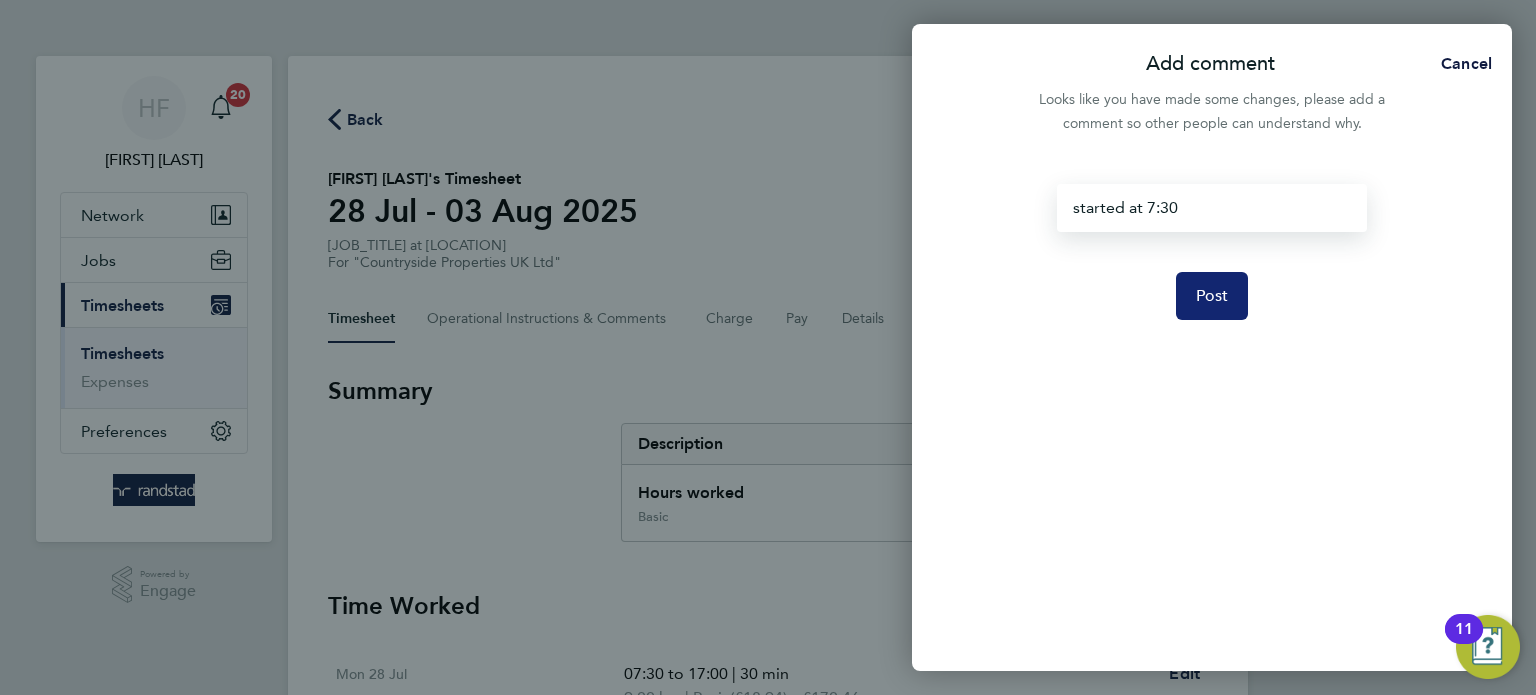 click on "Post" 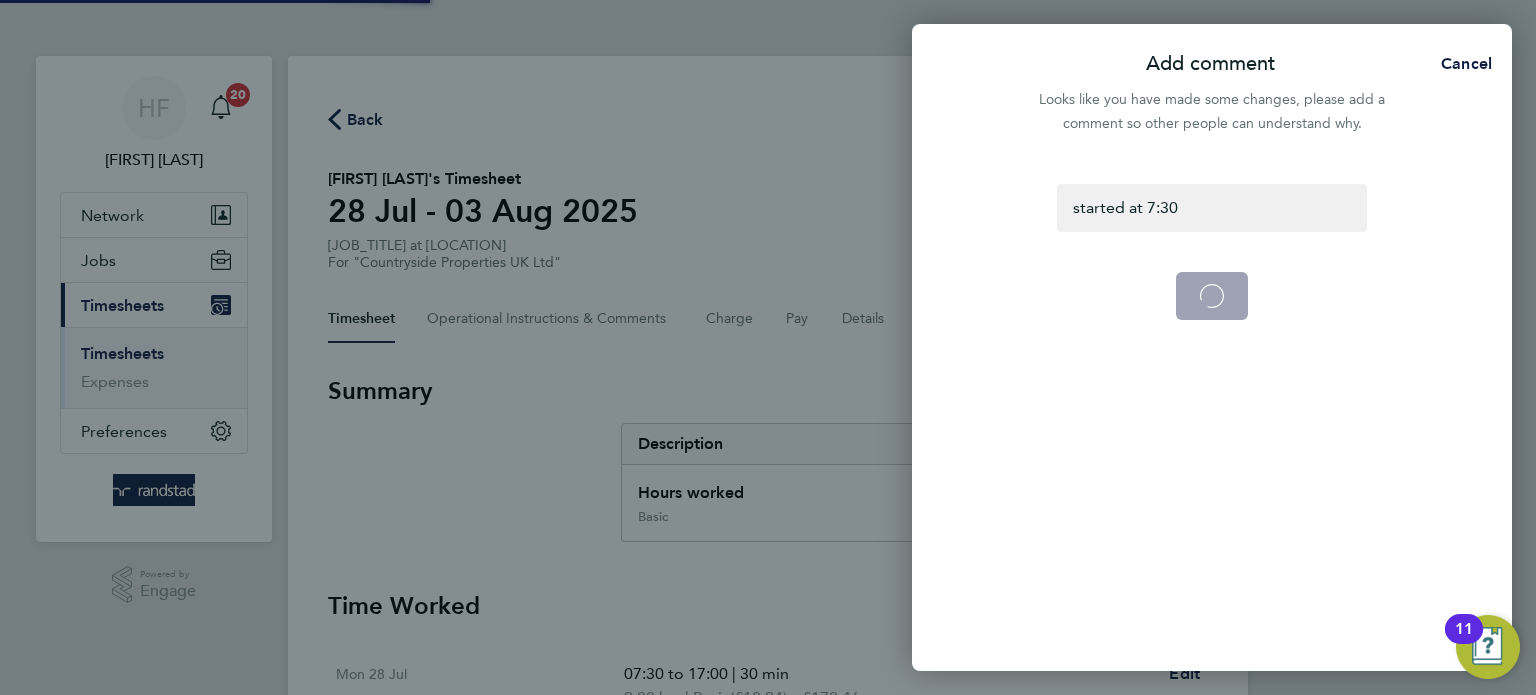 select on "30" 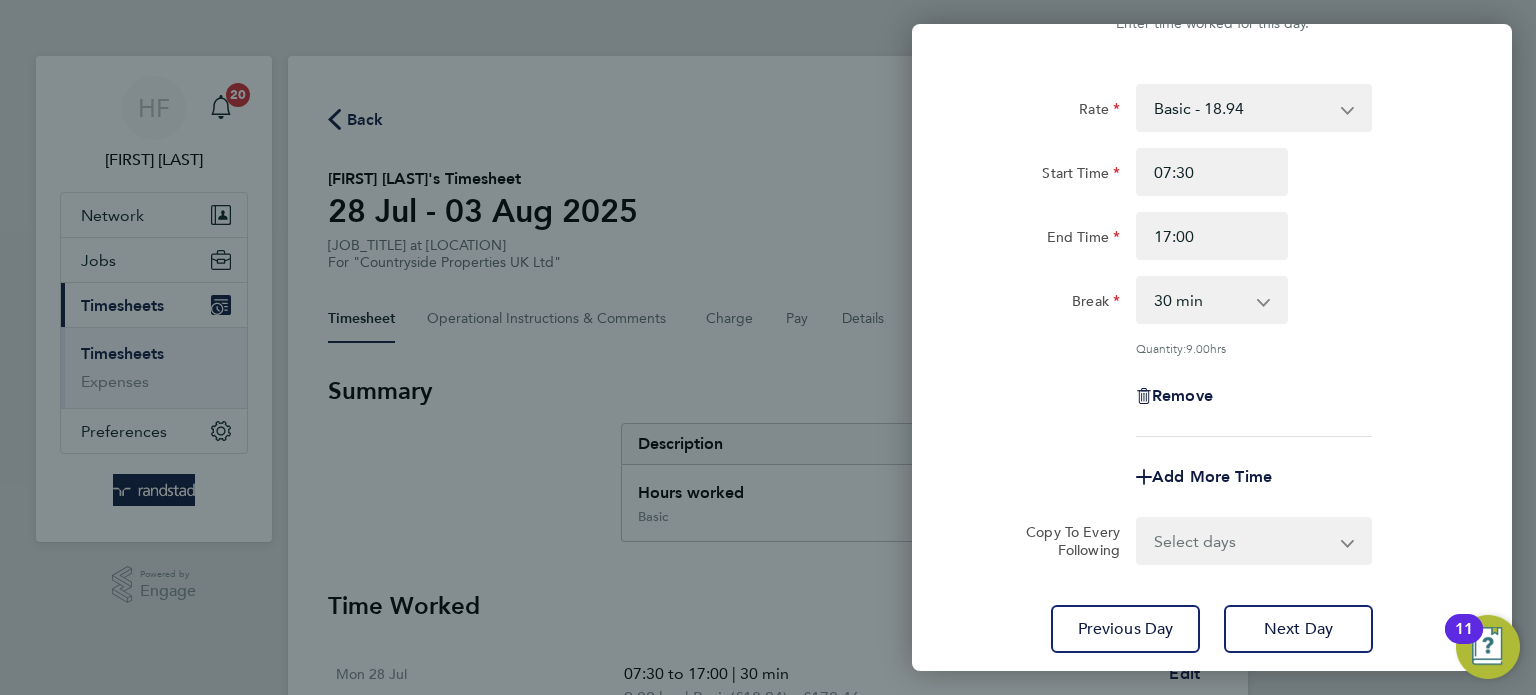 scroll, scrollTop: 0, scrollLeft: 0, axis: both 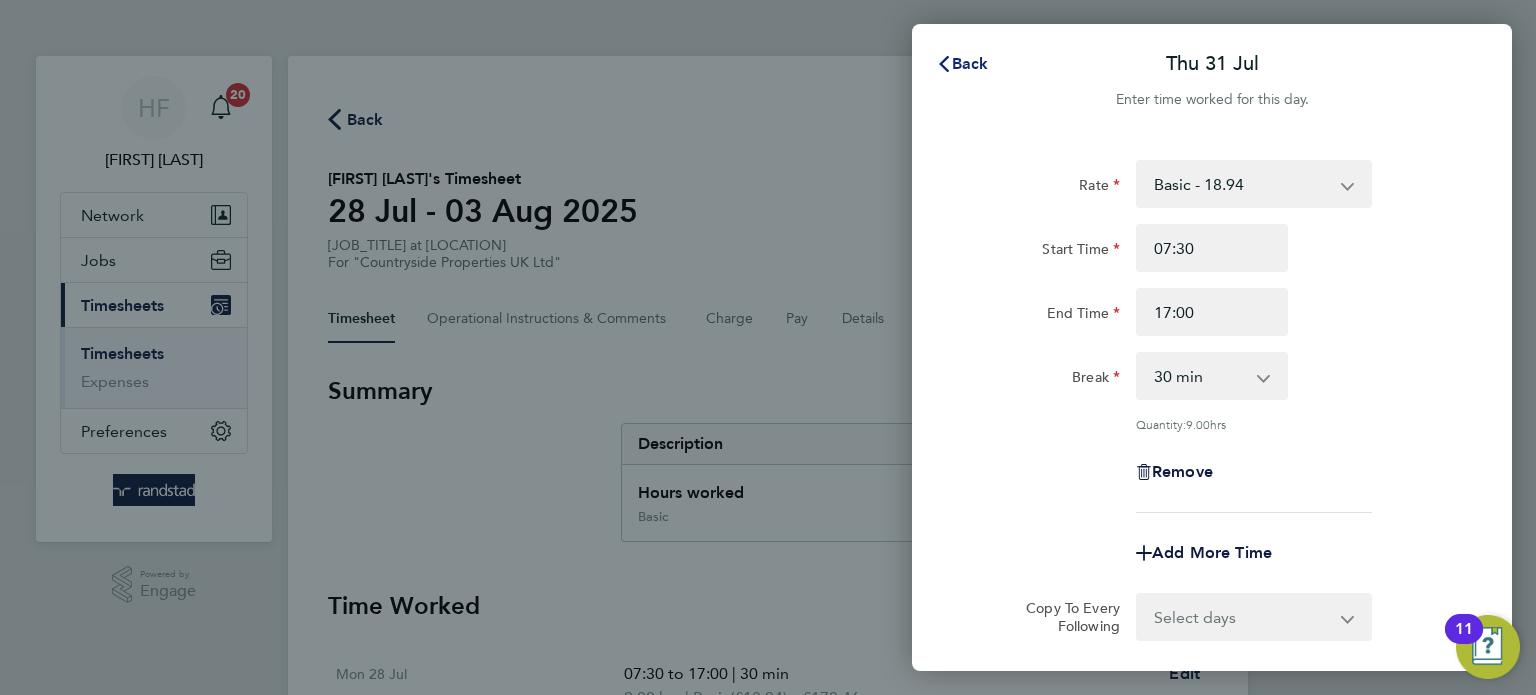 click on "Back" 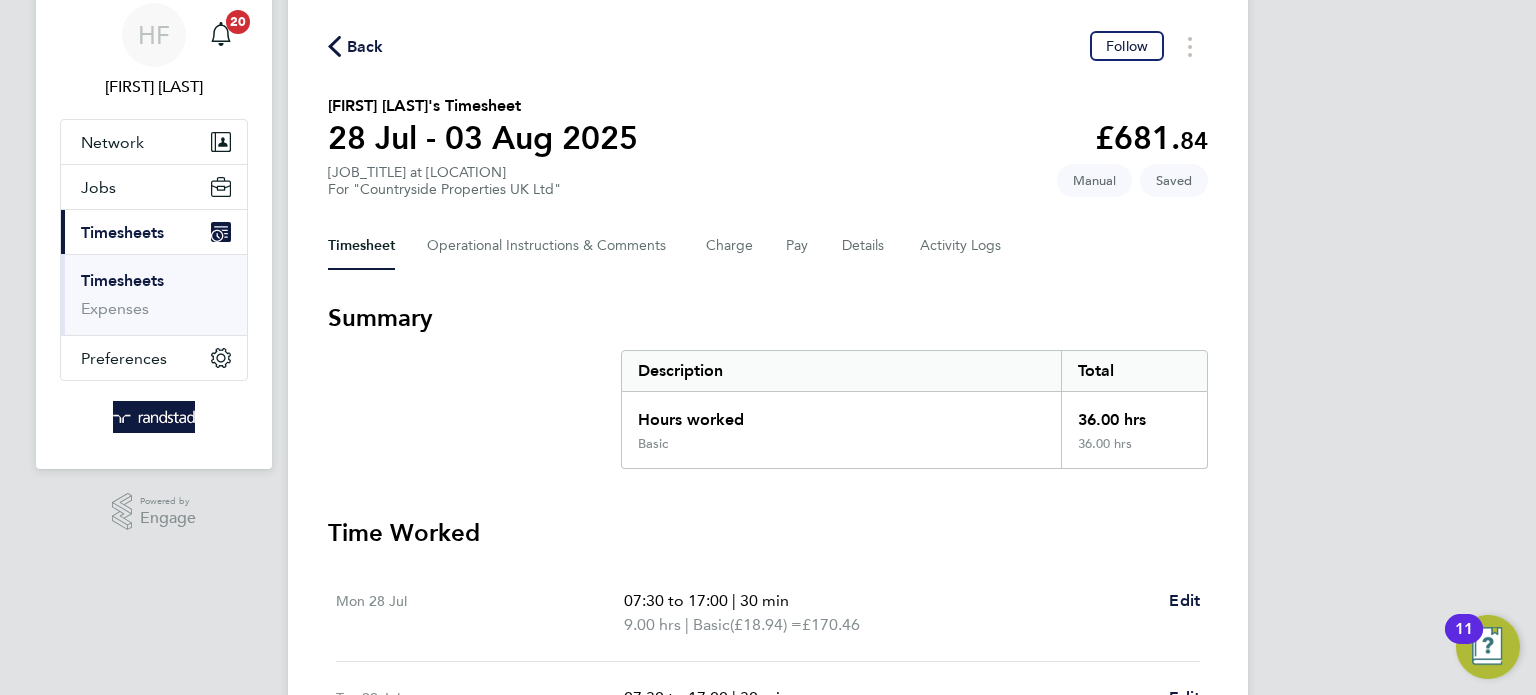 scroll, scrollTop: 0, scrollLeft: 0, axis: both 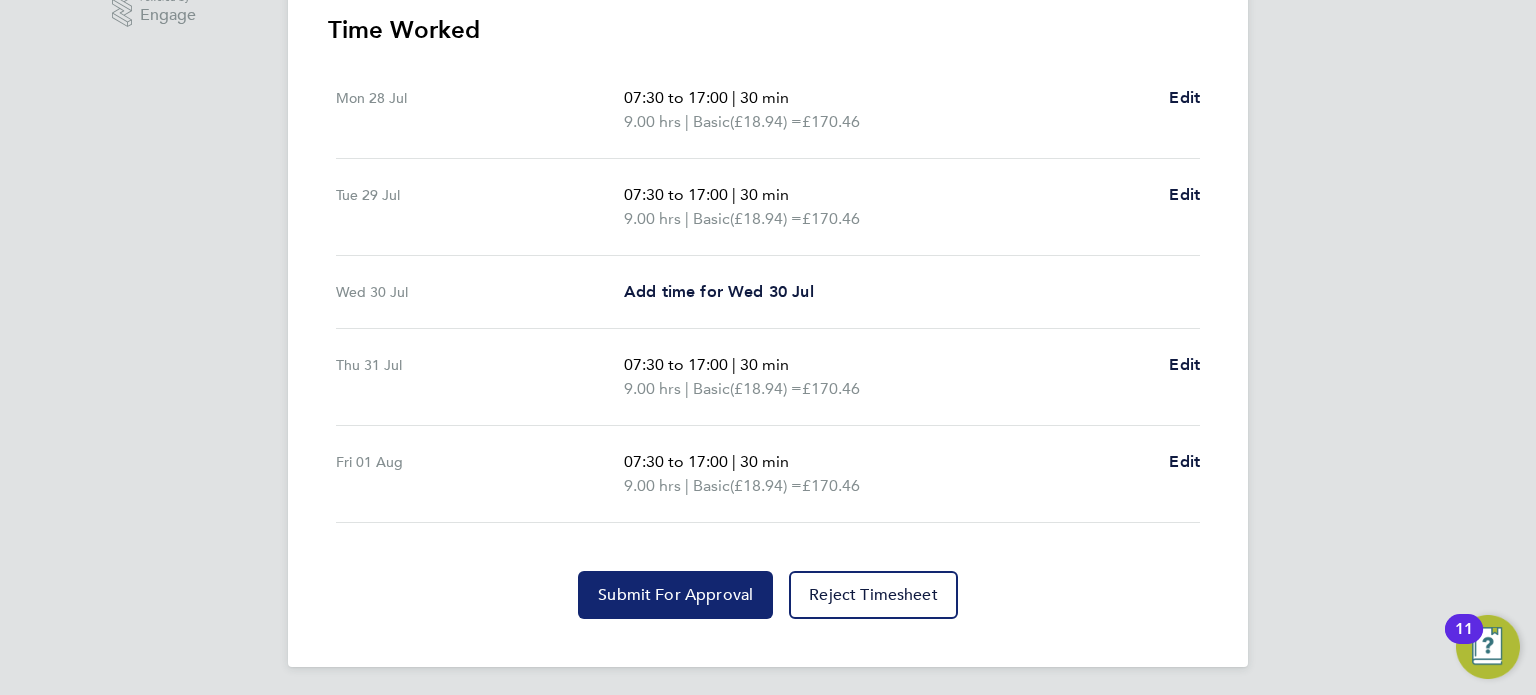 click on "Submit For Approval" 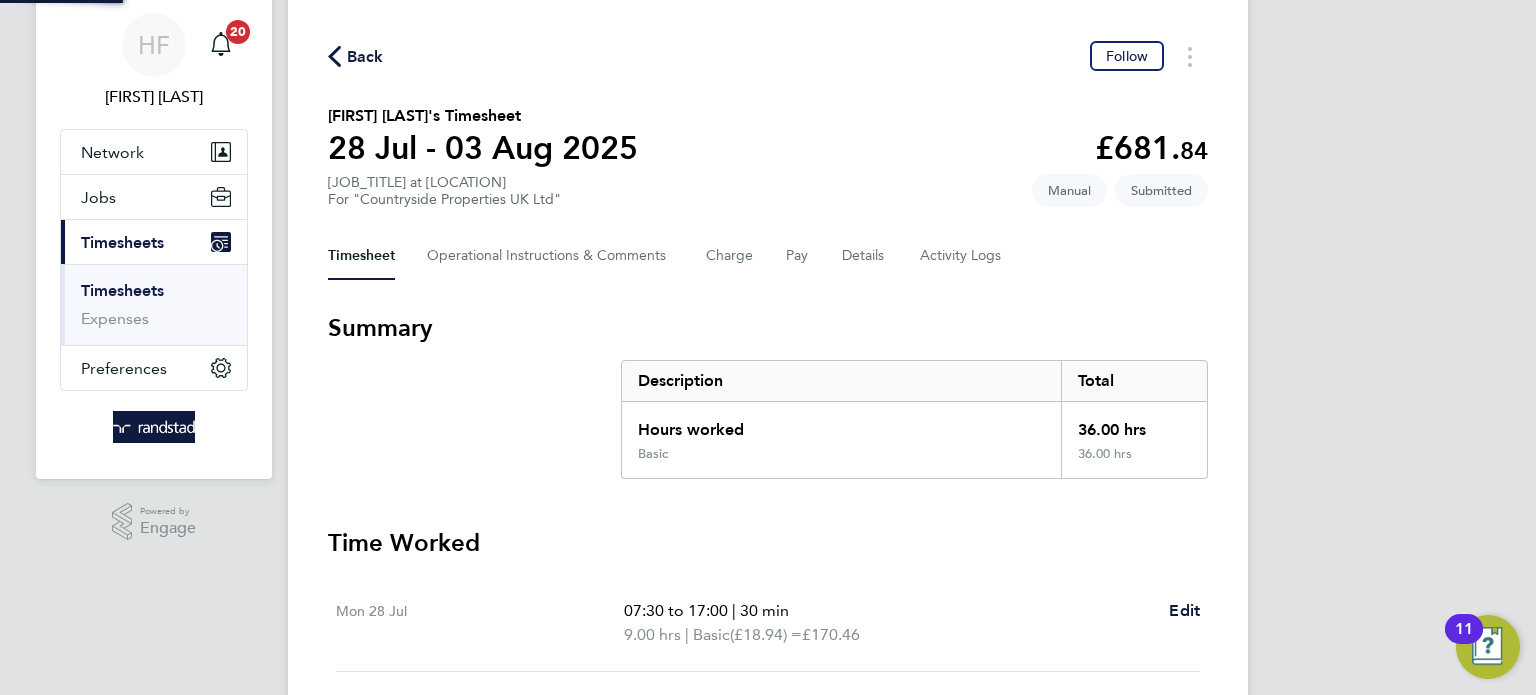 scroll, scrollTop: 0, scrollLeft: 0, axis: both 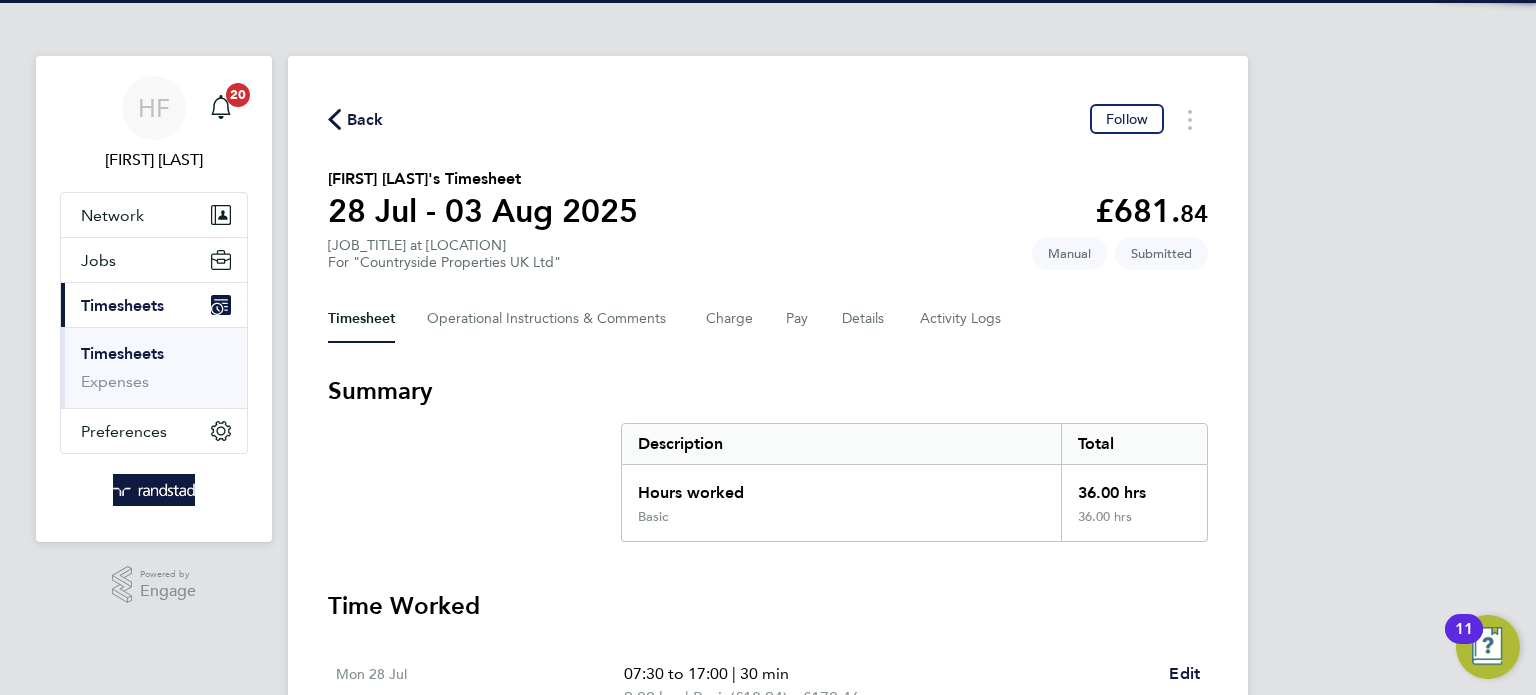 click on "Timesheets" at bounding box center (122, 353) 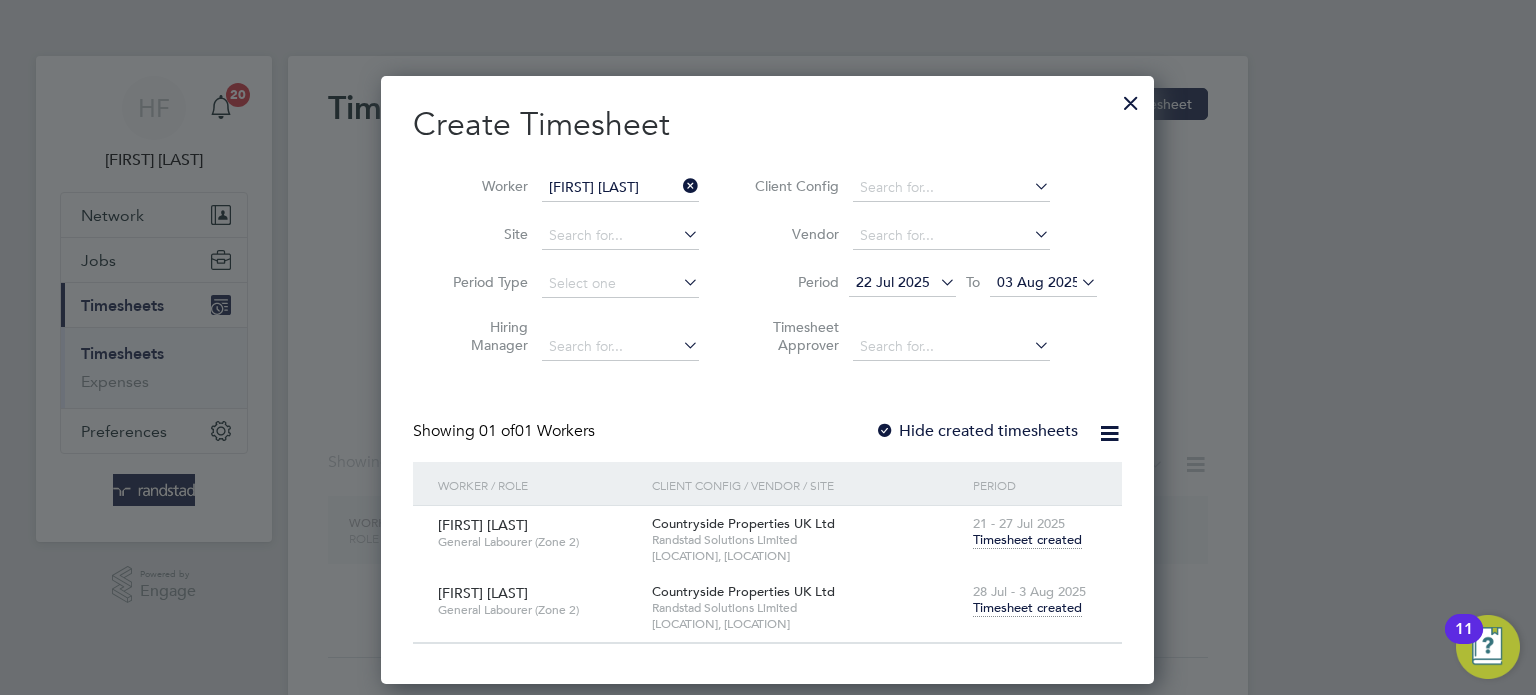 scroll, scrollTop: 9, scrollLeft: 10, axis: both 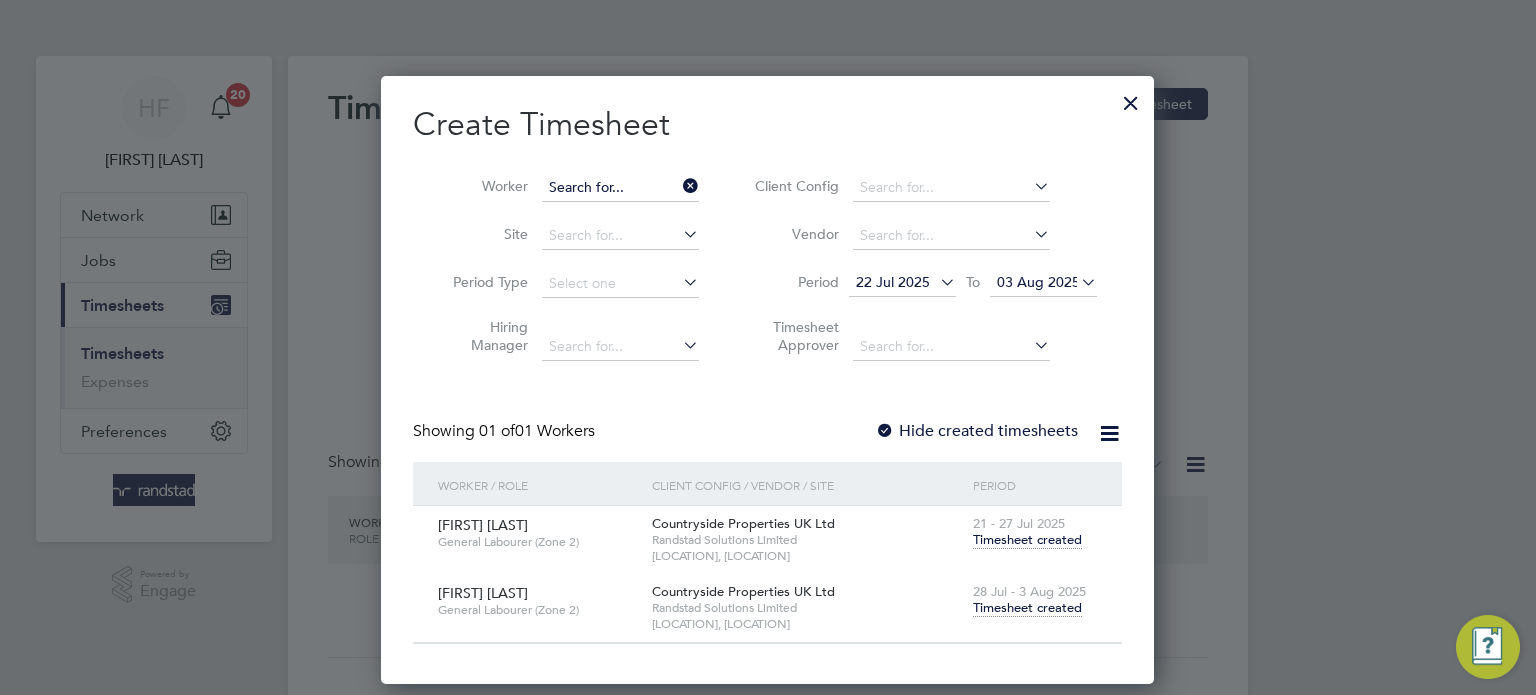click at bounding box center [620, 188] 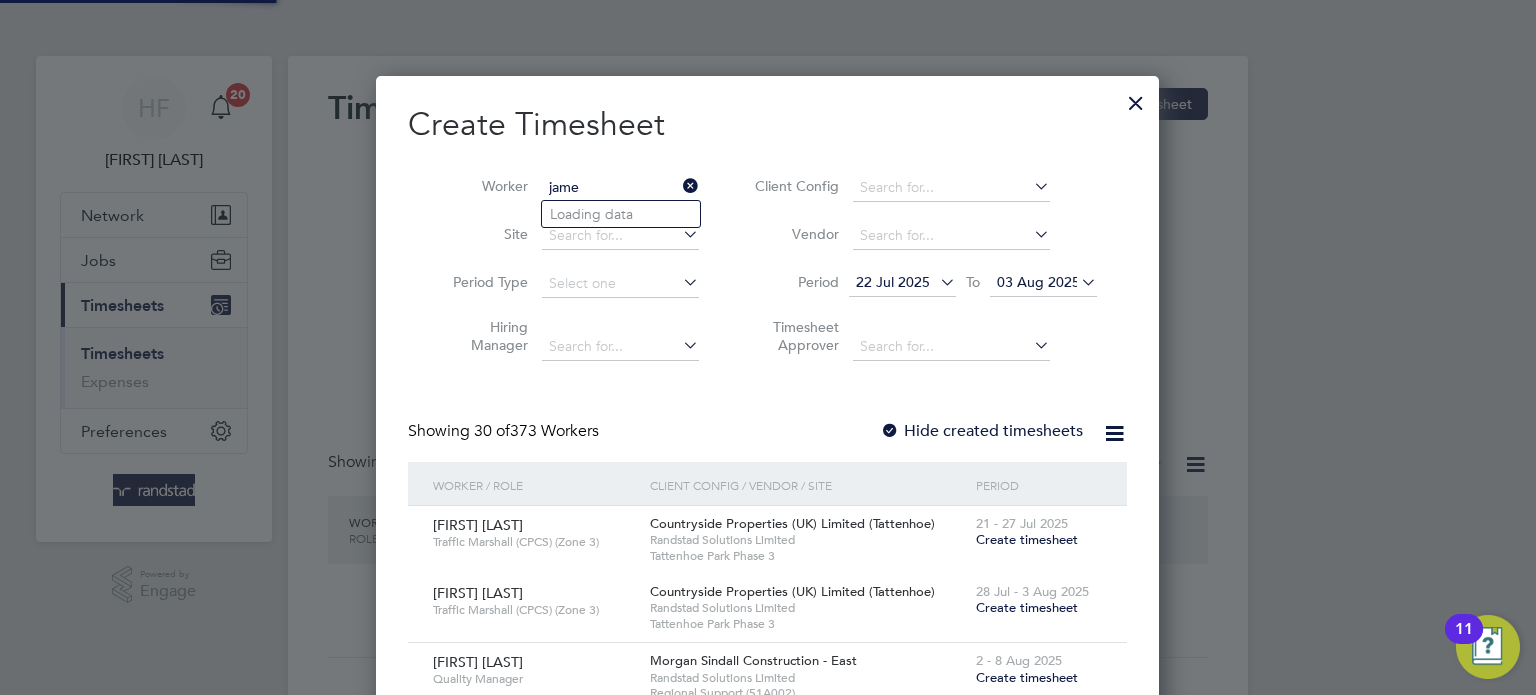 scroll, scrollTop: 10, scrollLeft: 9, axis: both 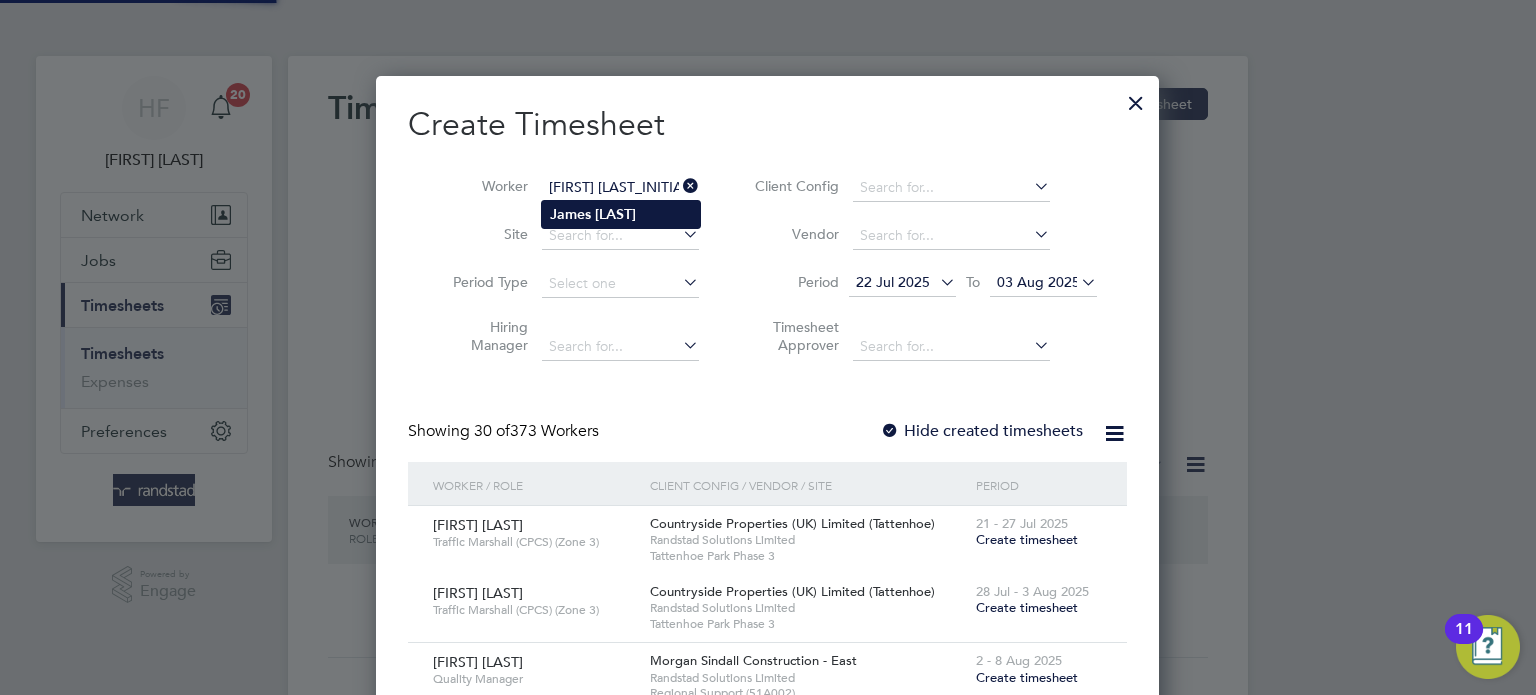 click on "[LAST]" 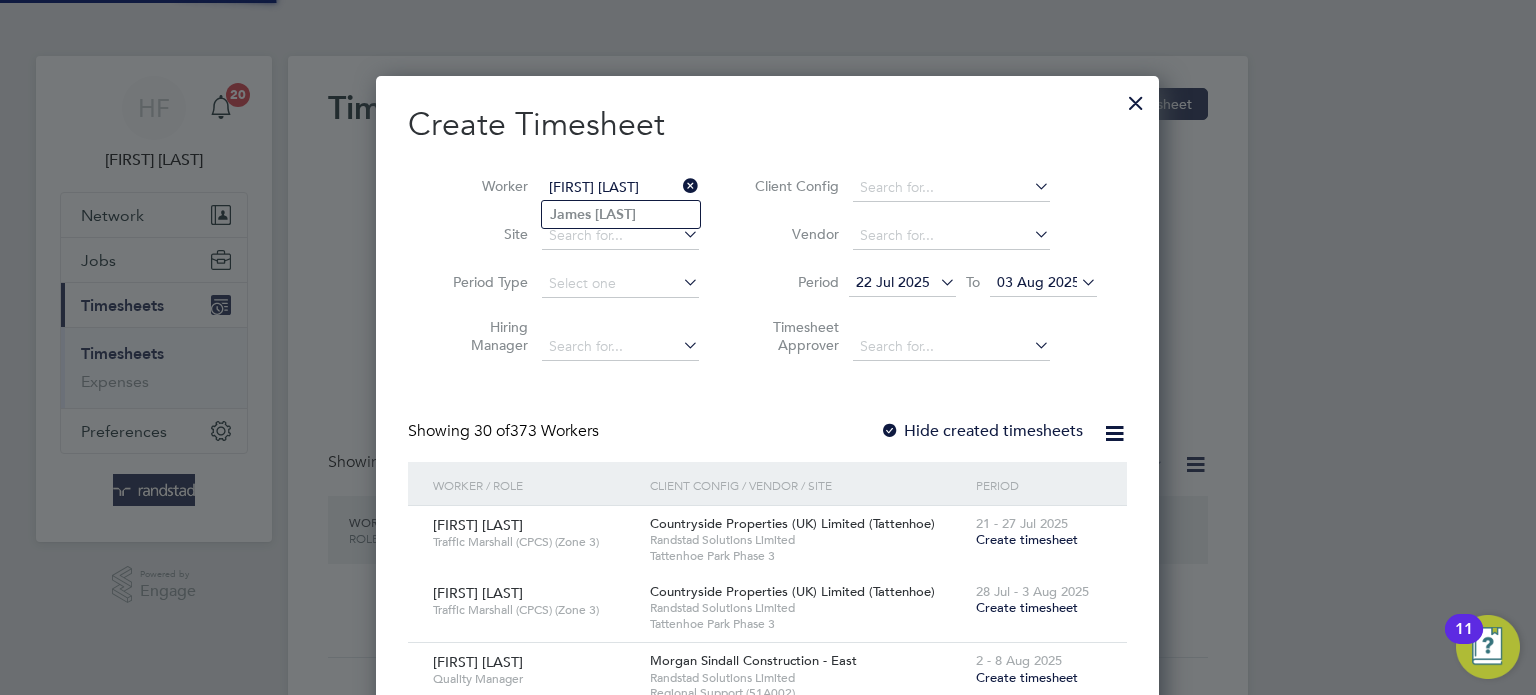 scroll, scrollTop: 10, scrollLeft: 10, axis: both 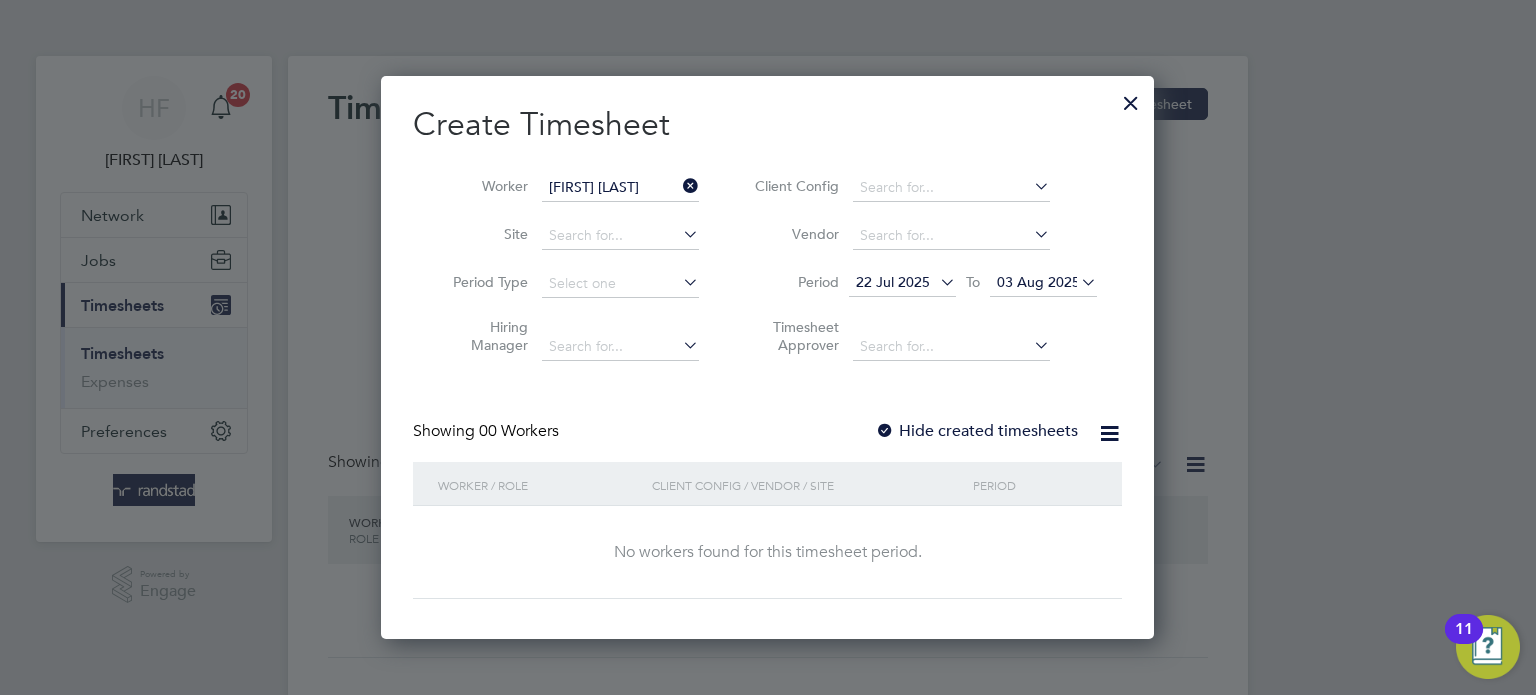 click on "Hide created timesheets" at bounding box center [976, 431] 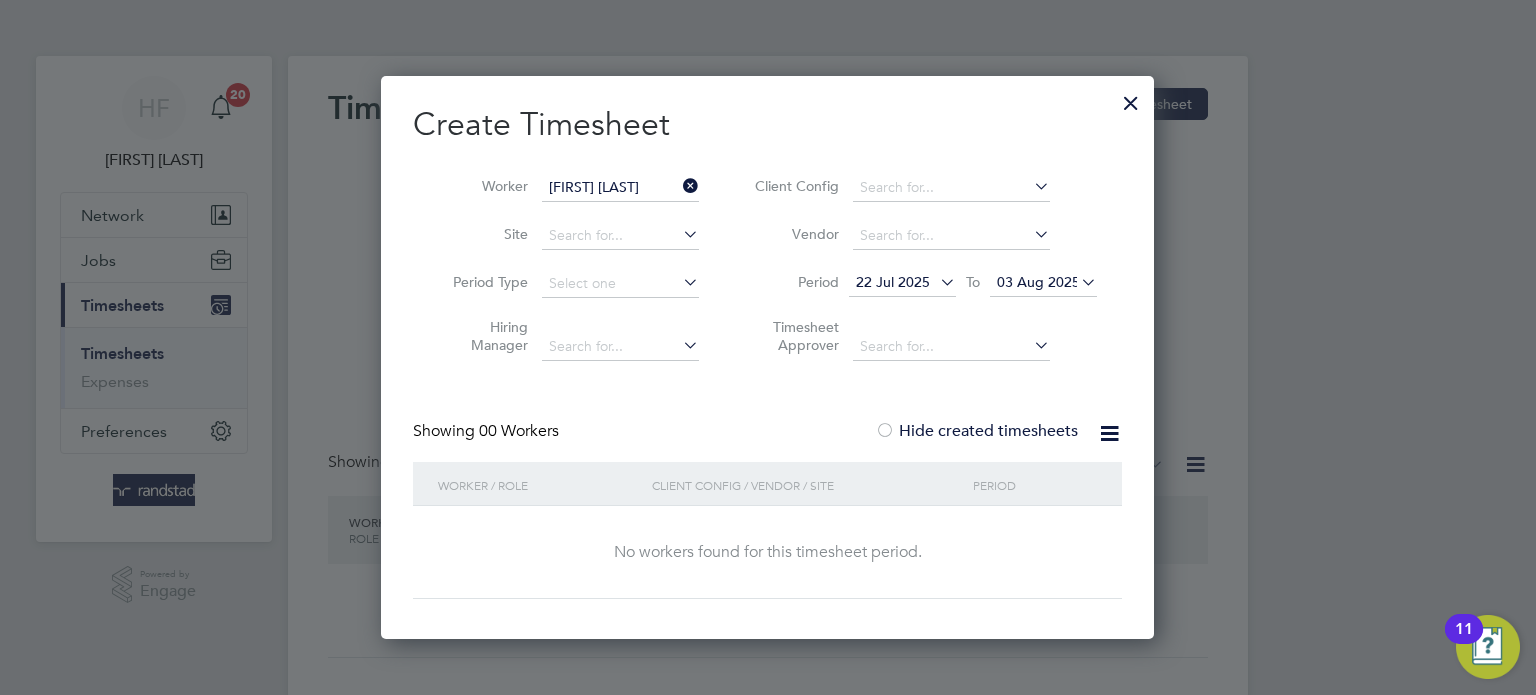 click on "Hide created timesheets" at bounding box center [976, 431] 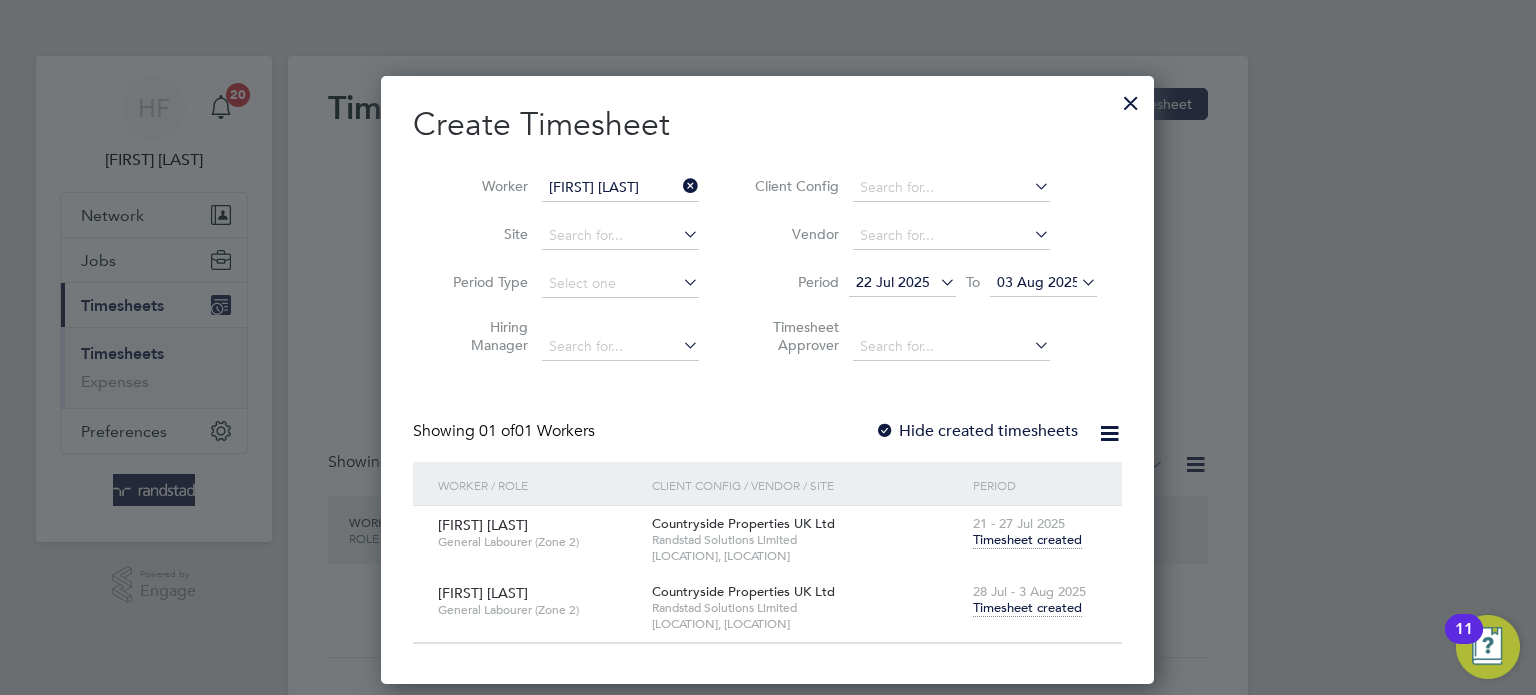 click on "Timesheet created" at bounding box center [1027, 608] 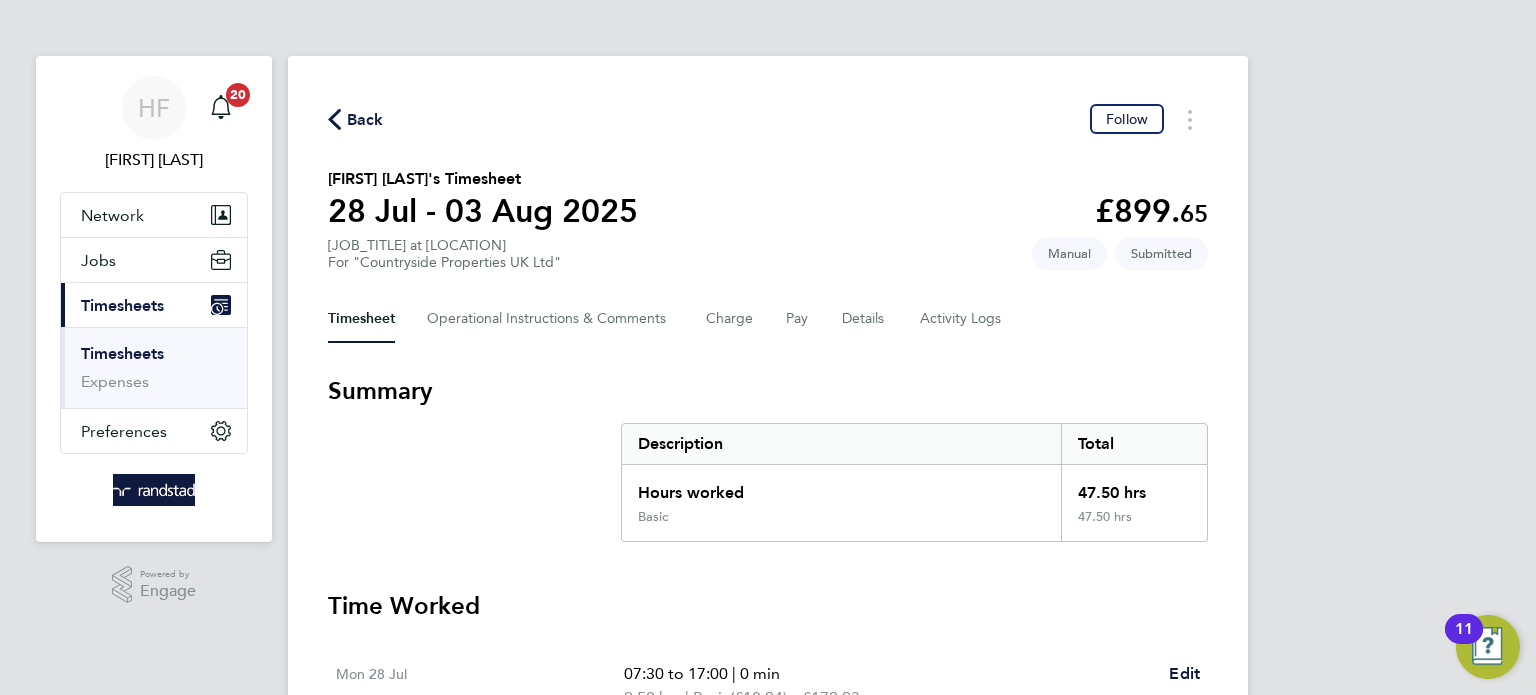 click on "Timesheets" at bounding box center (122, 353) 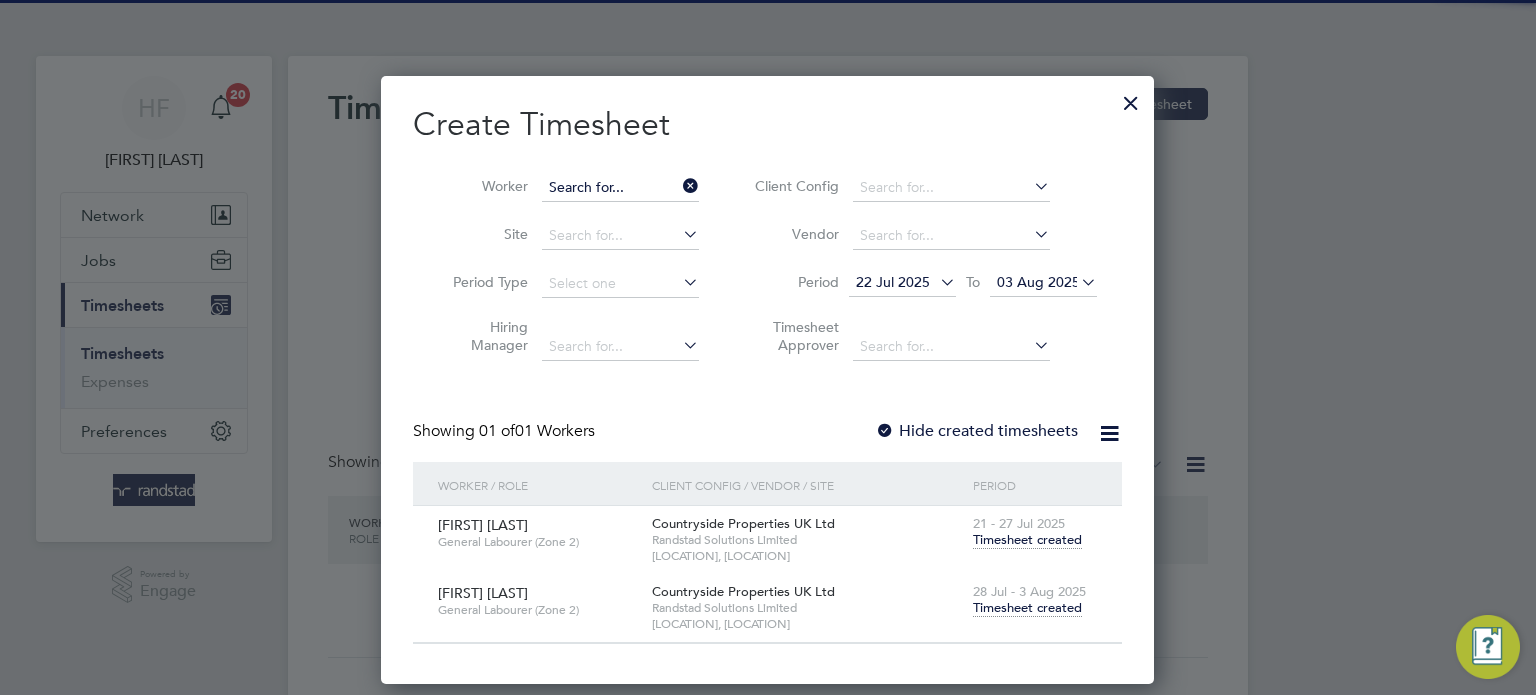 drag, startPoint x: 627, startPoint y: 178, endPoint x: 623, endPoint y: 192, distance: 14.56022 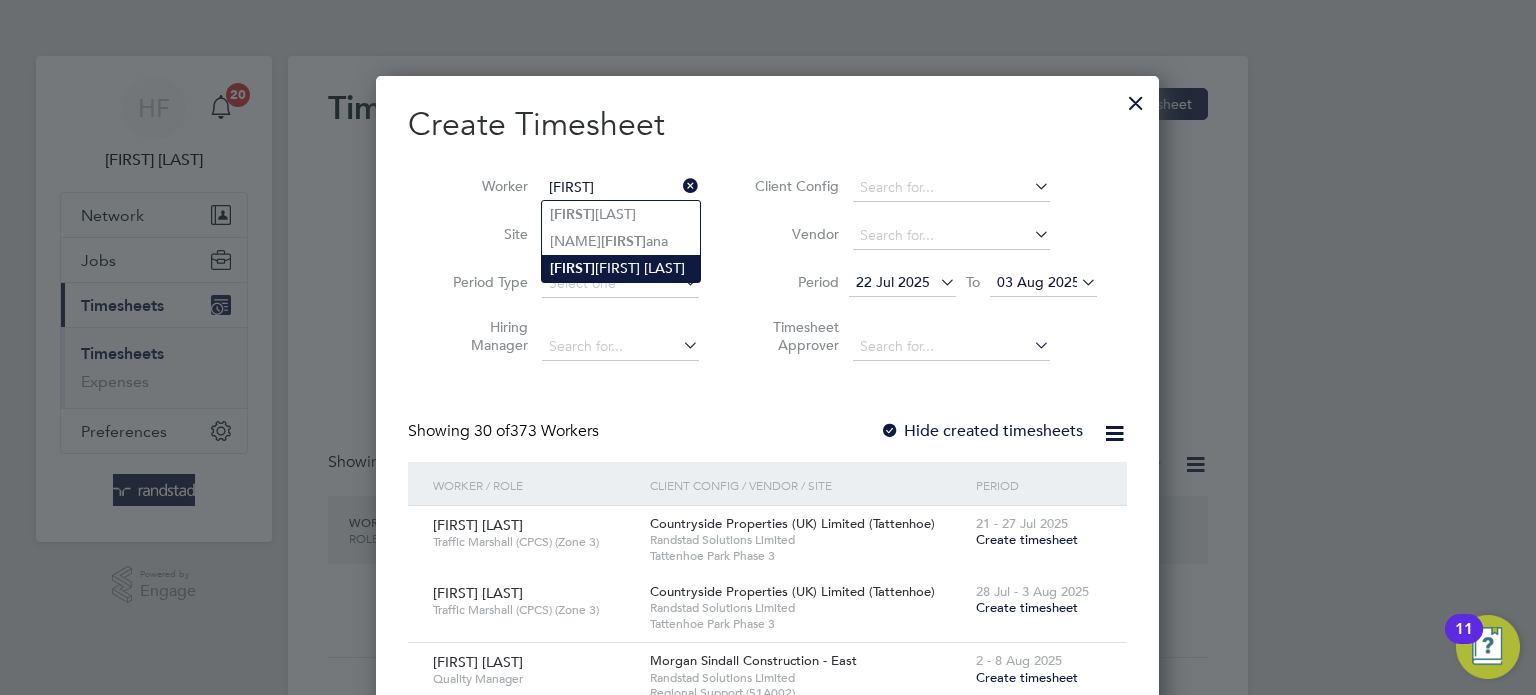 click on "[FIRST] [LAST] [LAST]" 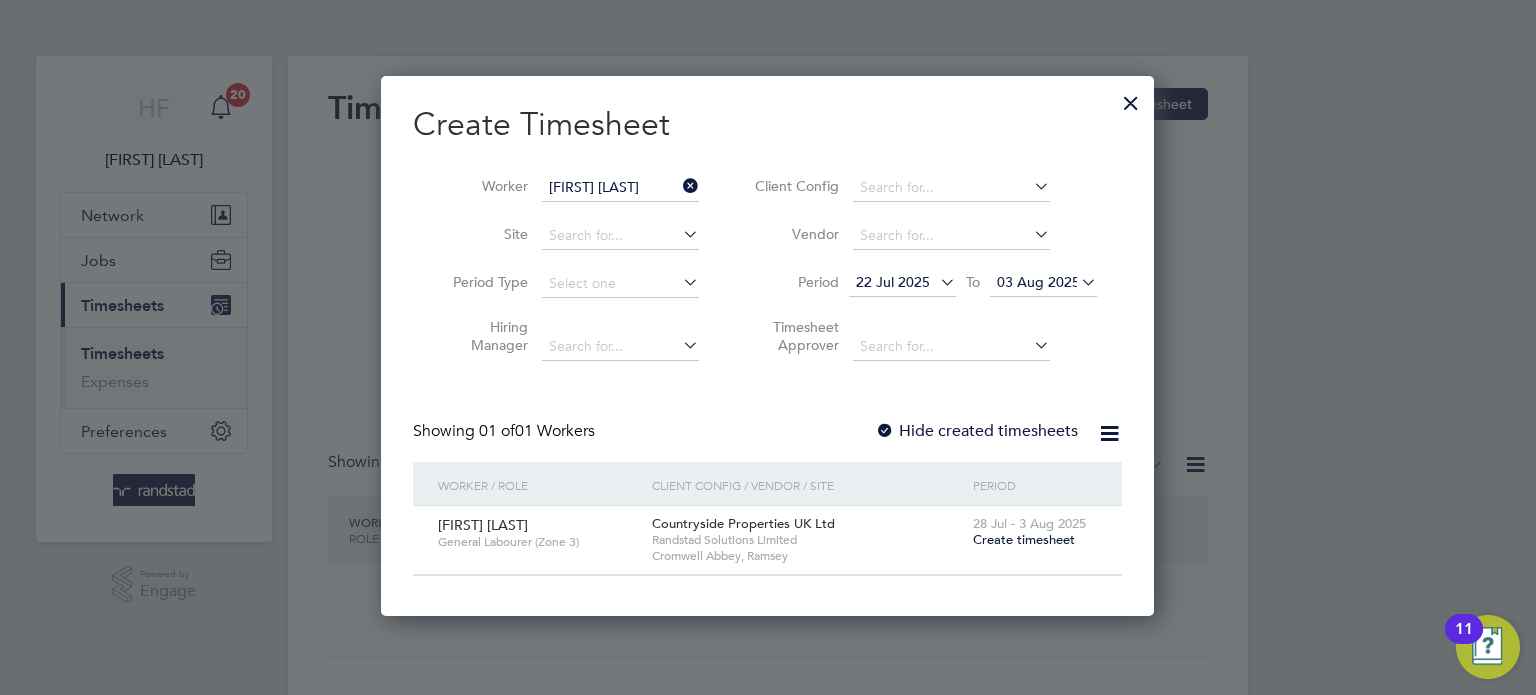 click at bounding box center [1131, 98] 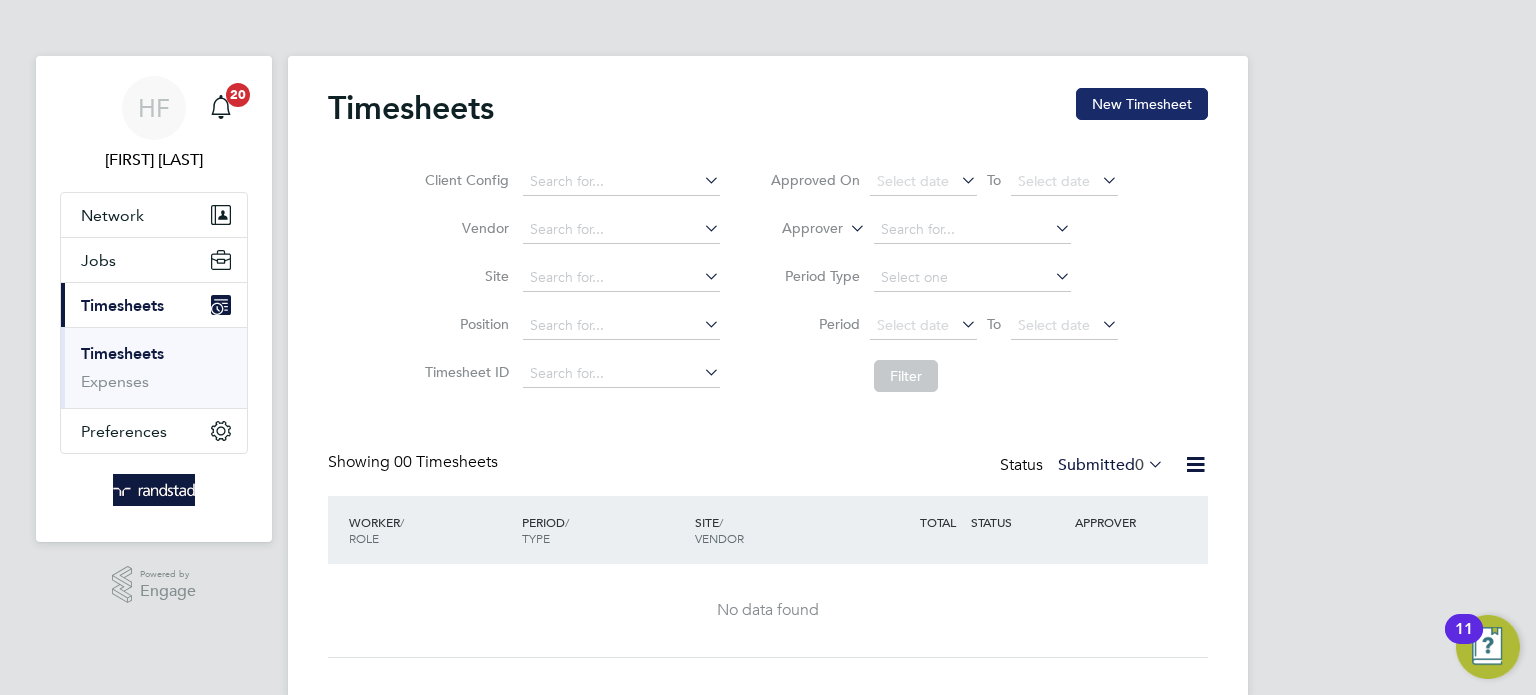 click on "New Timesheet" 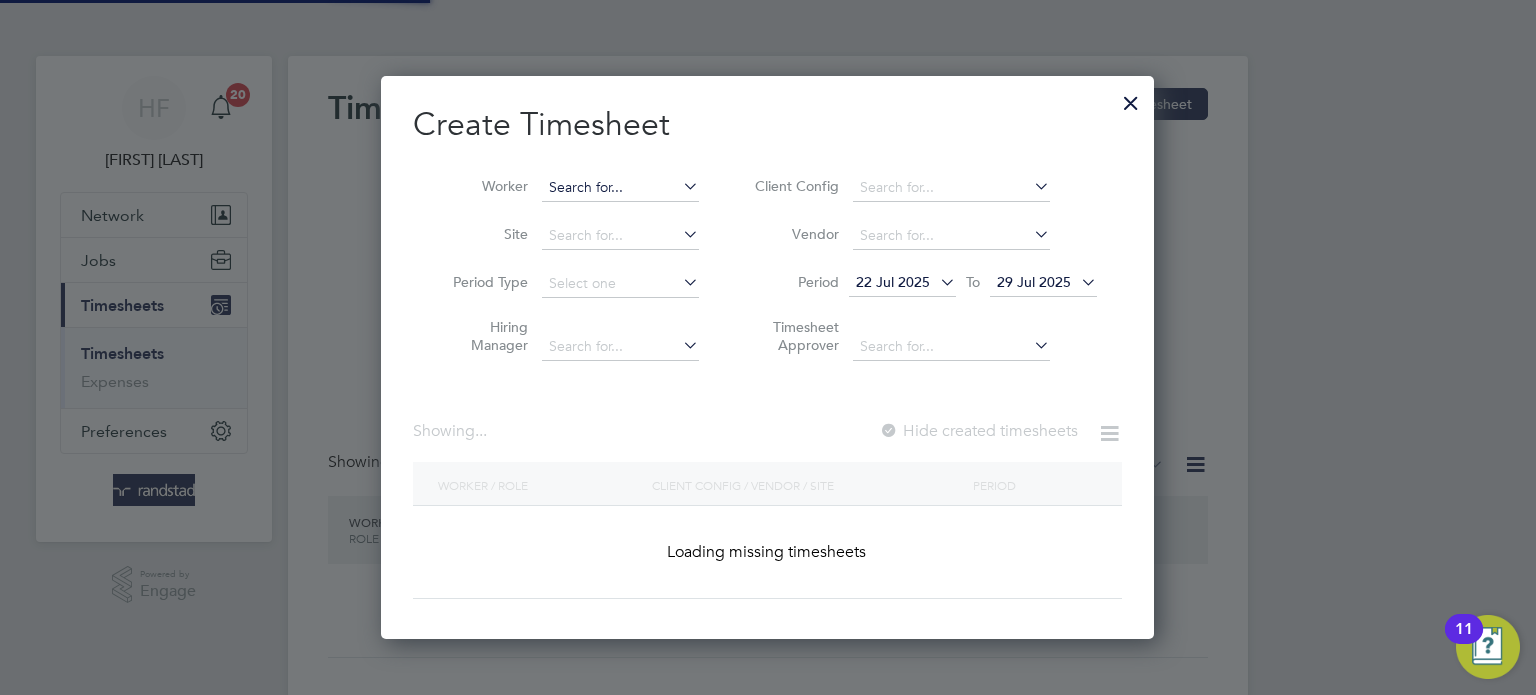 click at bounding box center (620, 188) 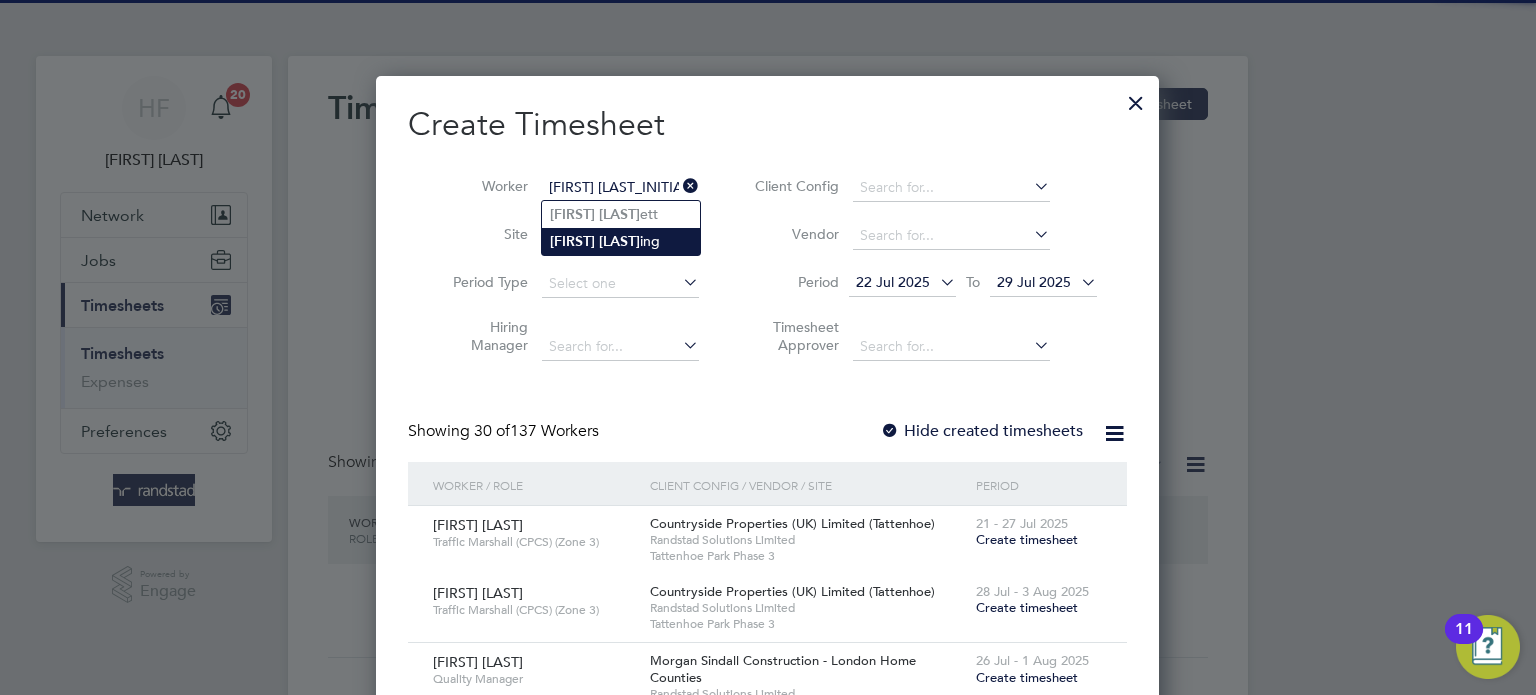 click on "[FIRST]" 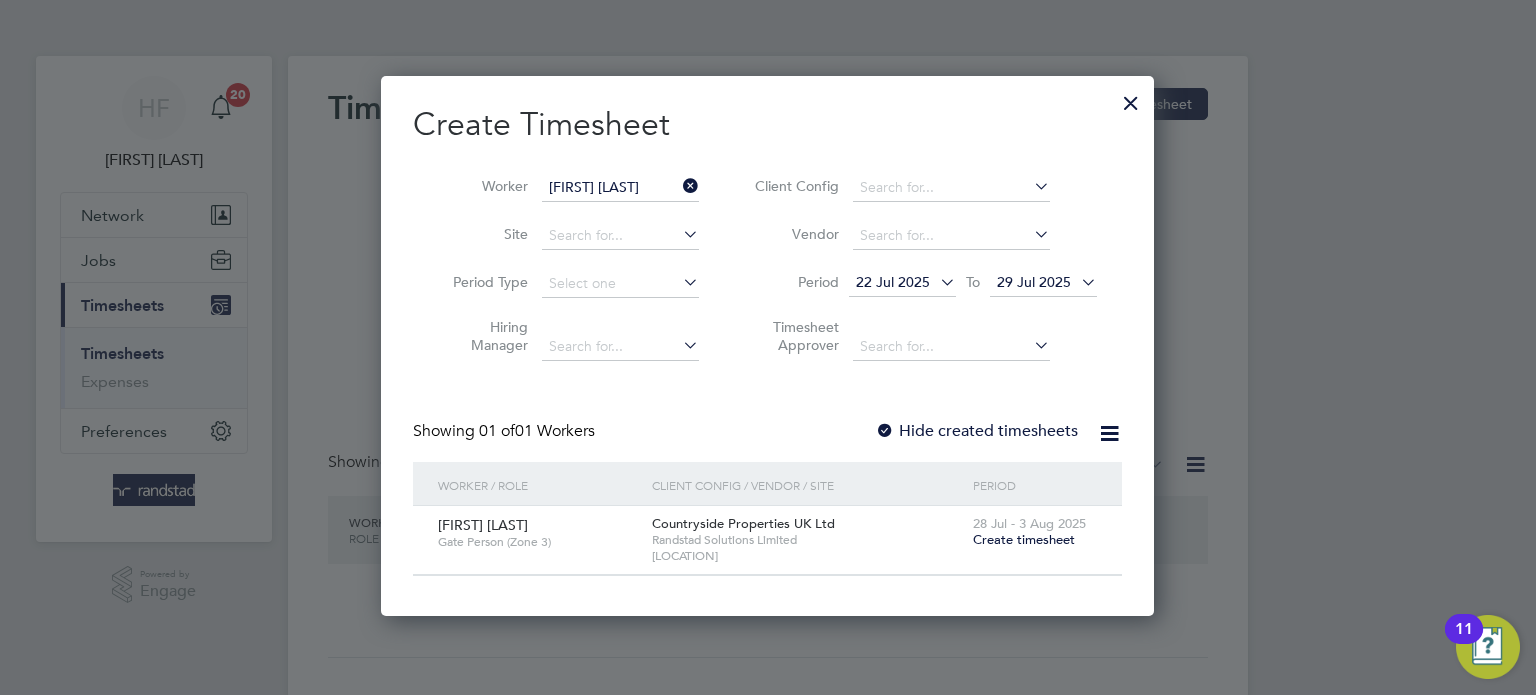 click on "Create timesheet" at bounding box center (1024, 539) 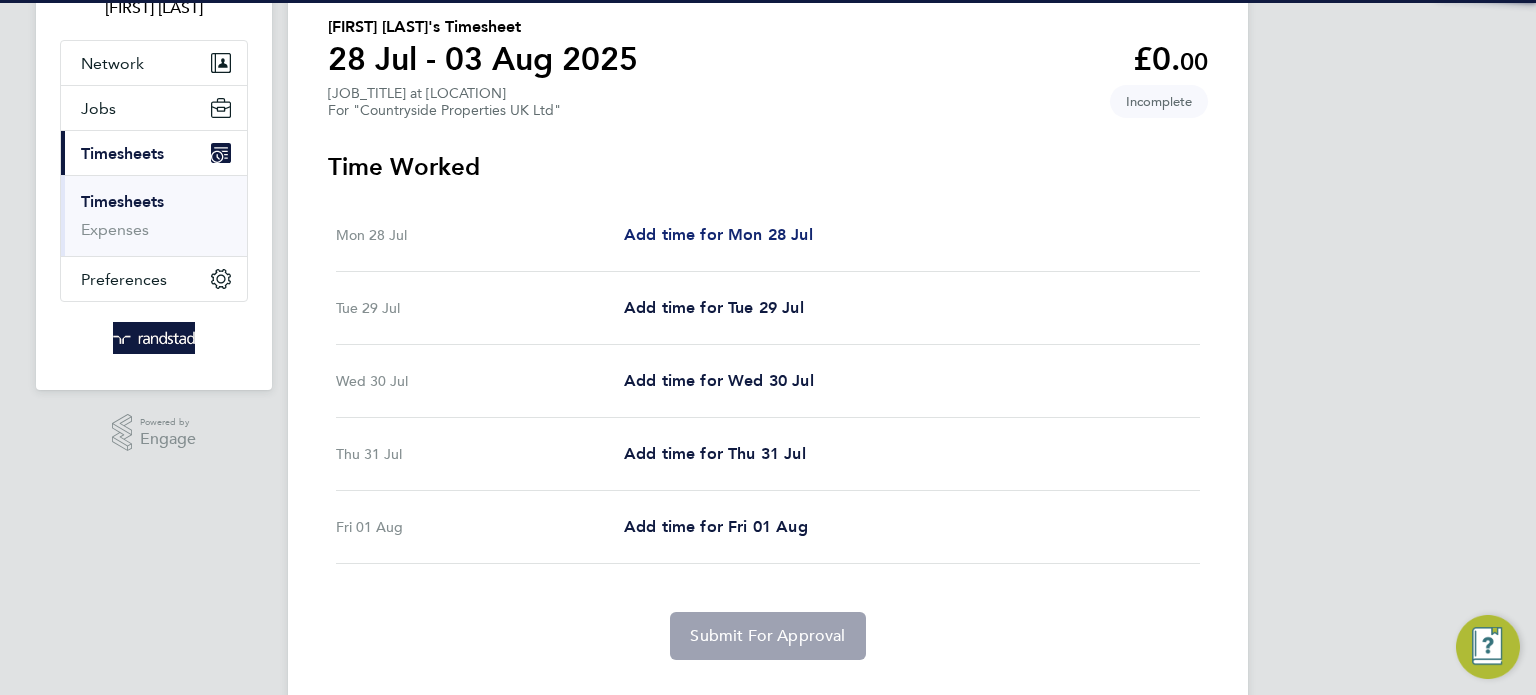 click on "Add time for Mon 28 Jul" at bounding box center [718, 234] 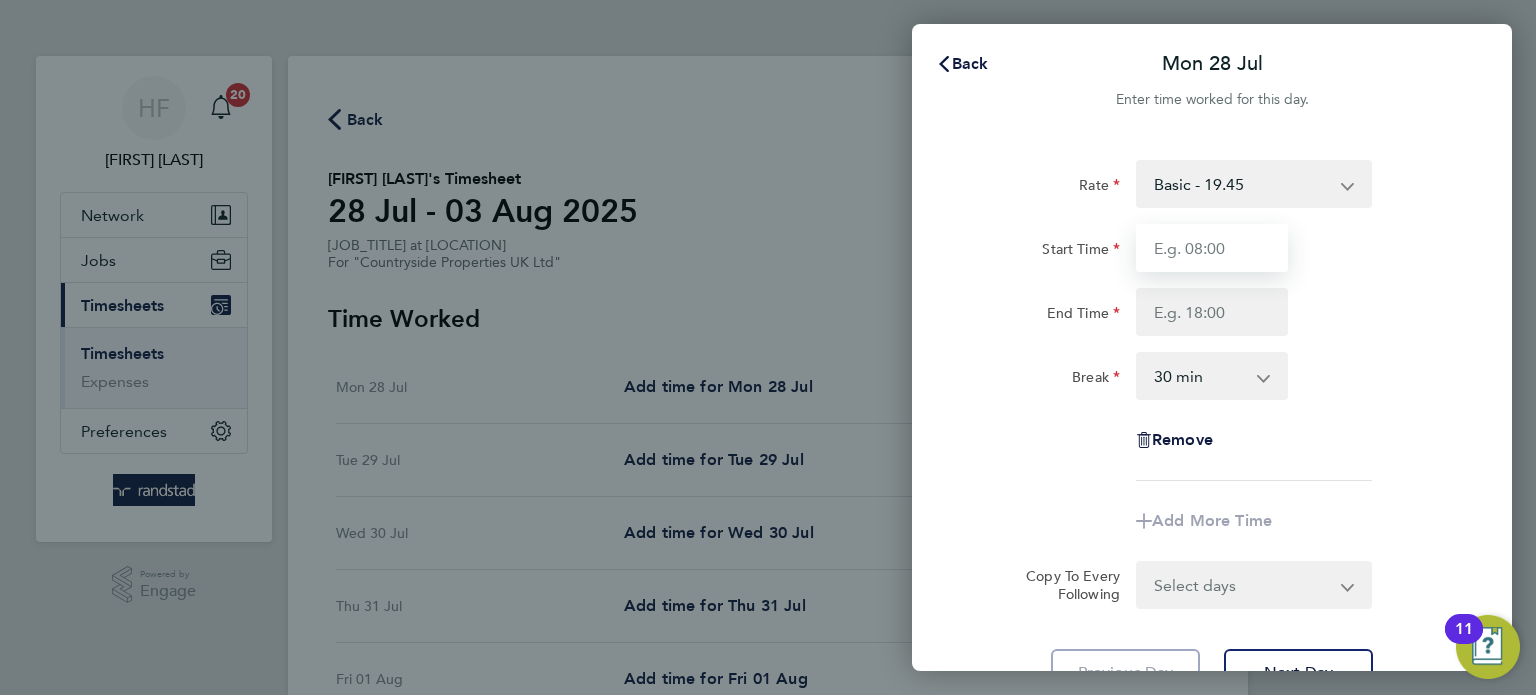click on "Start Time" at bounding box center [1212, 248] 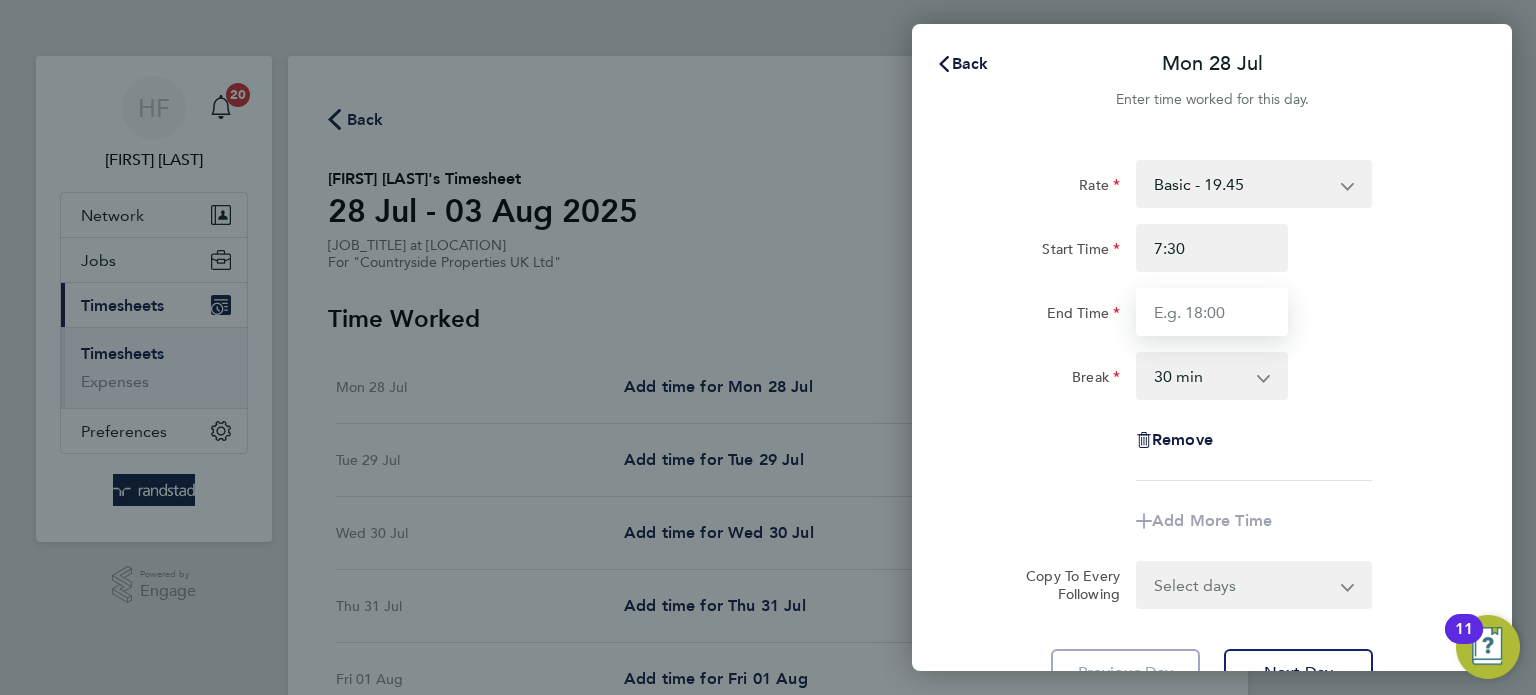 type on "07:30" 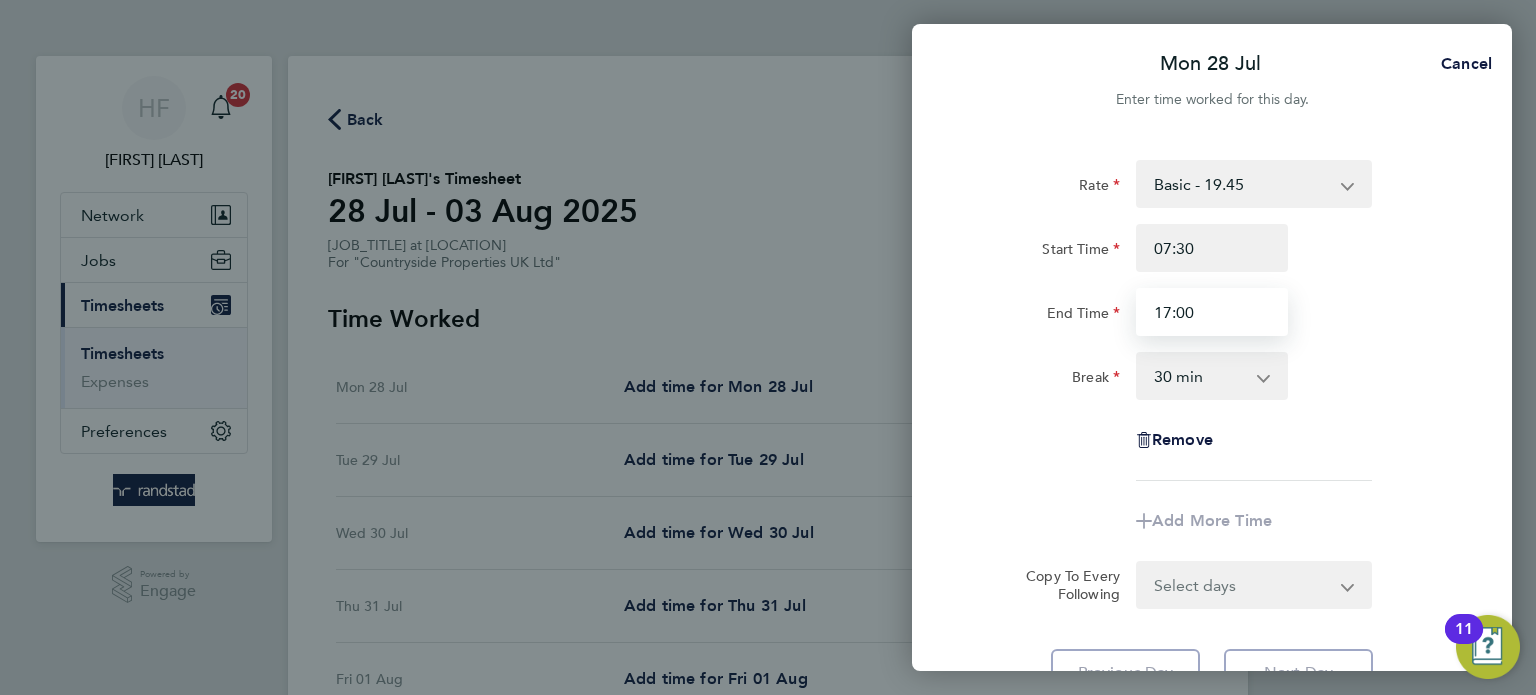 type on "17:00" 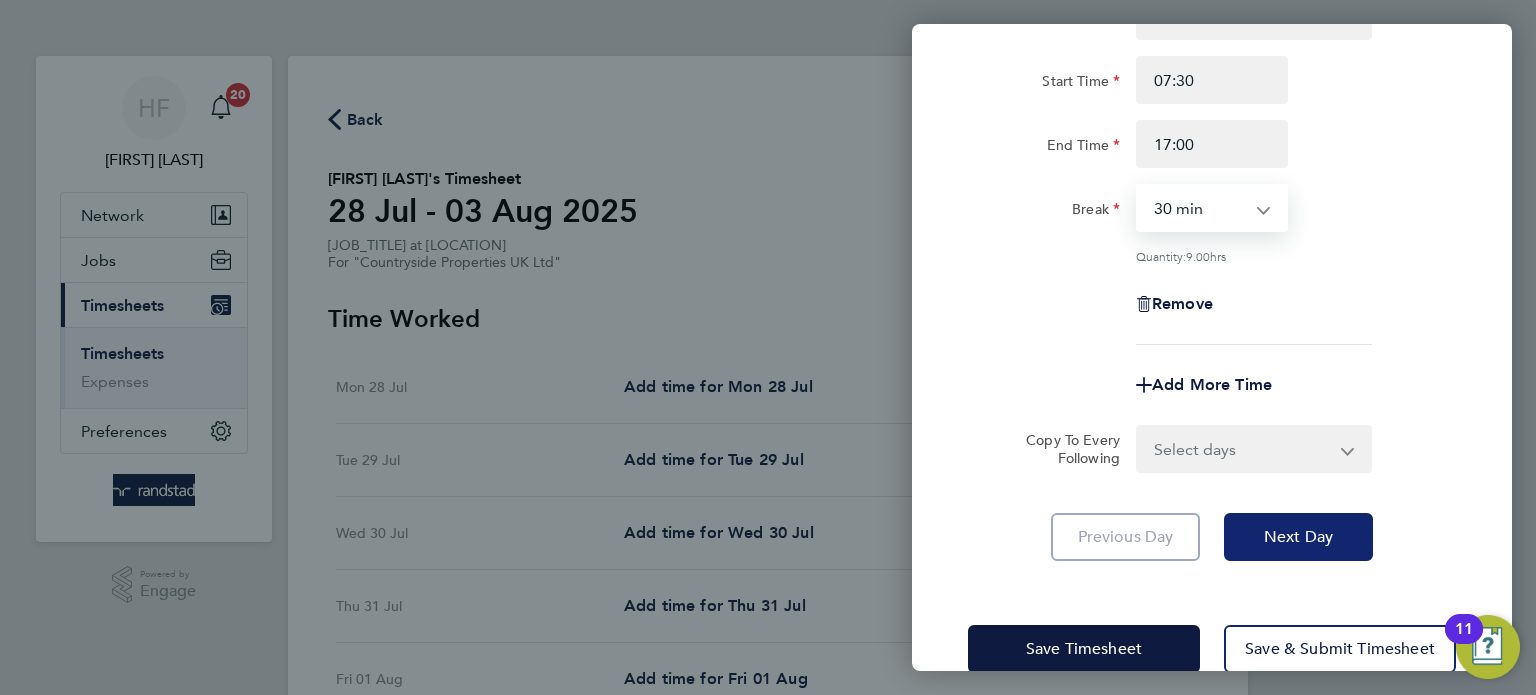 click on "Next Day" 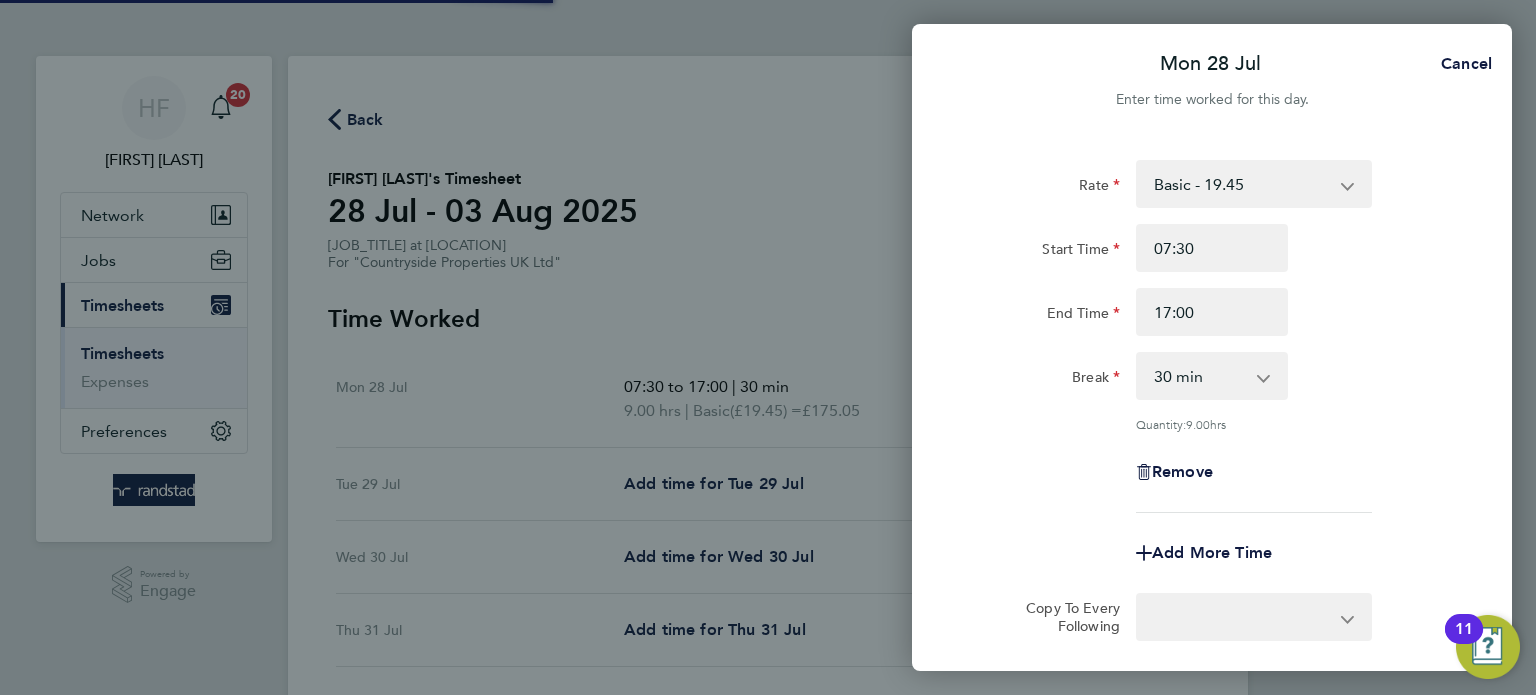 select on "30" 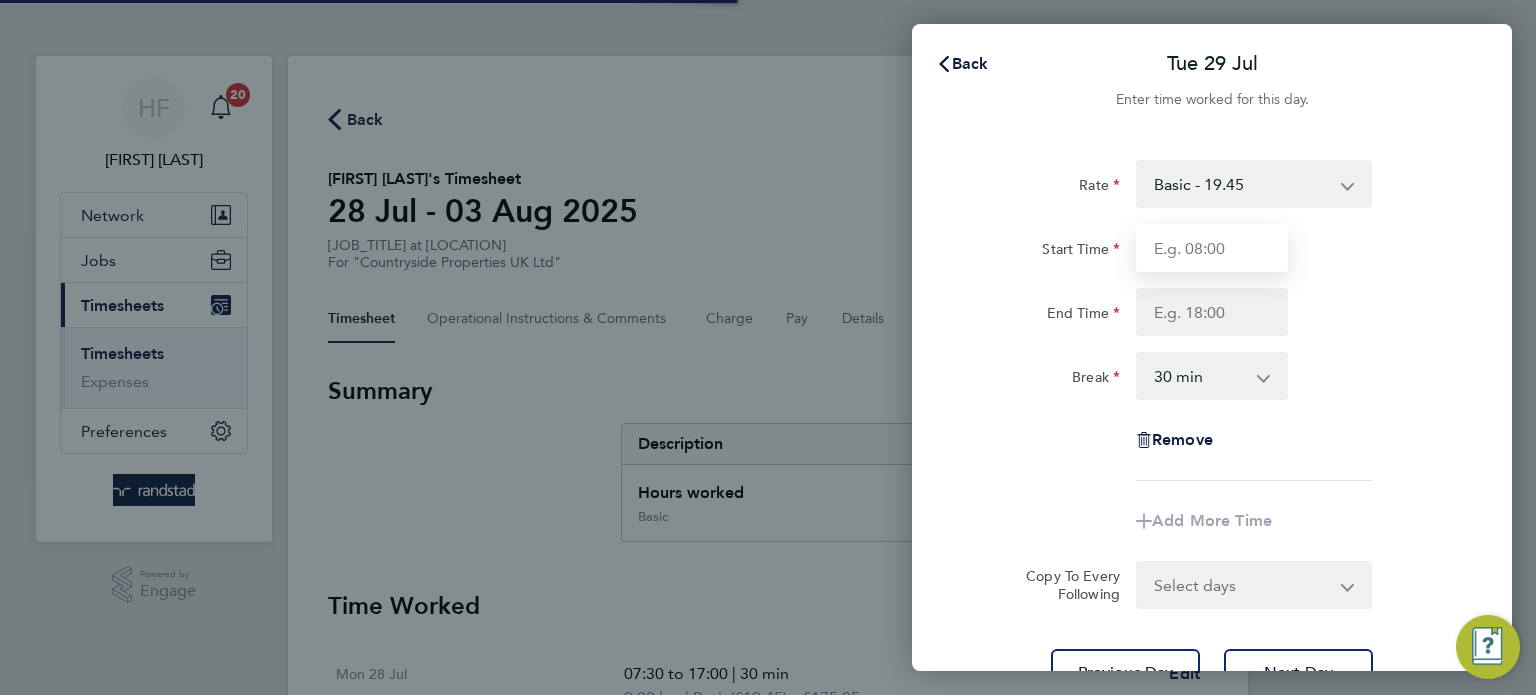 click on "Start Time" at bounding box center [1212, 248] 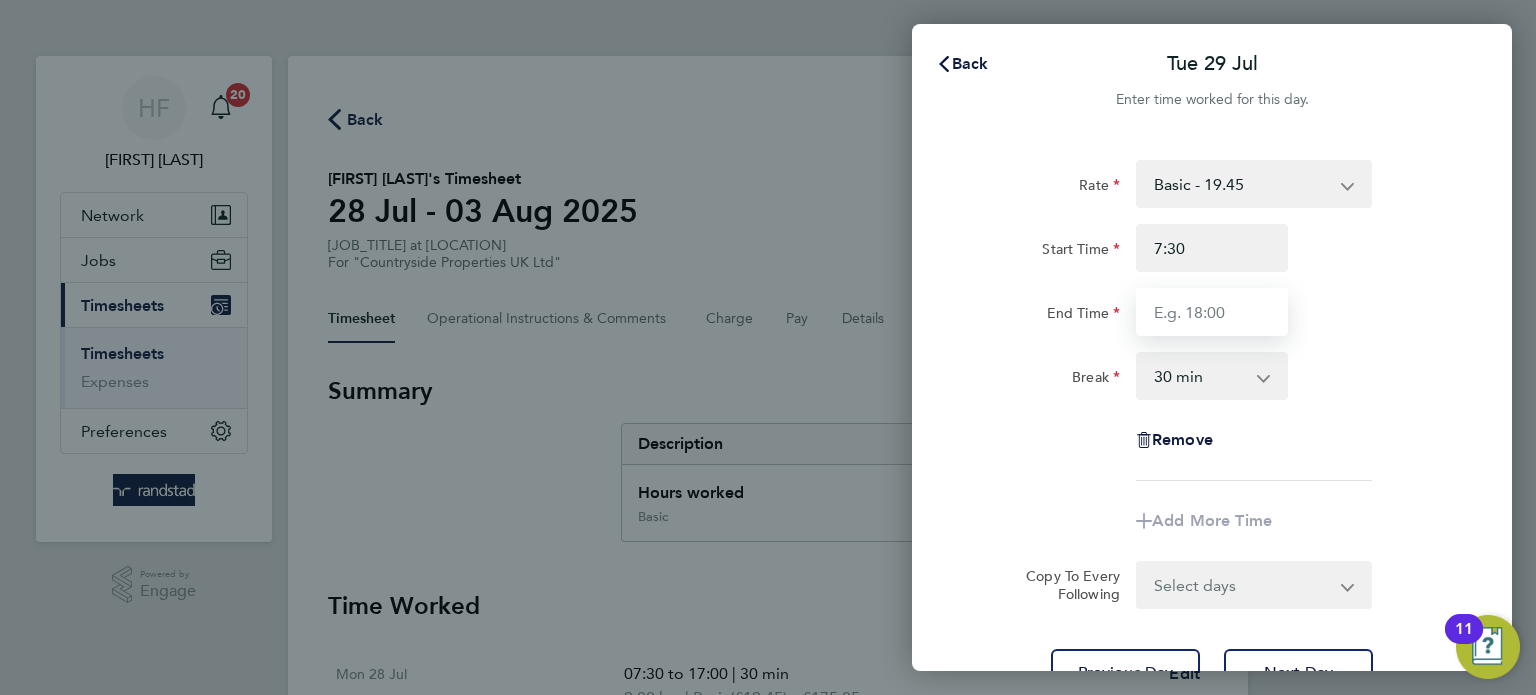 type on "07:30" 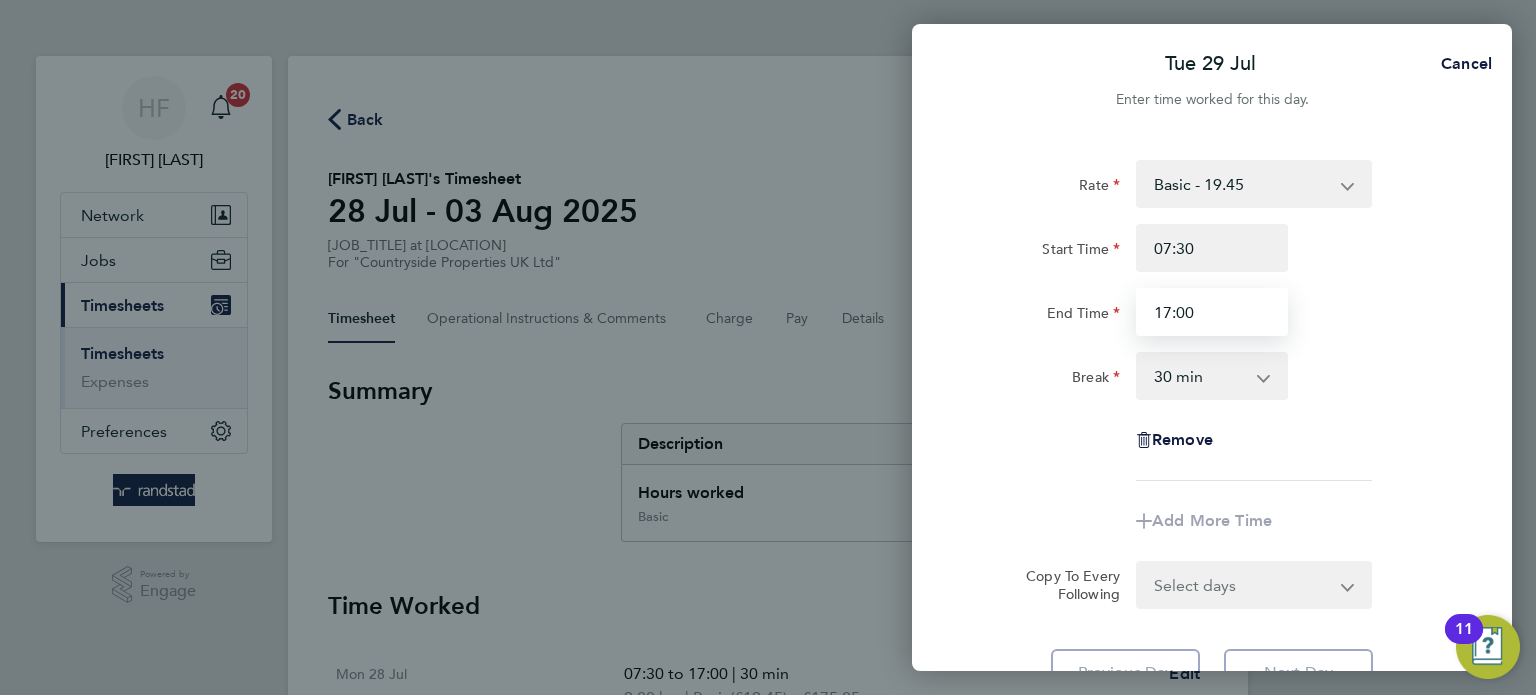 type on "17:00" 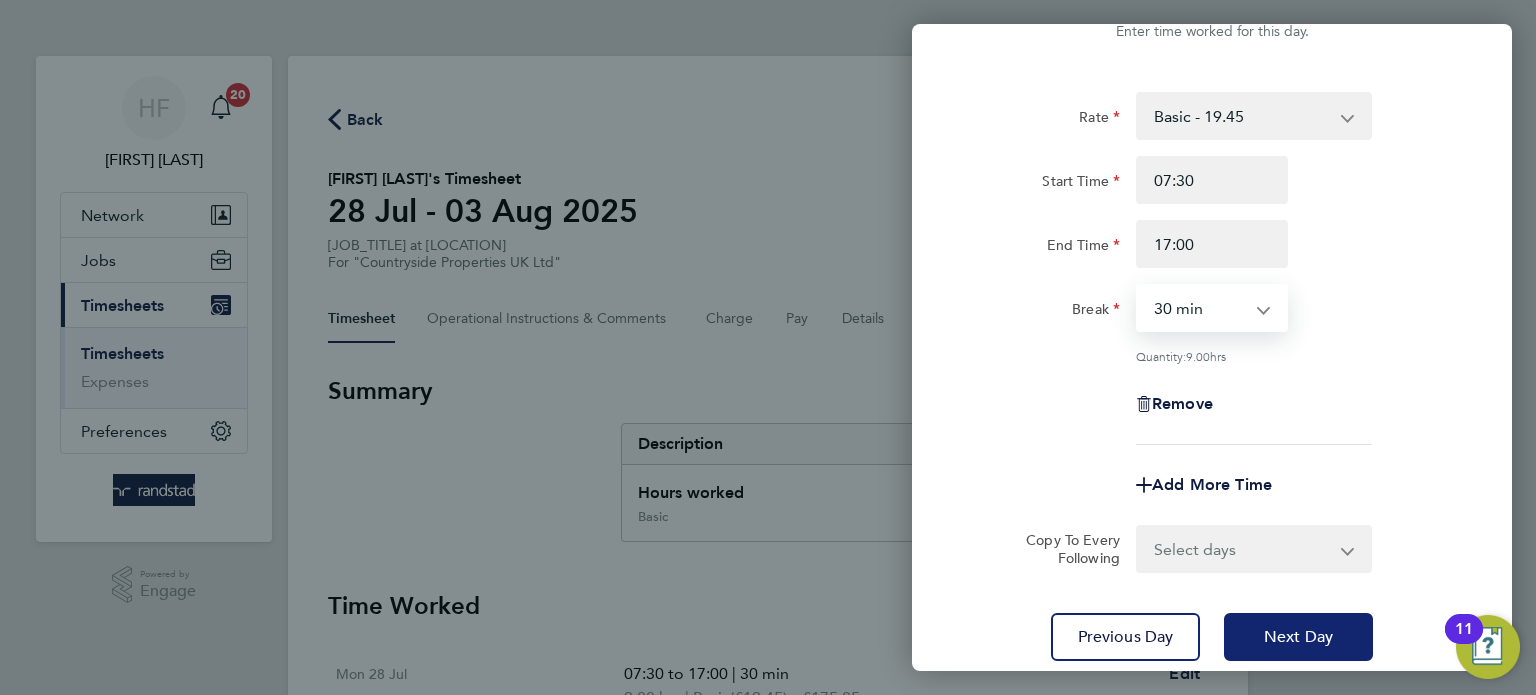 click on "Next Day" 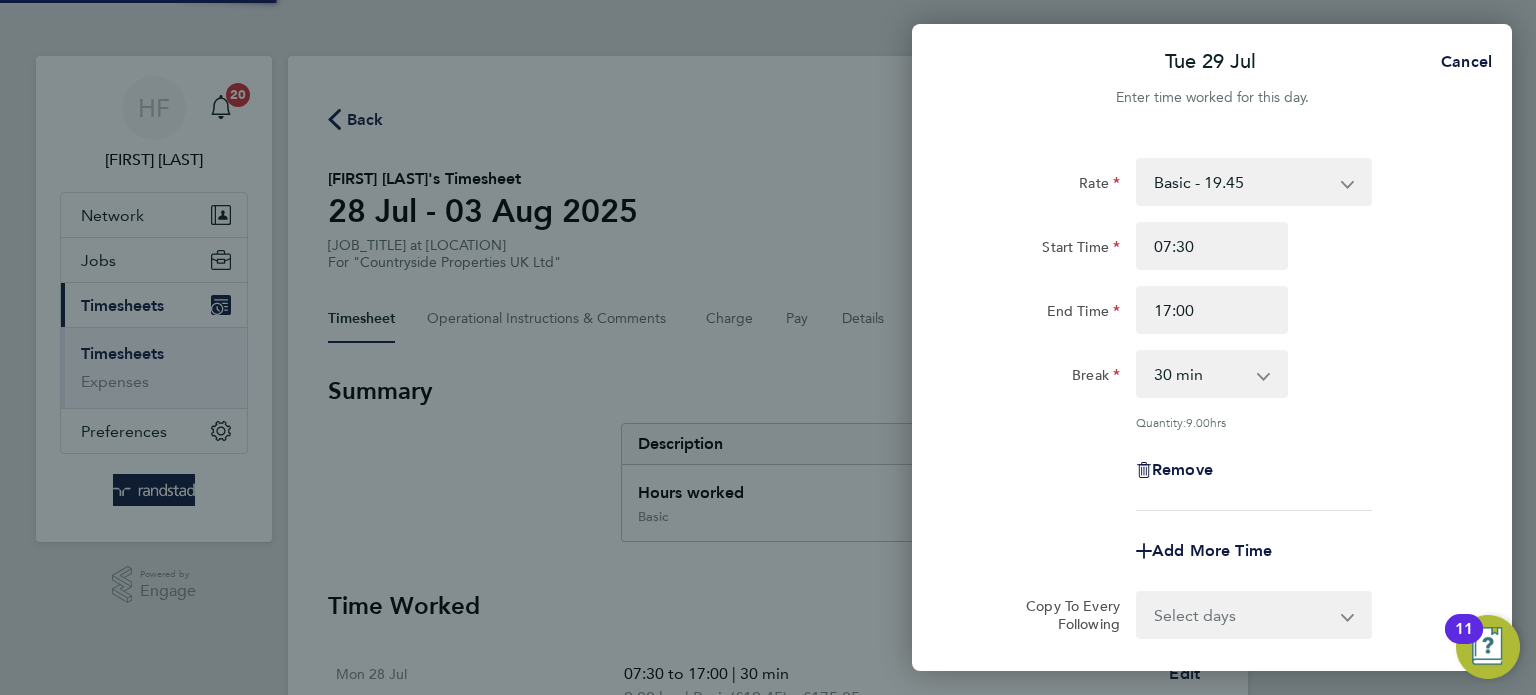 select on "30" 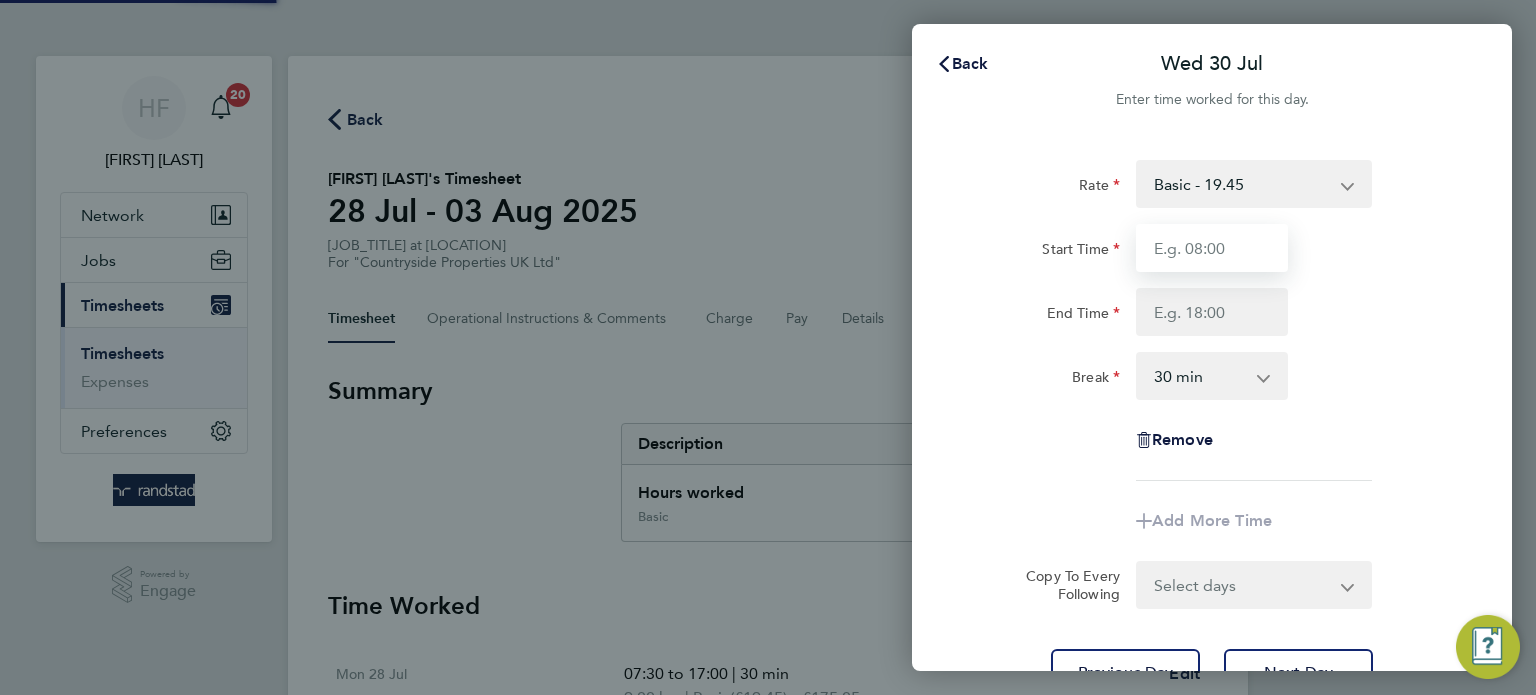 click on "Start Time" at bounding box center [1212, 248] 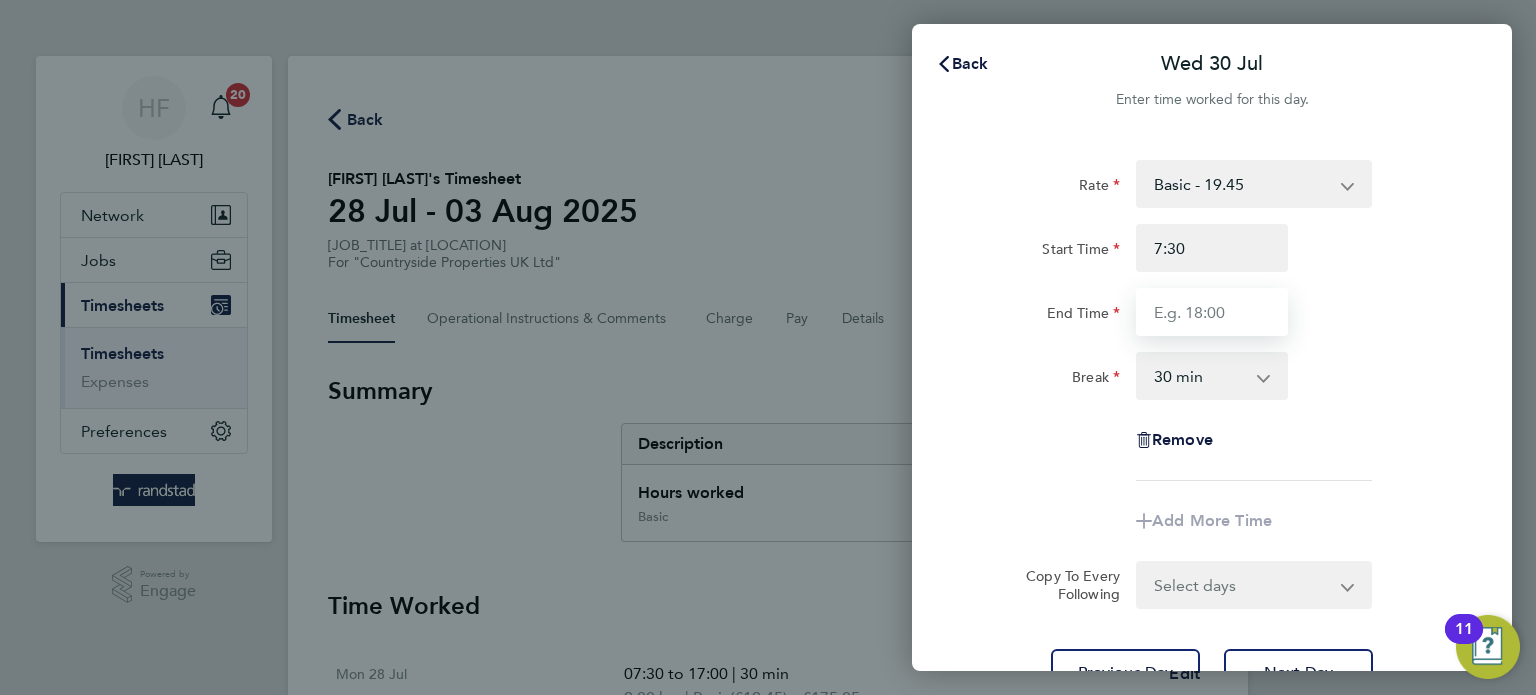 type on "07:30" 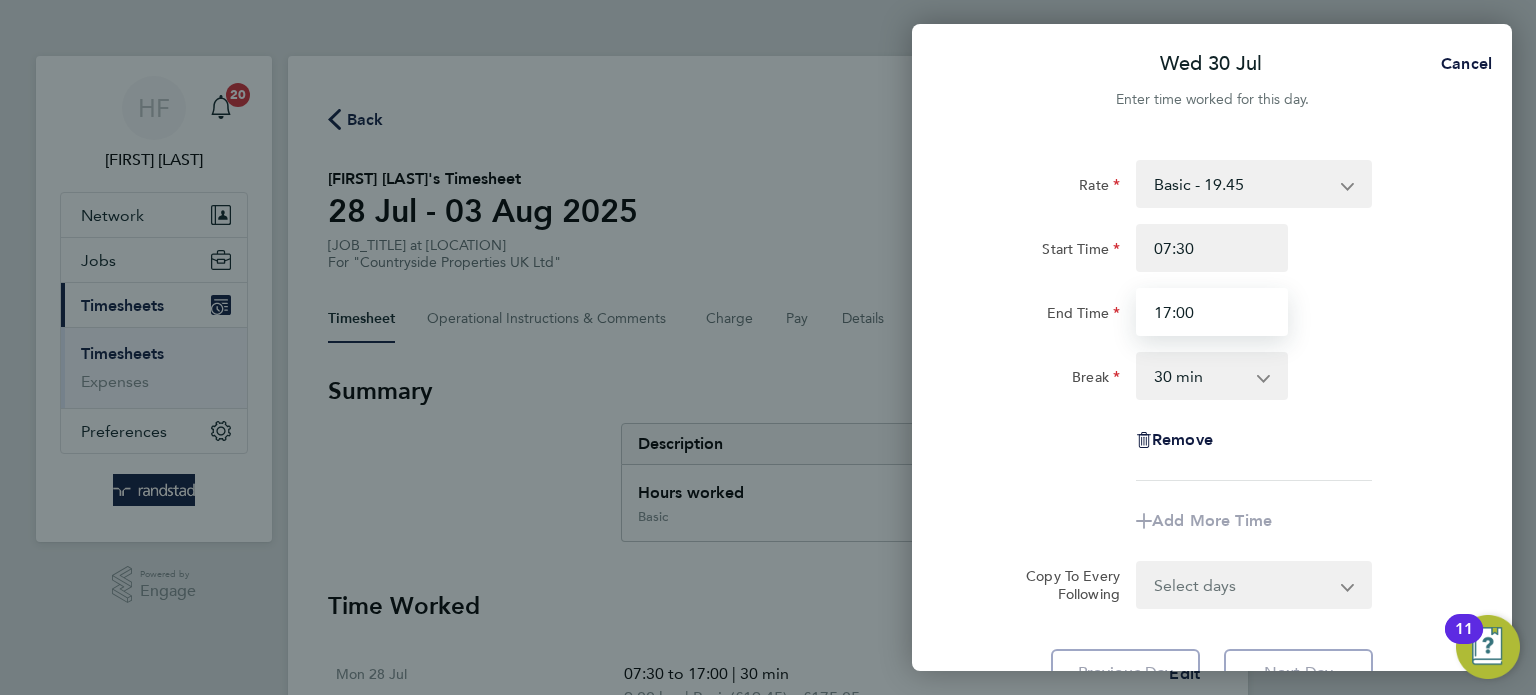 type on "17:00" 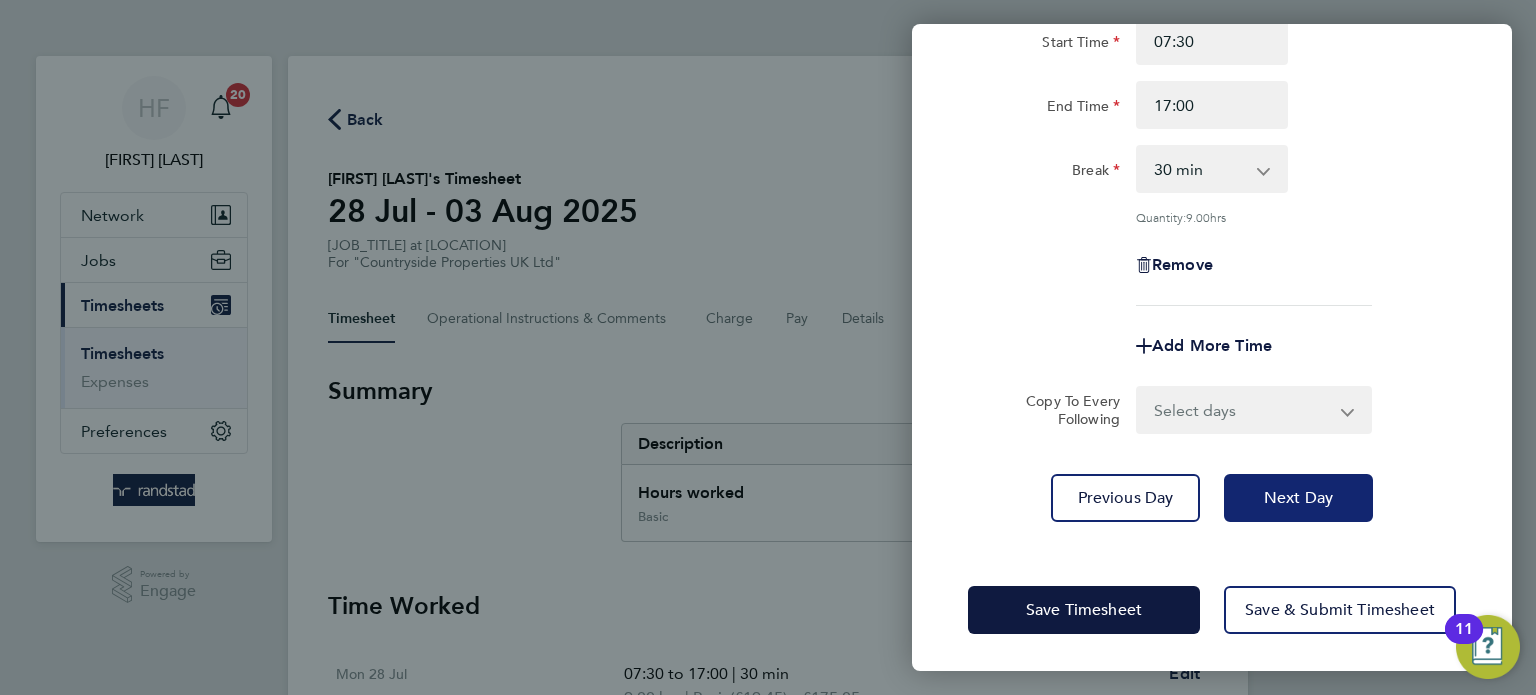 click on "Next Day" 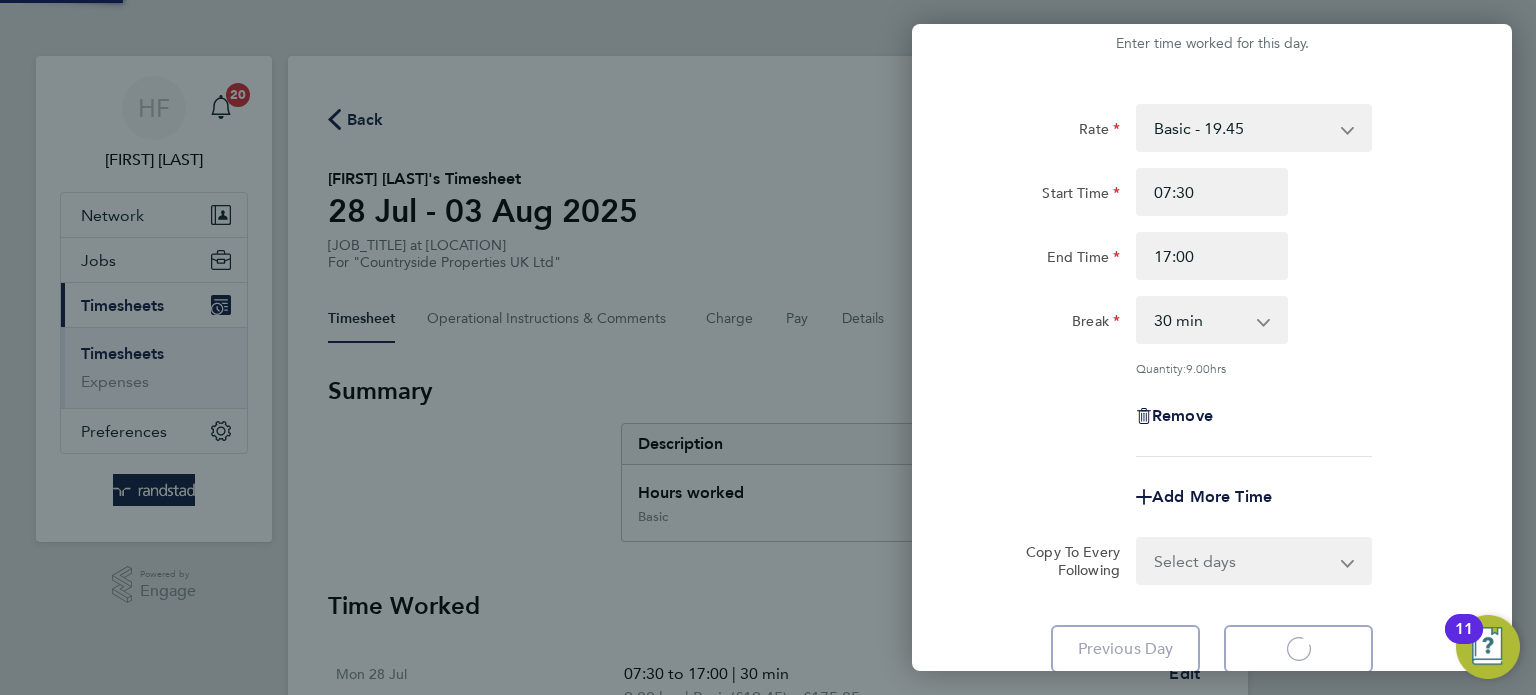 select on "30" 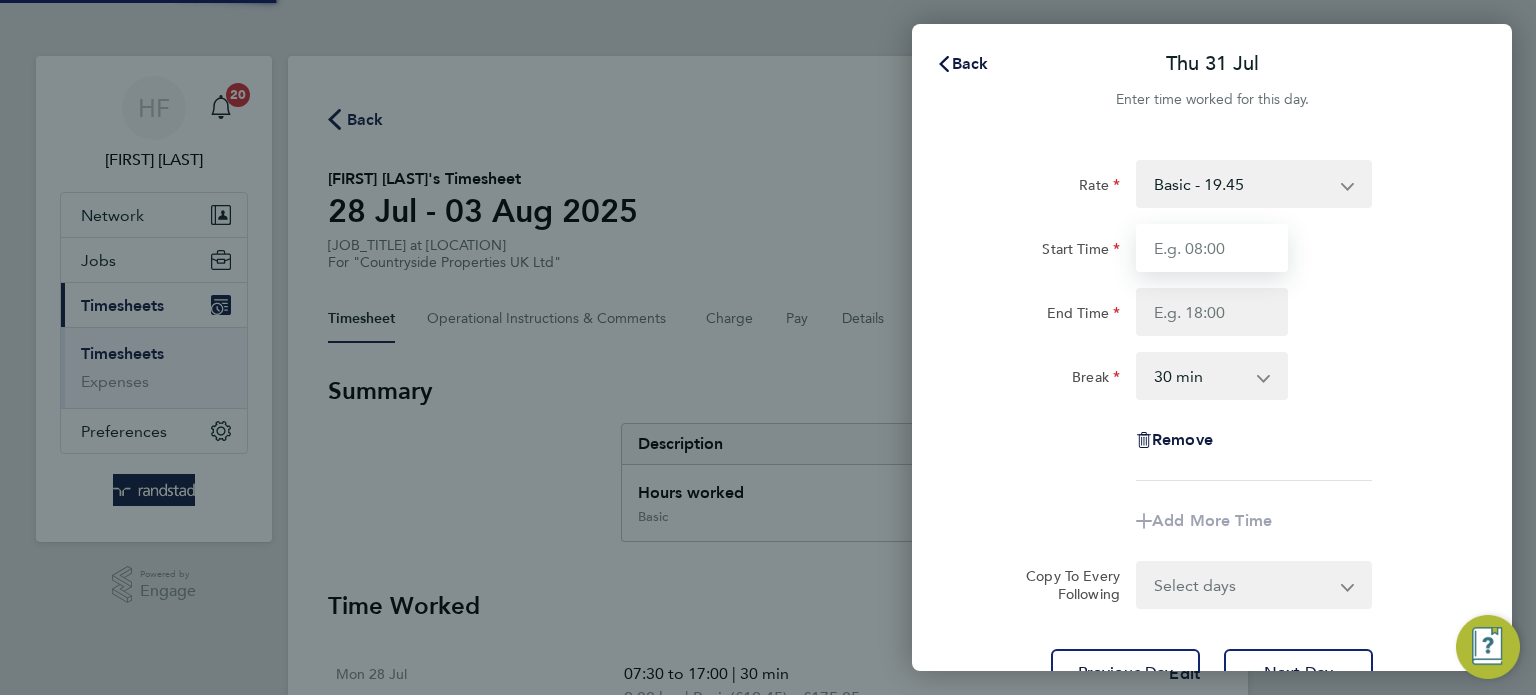 click on "Start Time" at bounding box center [1212, 248] 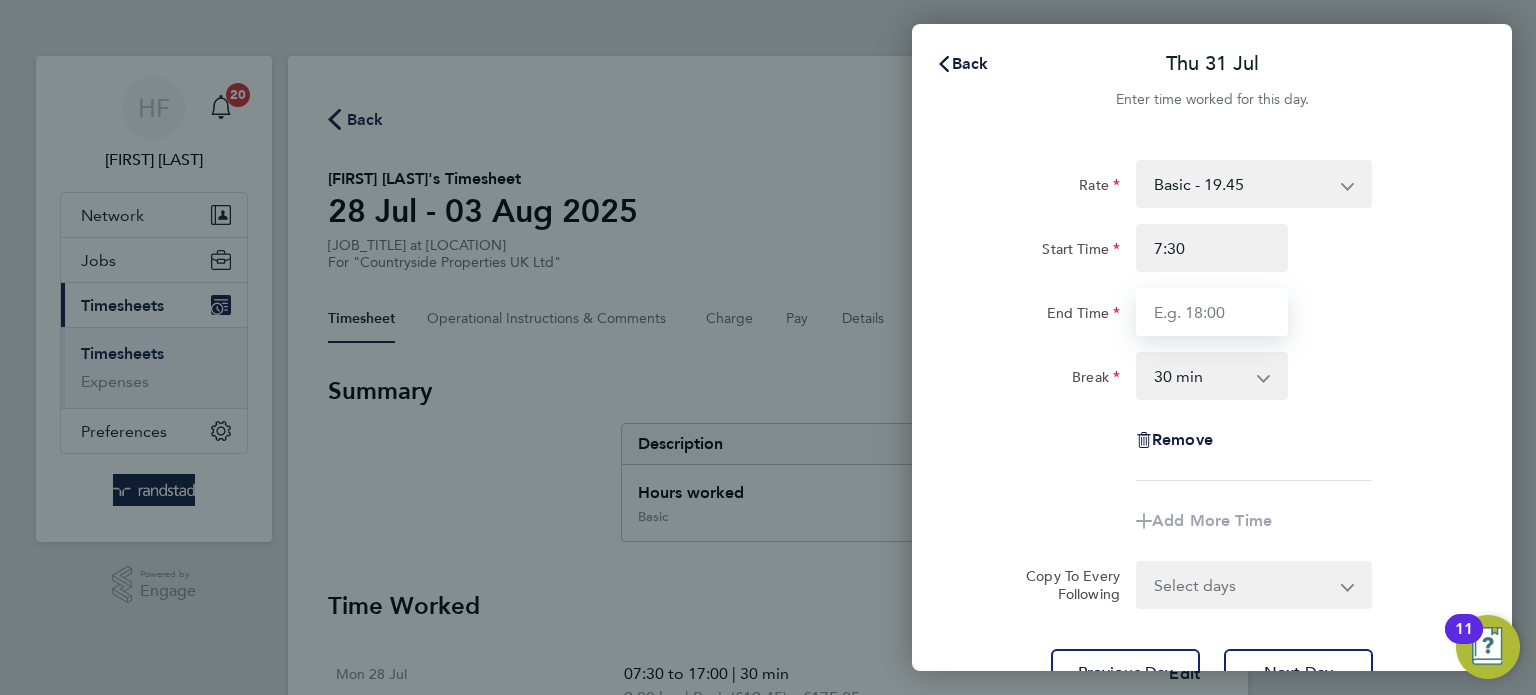 type on "07:30" 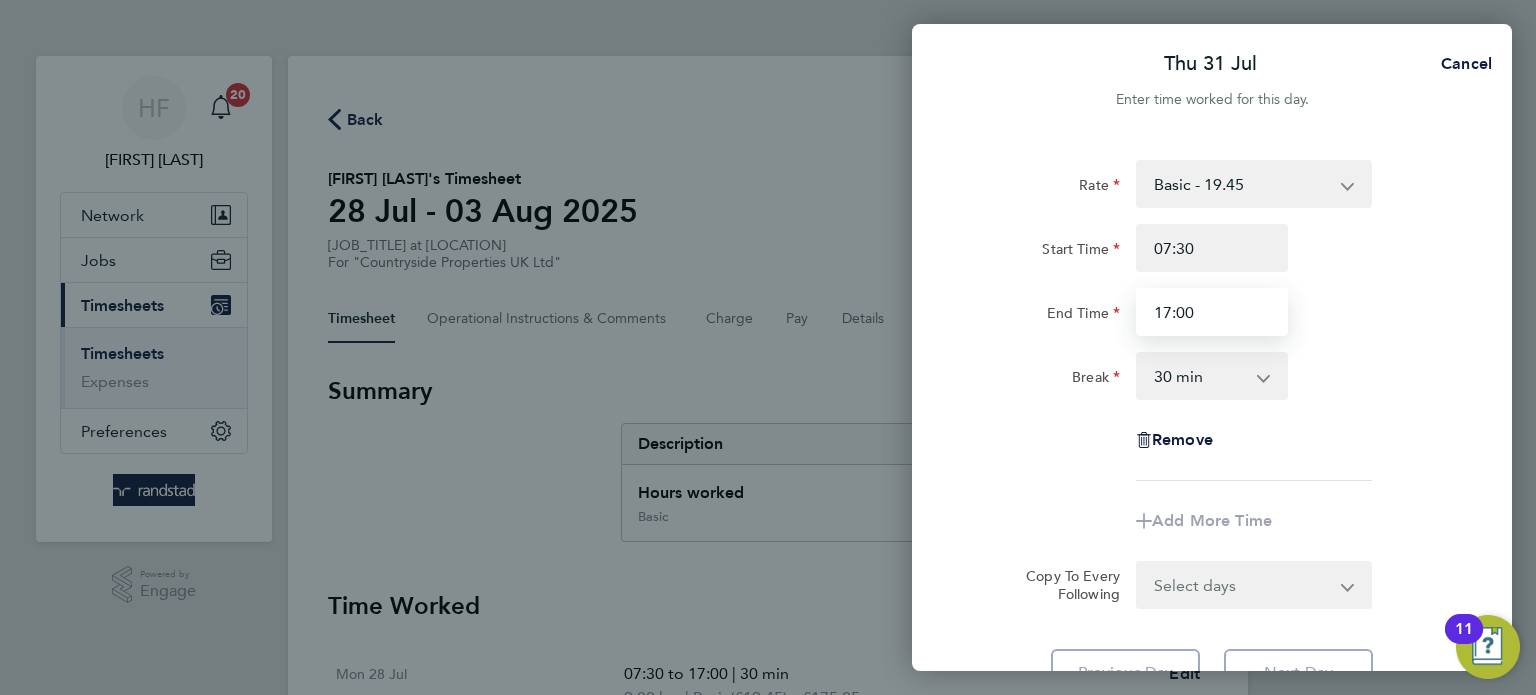 type on "17:00" 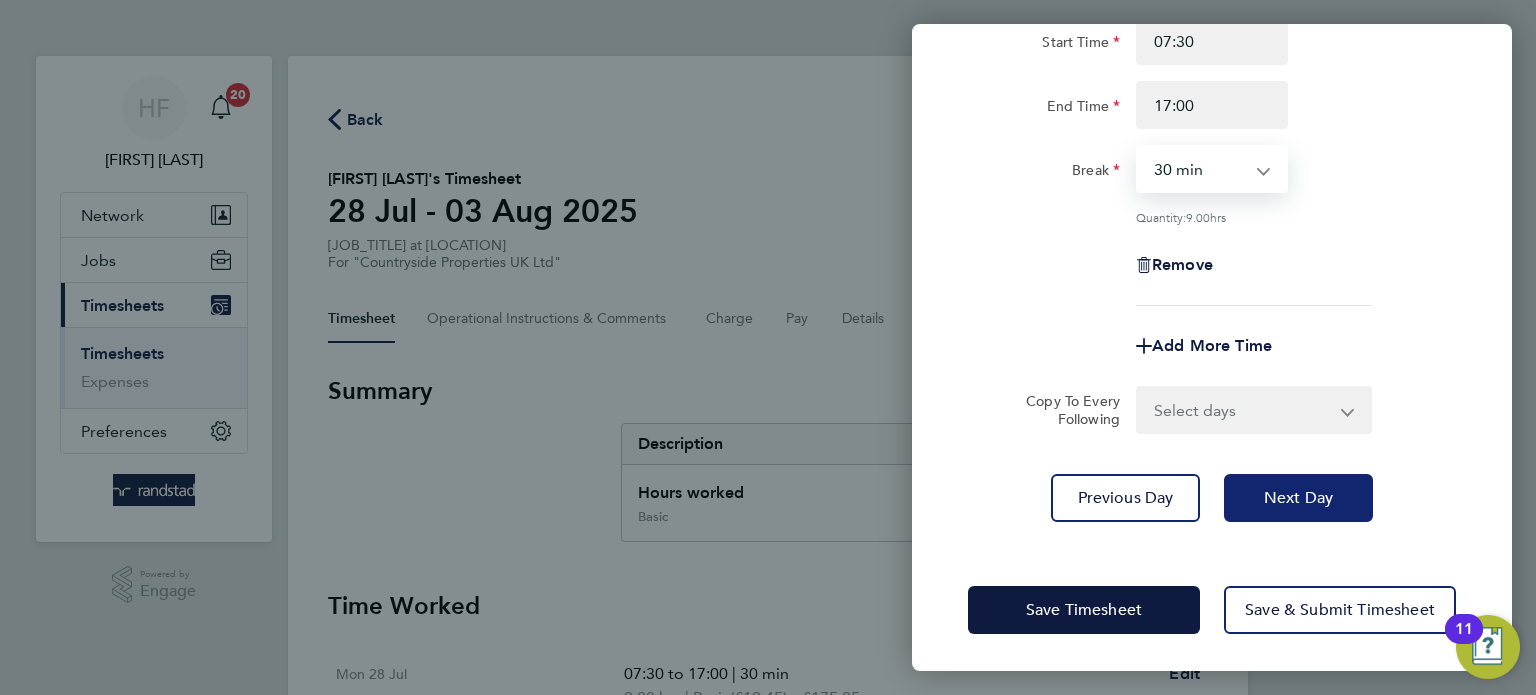 click on "Next Day" 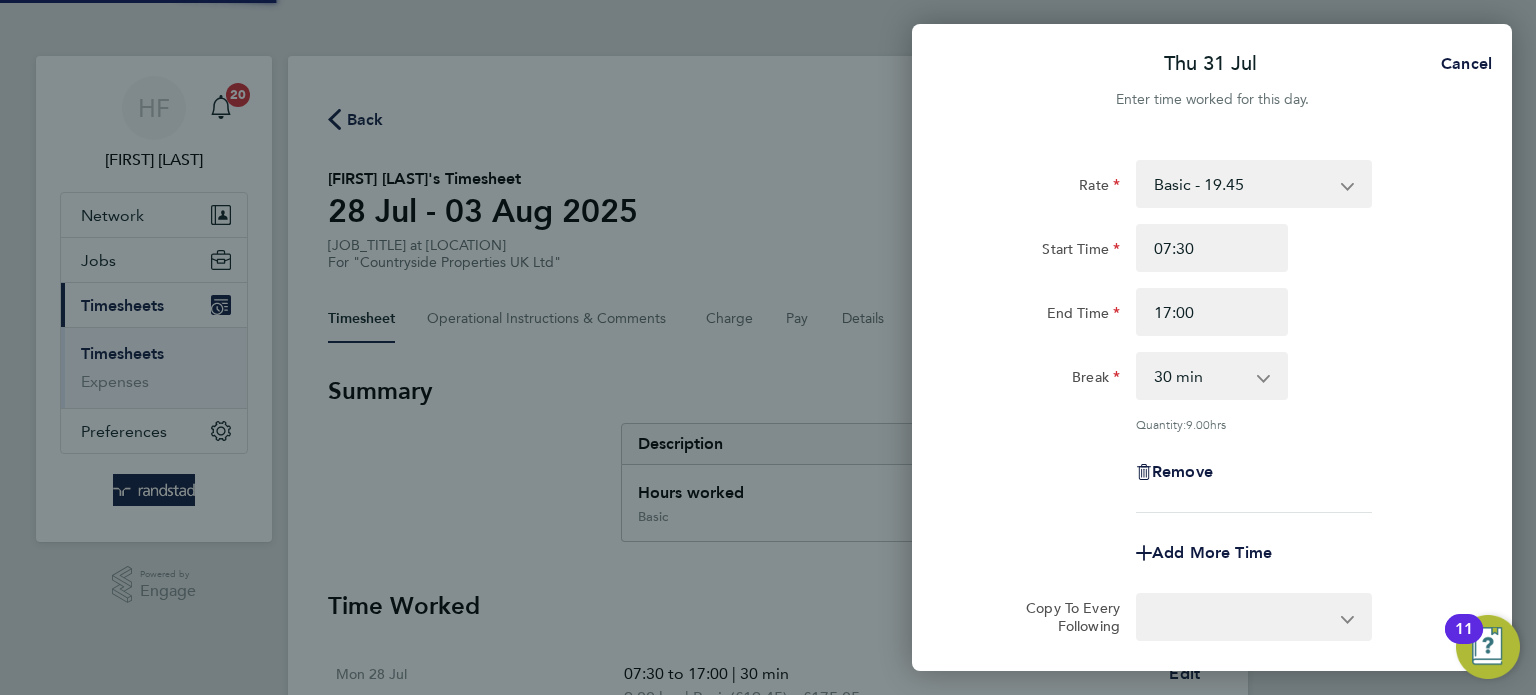 select on "30" 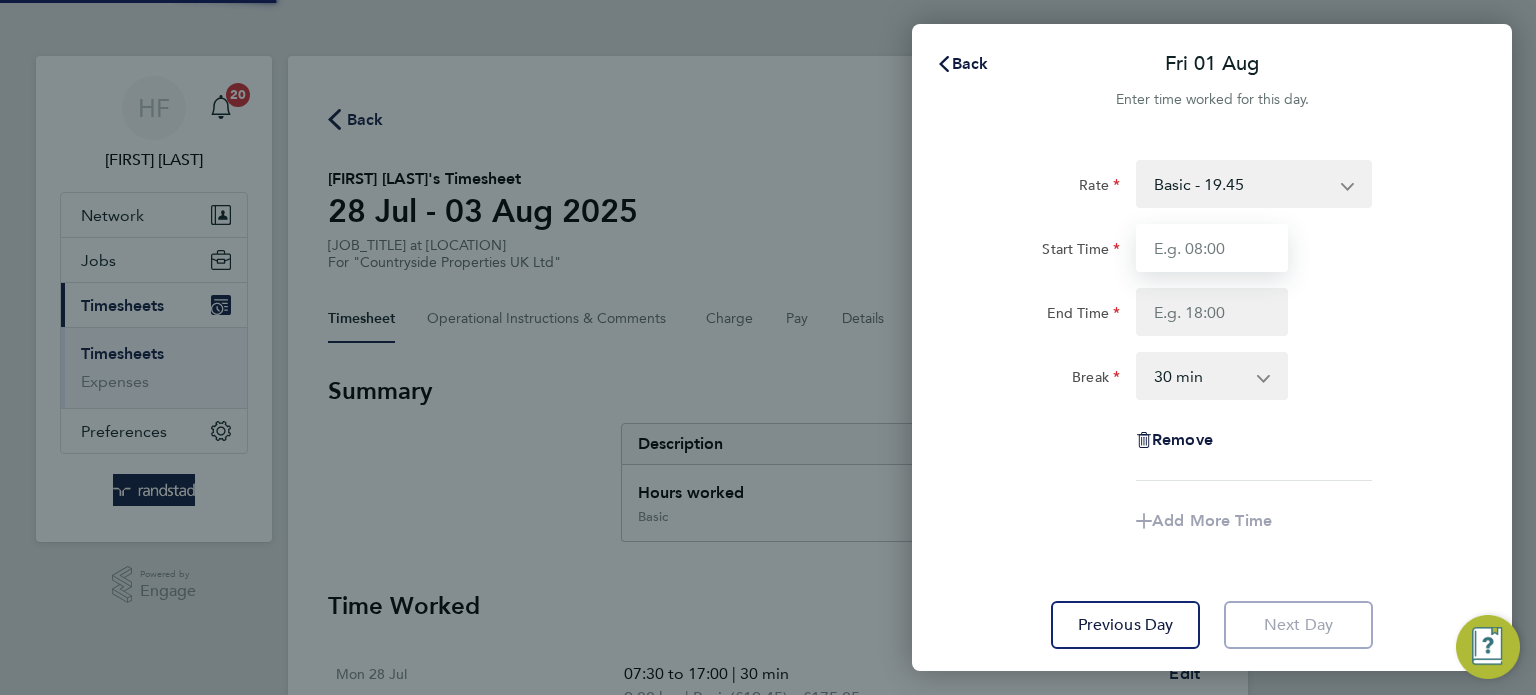 click on "Start Time" at bounding box center (1212, 248) 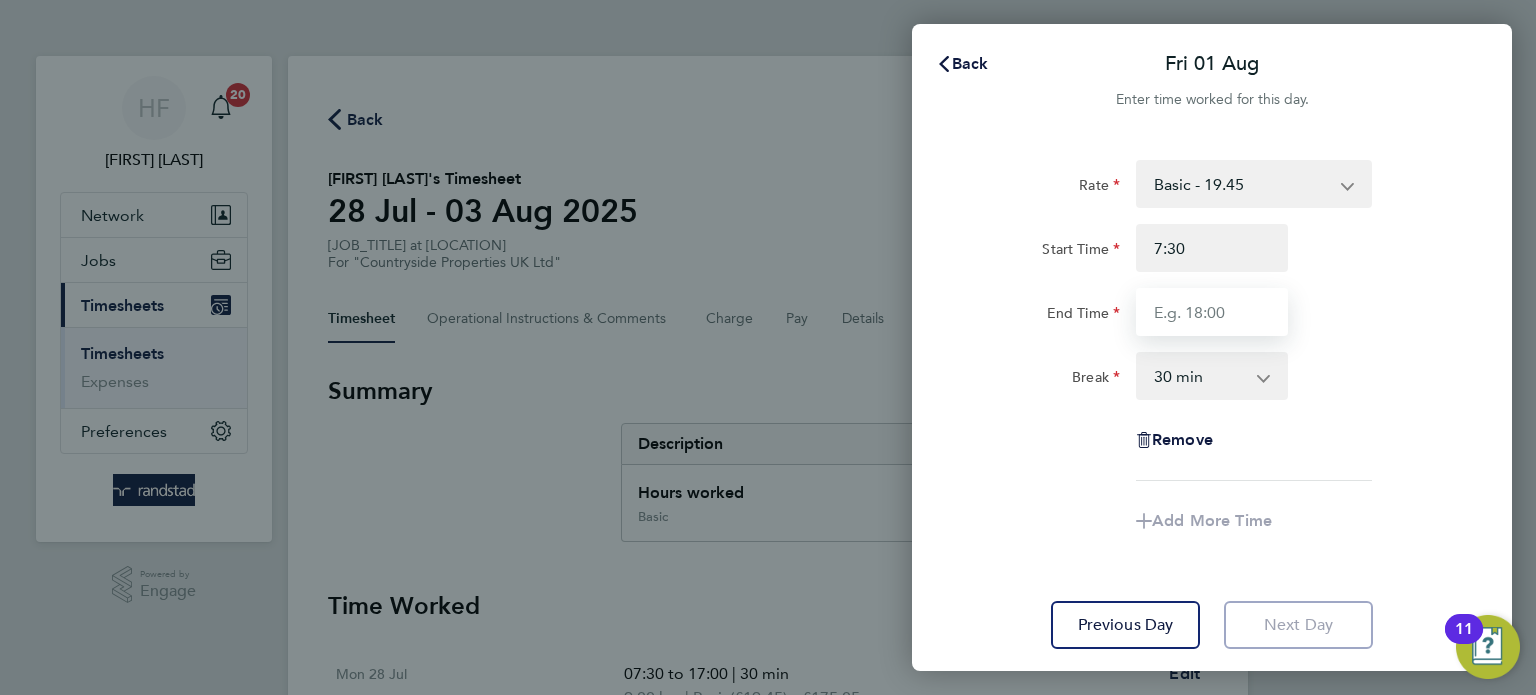 type on "07:30" 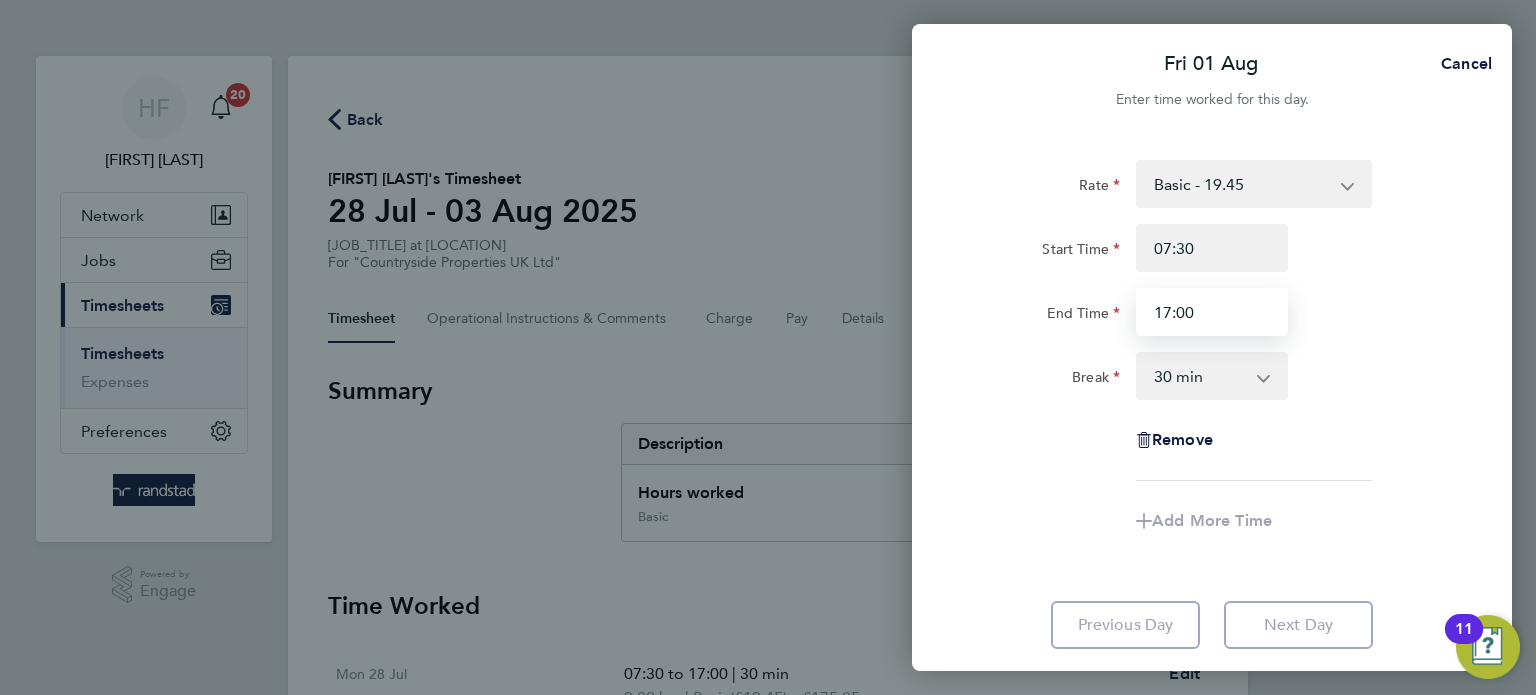 type on "17:00" 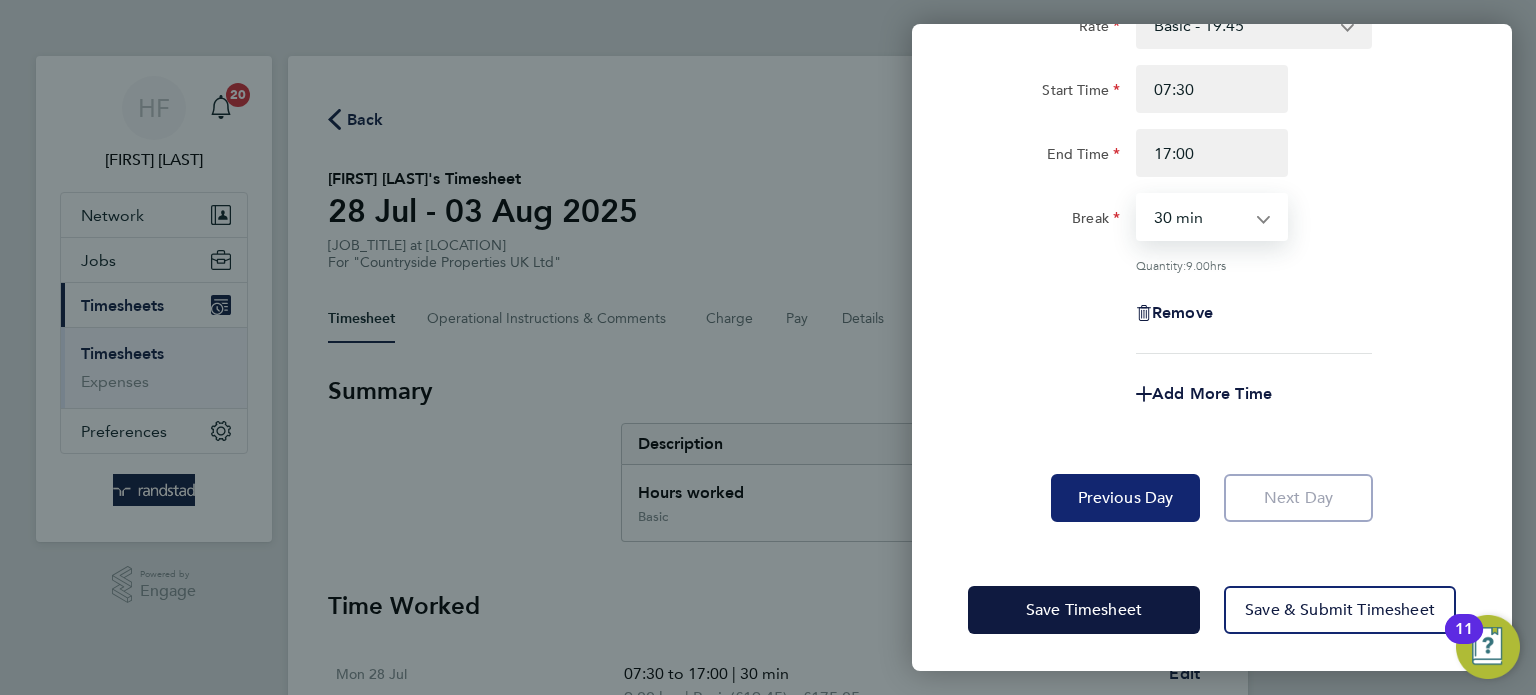 click on "Previous Day" 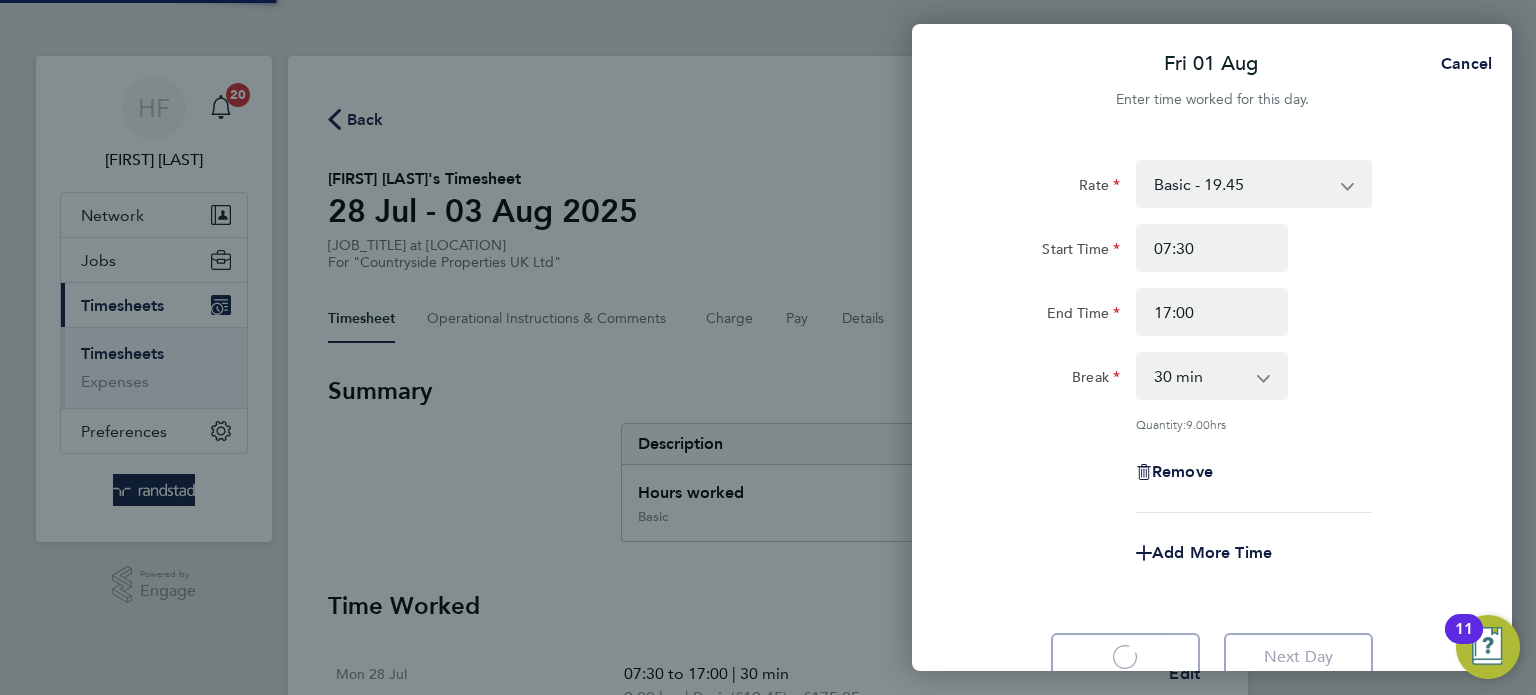 select on "30" 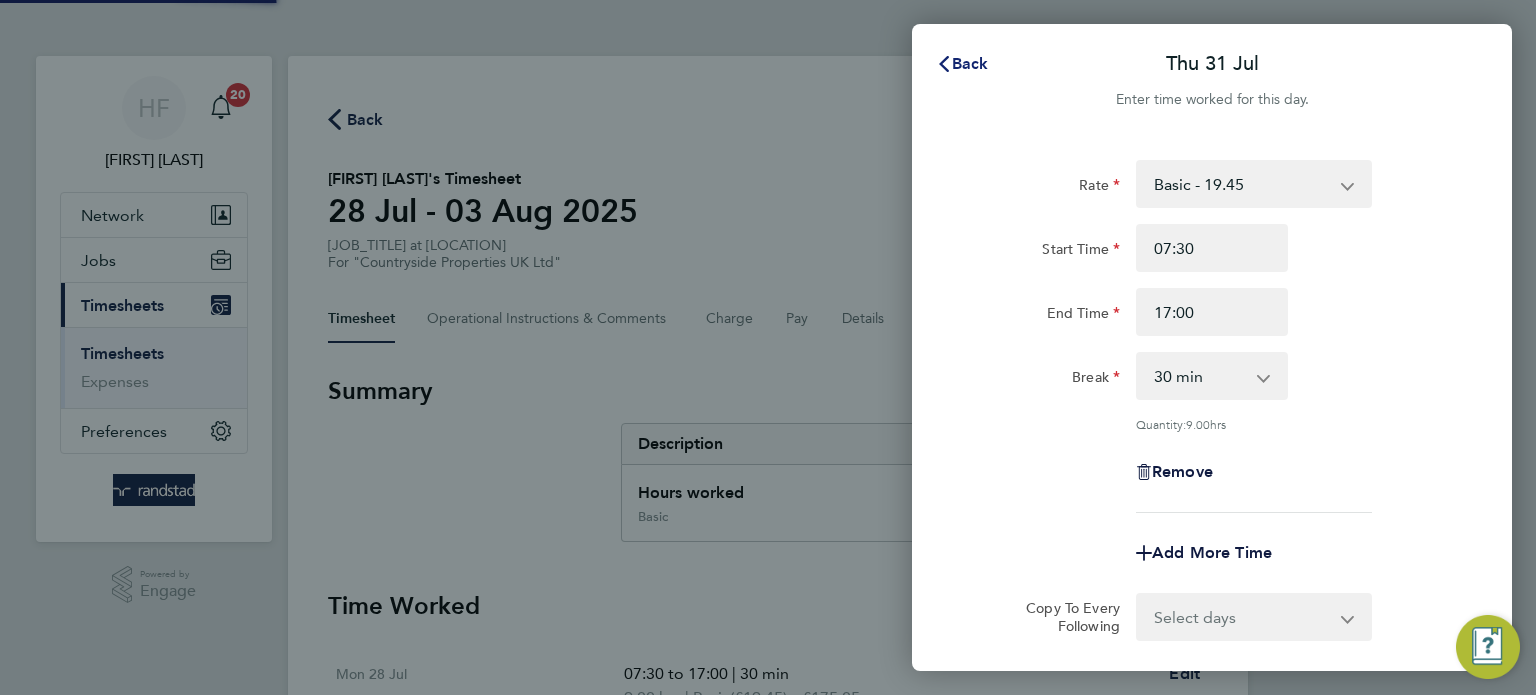 click on "Back" 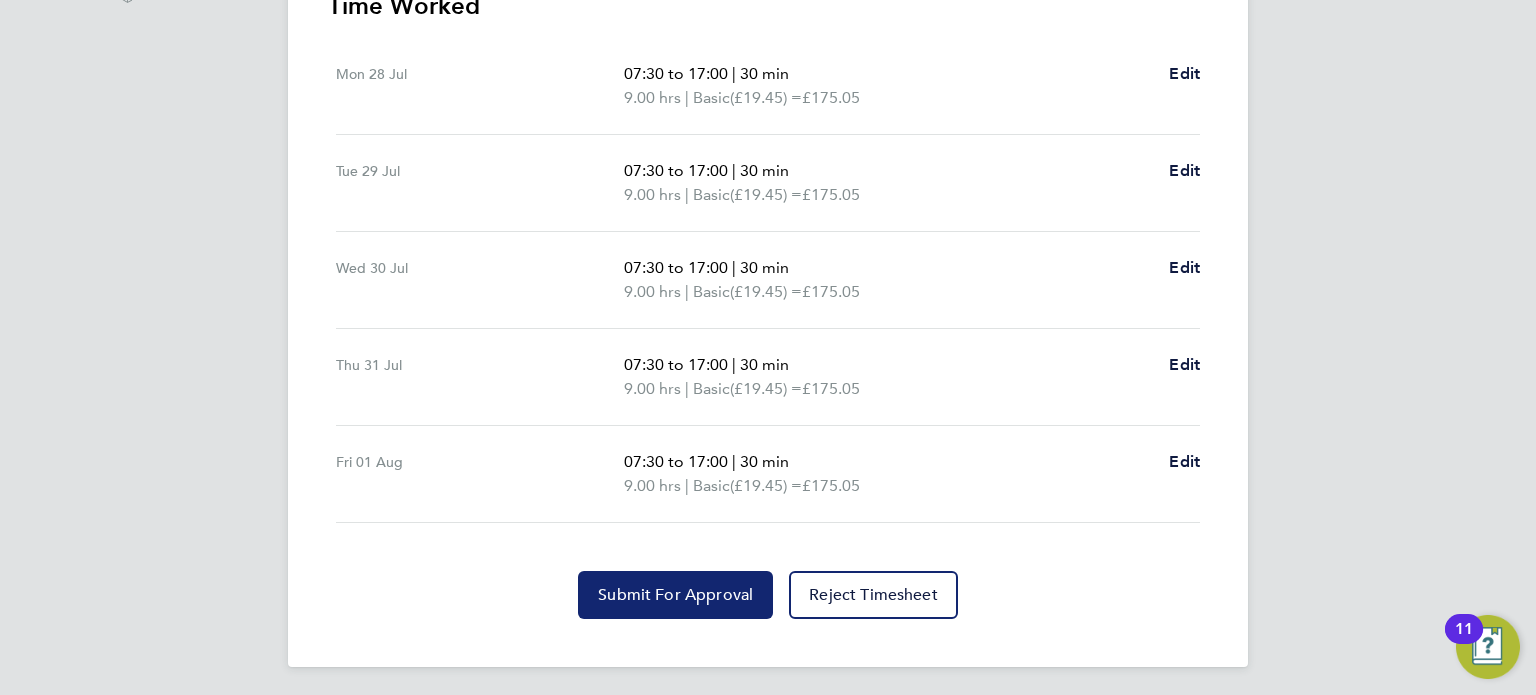 click on "Submit For Approval" 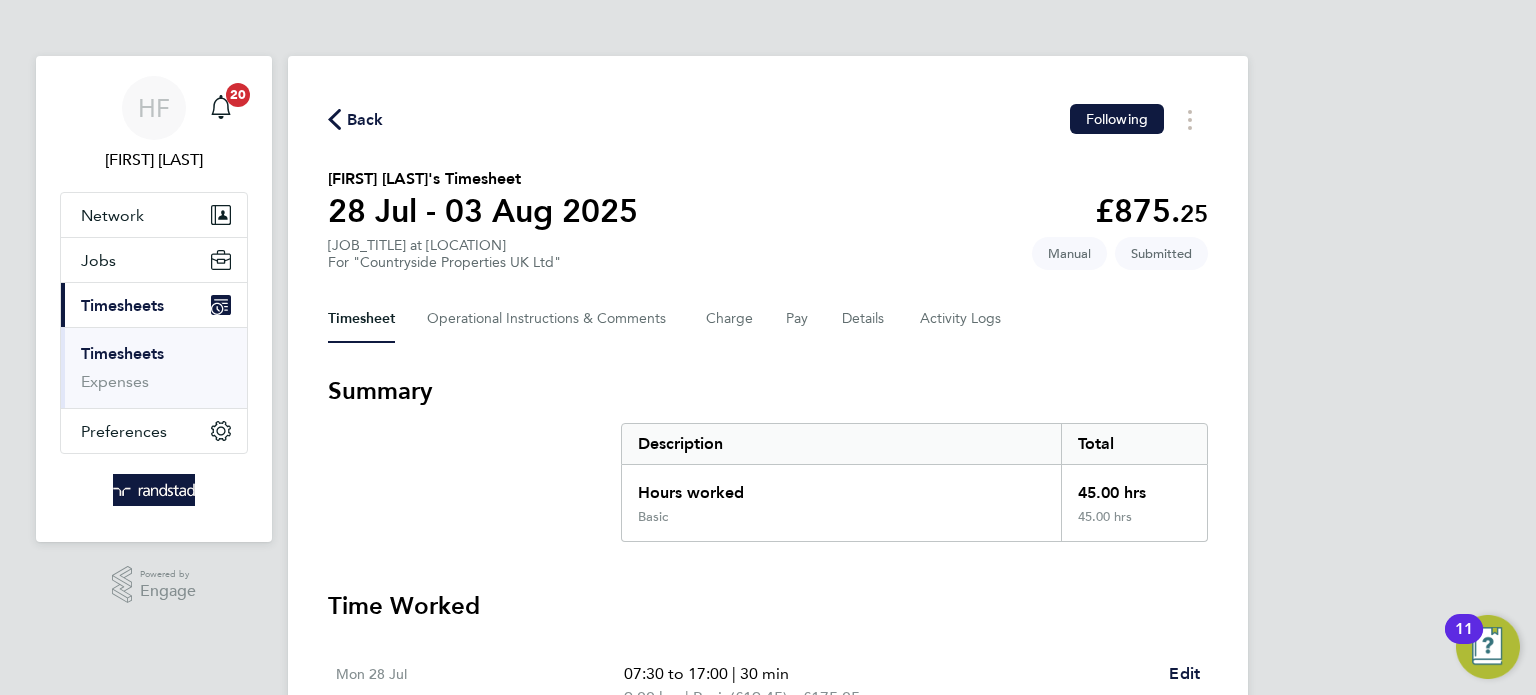 click on "Timesheets" at bounding box center [122, 353] 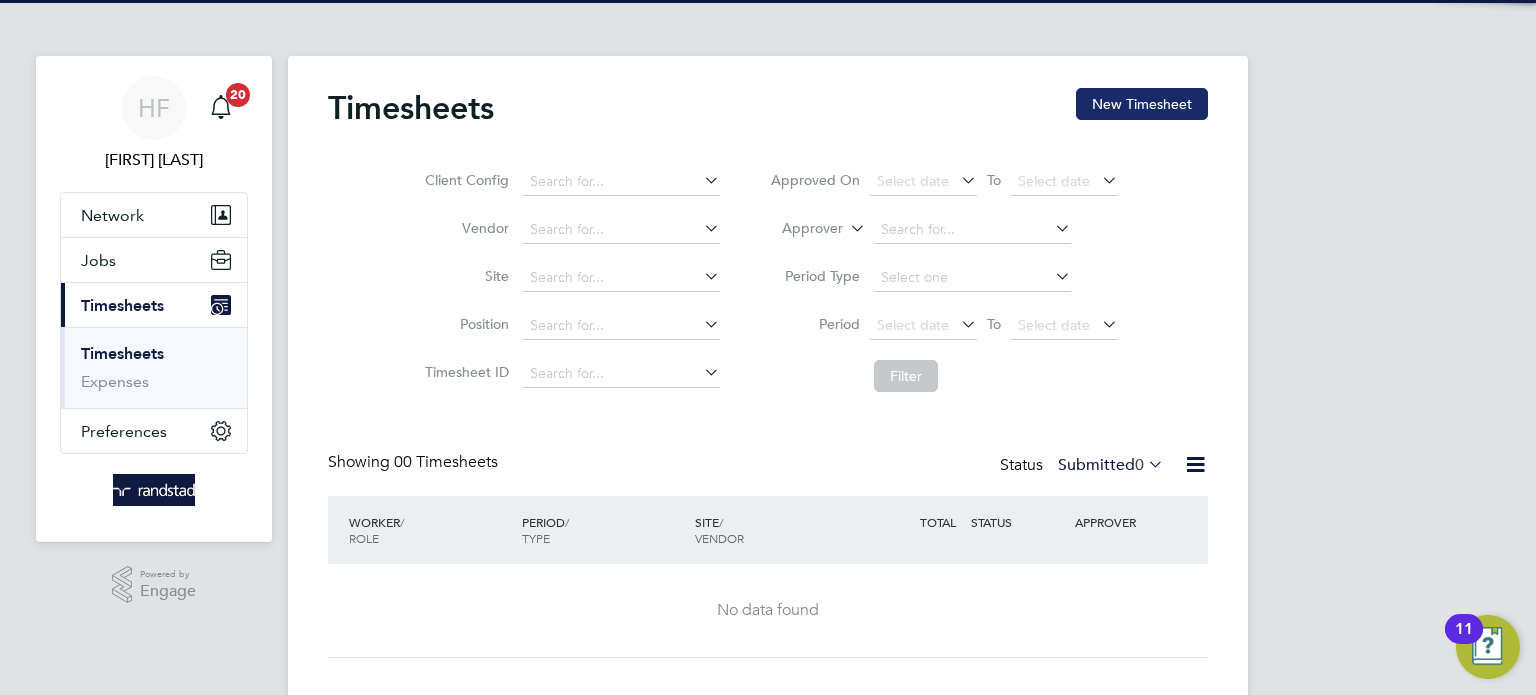 click on "New Timesheet" 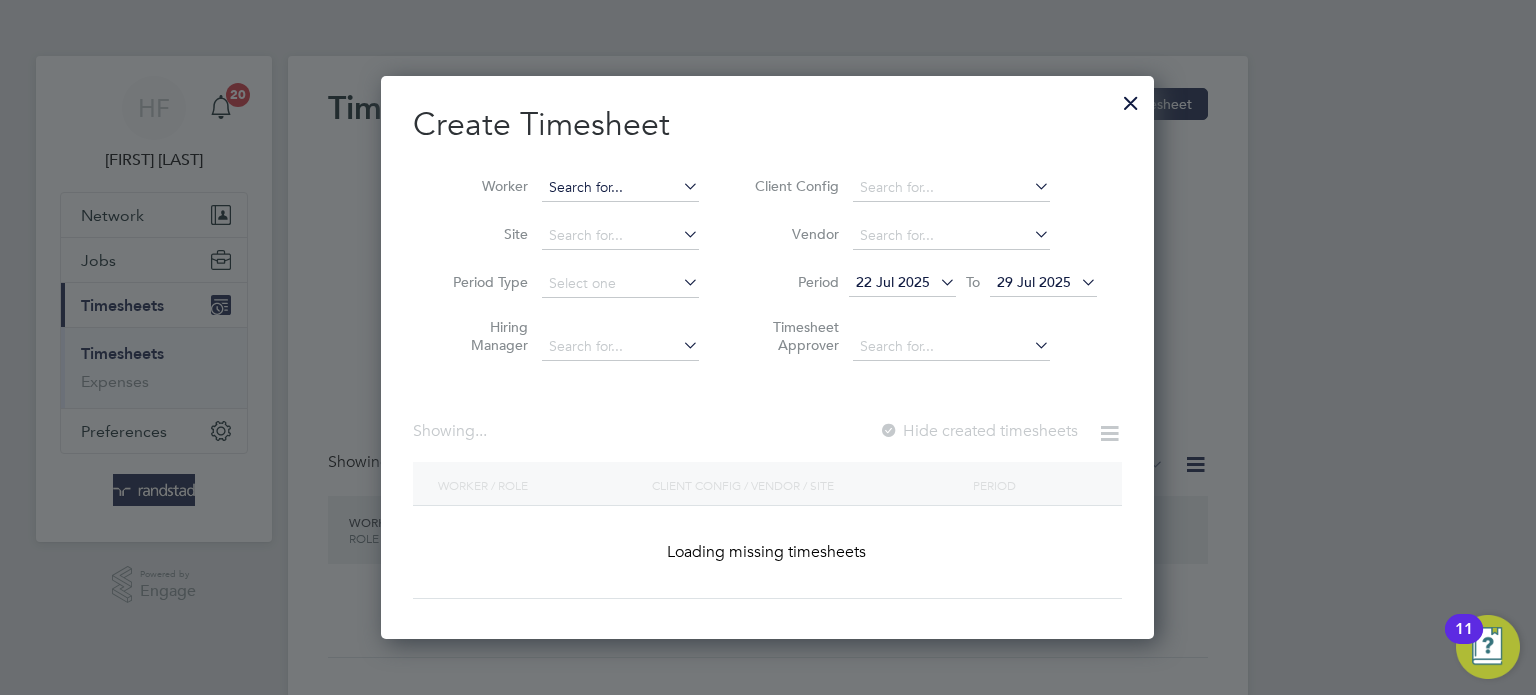 click at bounding box center (620, 188) 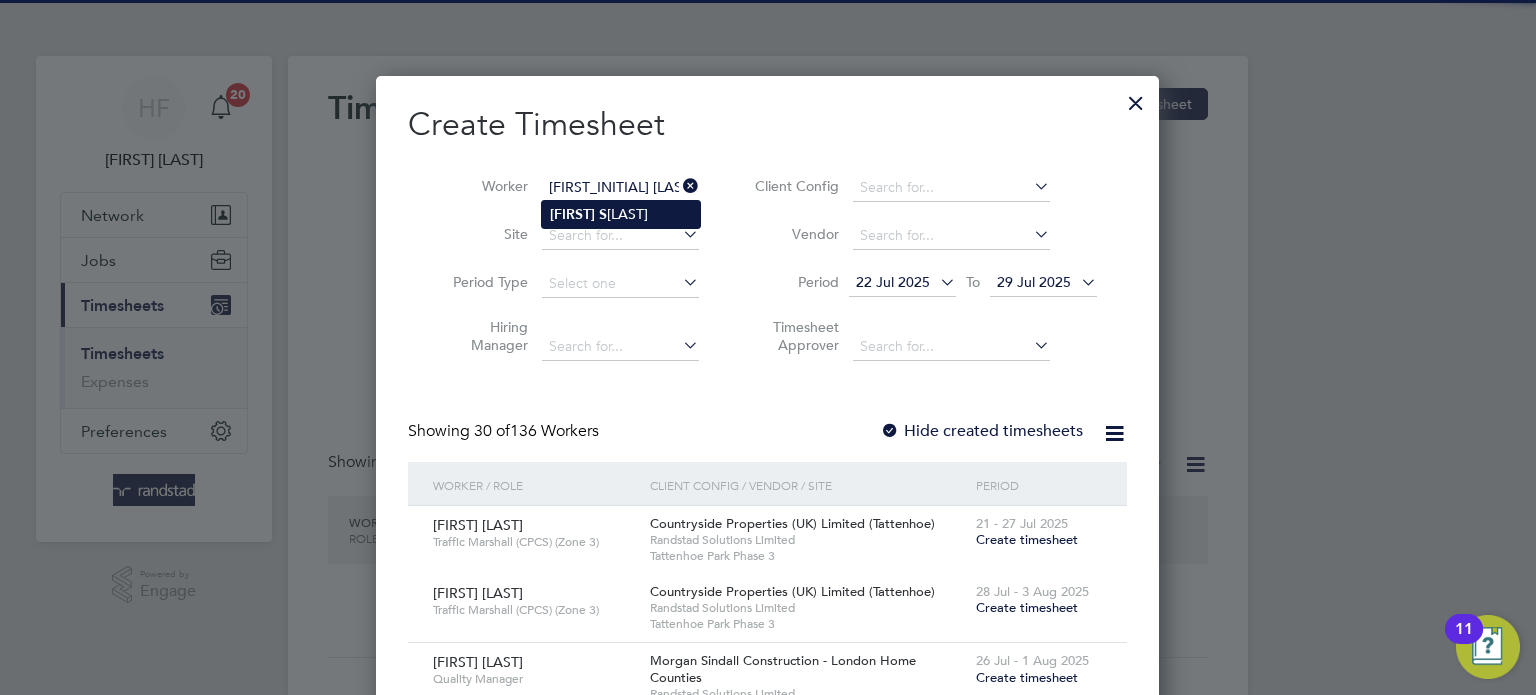 click on "[FIRST] [LAST] [LAST]" 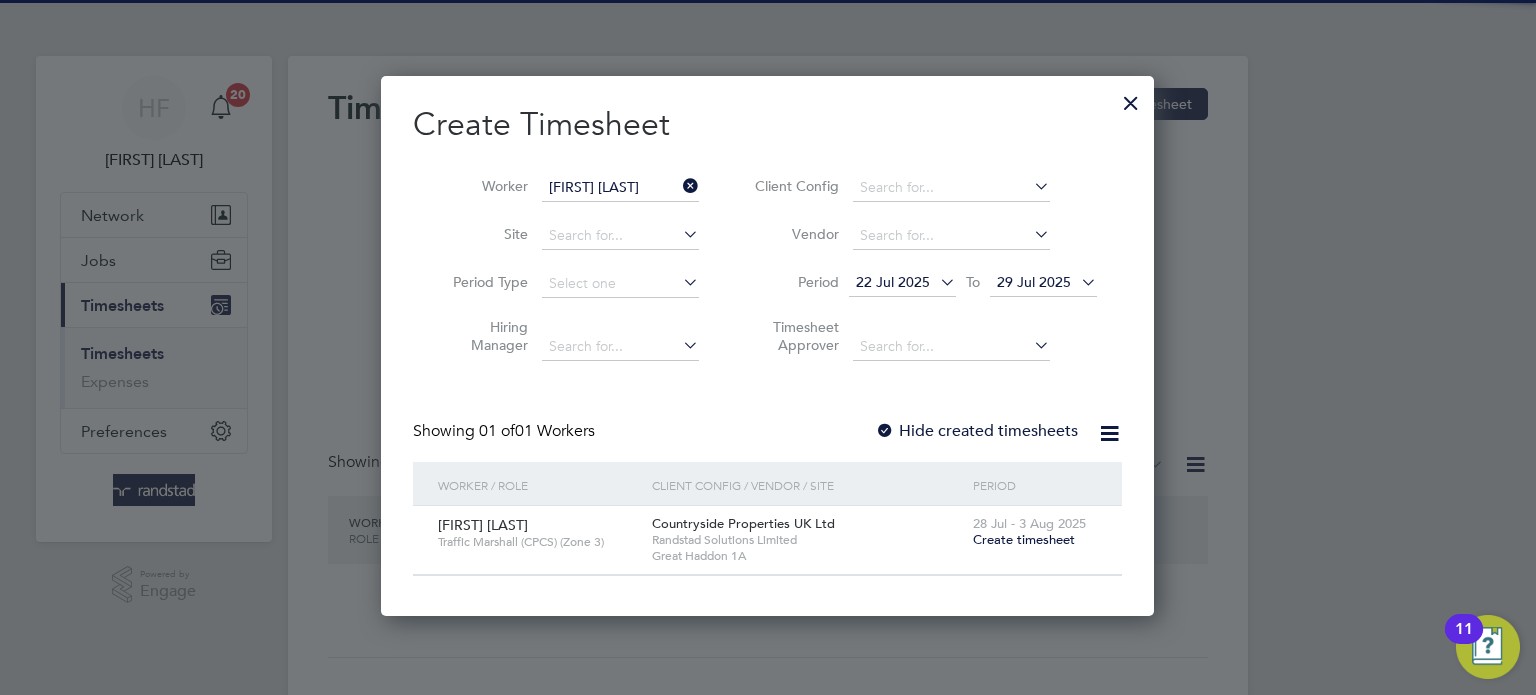 click on "Create timesheet" at bounding box center (1024, 539) 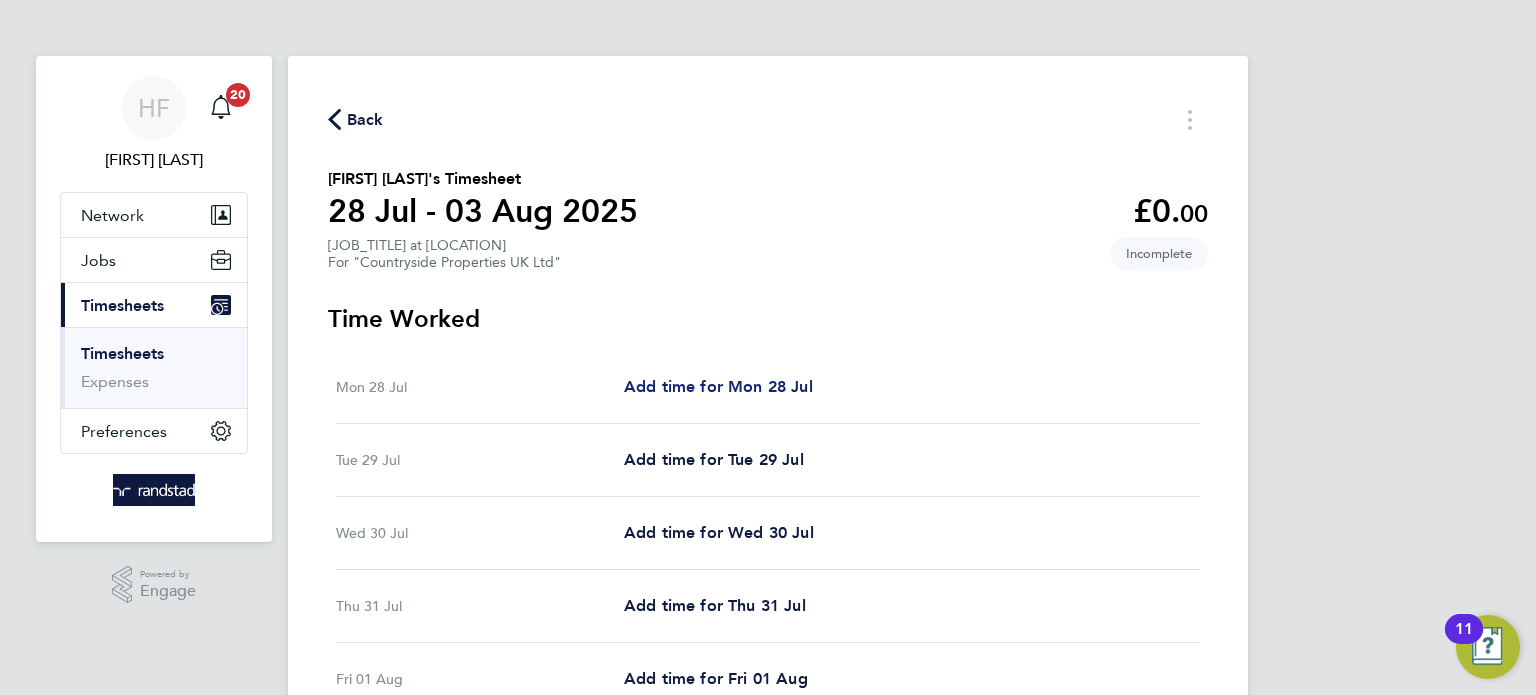 click on "Add time for Mon 28 Jul" at bounding box center [718, 386] 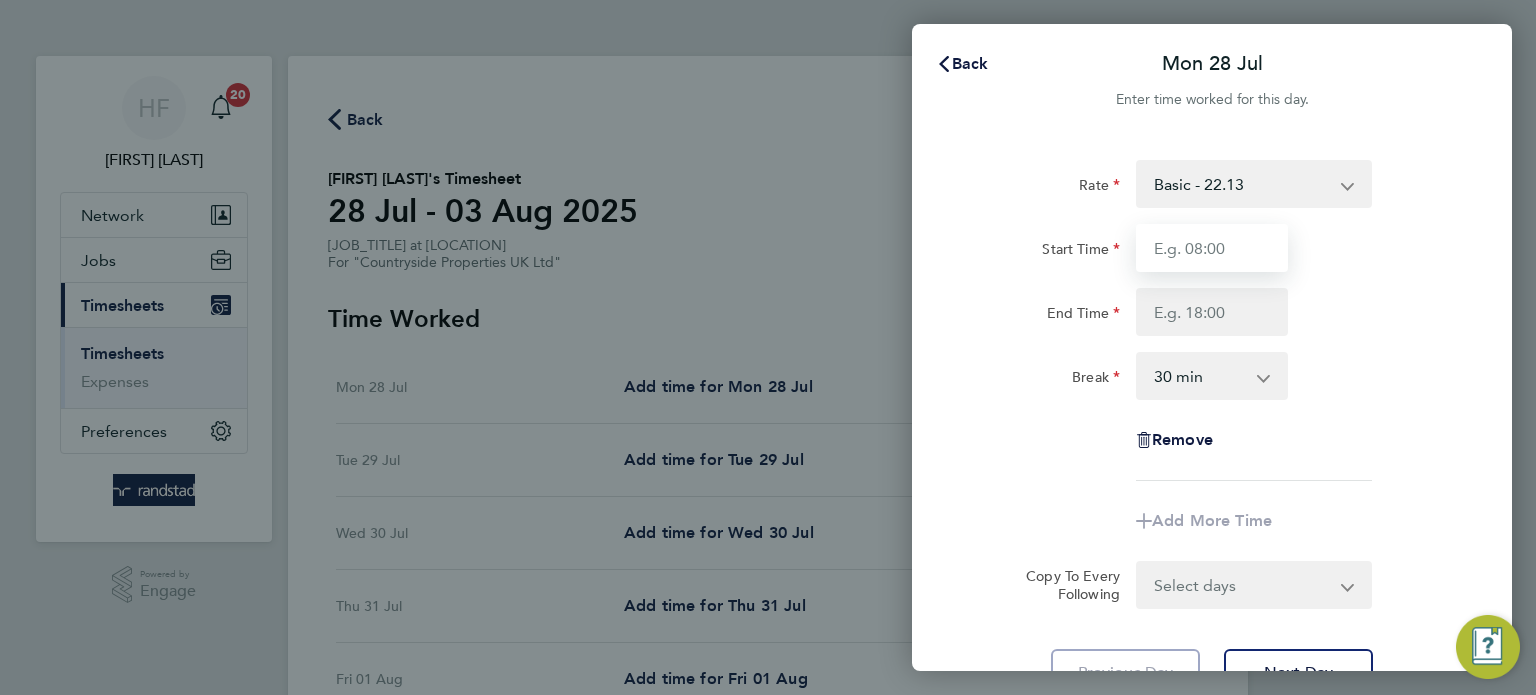 click on "Start Time" at bounding box center (1212, 248) 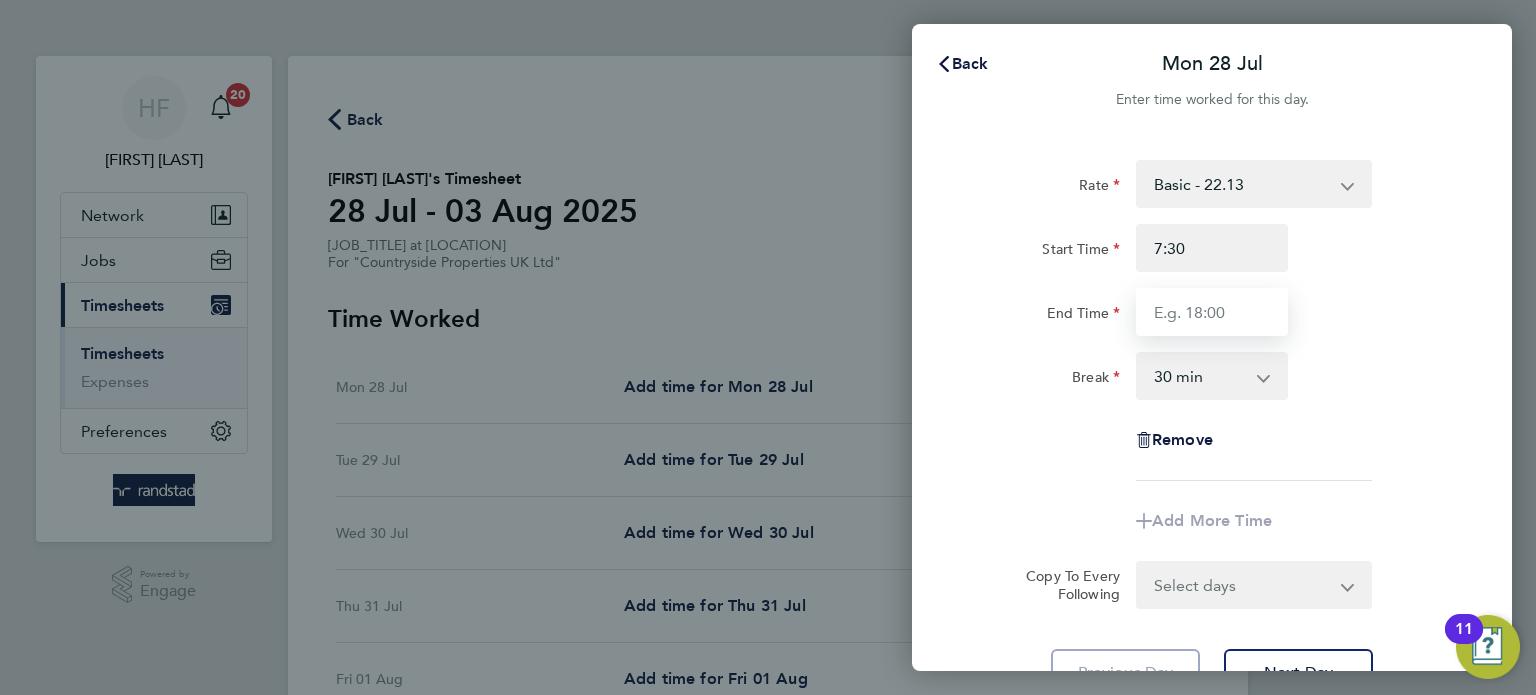 type on "07:30" 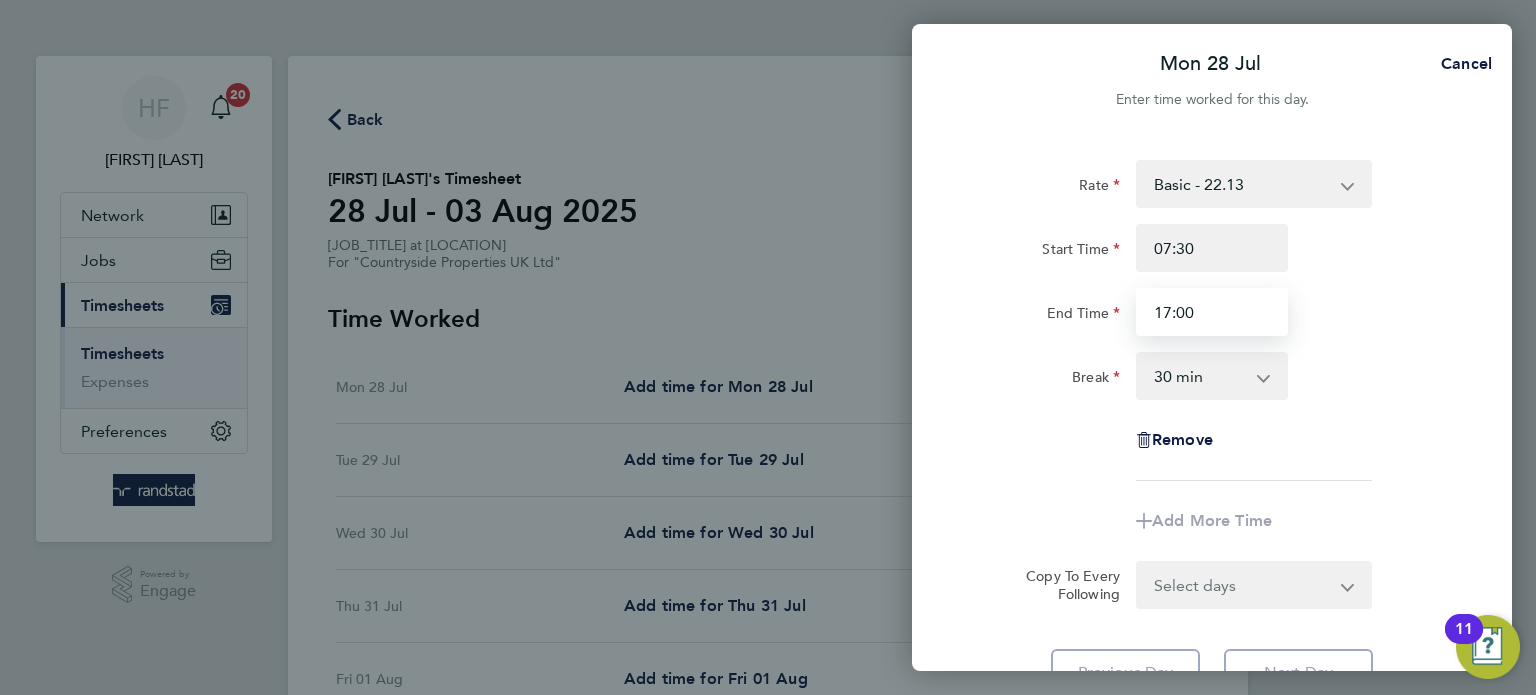 type on "17:00" 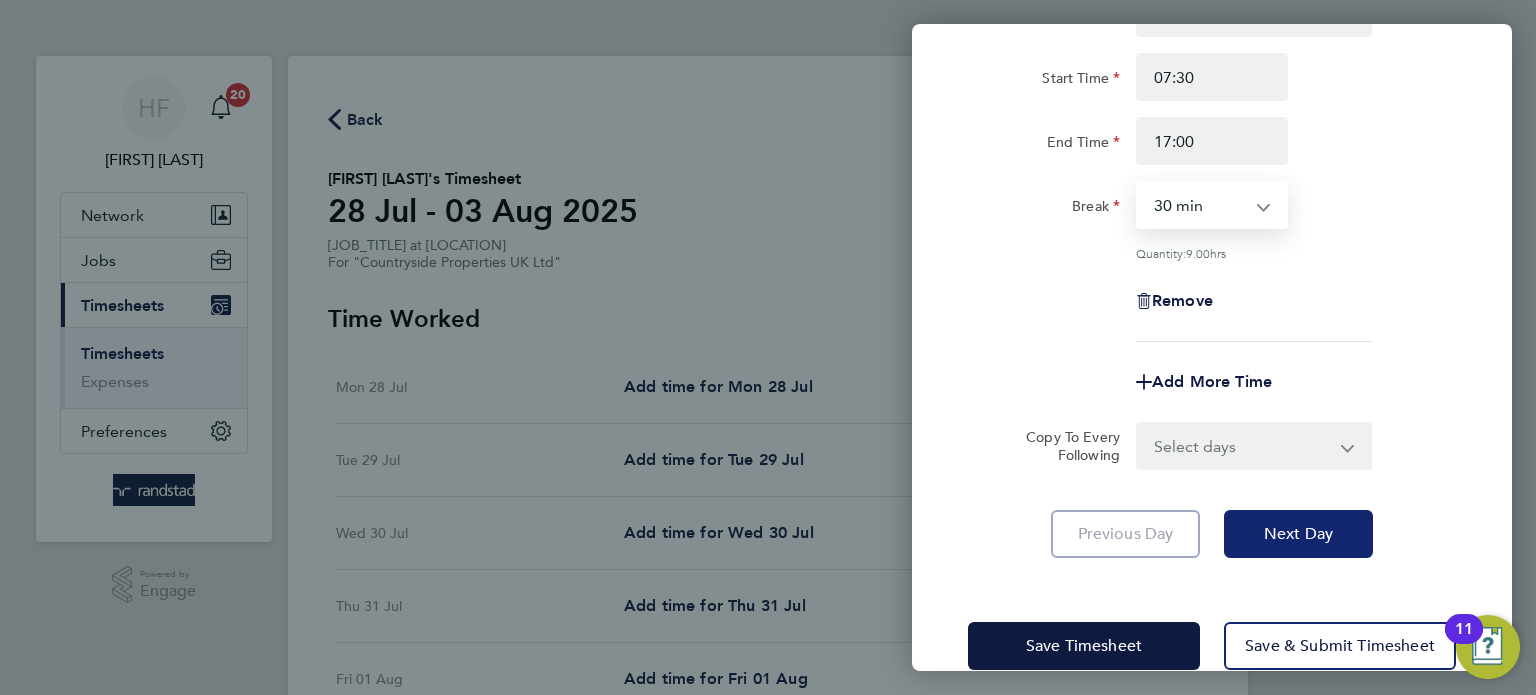 click on "Next Day" 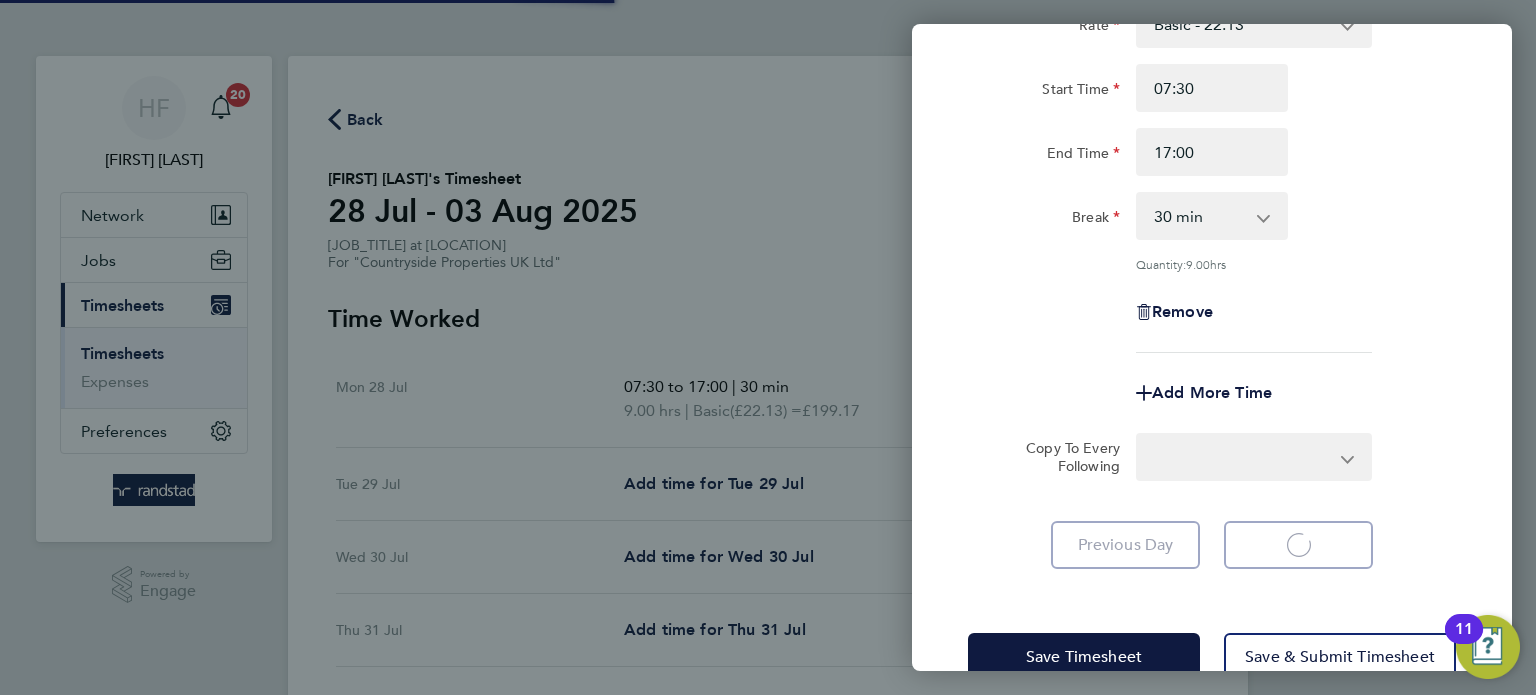 select on "30" 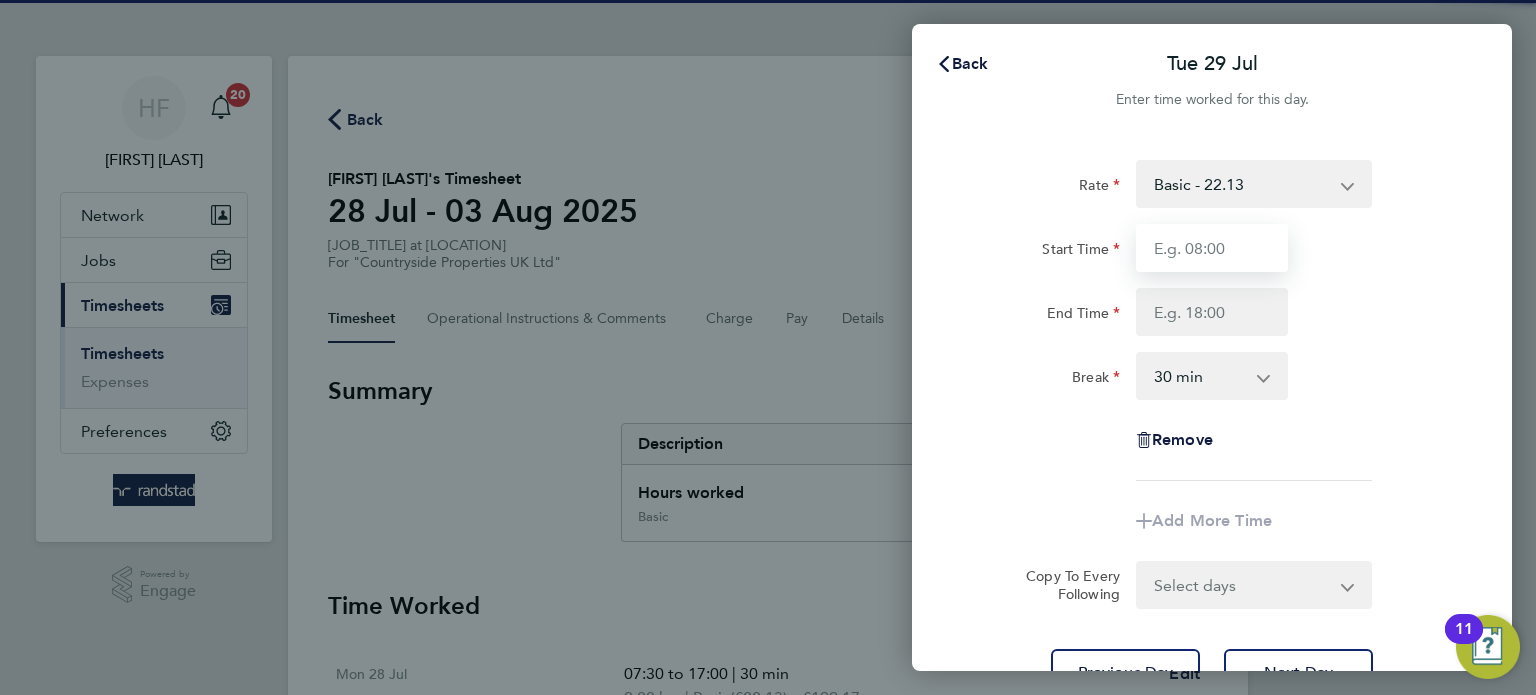 click on "Start Time" at bounding box center [1212, 248] 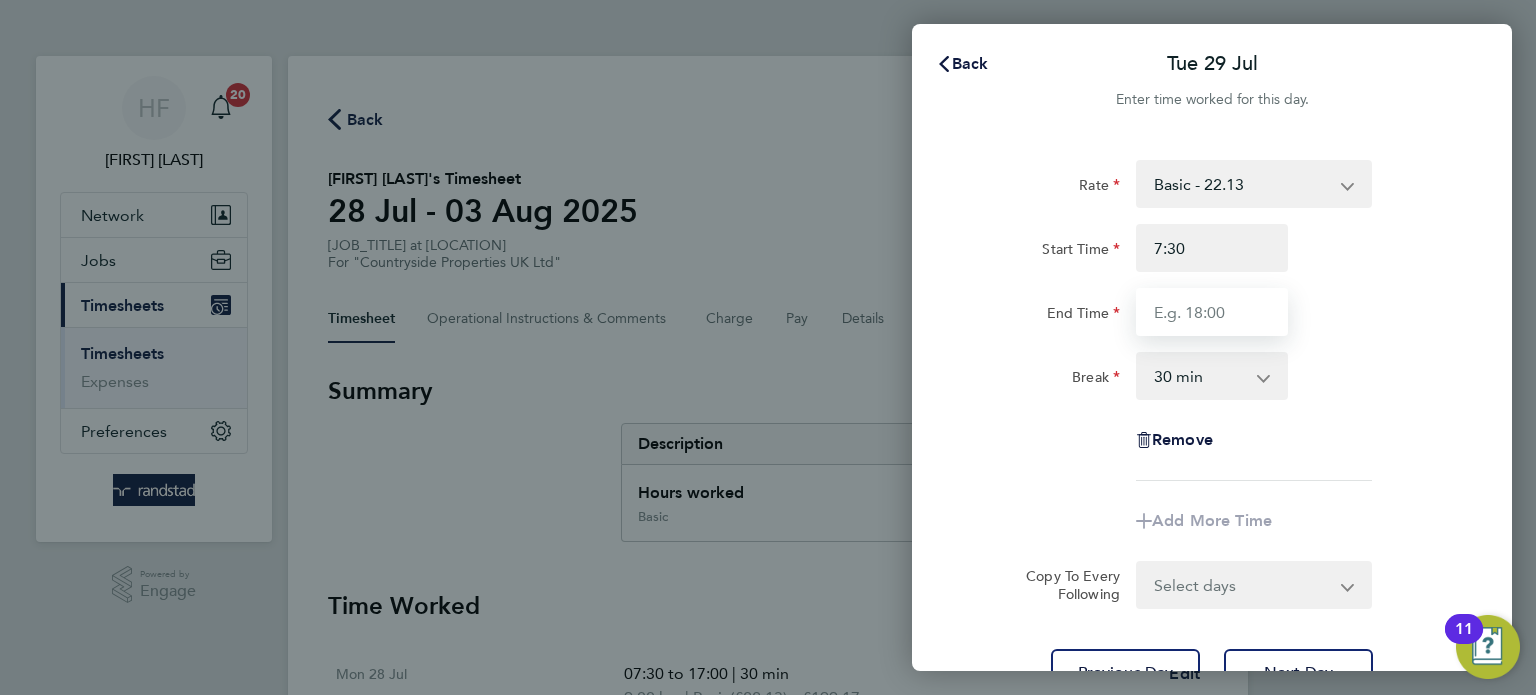 type on "07:30" 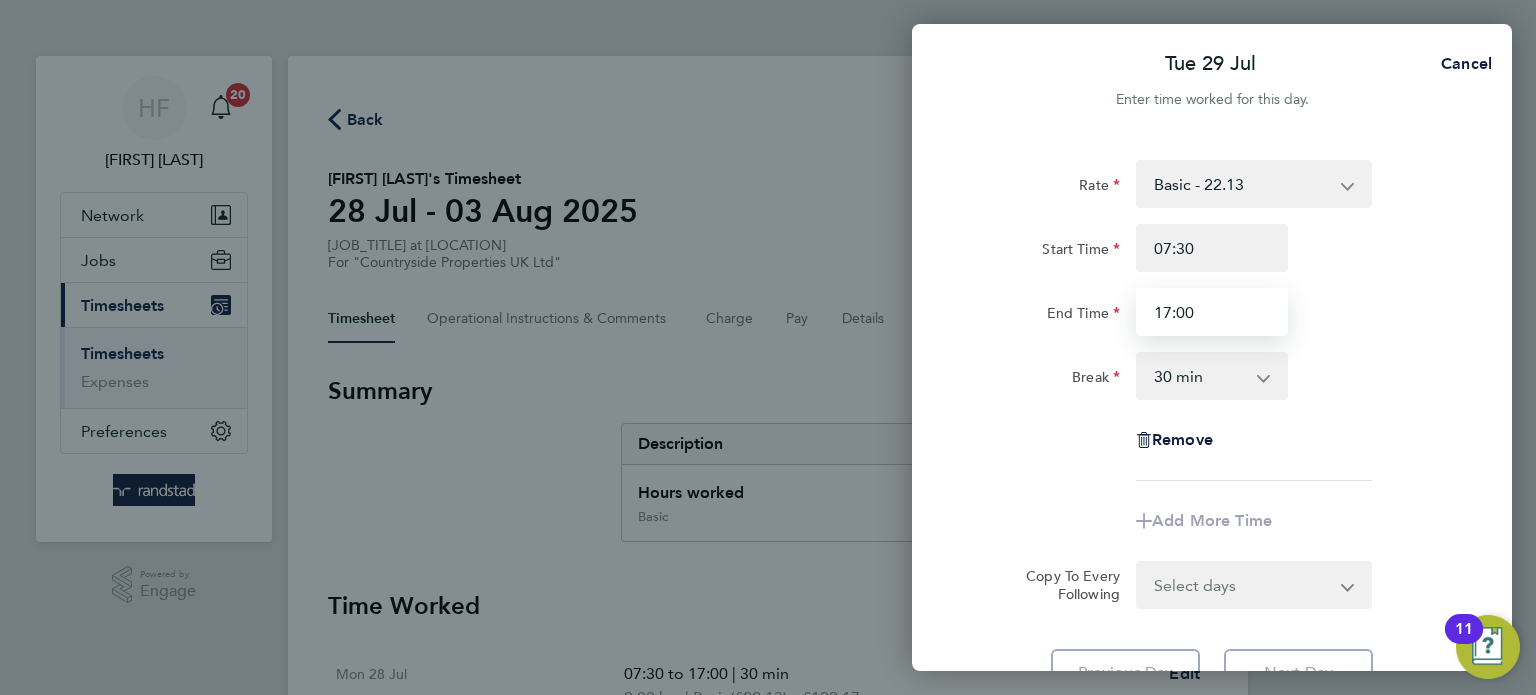 type on "17:00" 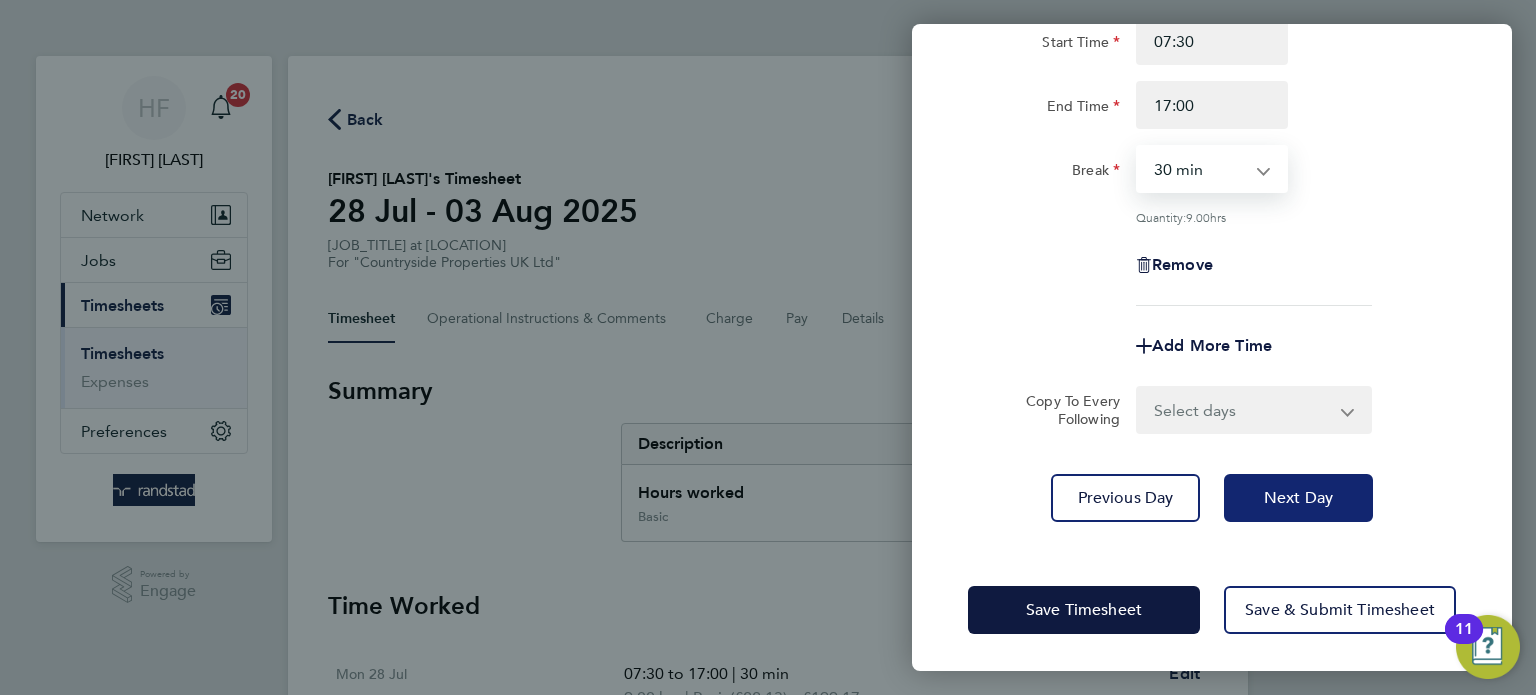 click on "Next Day" 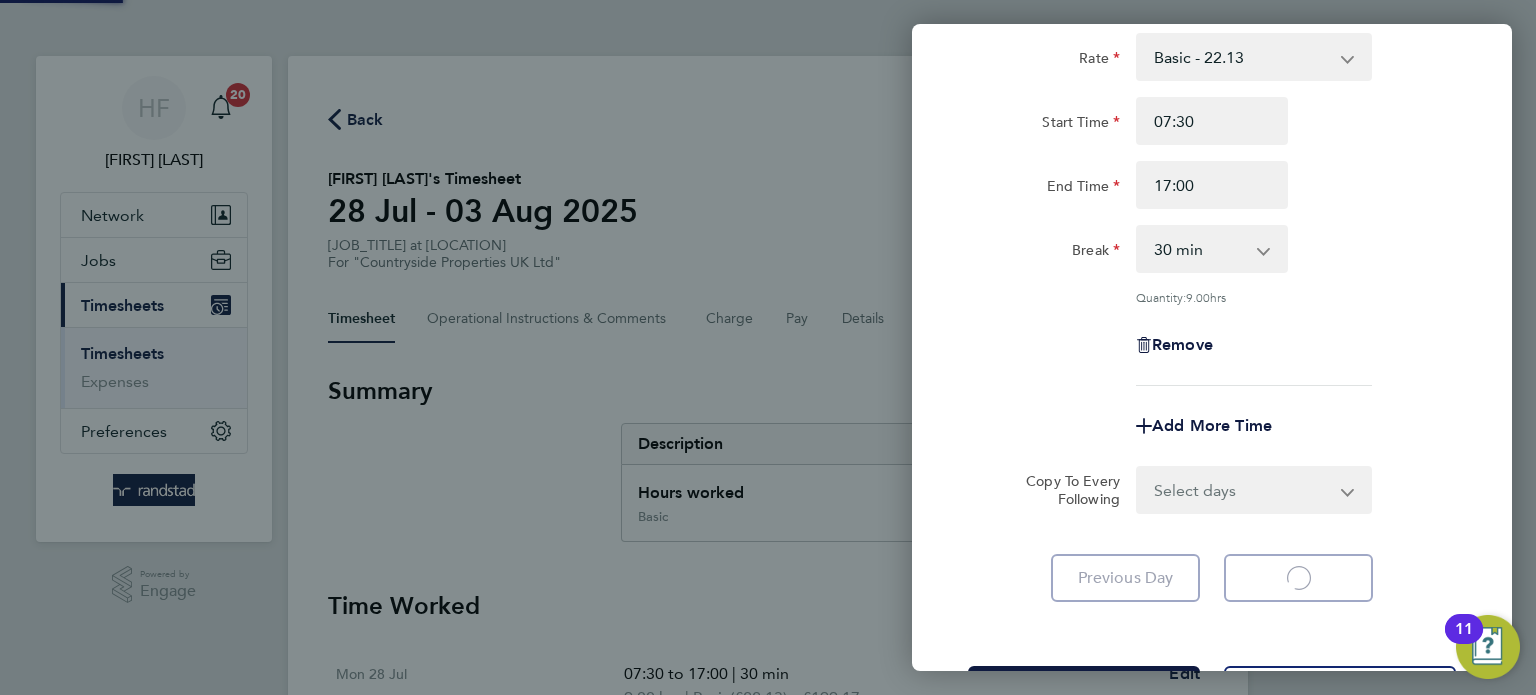 select on "30" 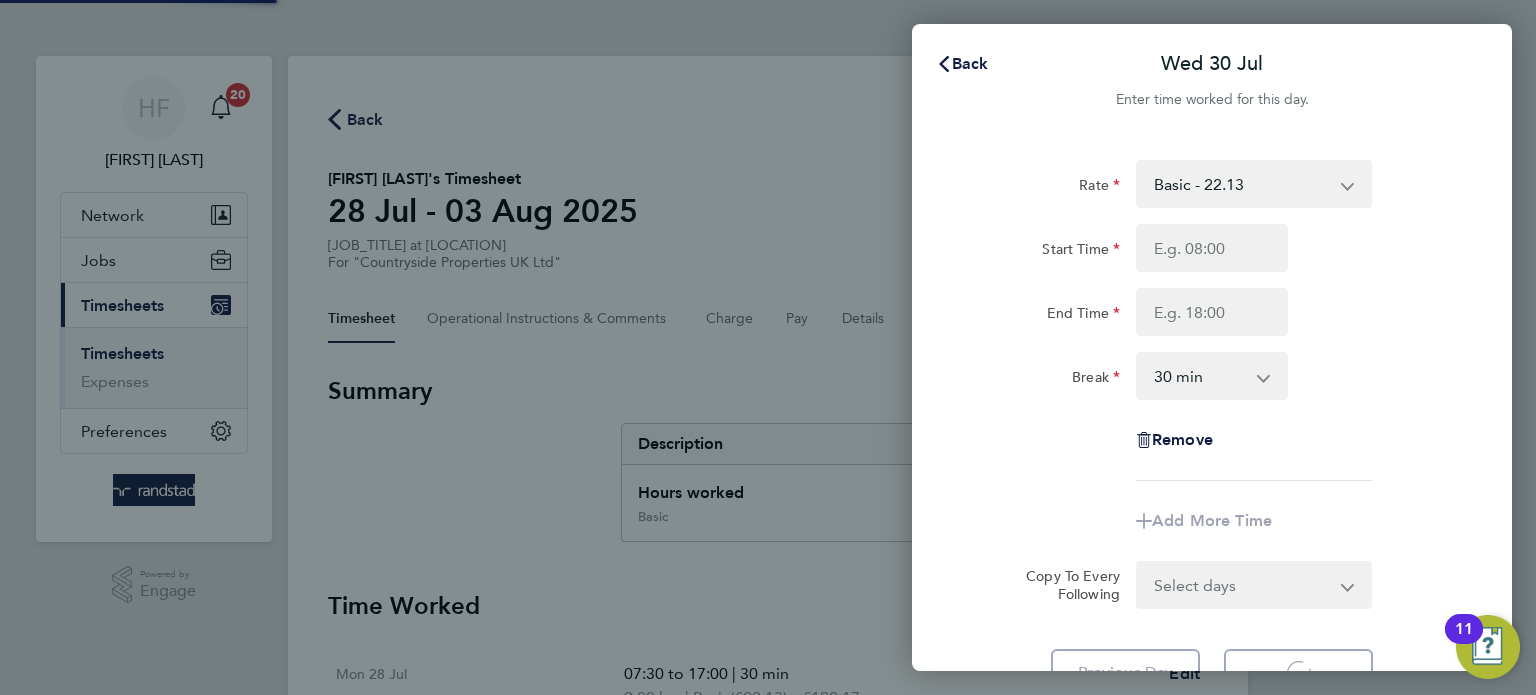 select on "30" 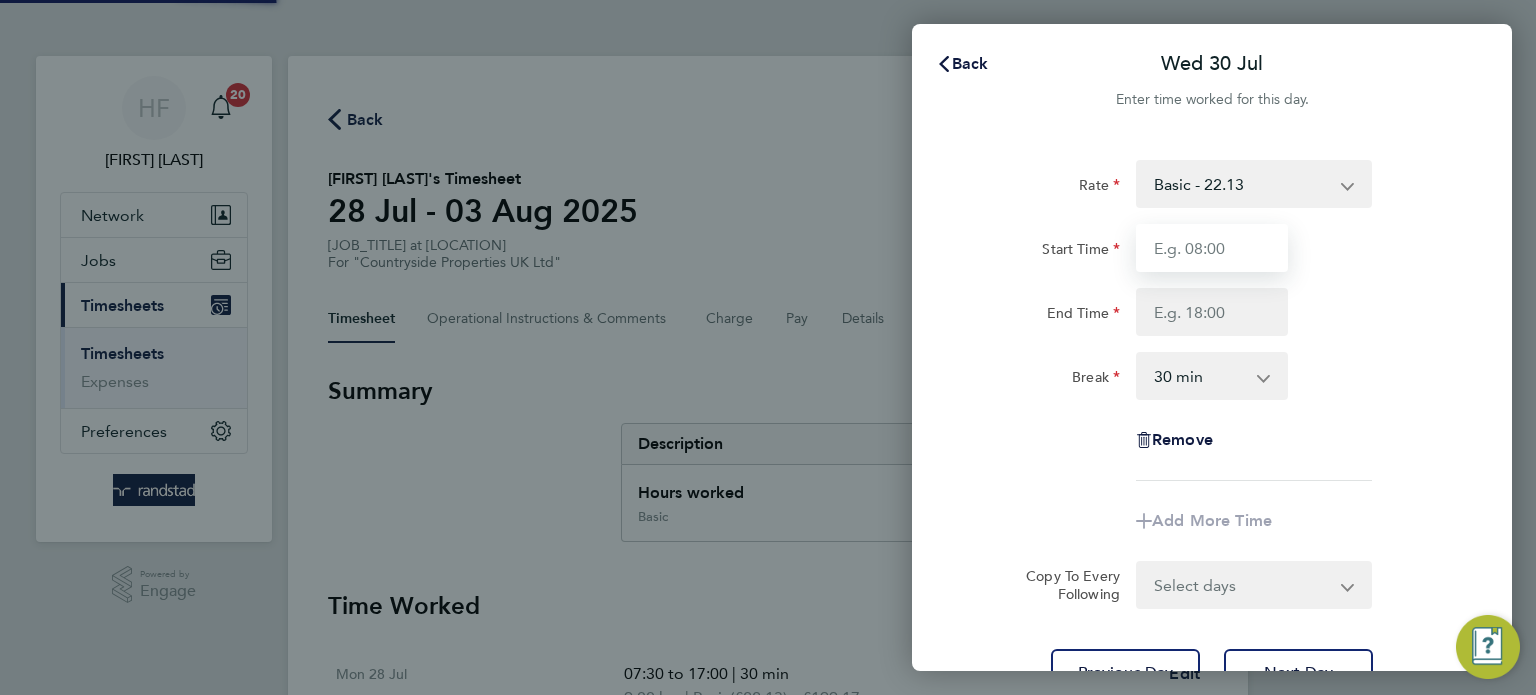 click on "Start Time" at bounding box center (1212, 248) 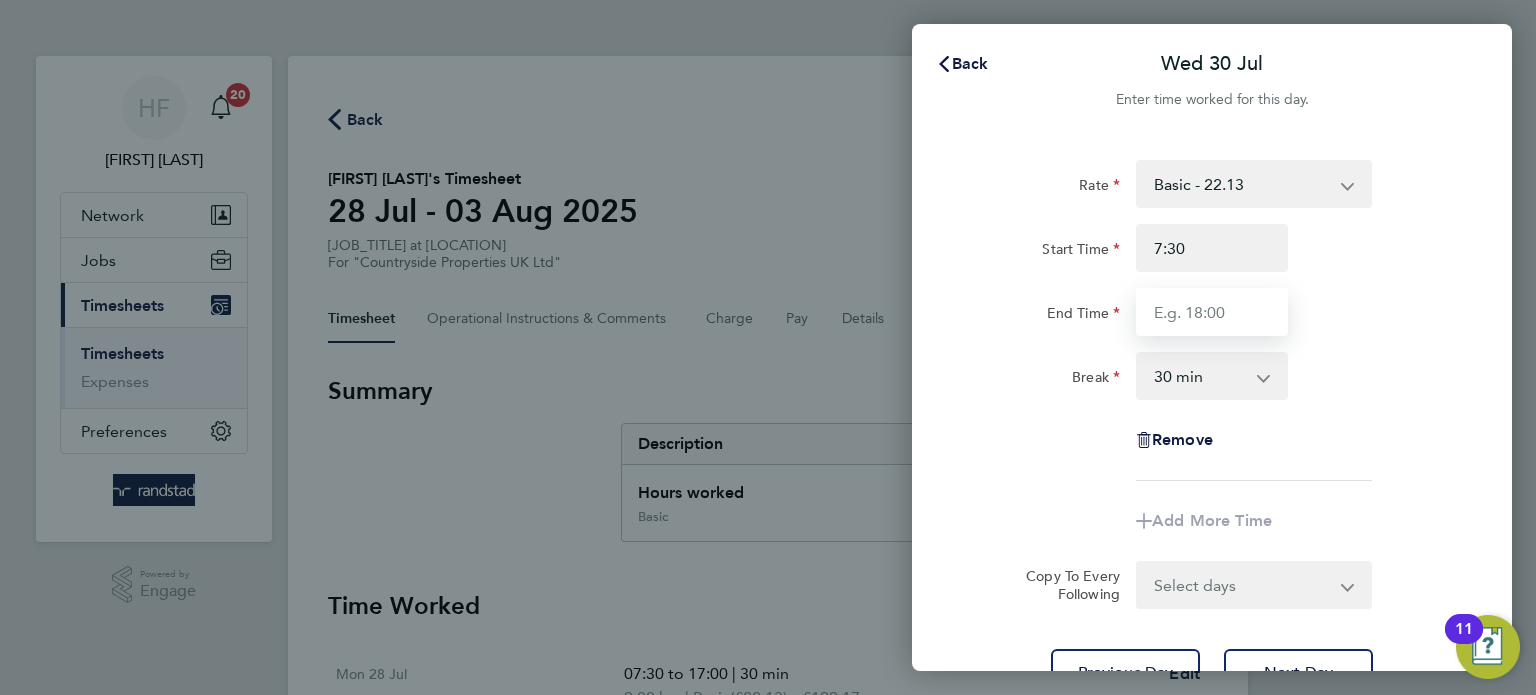 type on "07:30" 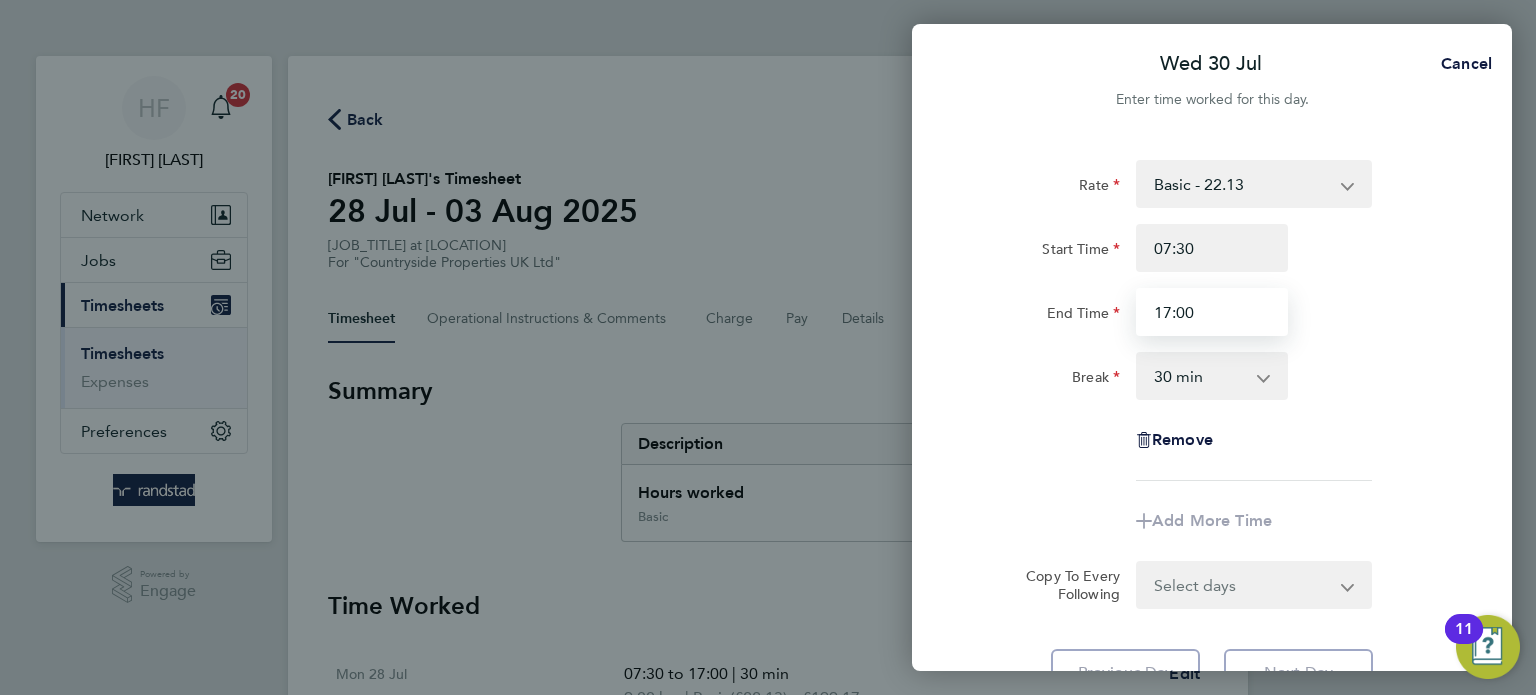 type on "17:00" 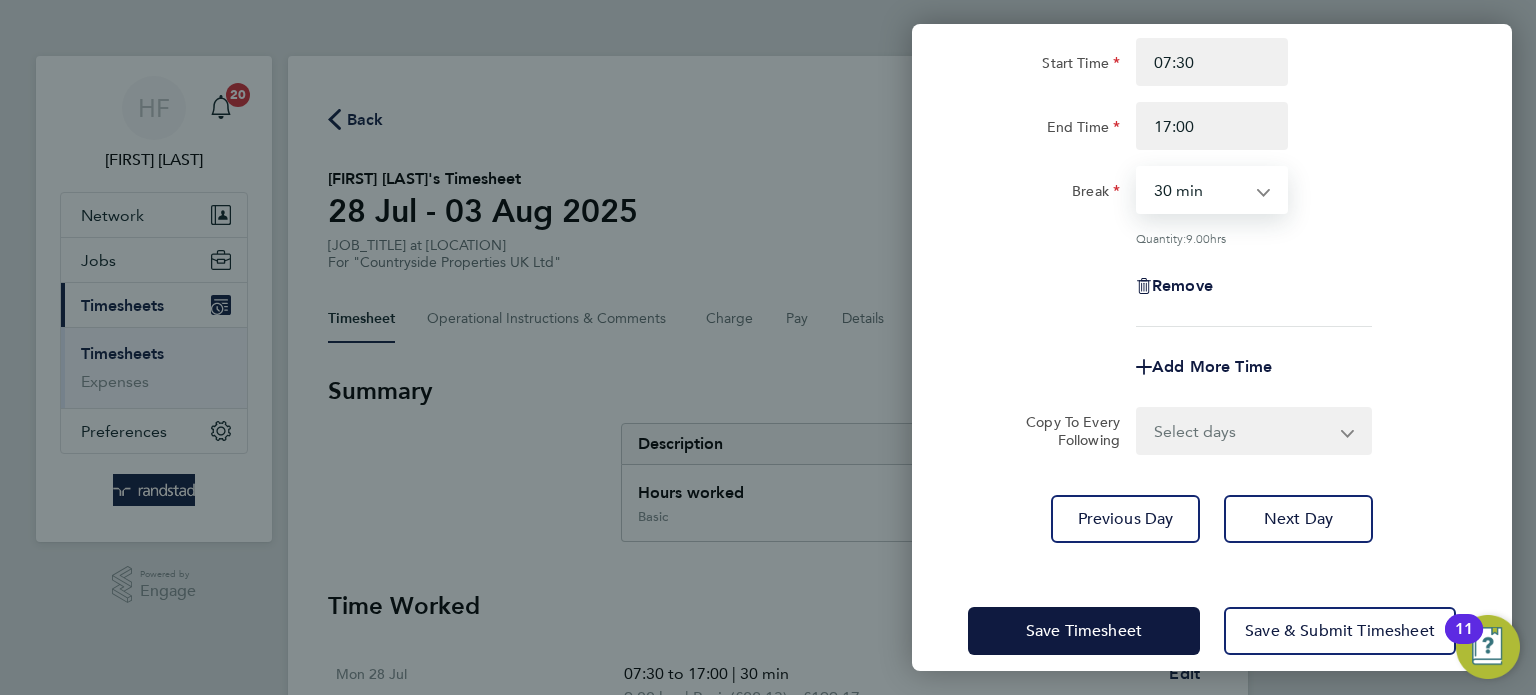 click on "Rate  Basic - 22.13
Start Time 07:30 End Time 17:00 Break  0 min   15 min   30 min   45 min   60 min   75 min   90 min
Quantity:  9.00  hrs
Remove
Add More Time  Copy To Every Following  Select days   Day   Weekday (Mon-Fri)   Weekend (Sat-Sun)   Thursday   Friday   Saturday   Sunday
Previous Day   Next Day" 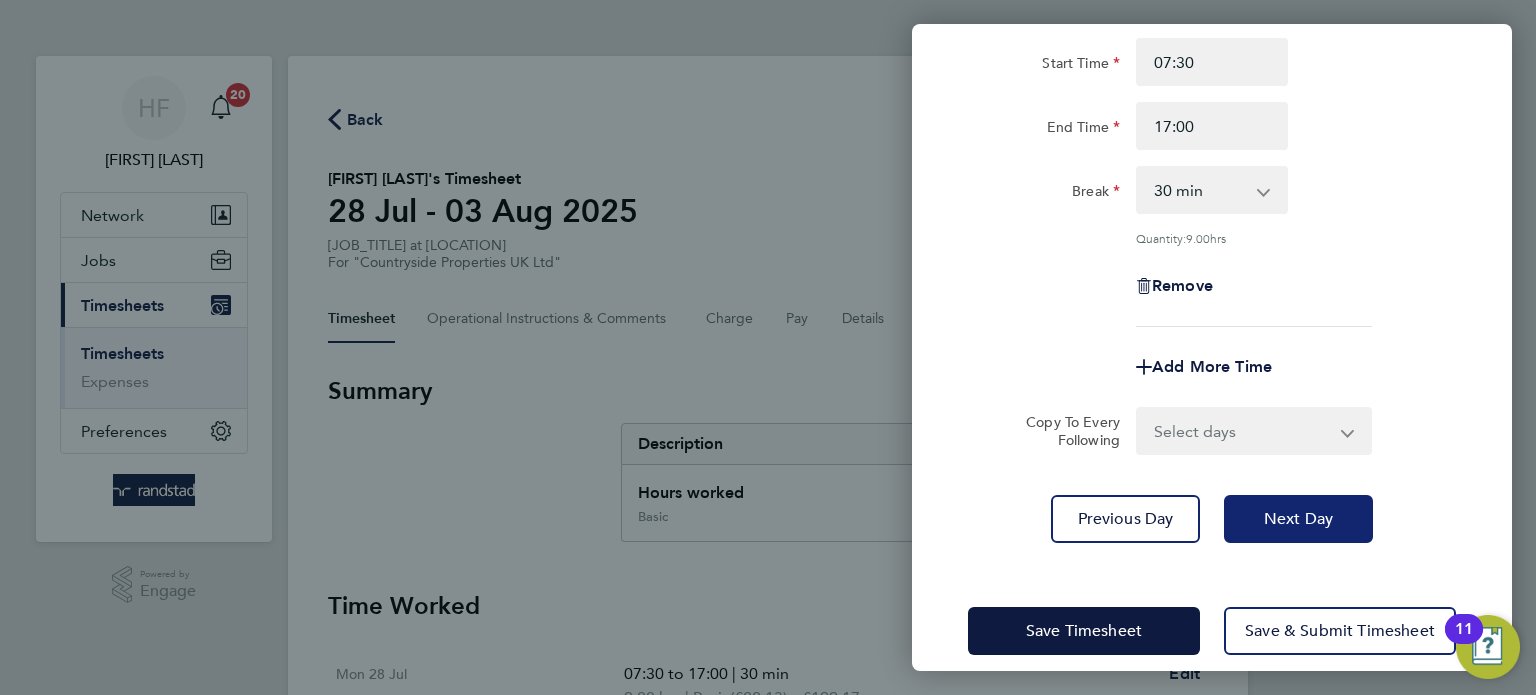 drag, startPoint x: 1280, startPoint y: 519, endPoint x: 1220, endPoint y: 437, distance: 101.607086 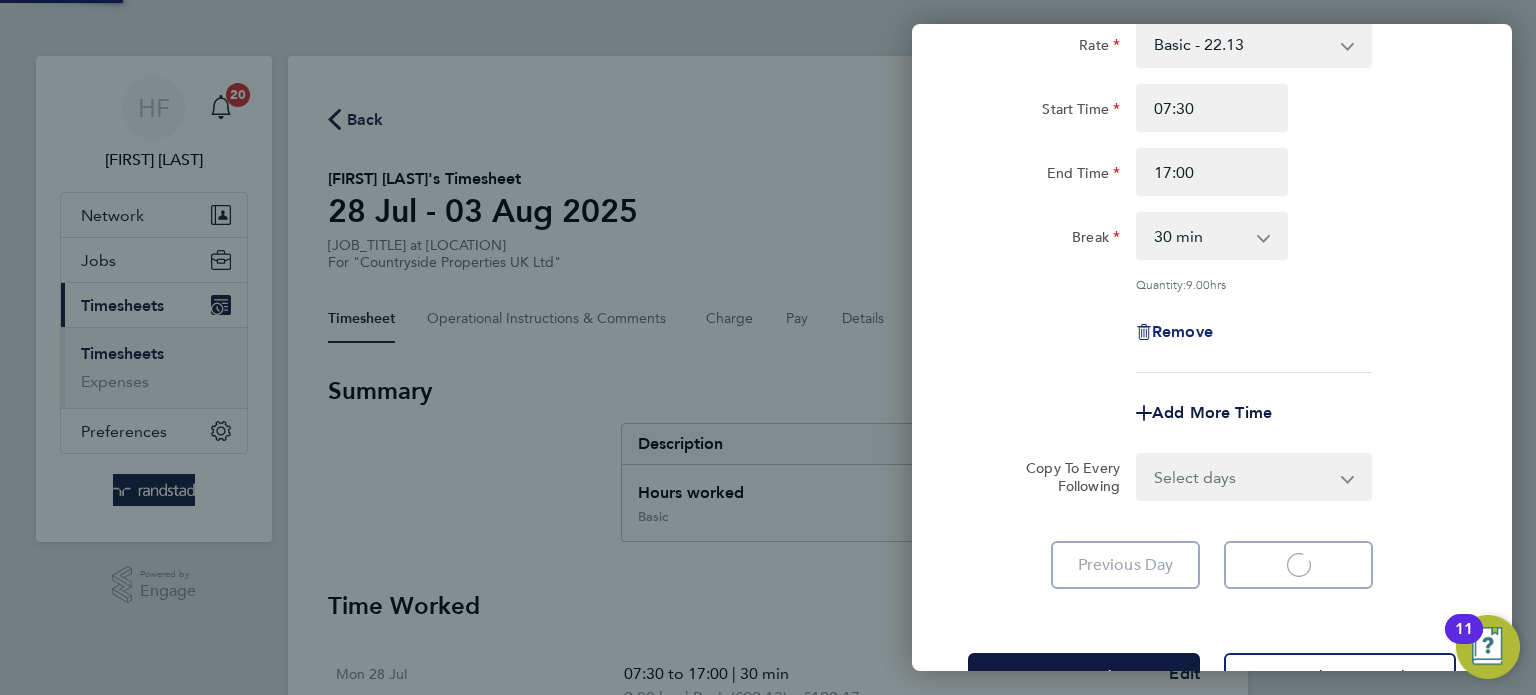 select on "30" 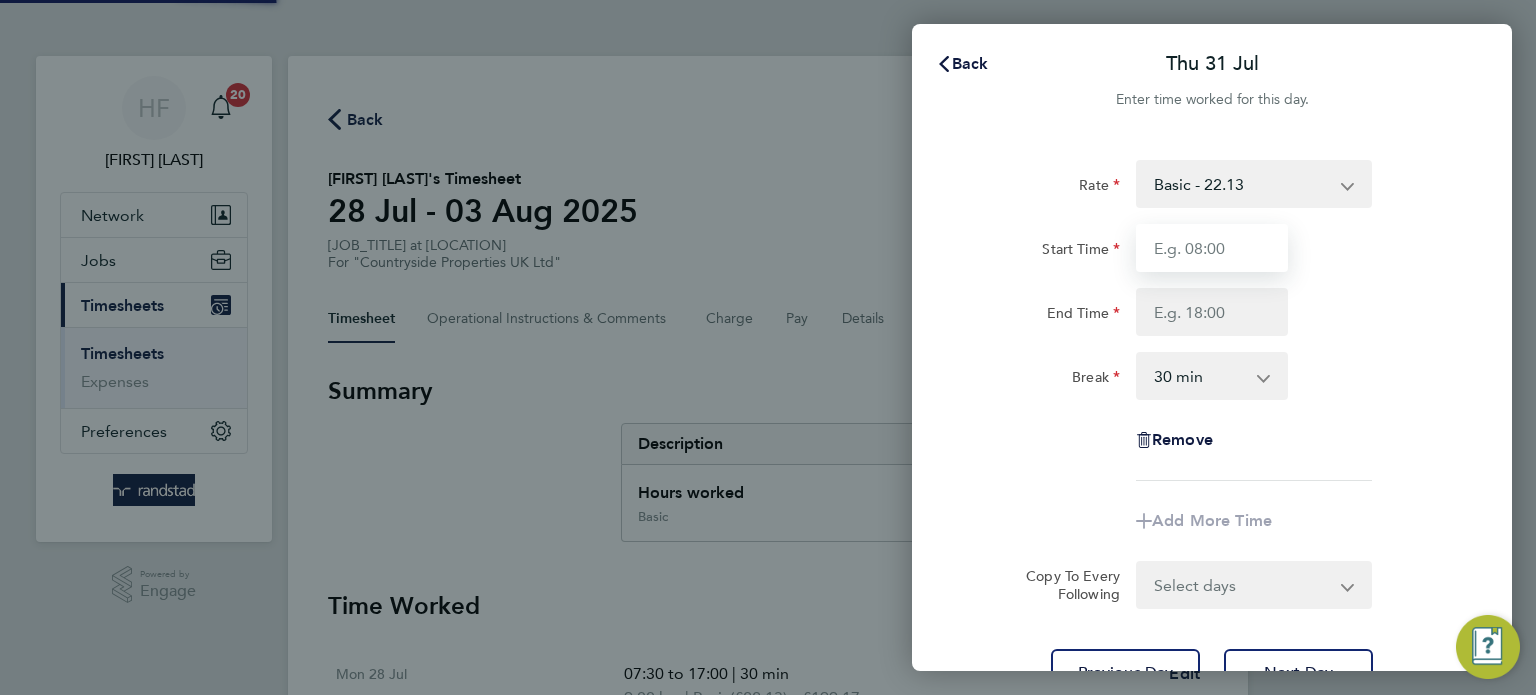 click on "Start Time" at bounding box center (1212, 248) 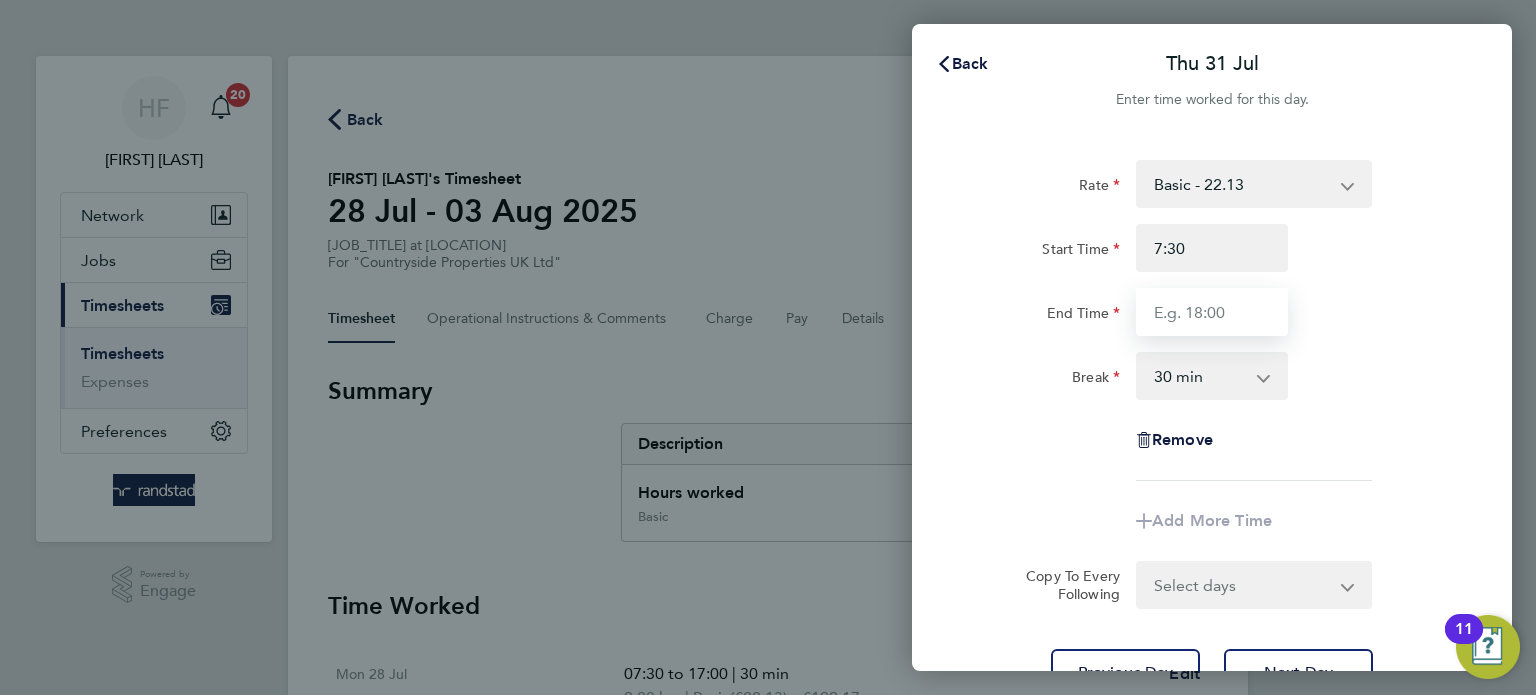 type on "07:30" 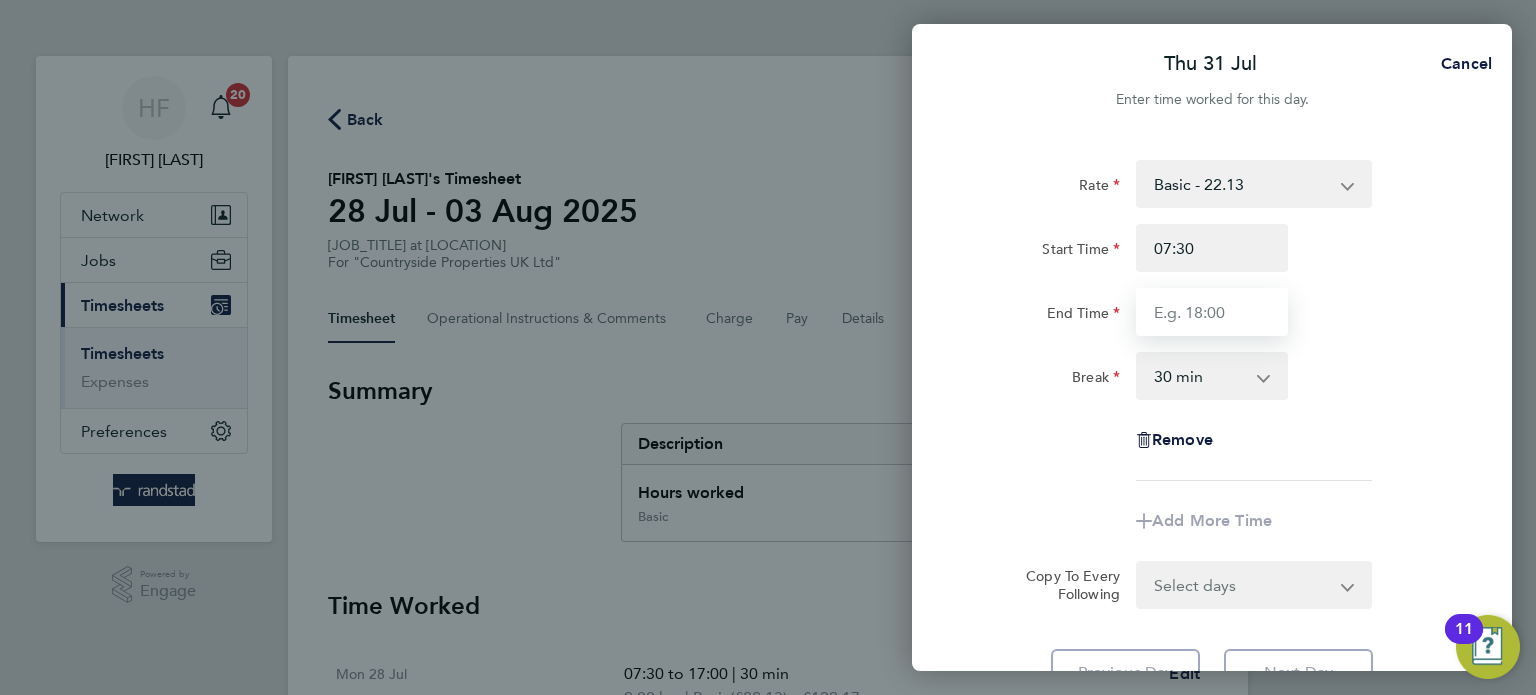 type on "7" 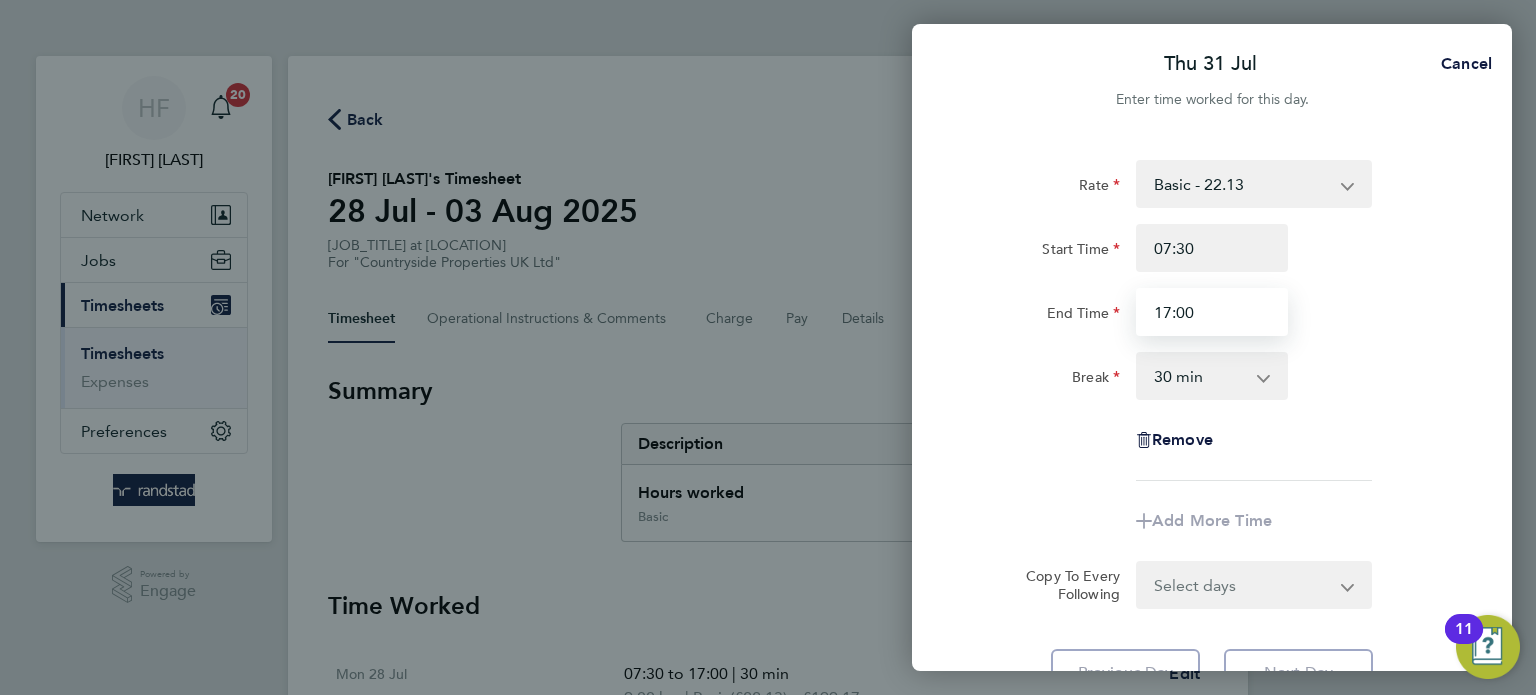 type on "17:00" 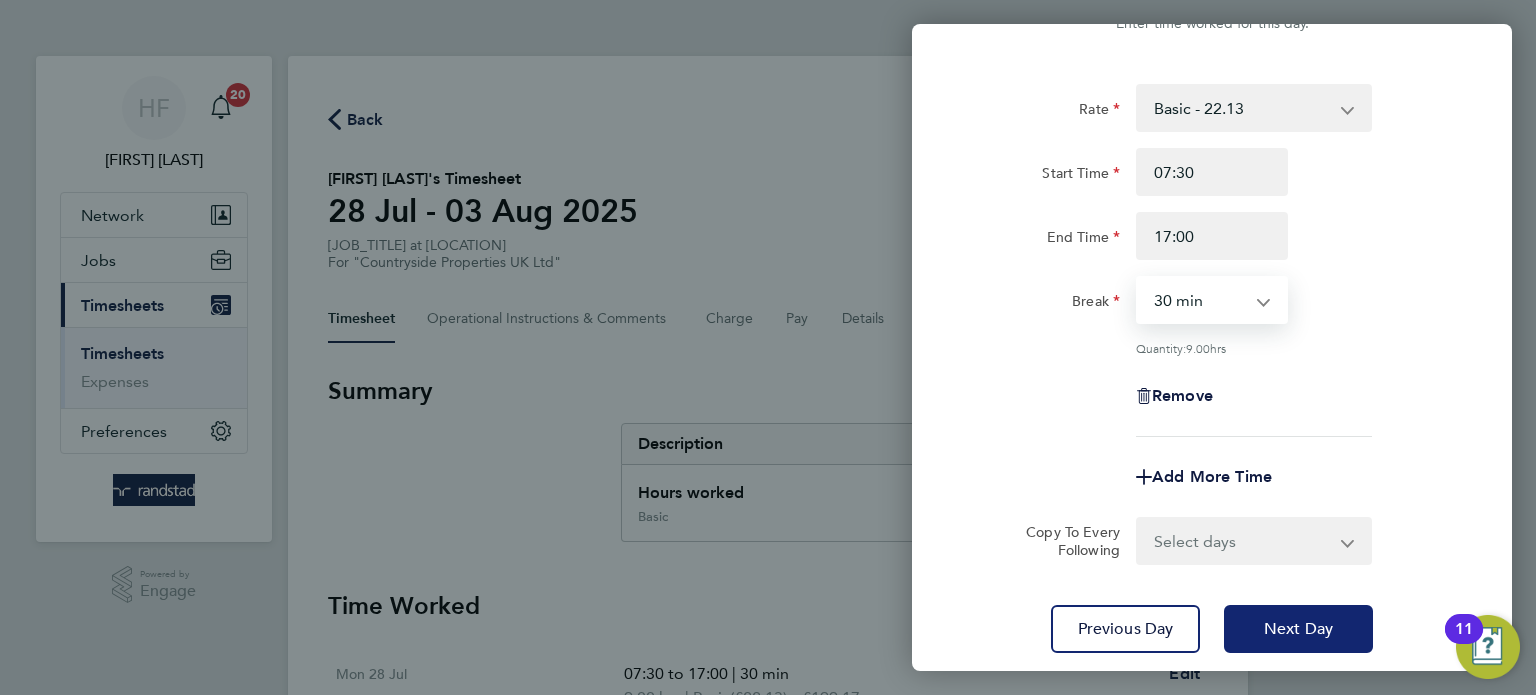 click on "Next Day" 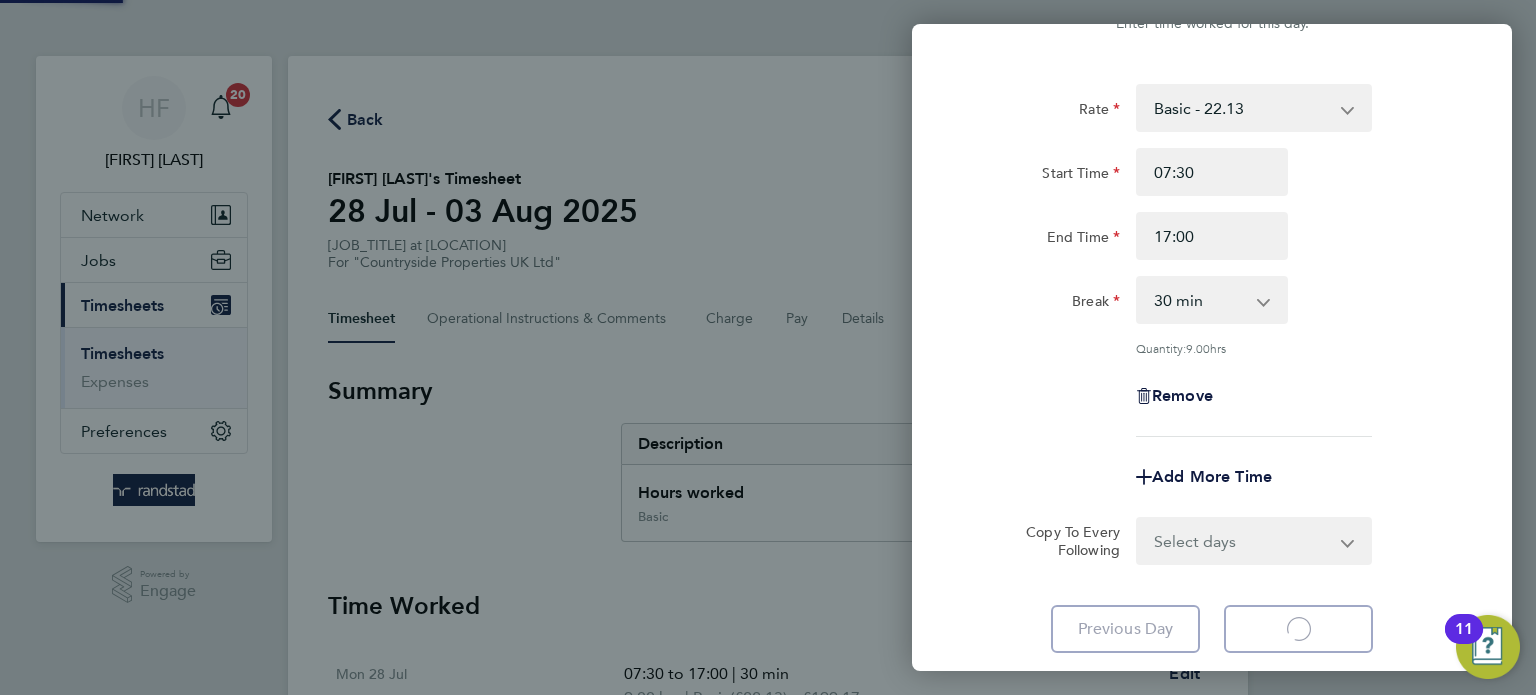 select on "30" 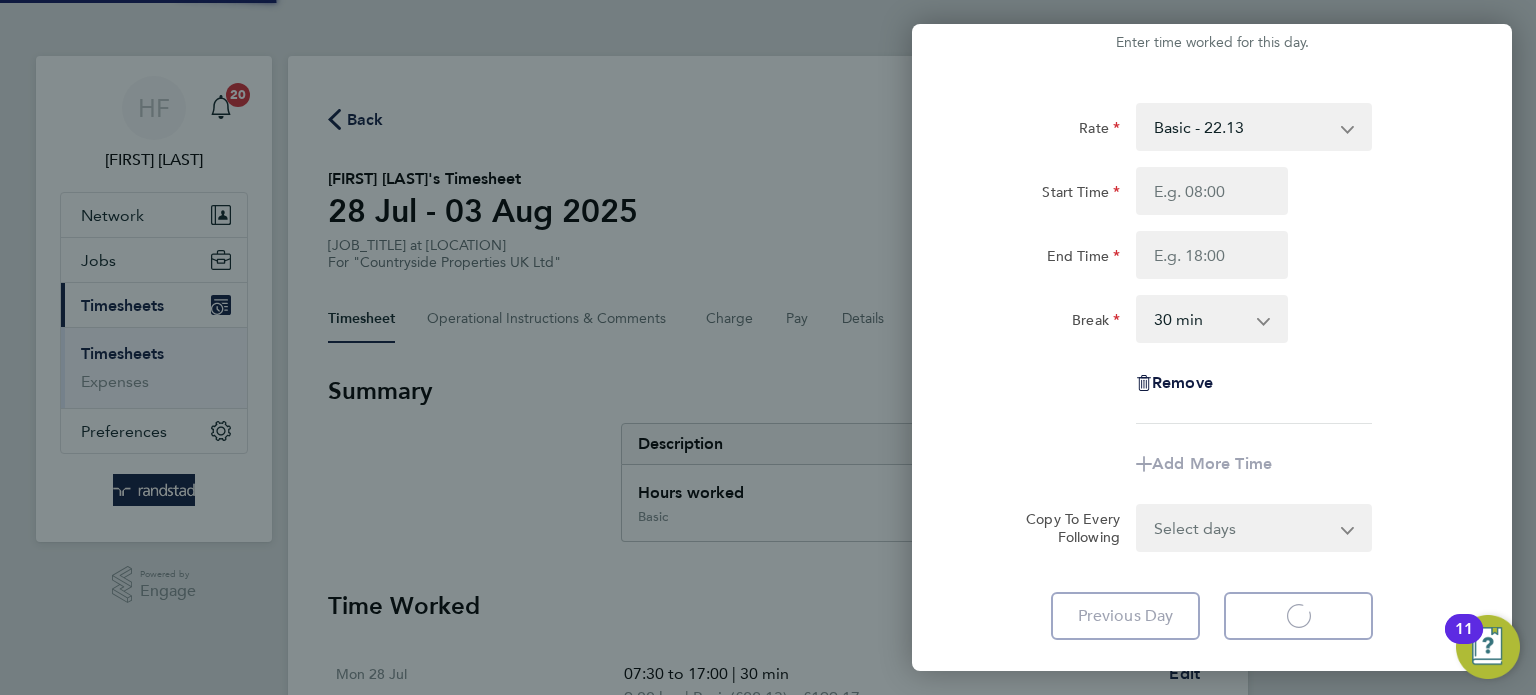 scroll, scrollTop: 0, scrollLeft: 0, axis: both 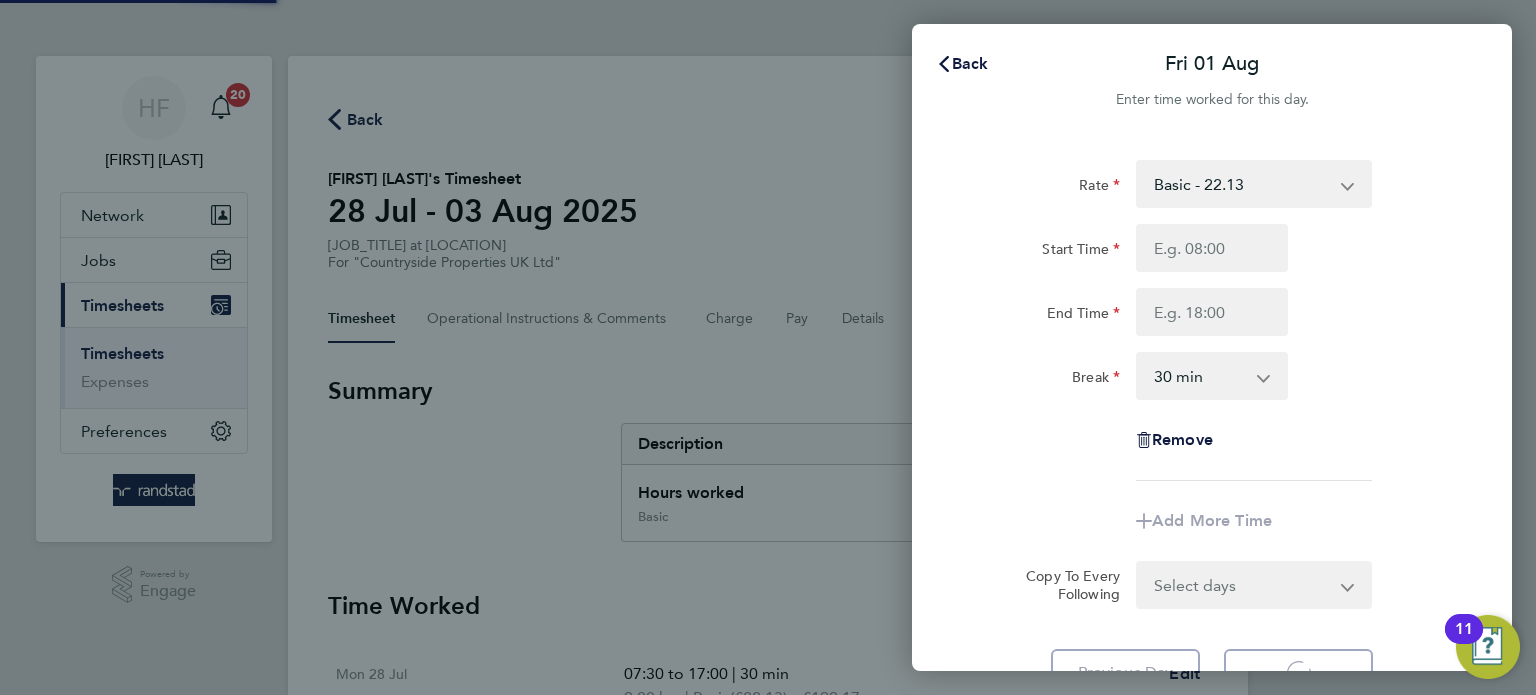 select on "30" 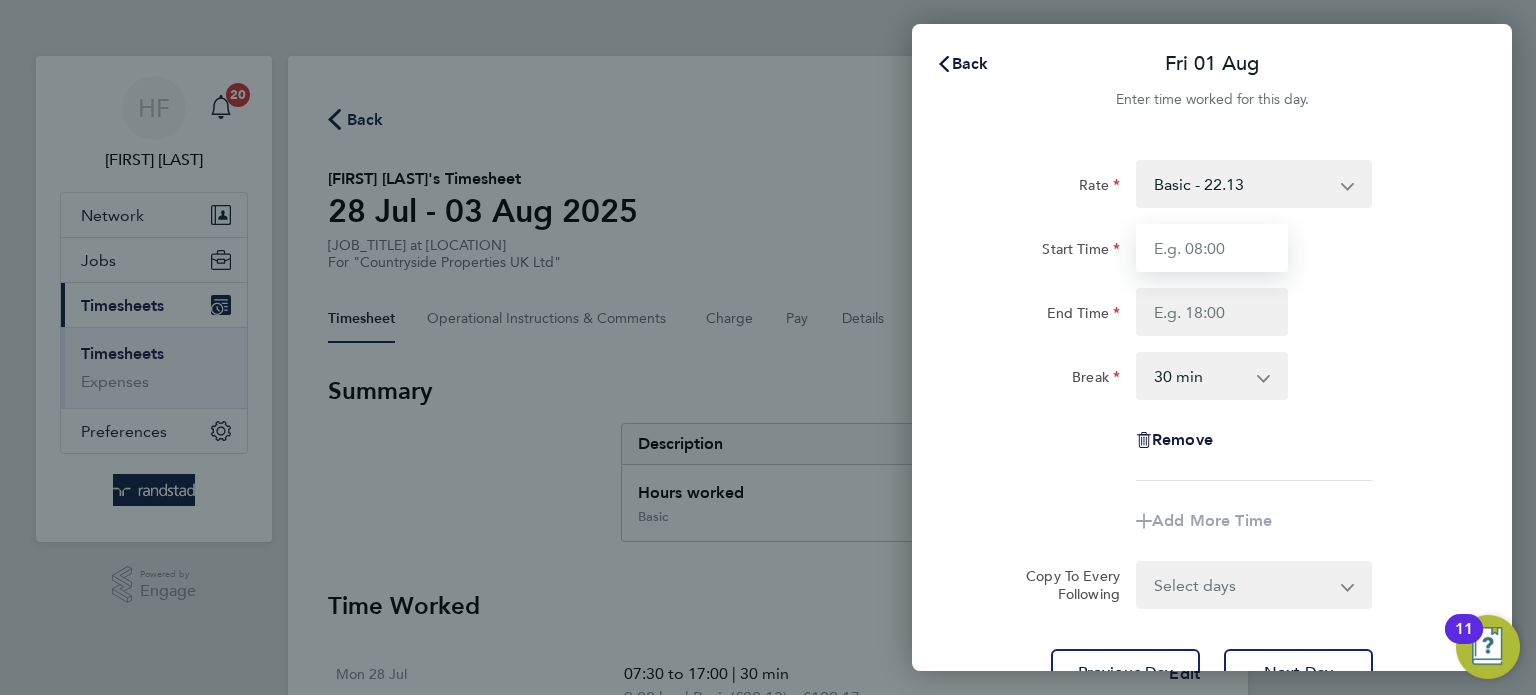 drag, startPoint x: 1184, startPoint y: 250, endPoint x: 1179, endPoint y: 241, distance: 10.29563 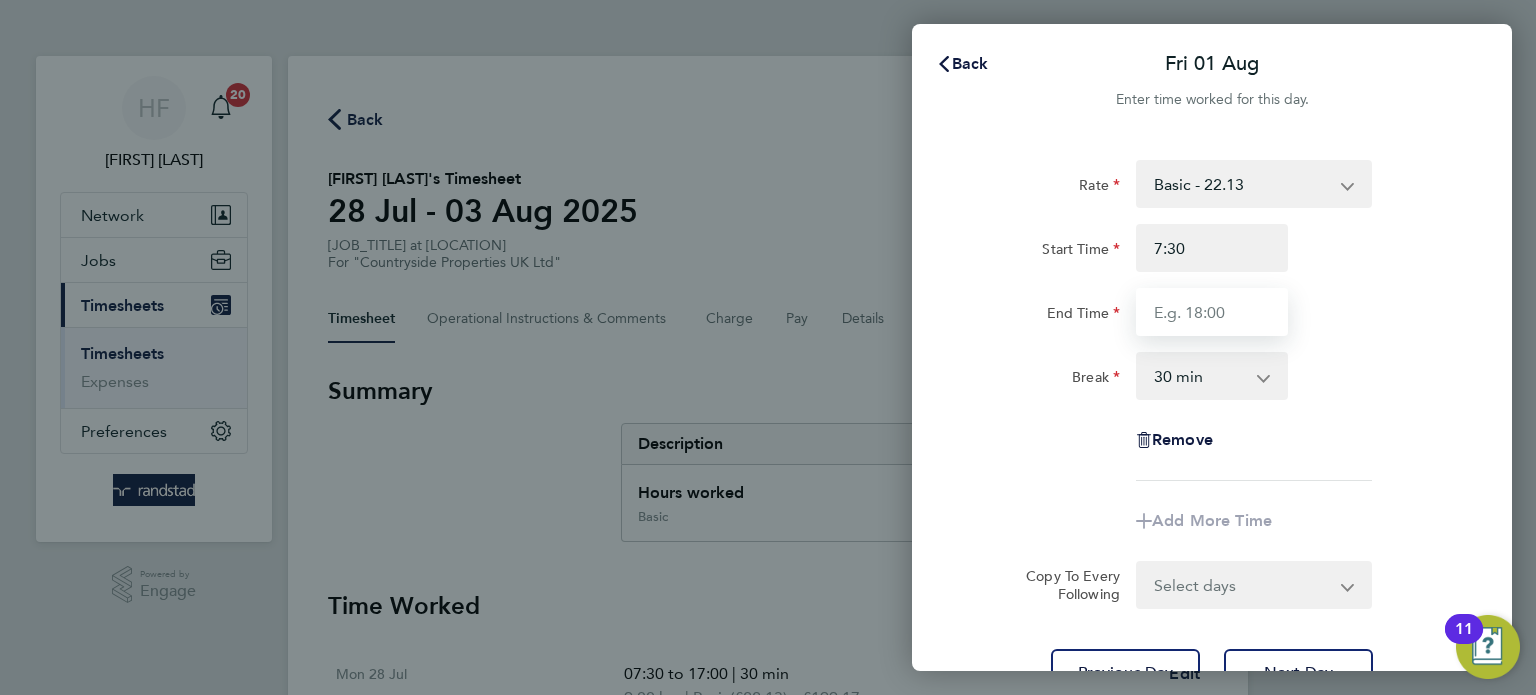 type on "07:30" 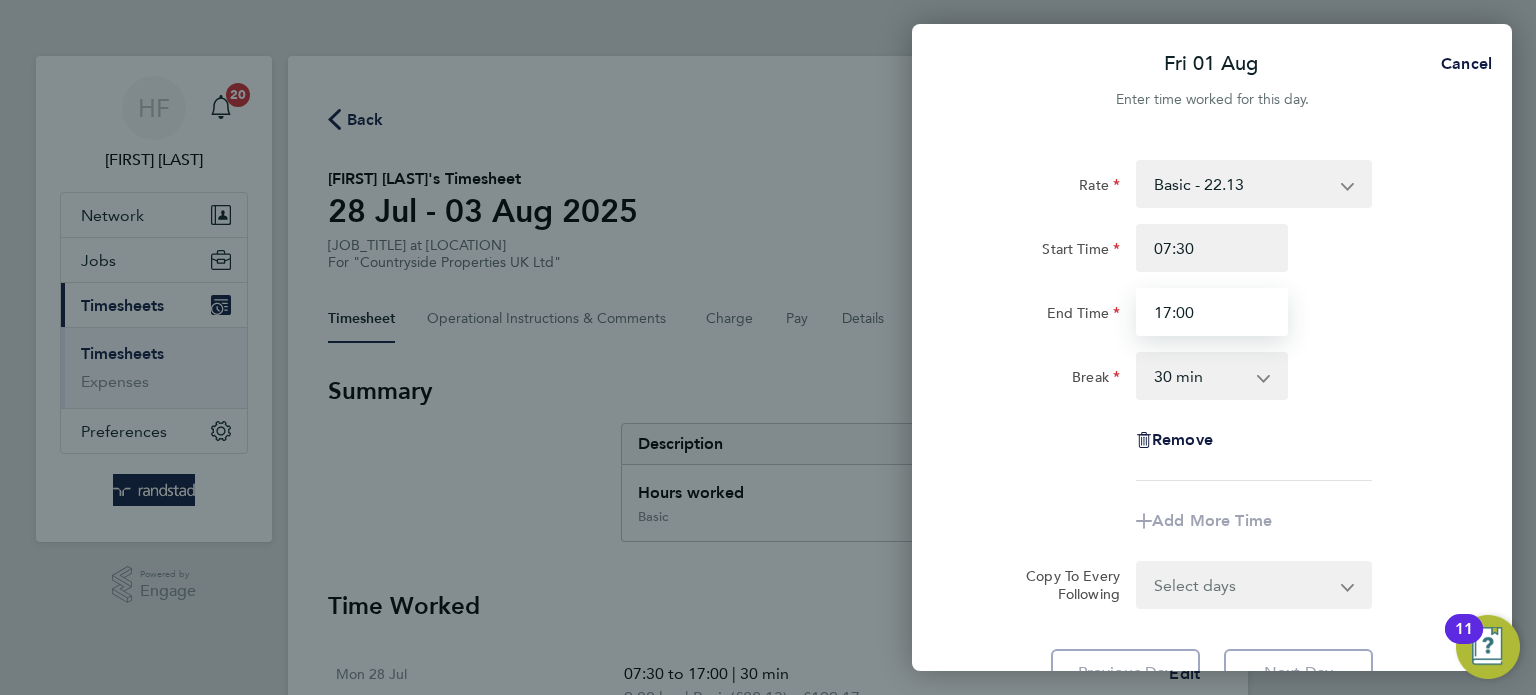 type on "17:00" 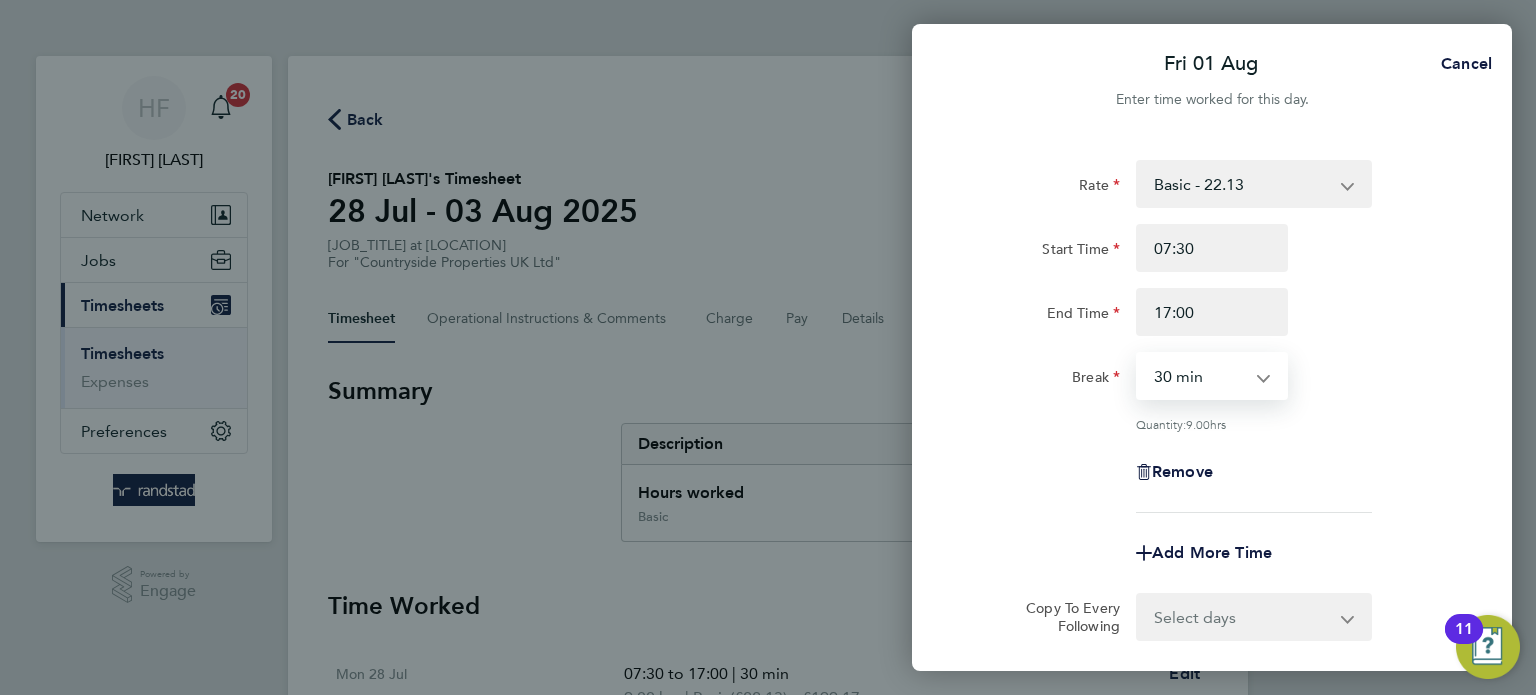scroll, scrollTop: 207, scrollLeft: 0, axis: vertical 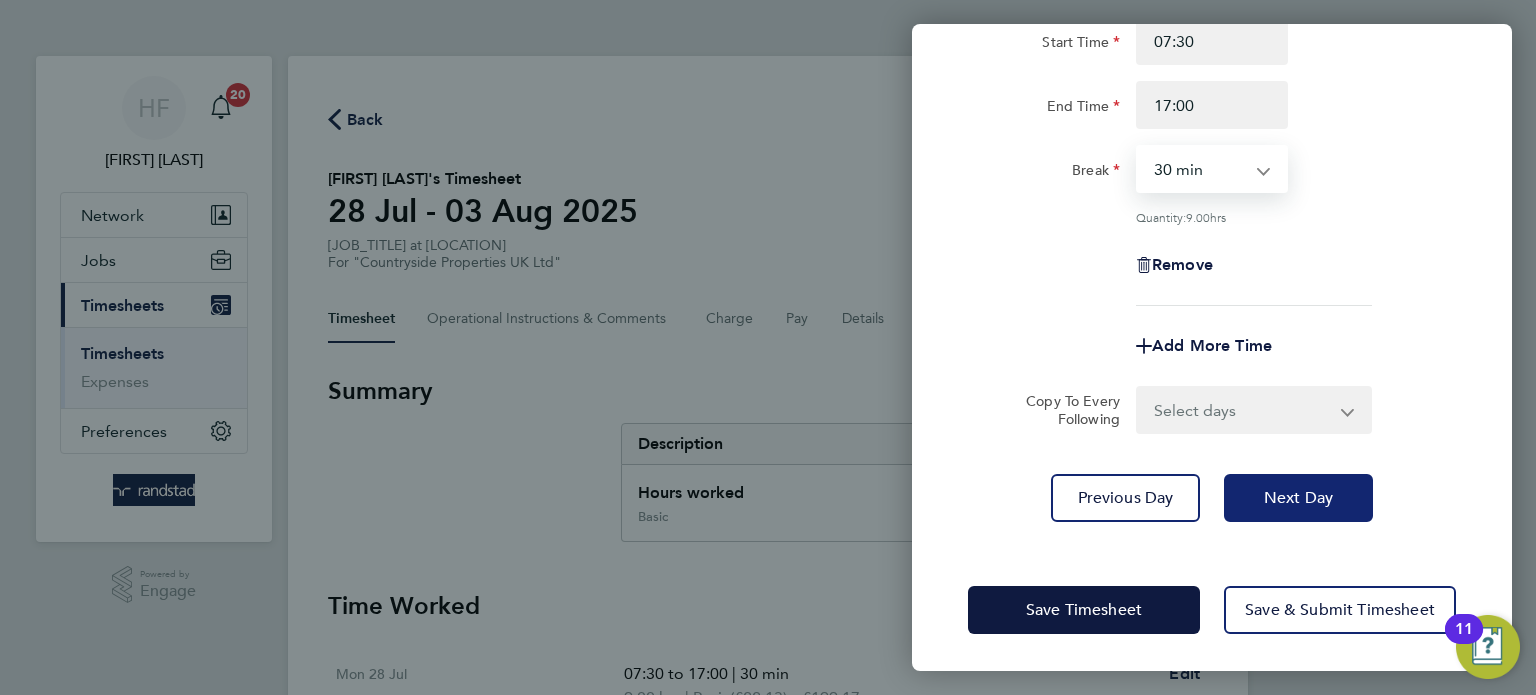 click on "Next Day" 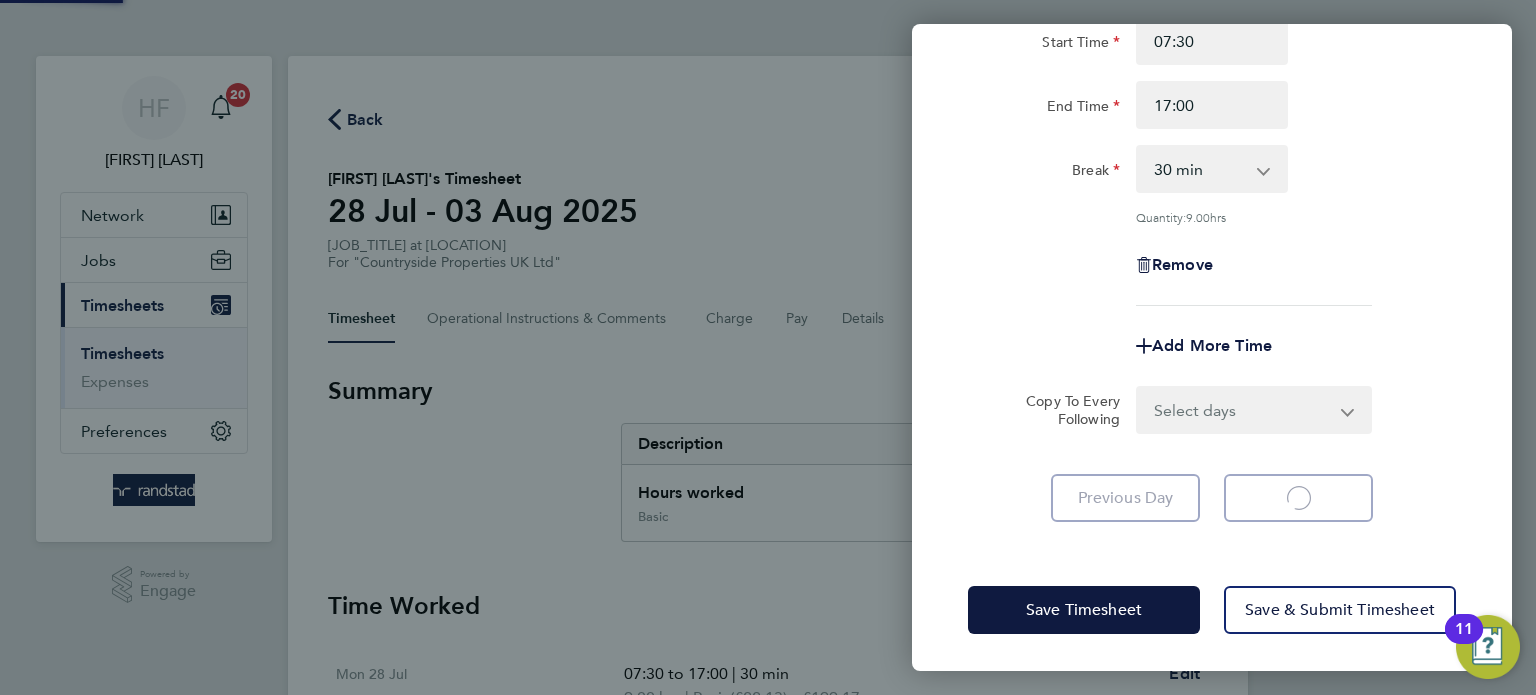 select on "30" 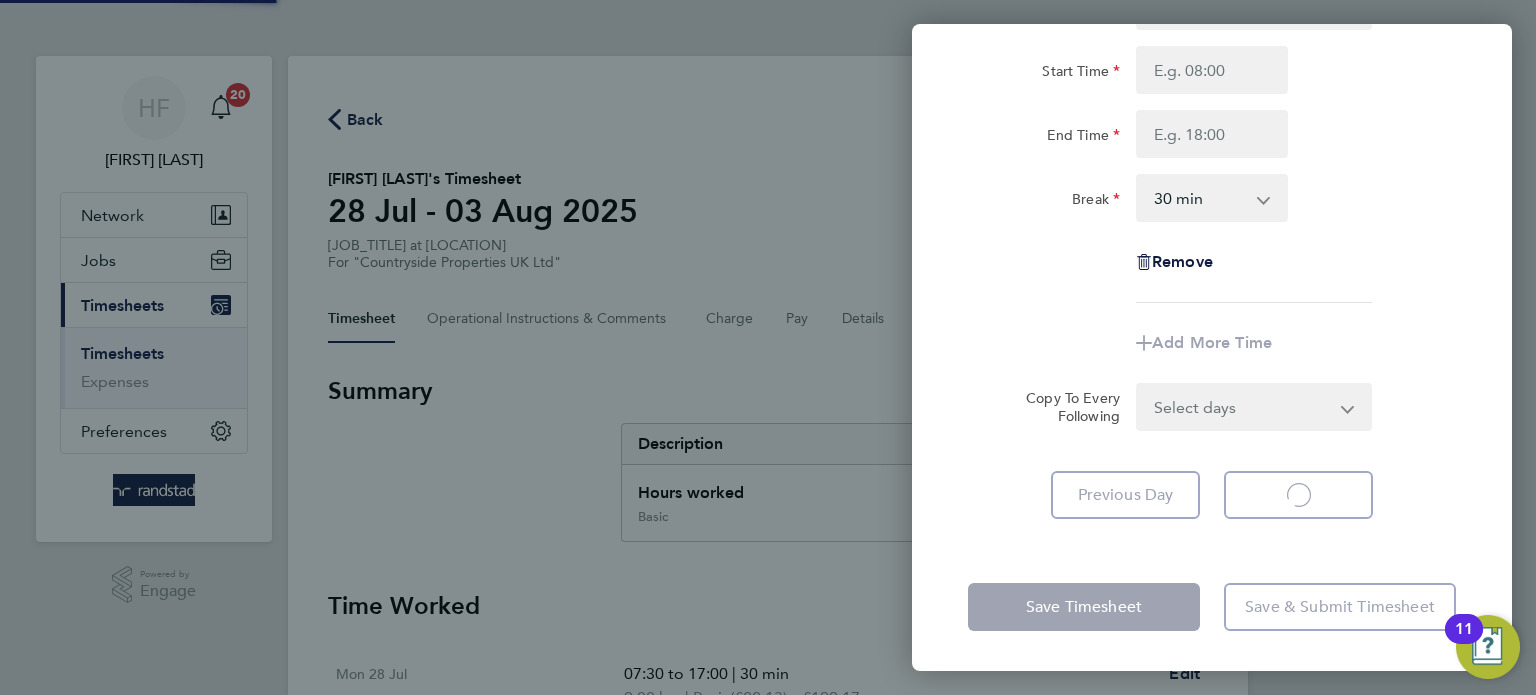 scroll, scrollTop: 0, scrollLeft: 0, axis: both 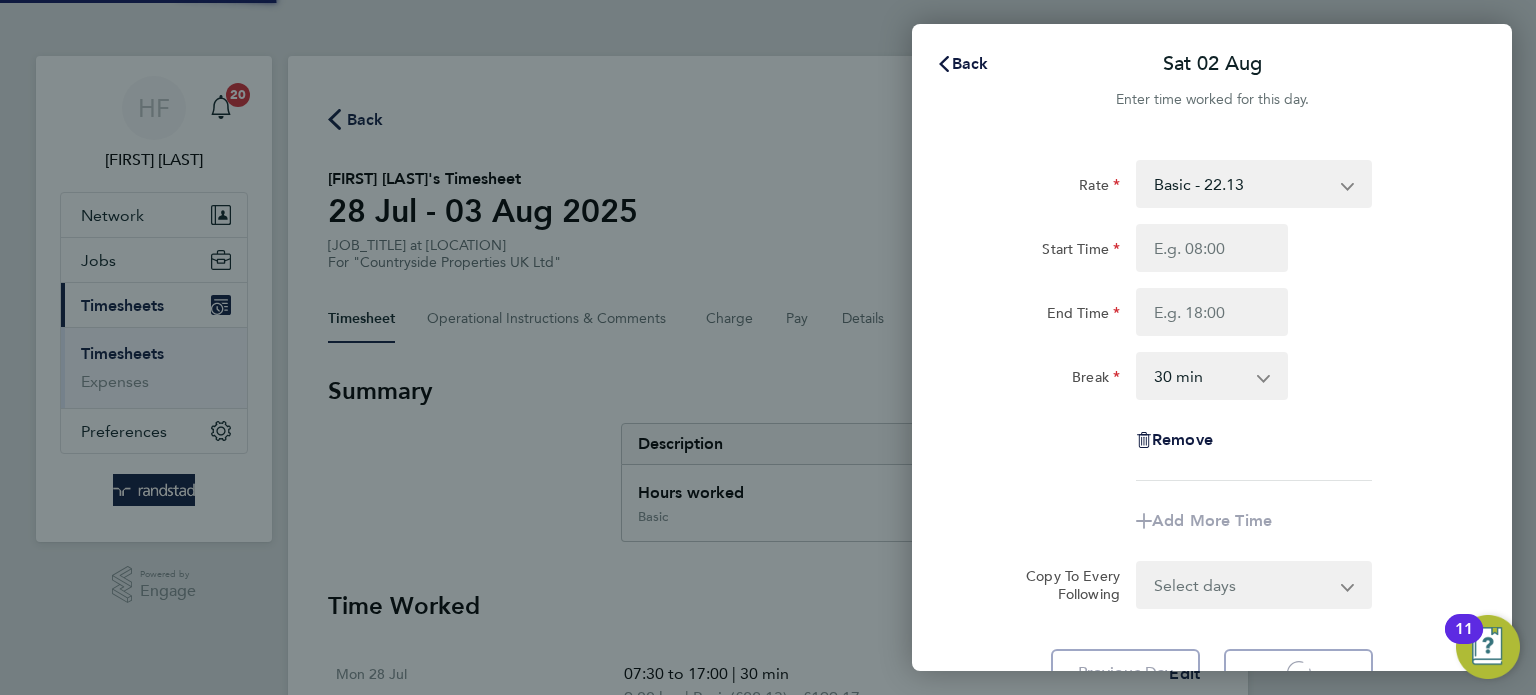 select on "30" 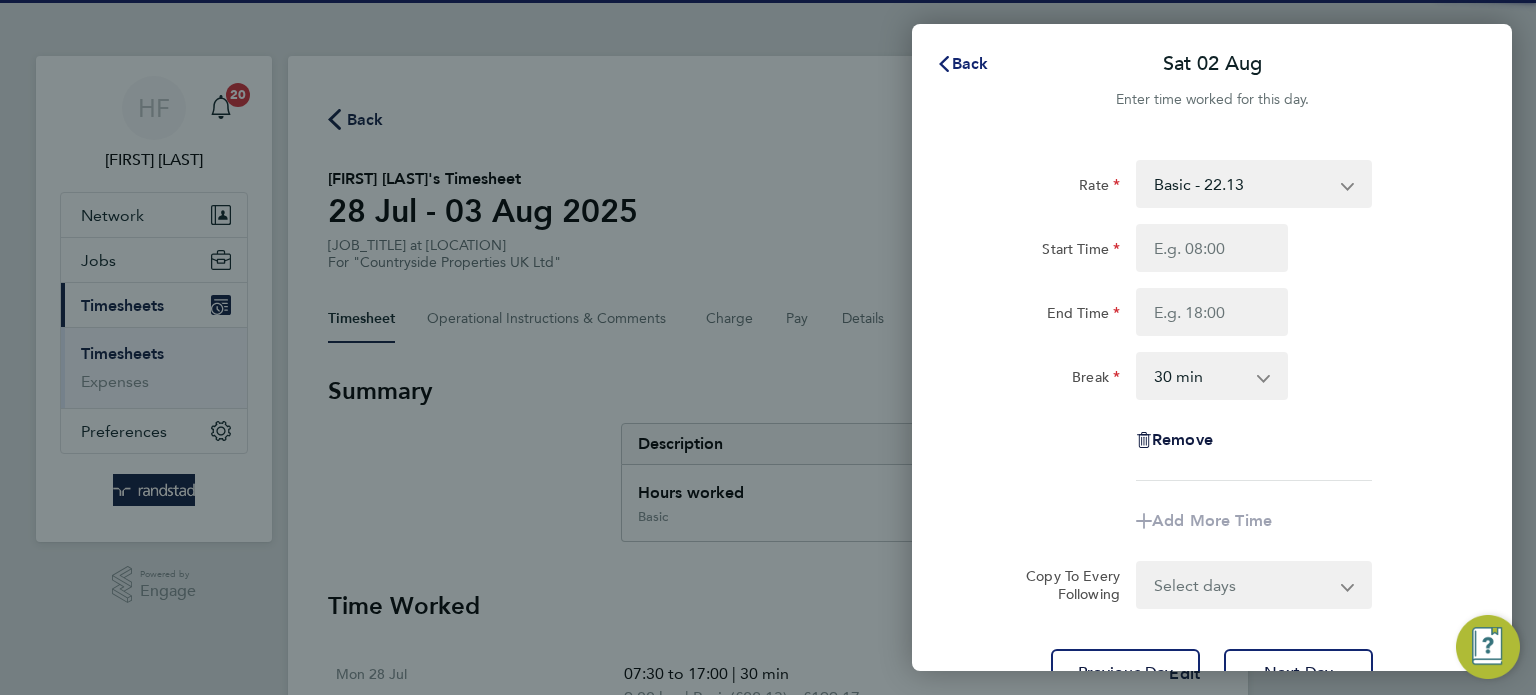 drag, startPoint x: 970, startPoint y: 56, endPoint x: 891, endPoint y: 125, distance: 104.89042 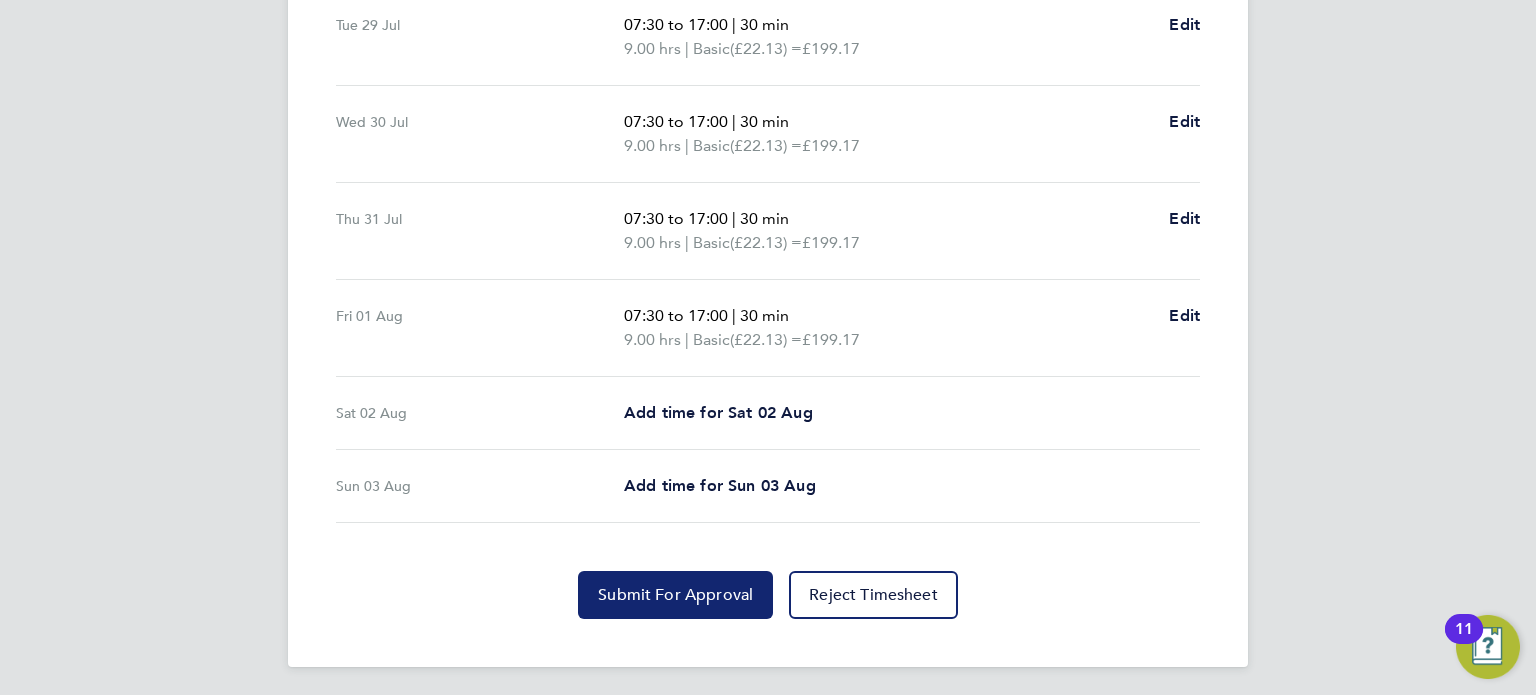 click on "Submit For Approval" 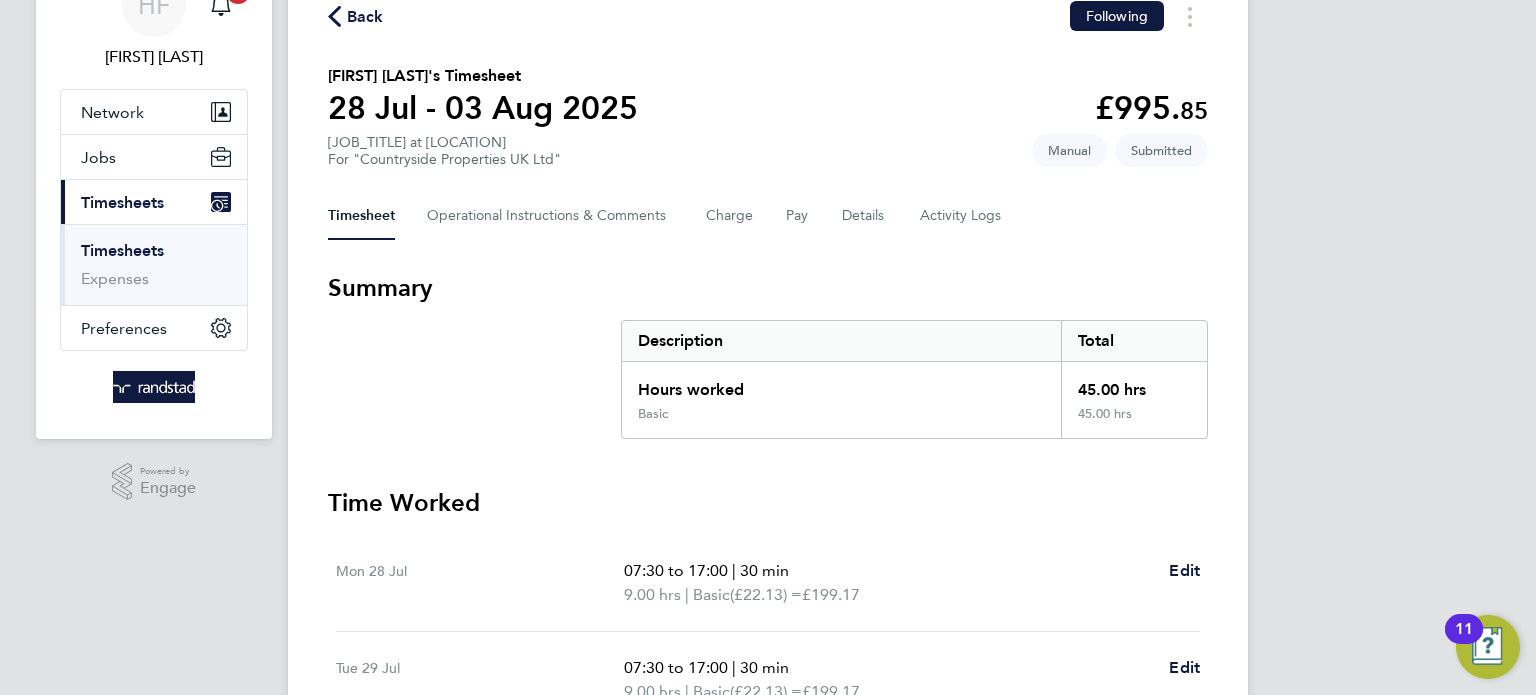 scroll, scrollTop: 0, scrollLeft: 0, axis: both 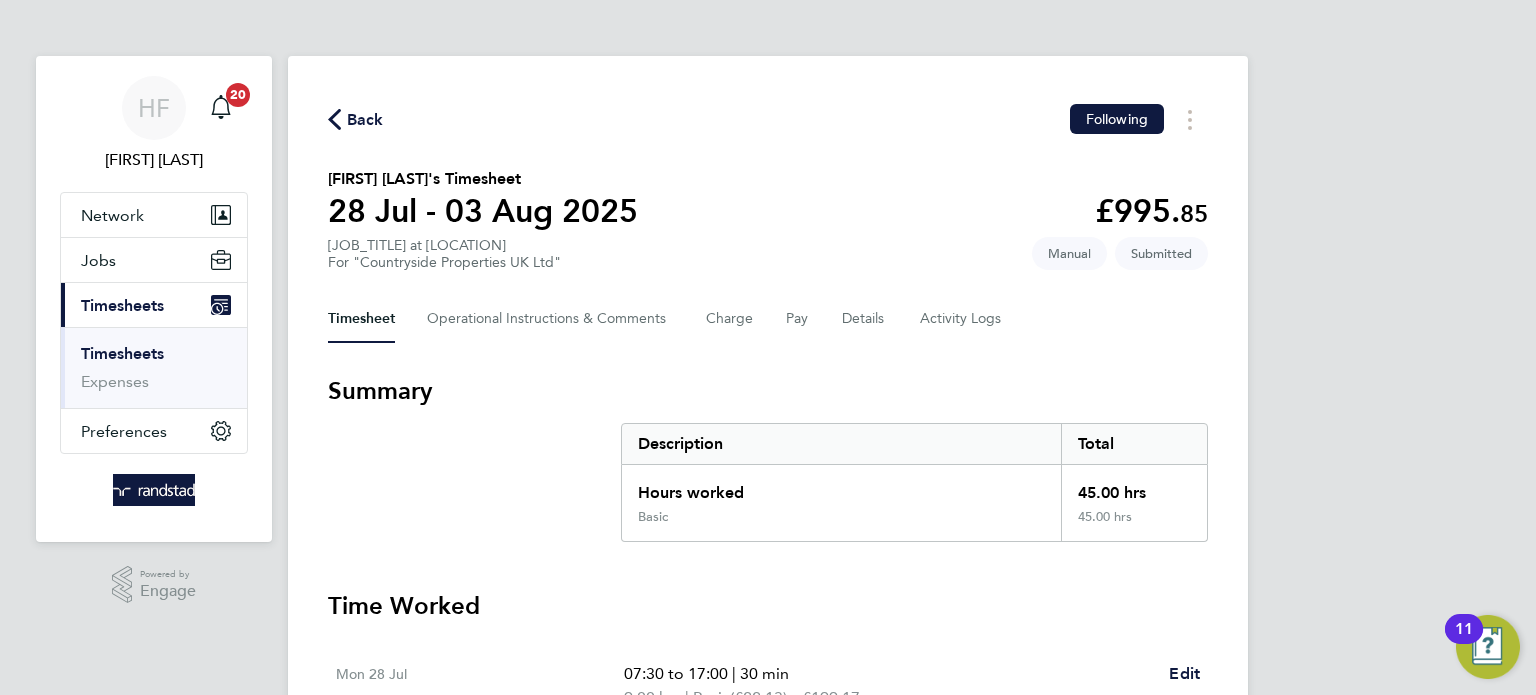 click on "Timesheets" at bounding box center (122, 353) 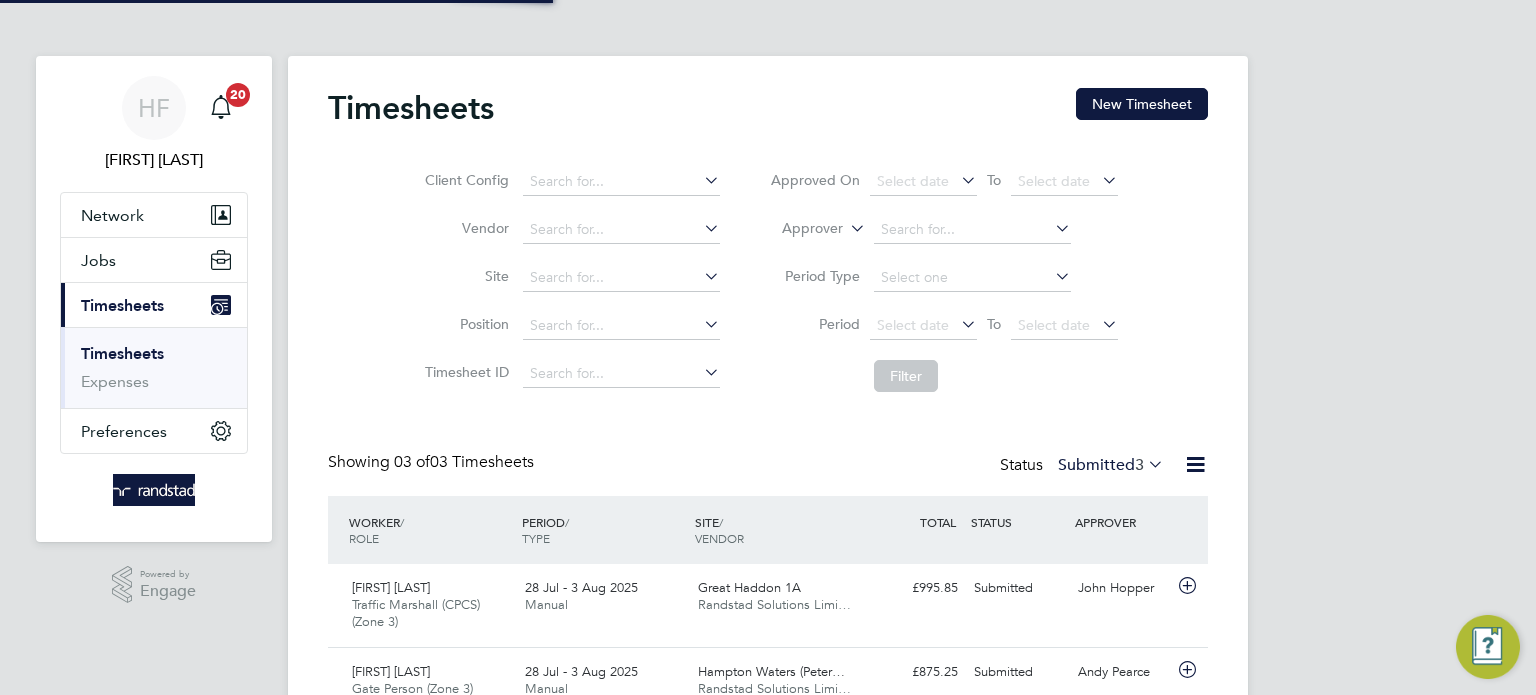 scroll, scrollTop: 10, scrollLeft: 10, axis: both 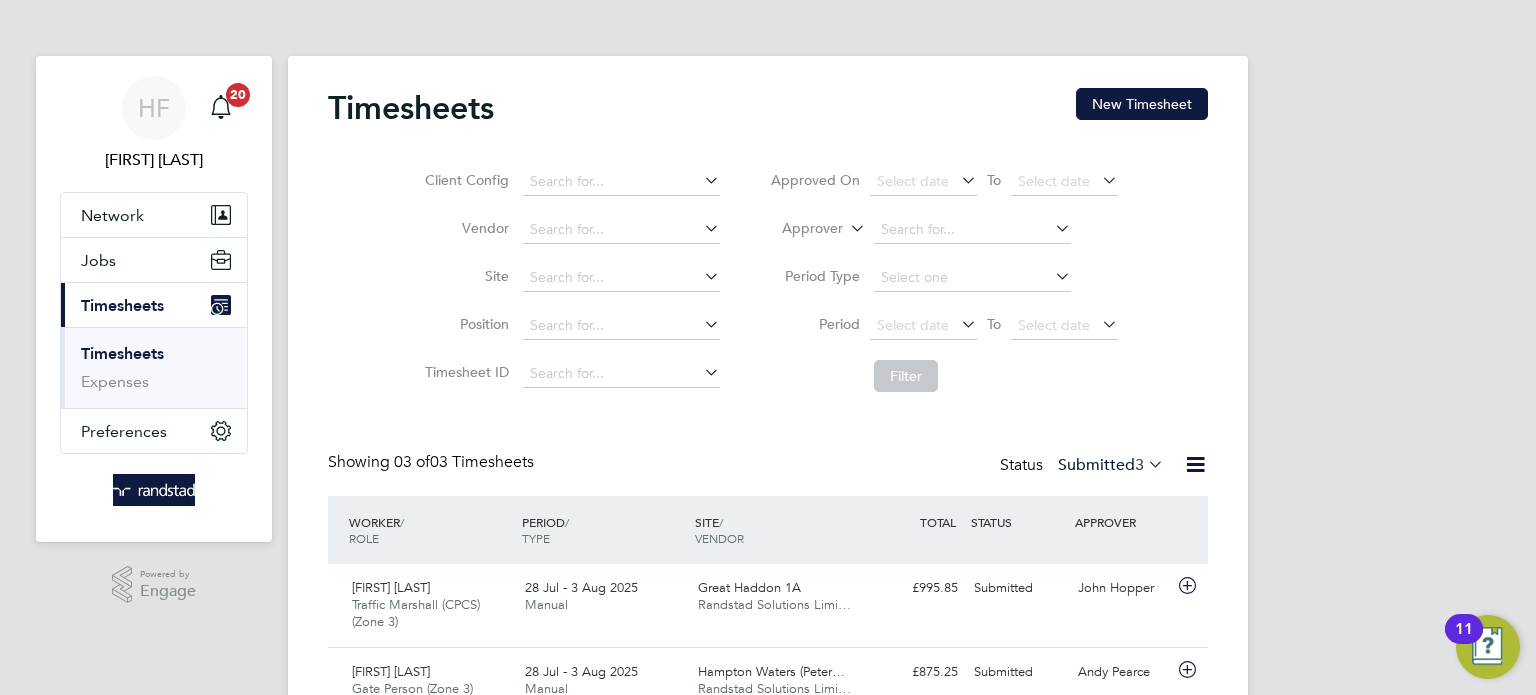 drag, startPoint x: 1194, startPoint y: 107, endPoint x: 862, endPoint y: 142, distance: 333.83978 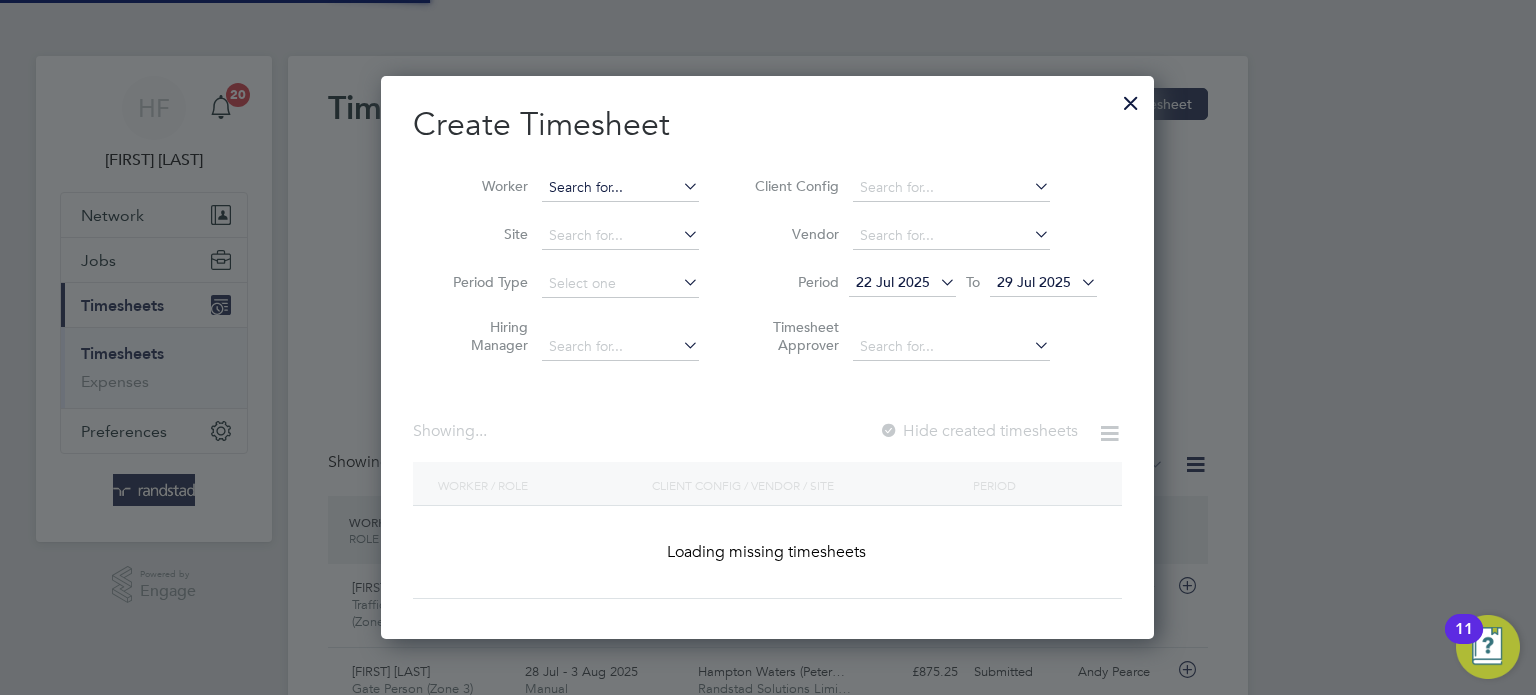 scroll, scrollTop: 10, scrollLeft: 10, axis: both 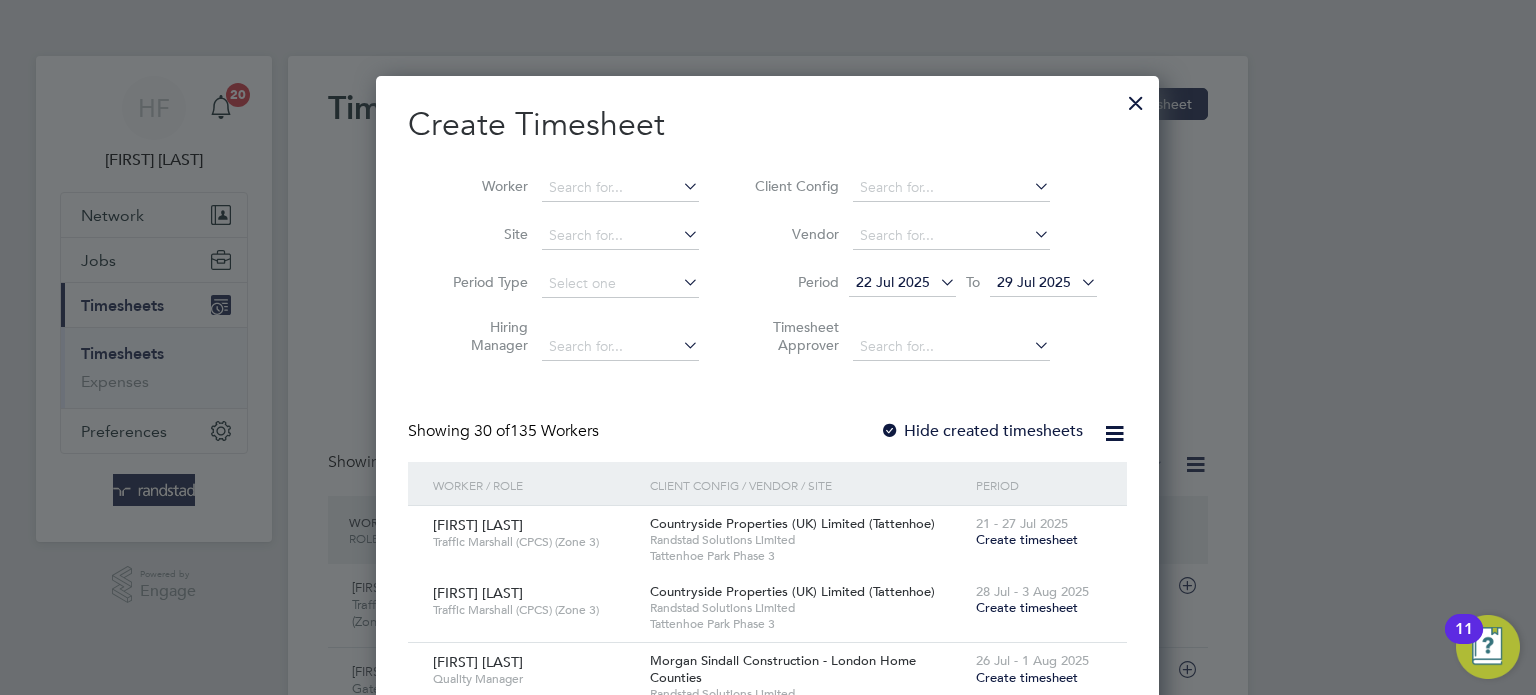 drag, startPoint x: 825, startPoint y: 124, endPoint x: 665, endPoint y: 162, distance: 164.4506 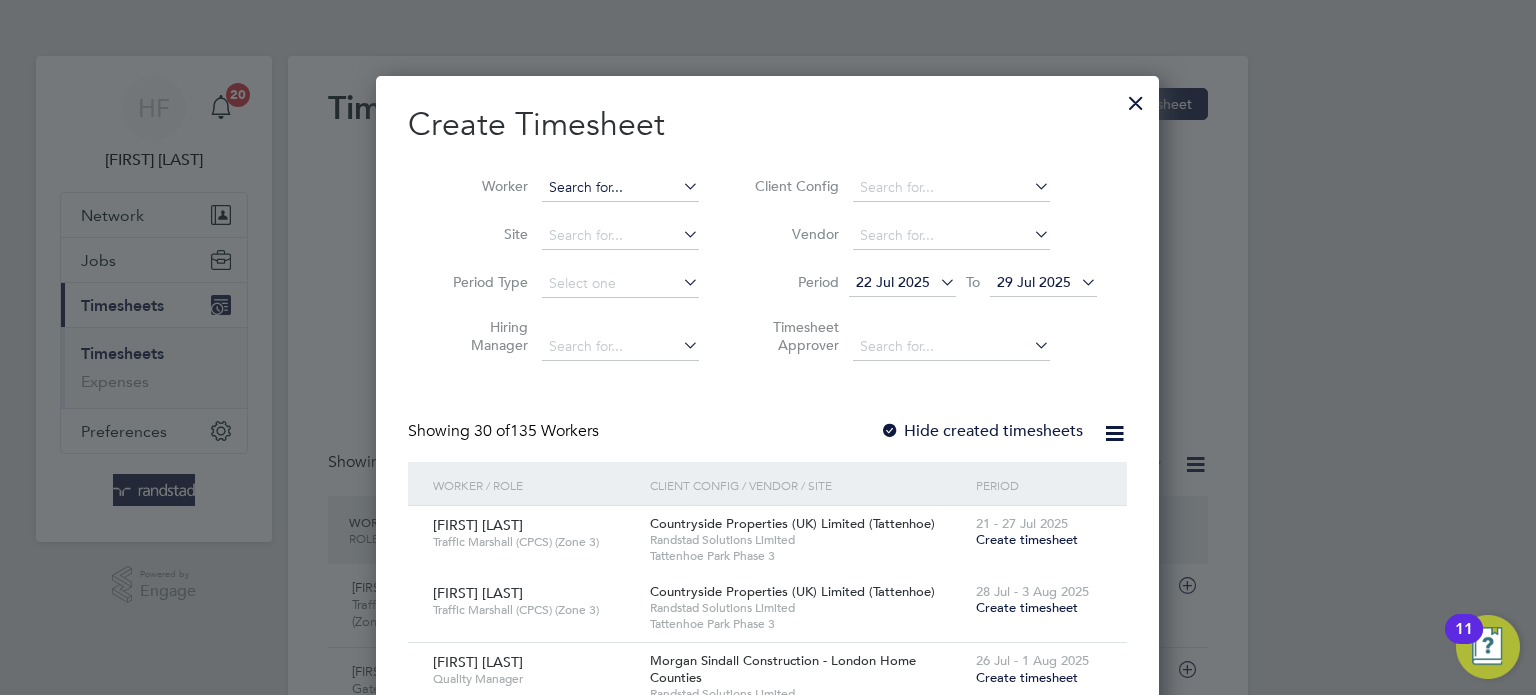 scroll, scrollTop: 10, scrollLeft: 10, axis: both 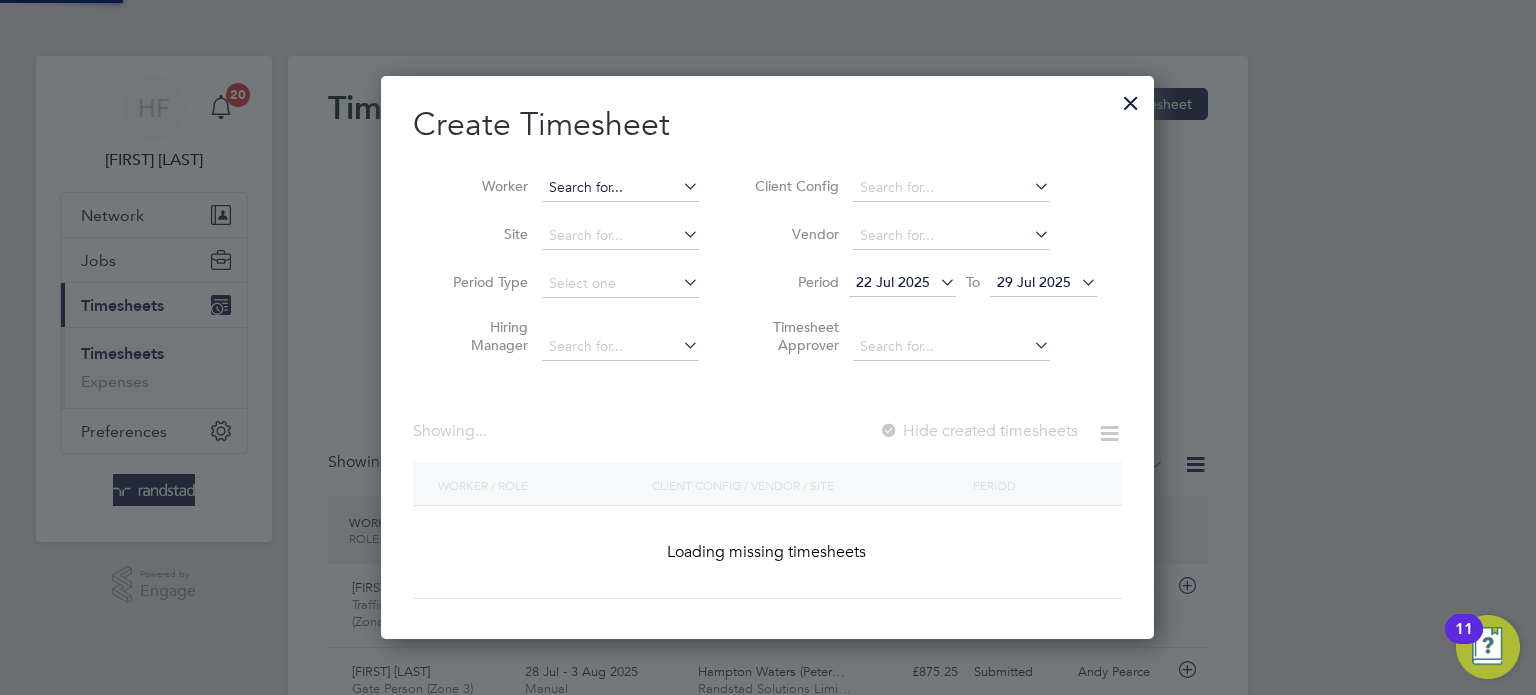 click at bounding box center [620, 188] 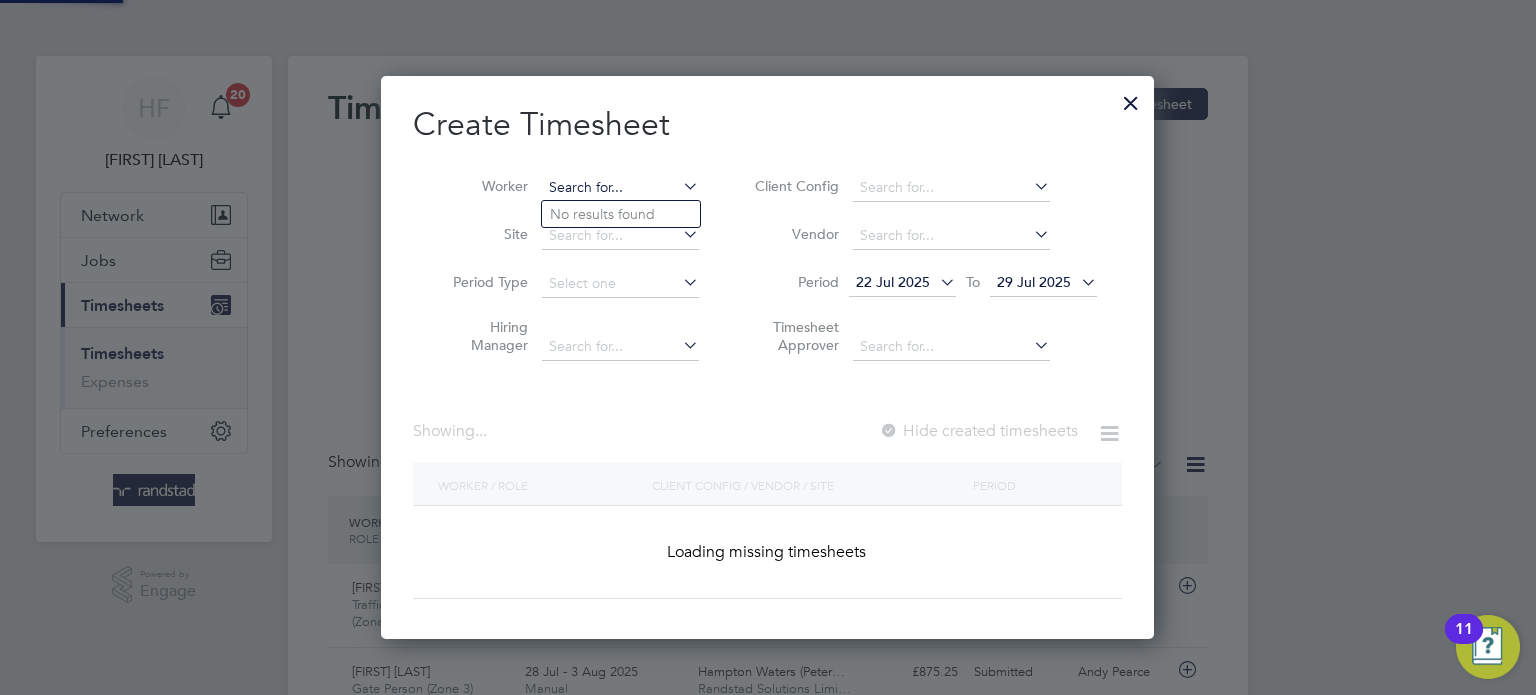 scroll, scrollTop: 9, scrollLeft: 9, axis: both 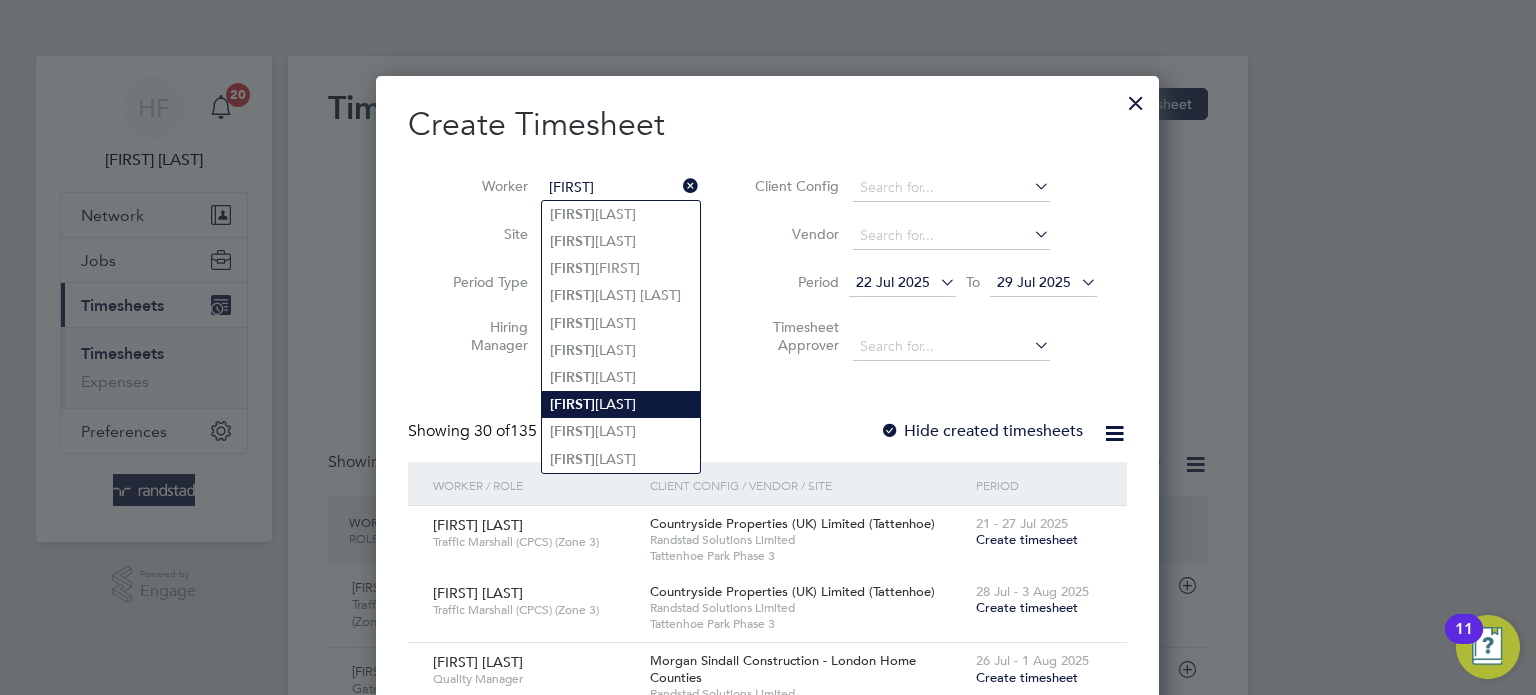 click on "[FIRST] [MIDDLE] [LAST]" 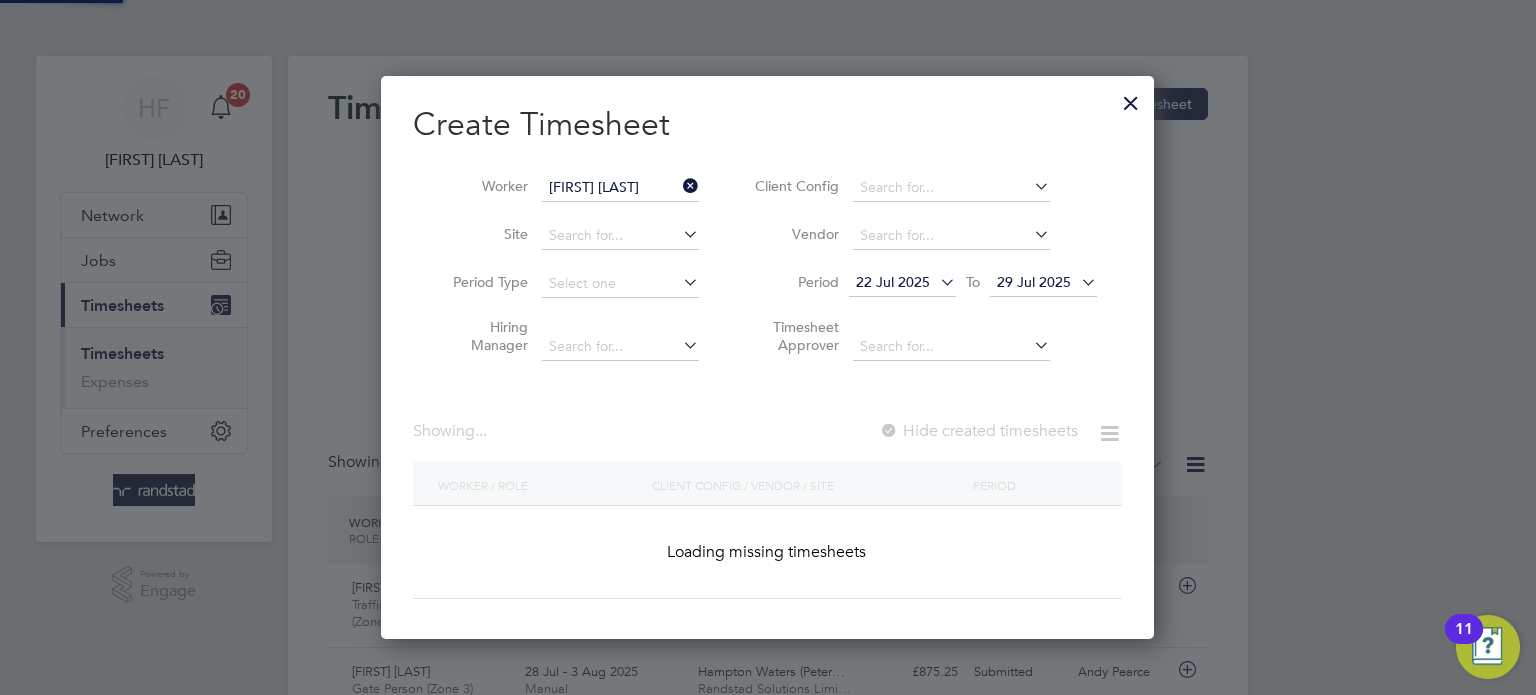scroll, scrollTop: 10, scrollLeft: 10, axis: both 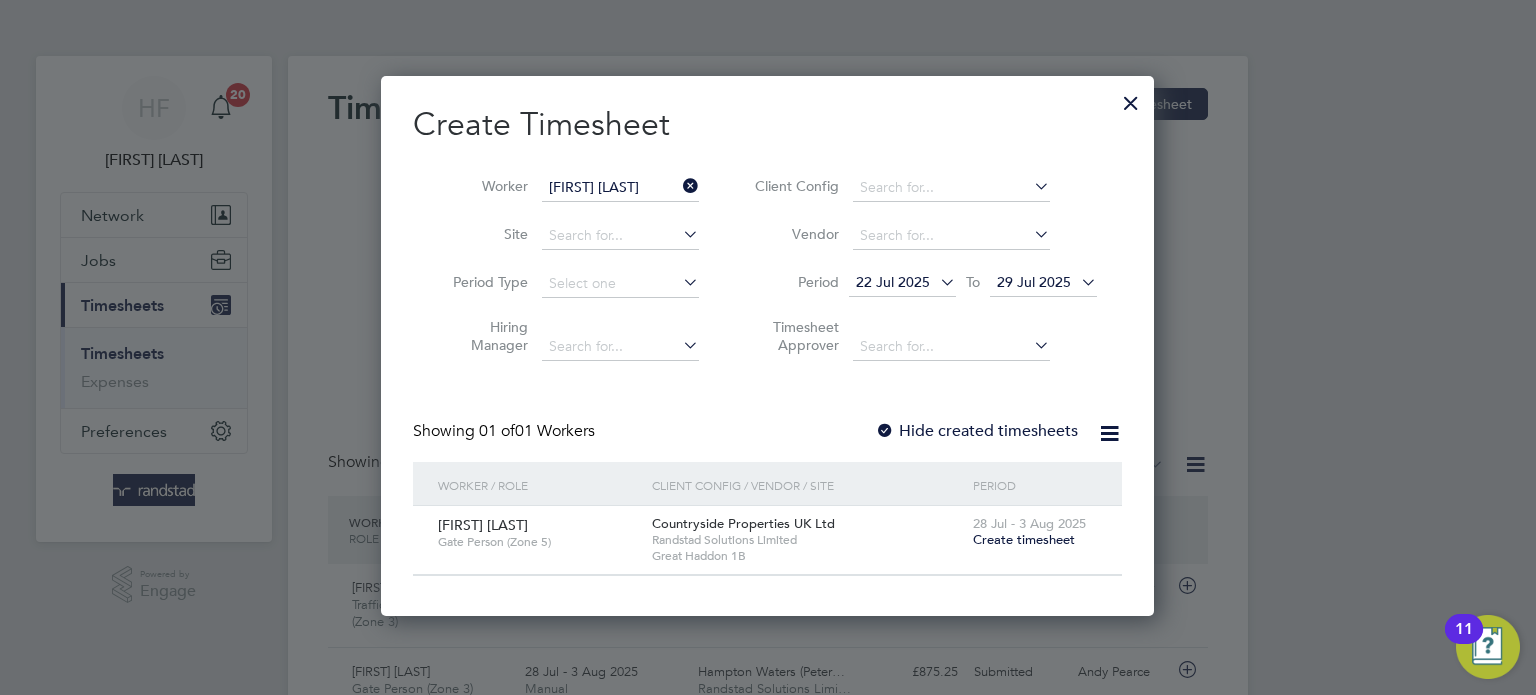 click on "Create timesheet" at bounding box center [1024, 539] 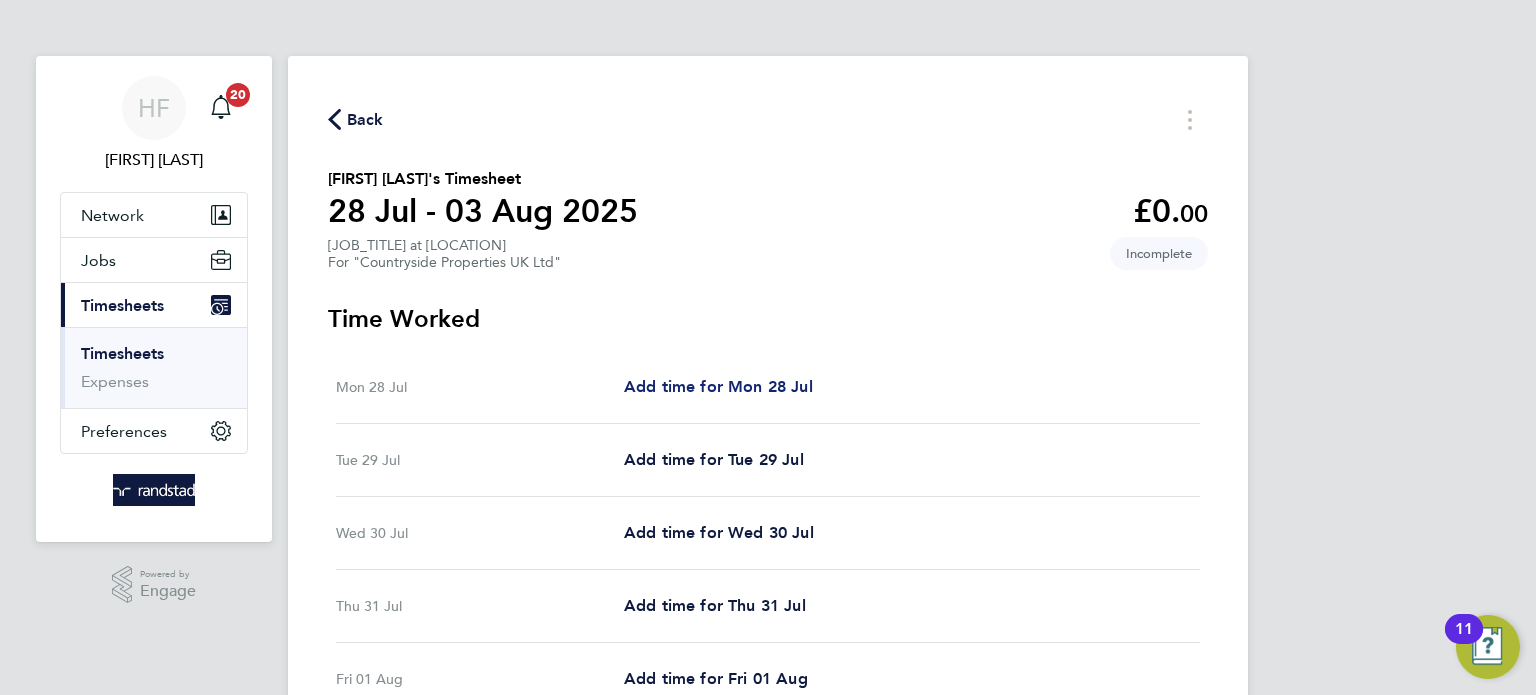 click on "Add time for Mon 28 Jul" at bounding box center [718, 386] 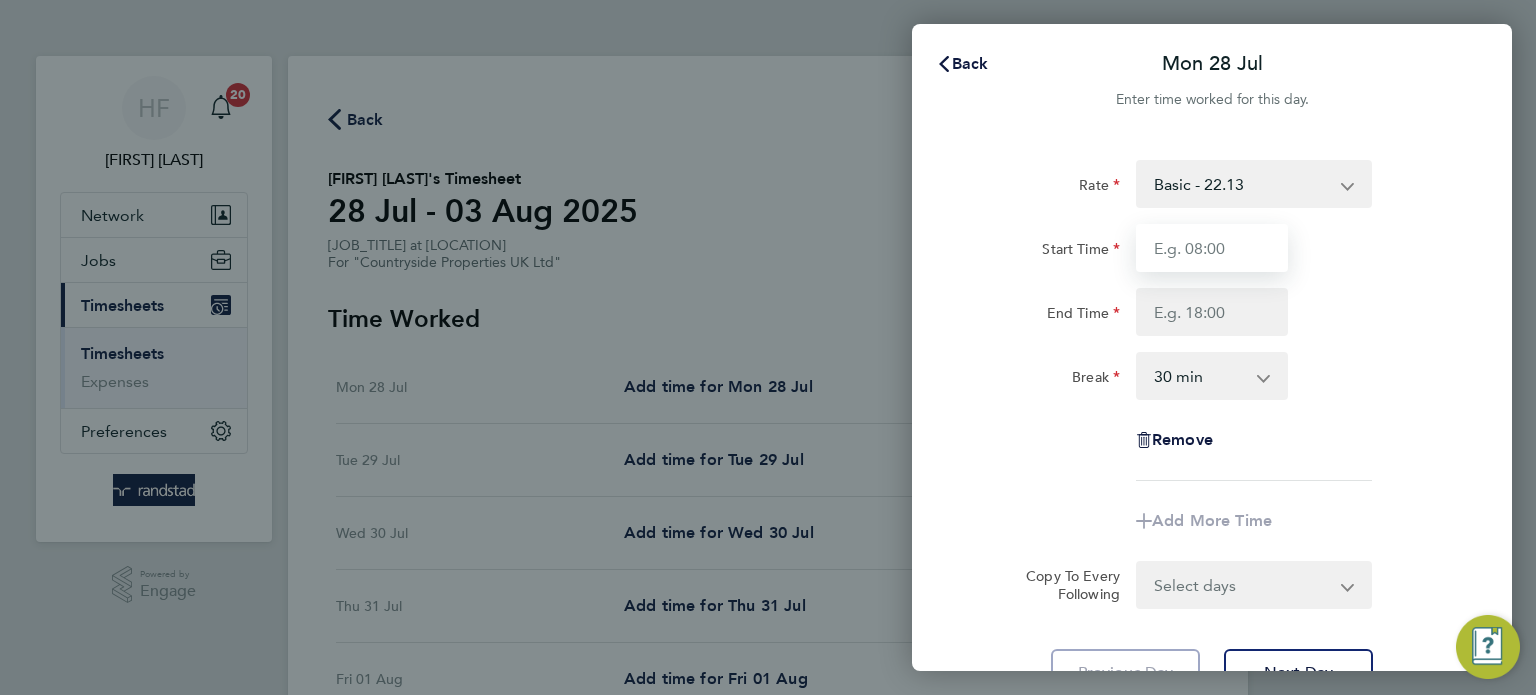 click on "Start Time" at bounding box center [1212, 248] 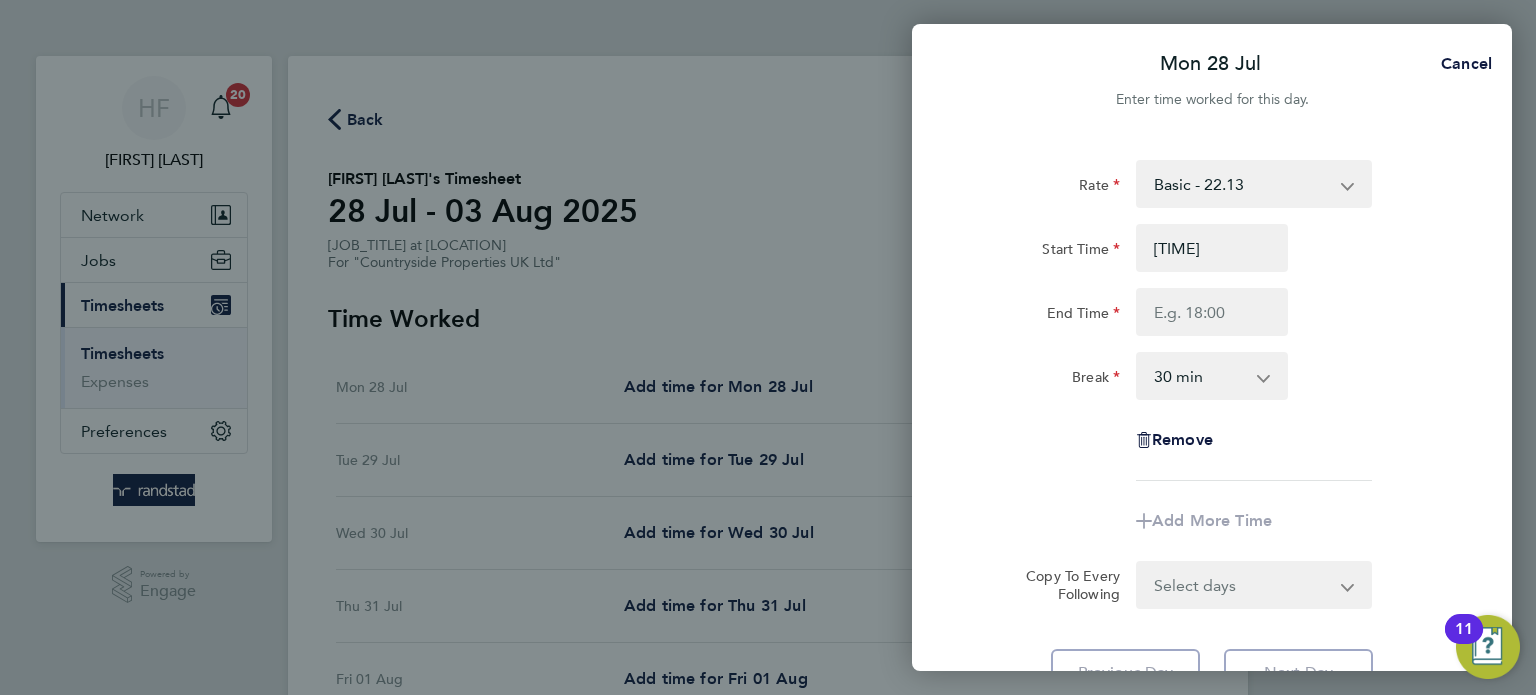 click on "Start Time 07:30" 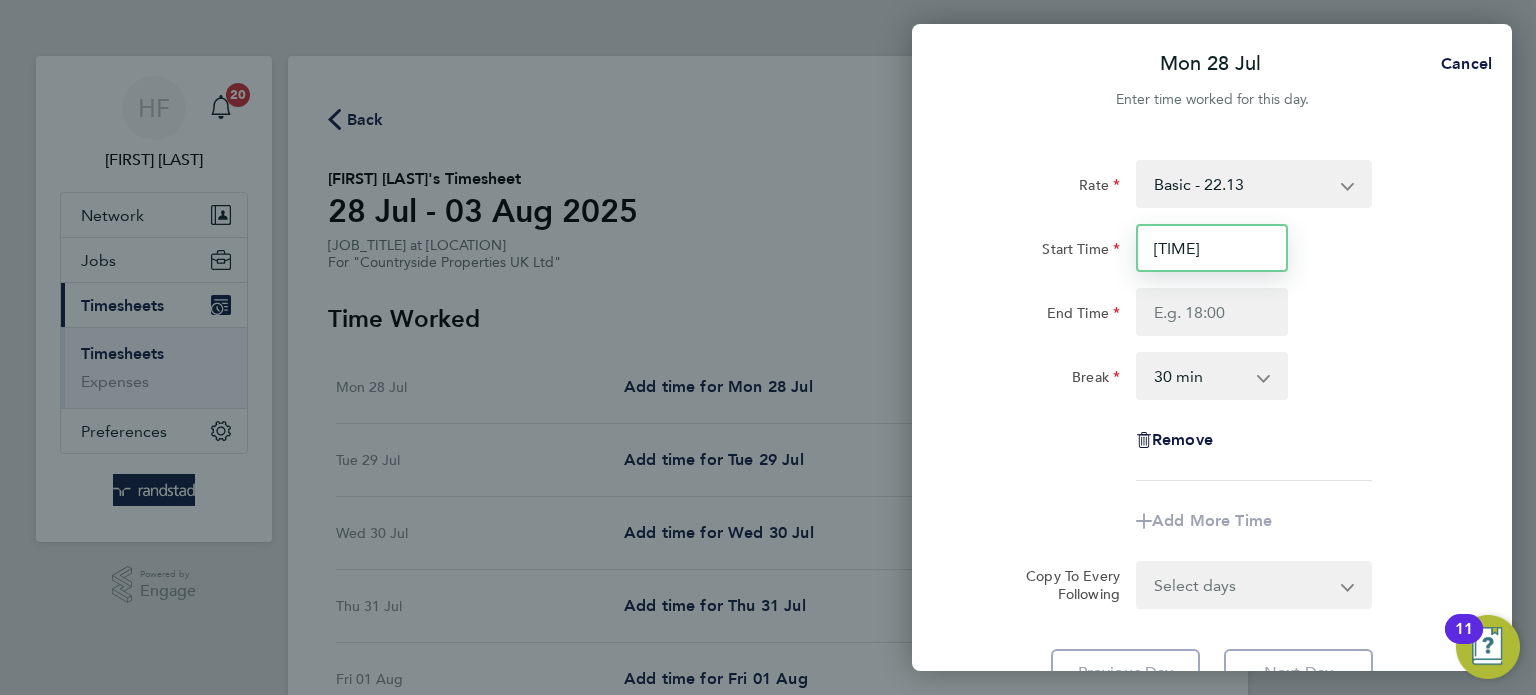 click on "[TIME]" at bounding box center (1212, 248) 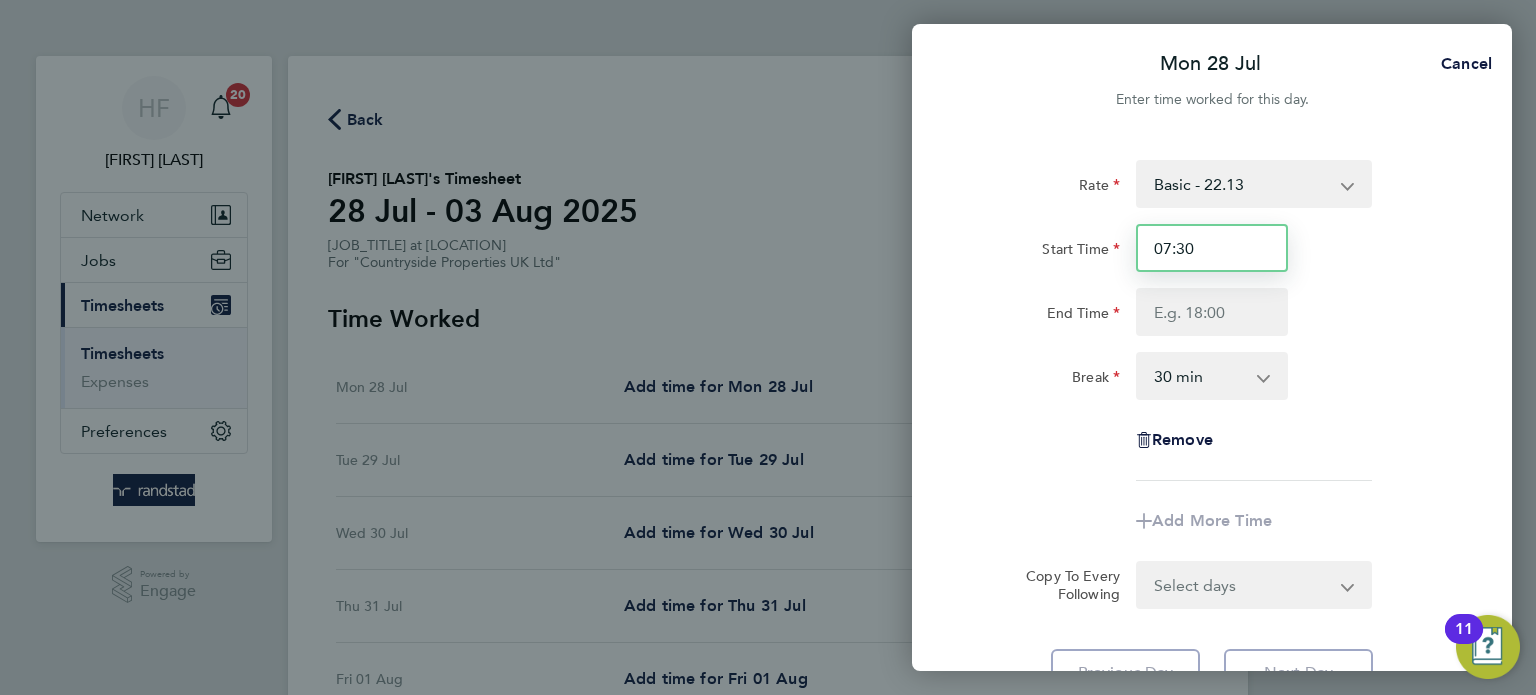 type on "07:30" 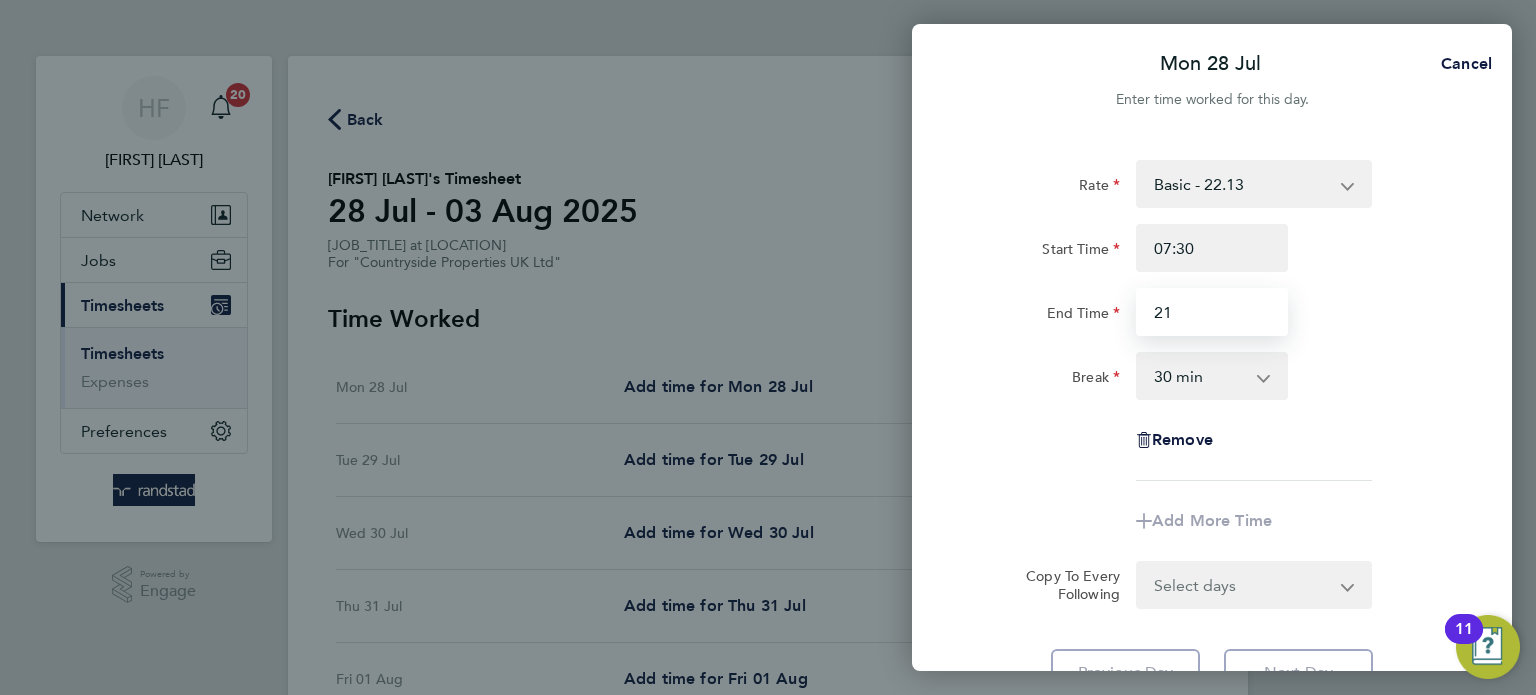 type on "2" 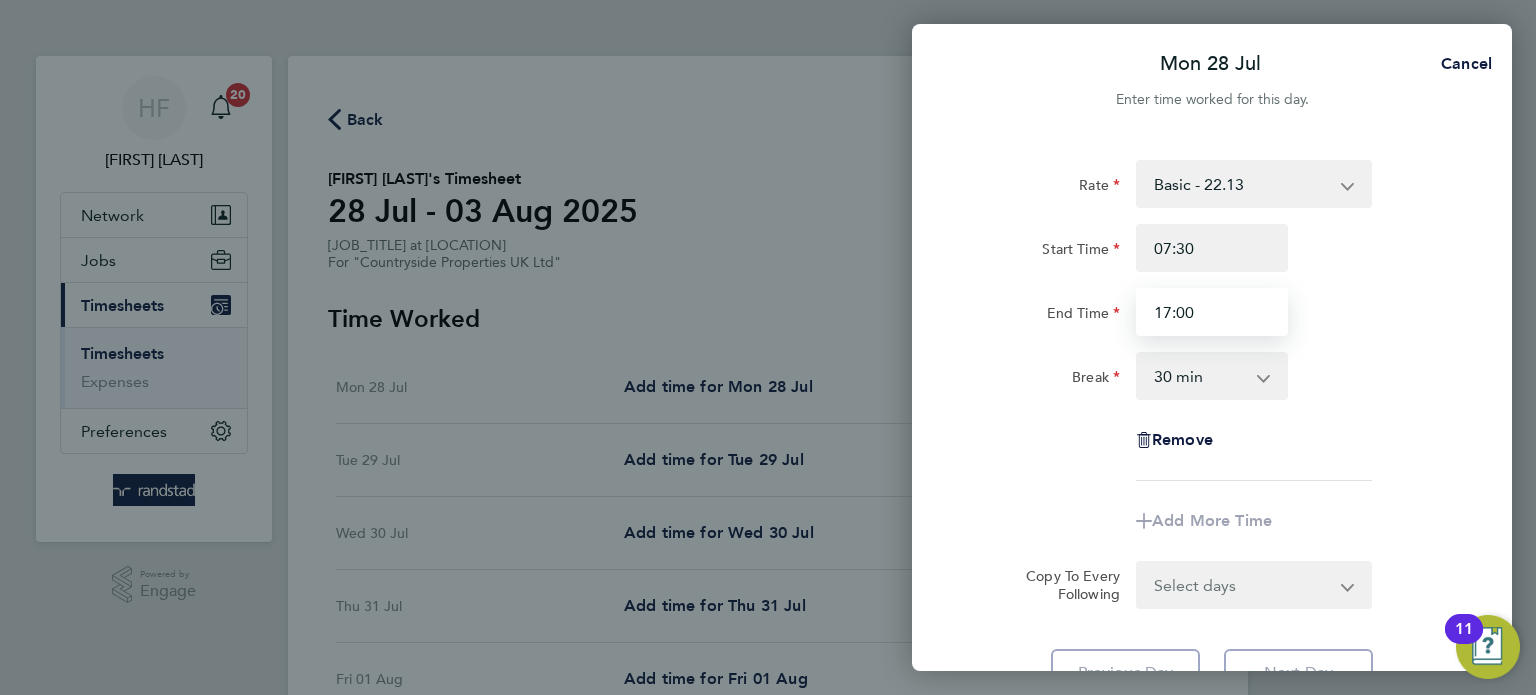 type on "17:00" 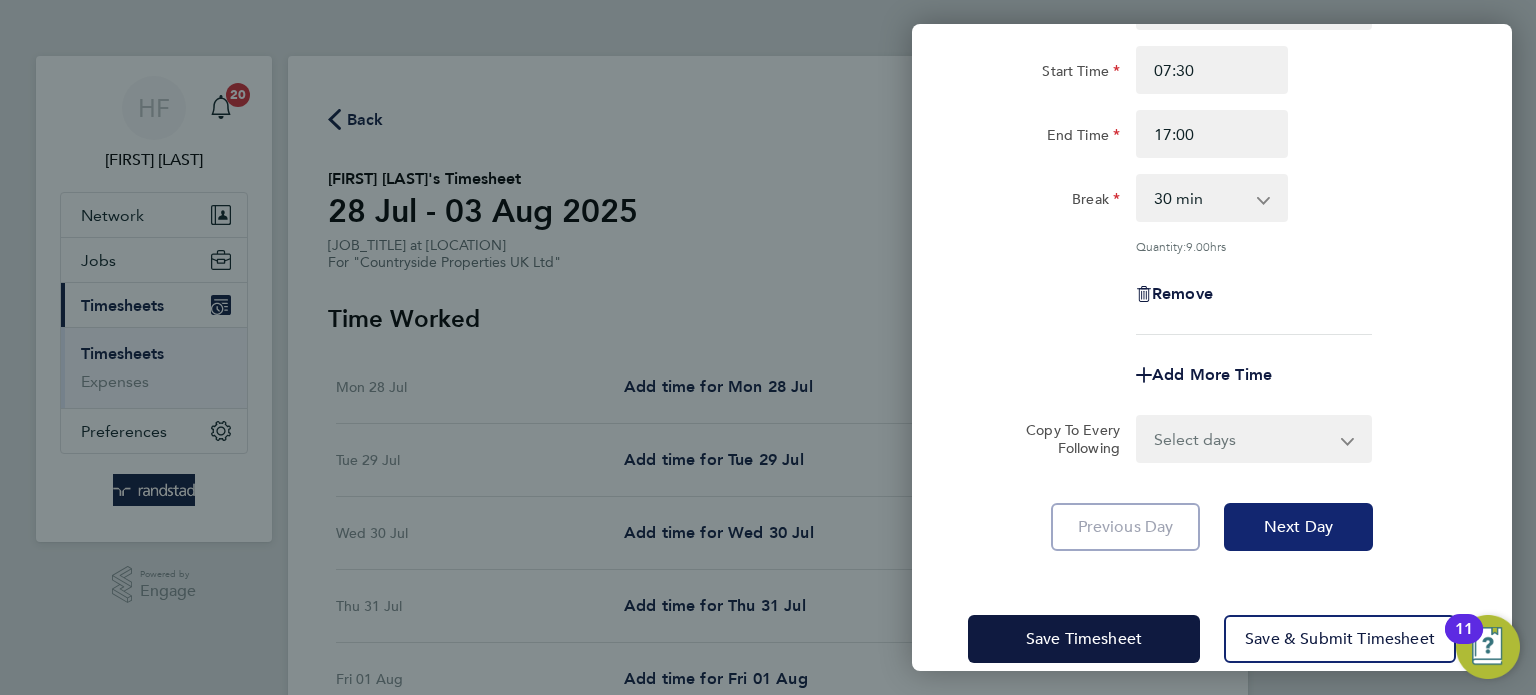 click on "Next Day" 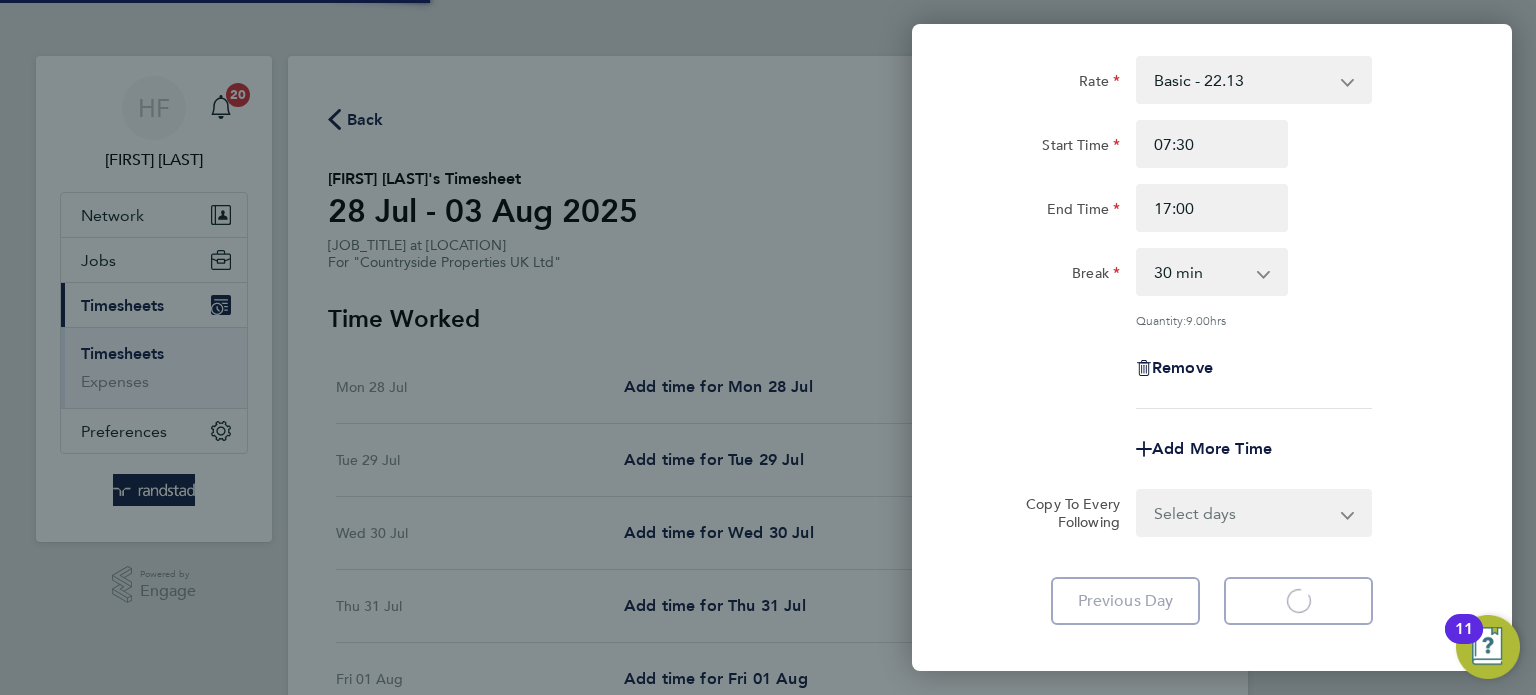 scroll, scrollTop: 0, scrollLeft: 0, axis: both 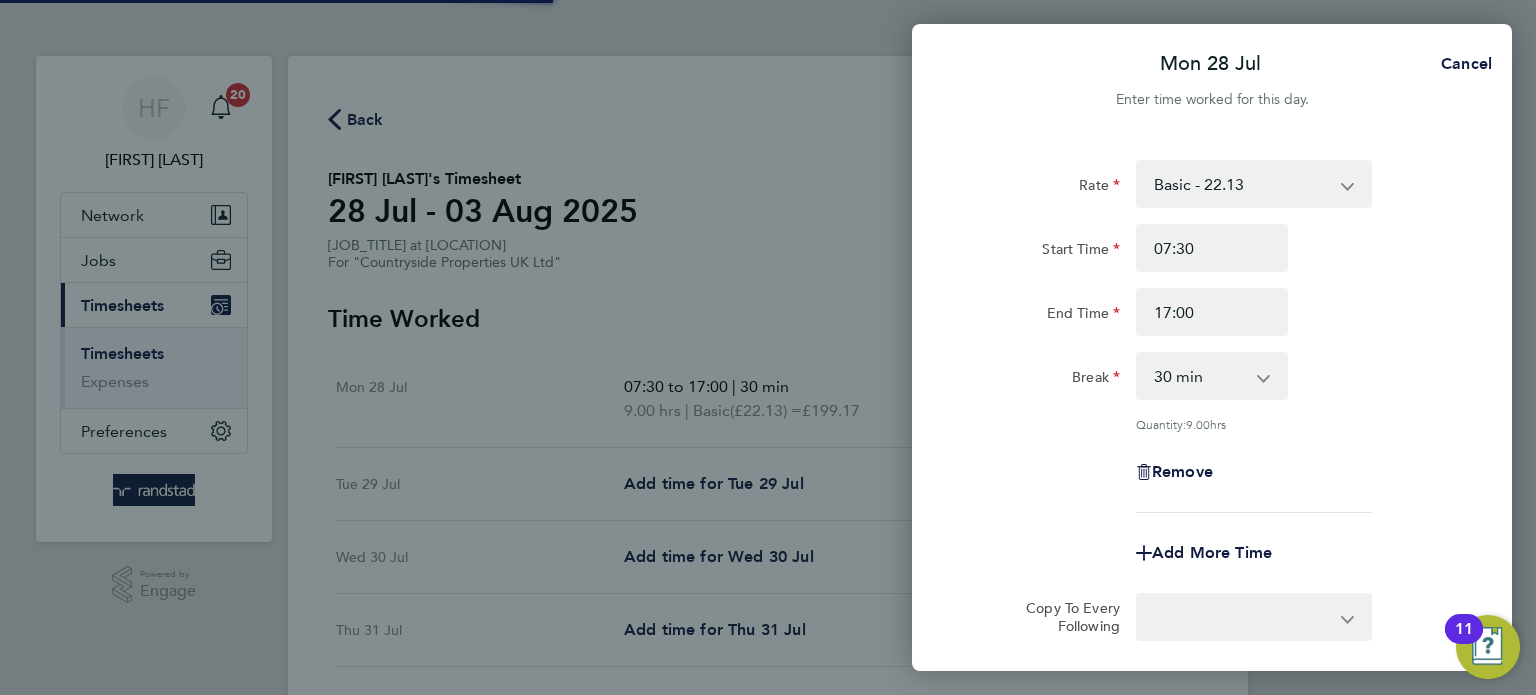 select on "30" 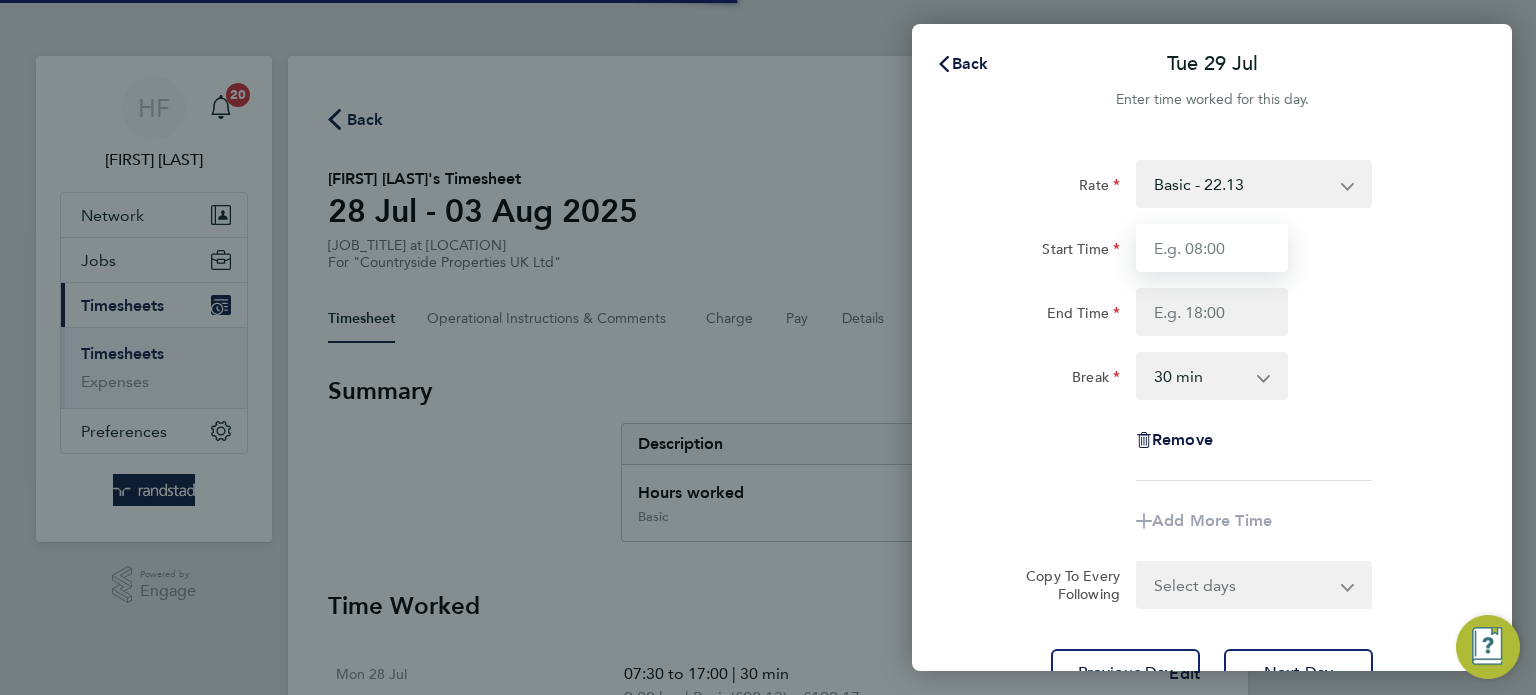 drag, startPoint x: 1192, startPoint y: 255, endPoint x: 1178, endPoint y: 267, distance: 18.439089 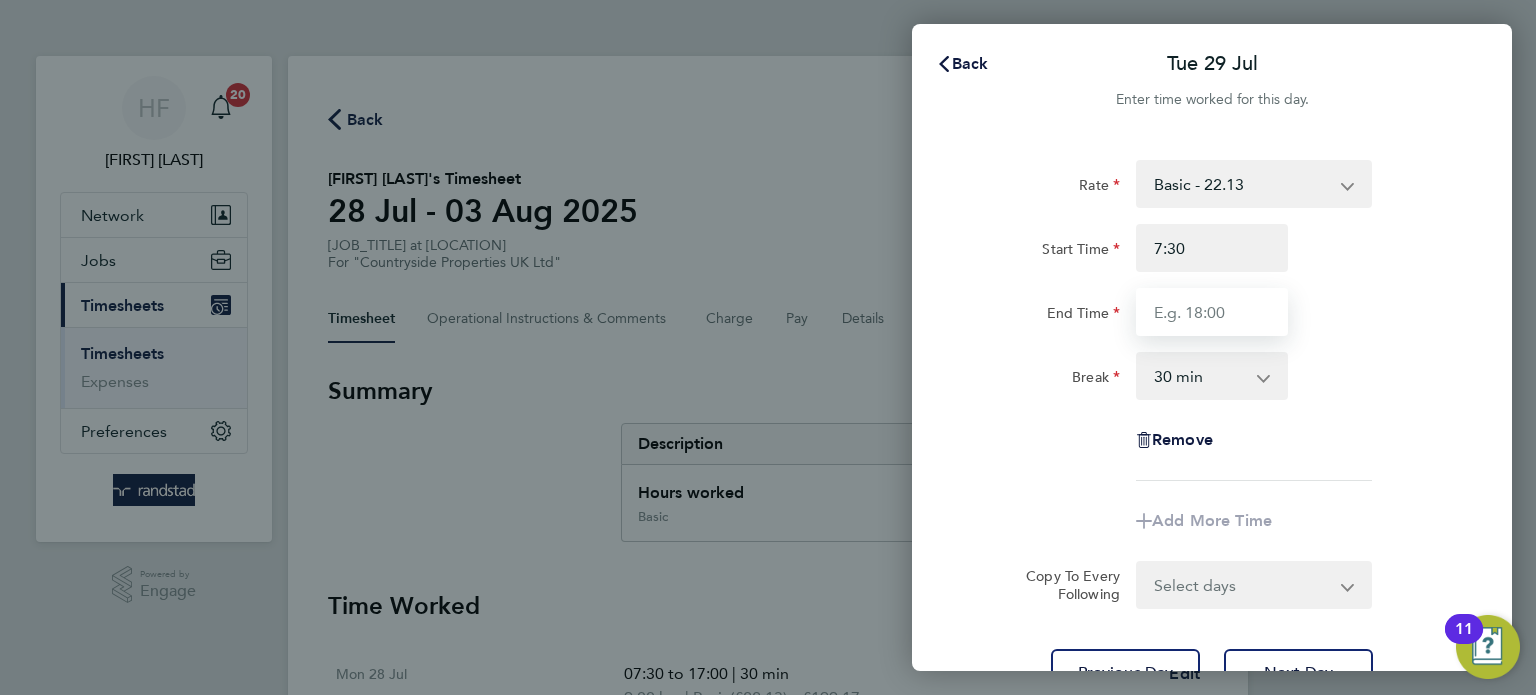type on "07:30" 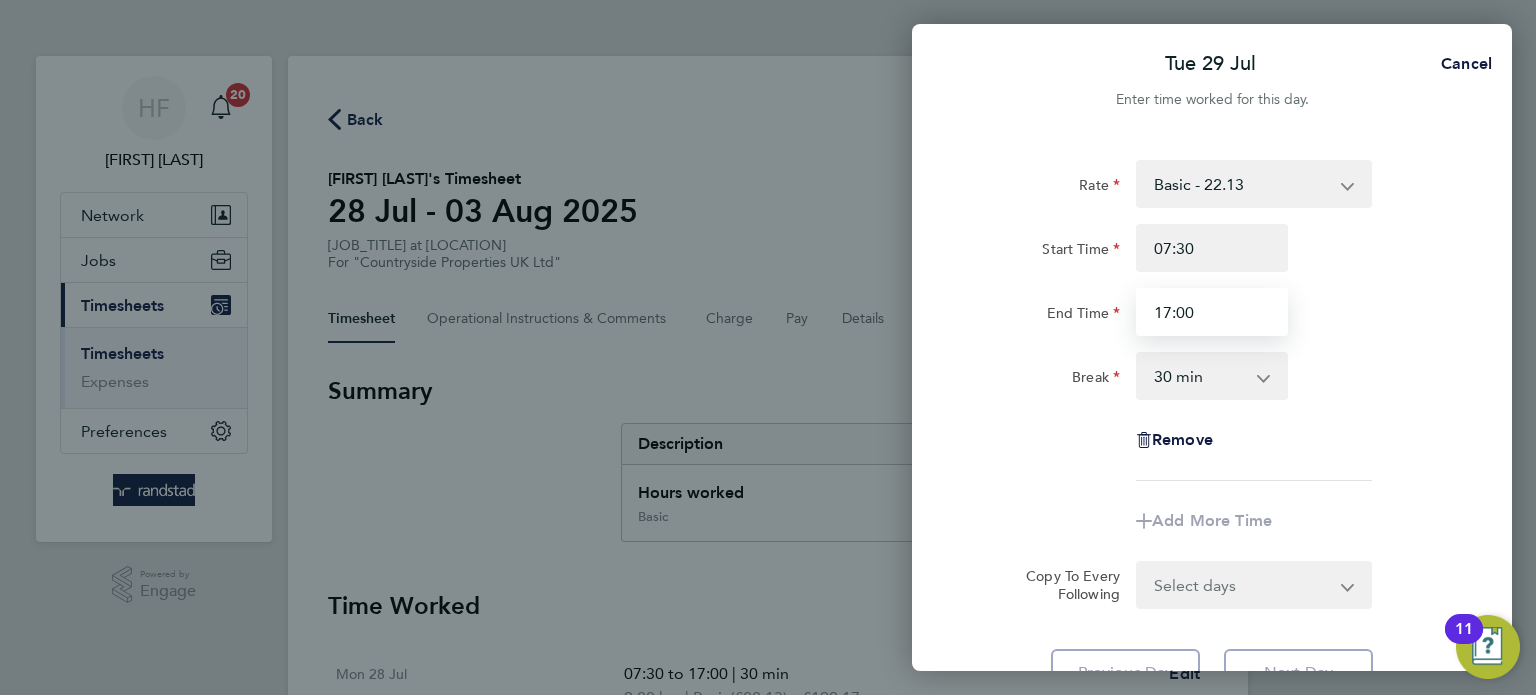 type on "17:00" 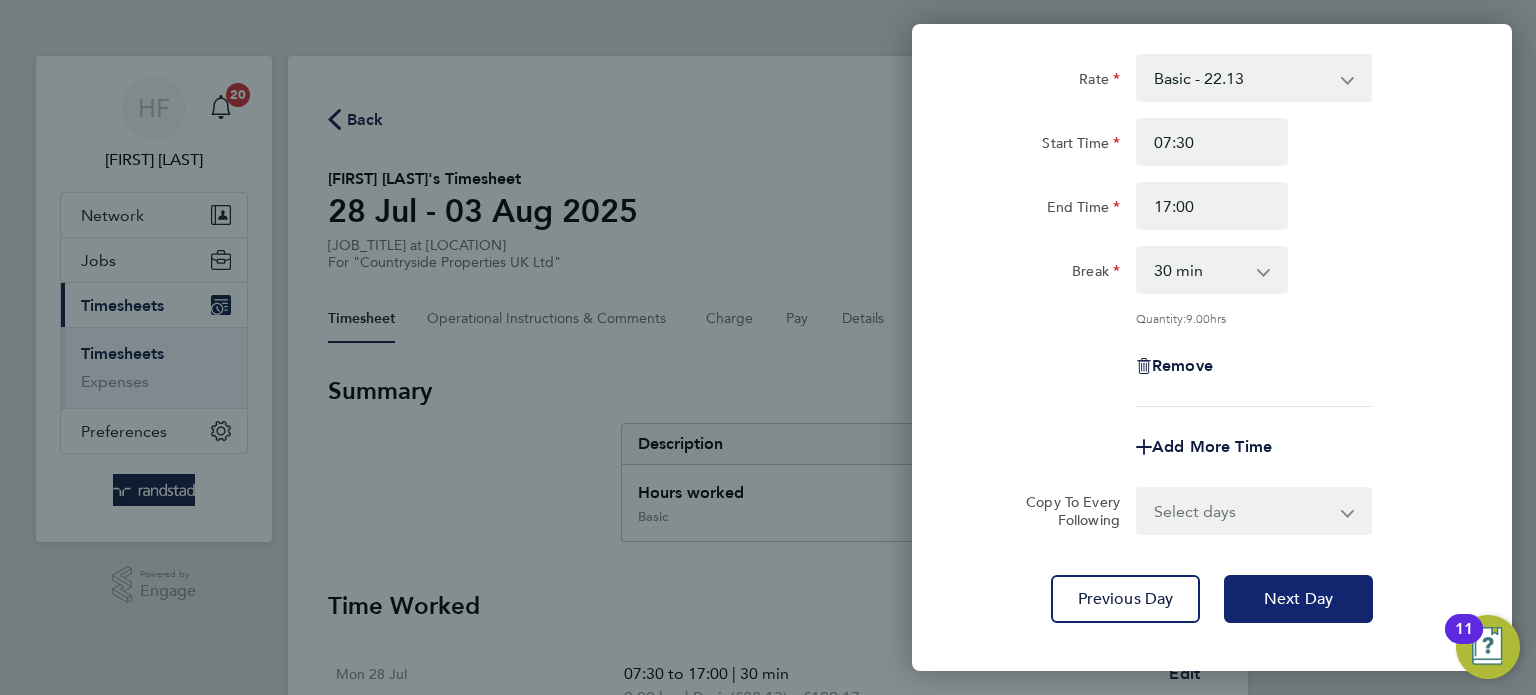click on "Next Day" 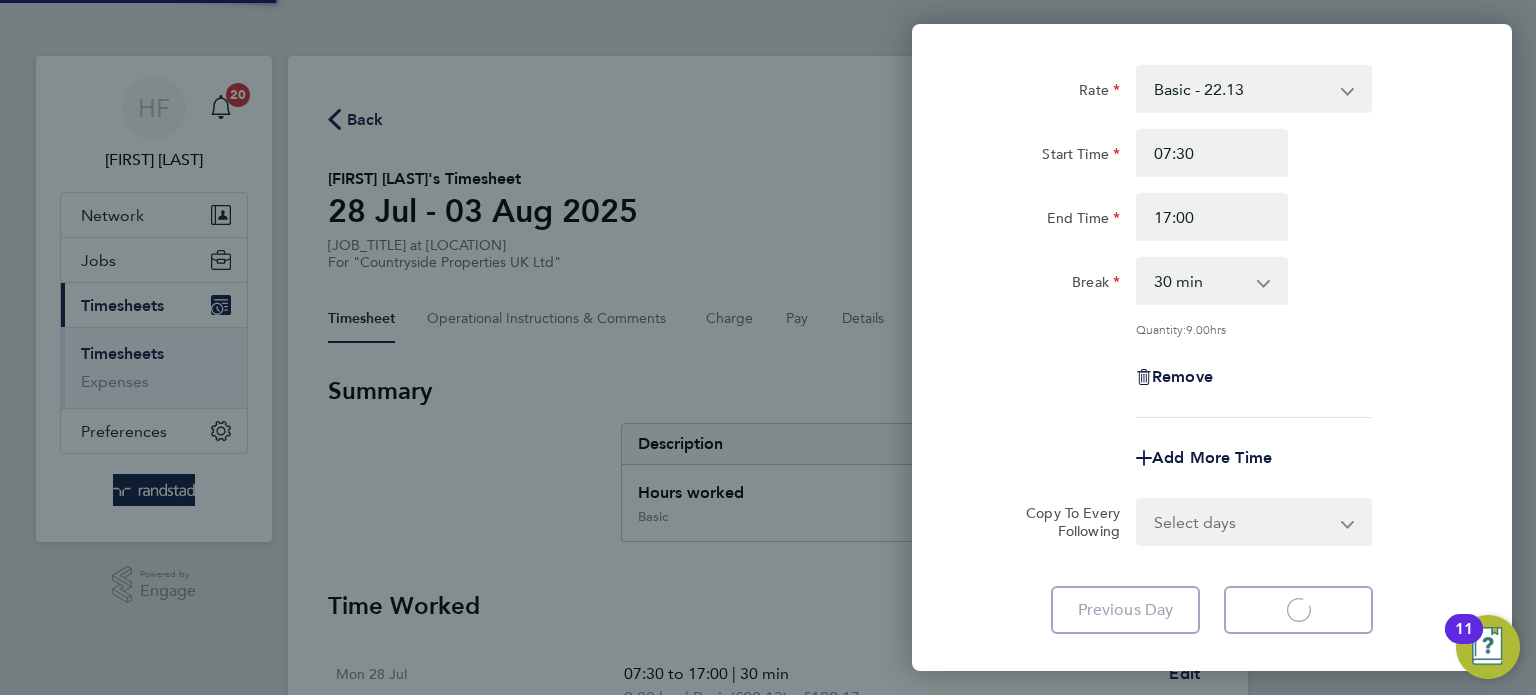 select on "30" 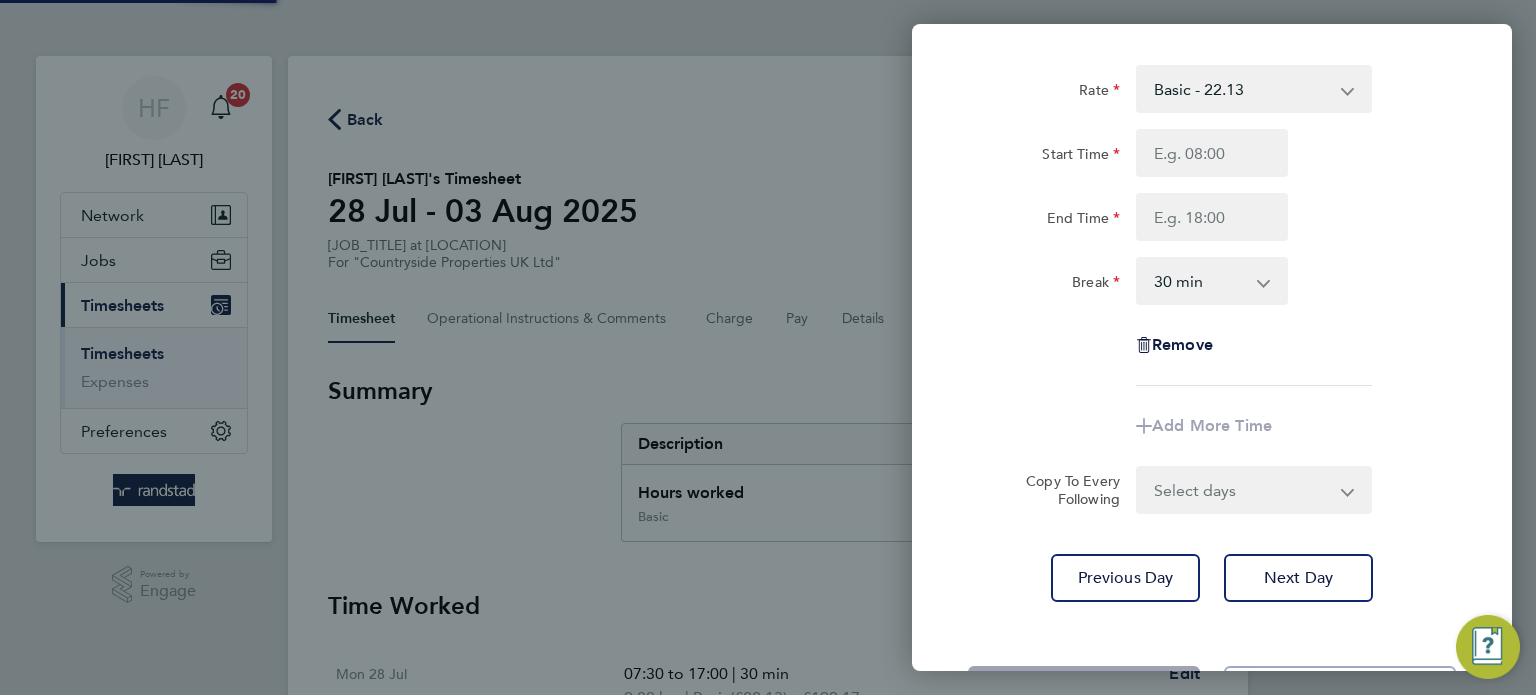 scroll, scrollTop: 76, scrollLeft: 0, axis: vertical 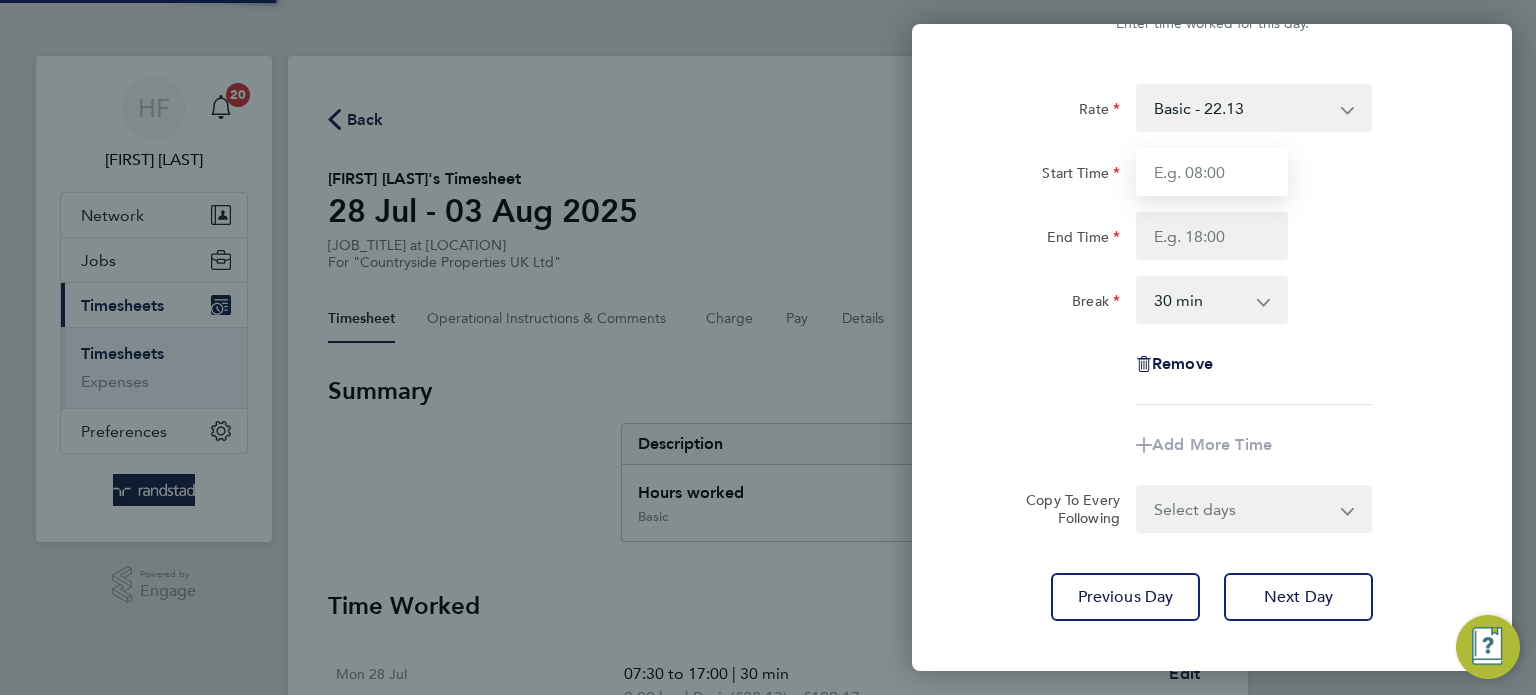 click on "Start Time" at bounding box center (1212, 172) 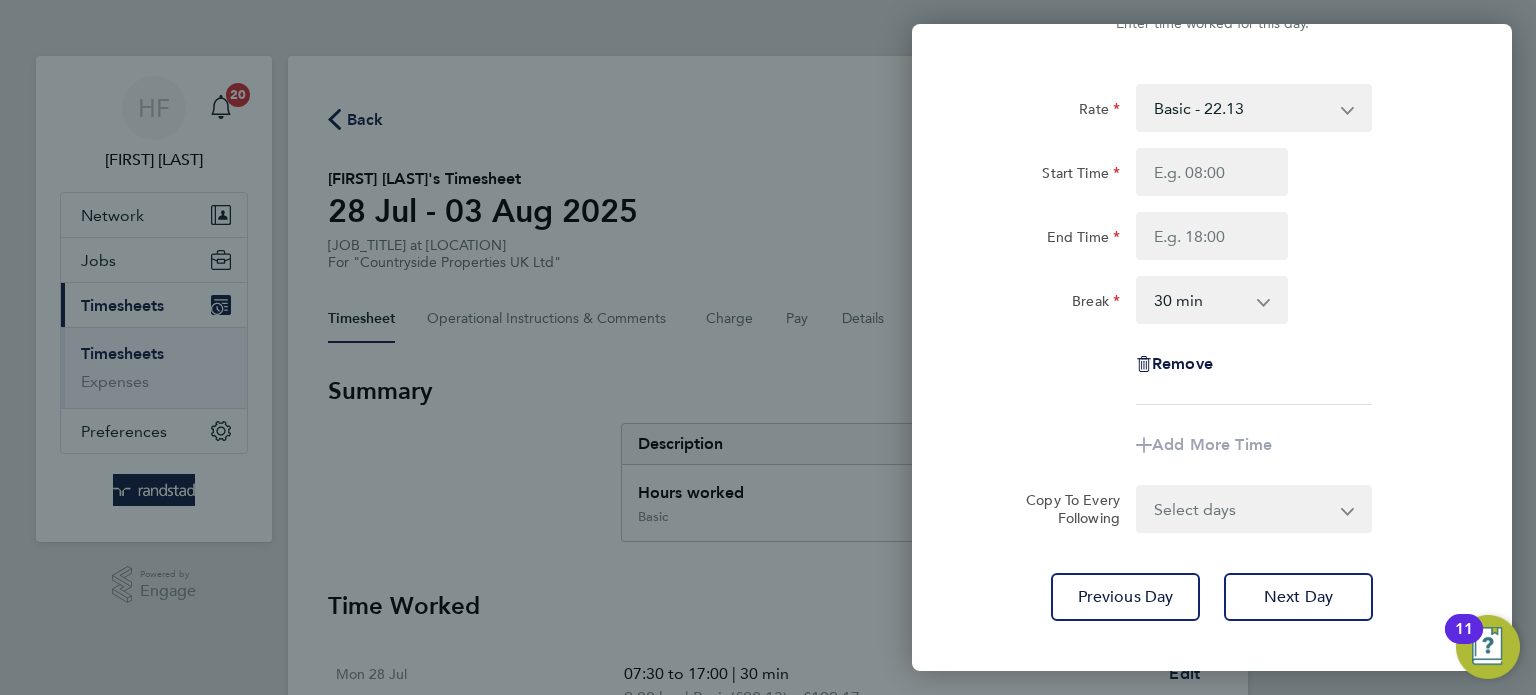 click on "Start Time" 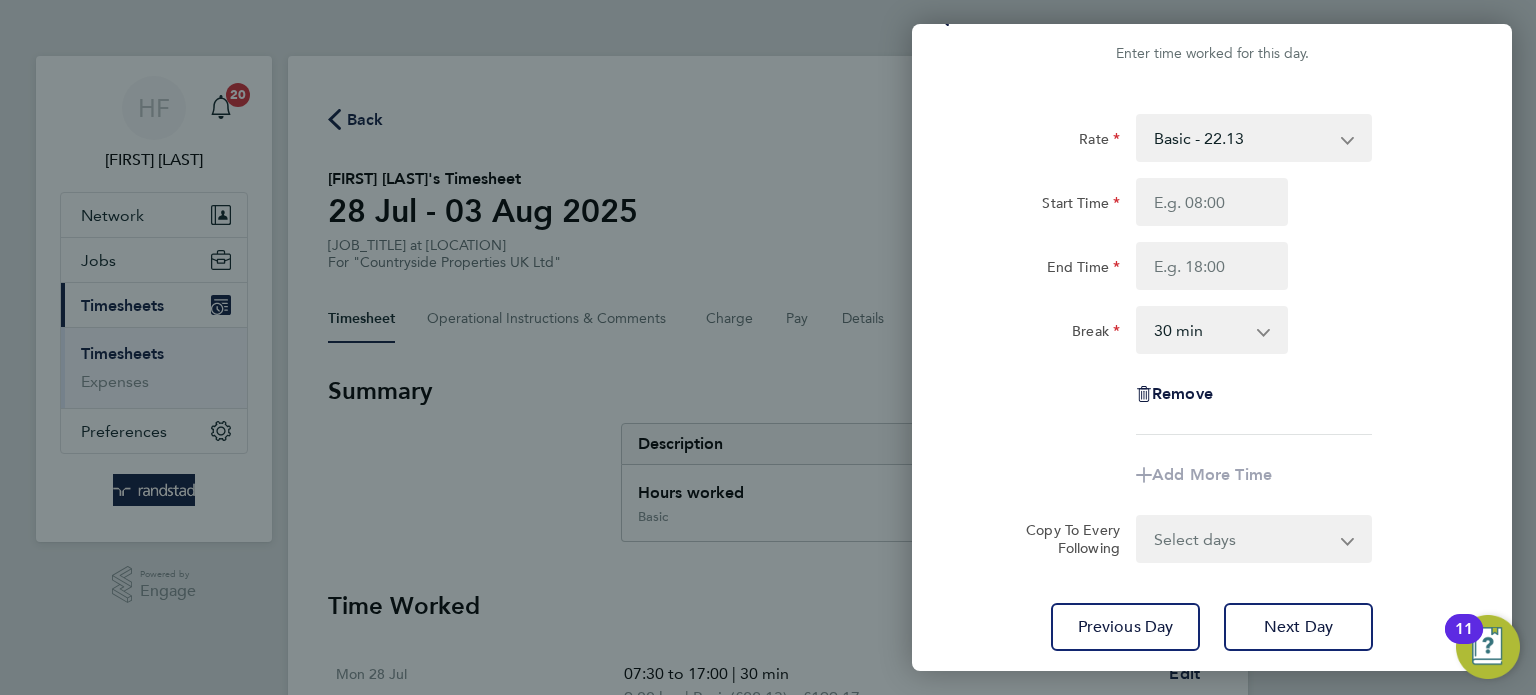 scroll, scrollTop: 0, scrollLeft: 0, axis: both 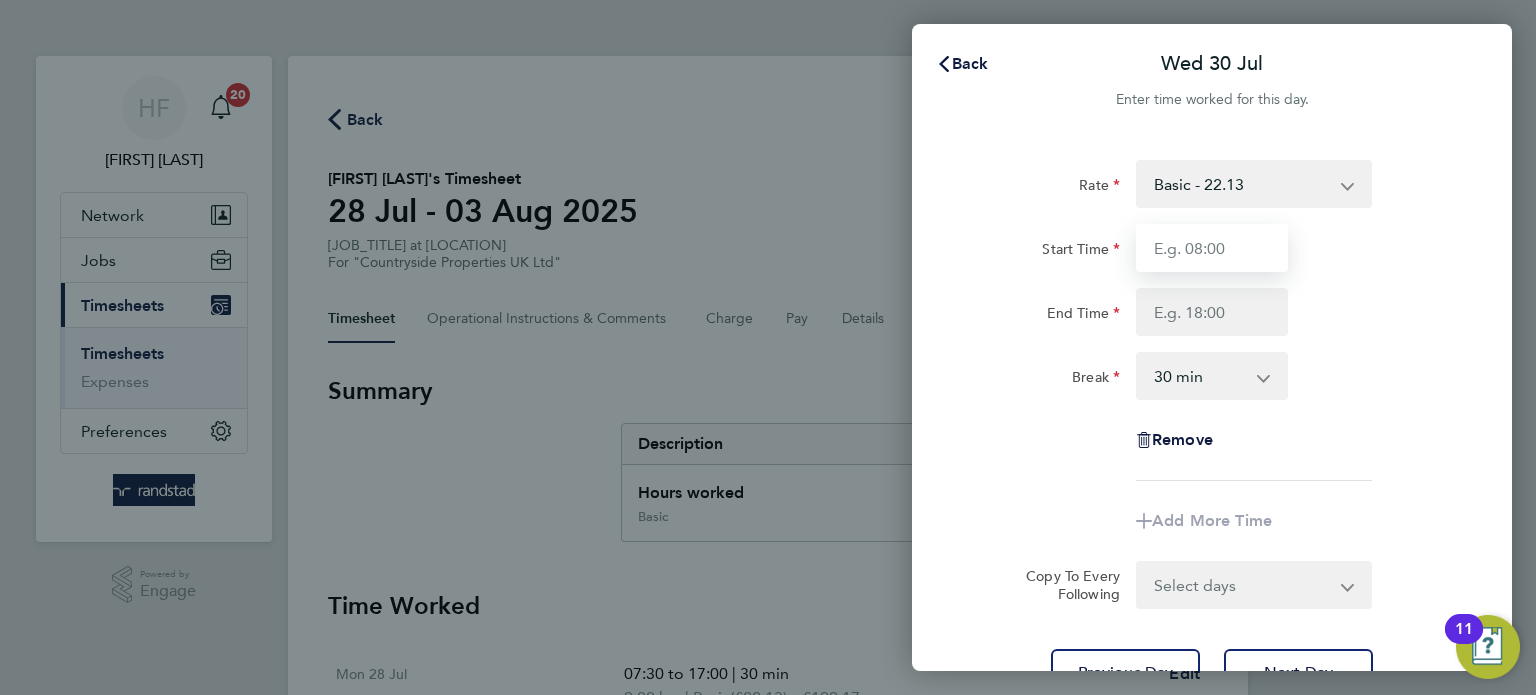 click on "Start Time" at bounding box center (1212, 248) 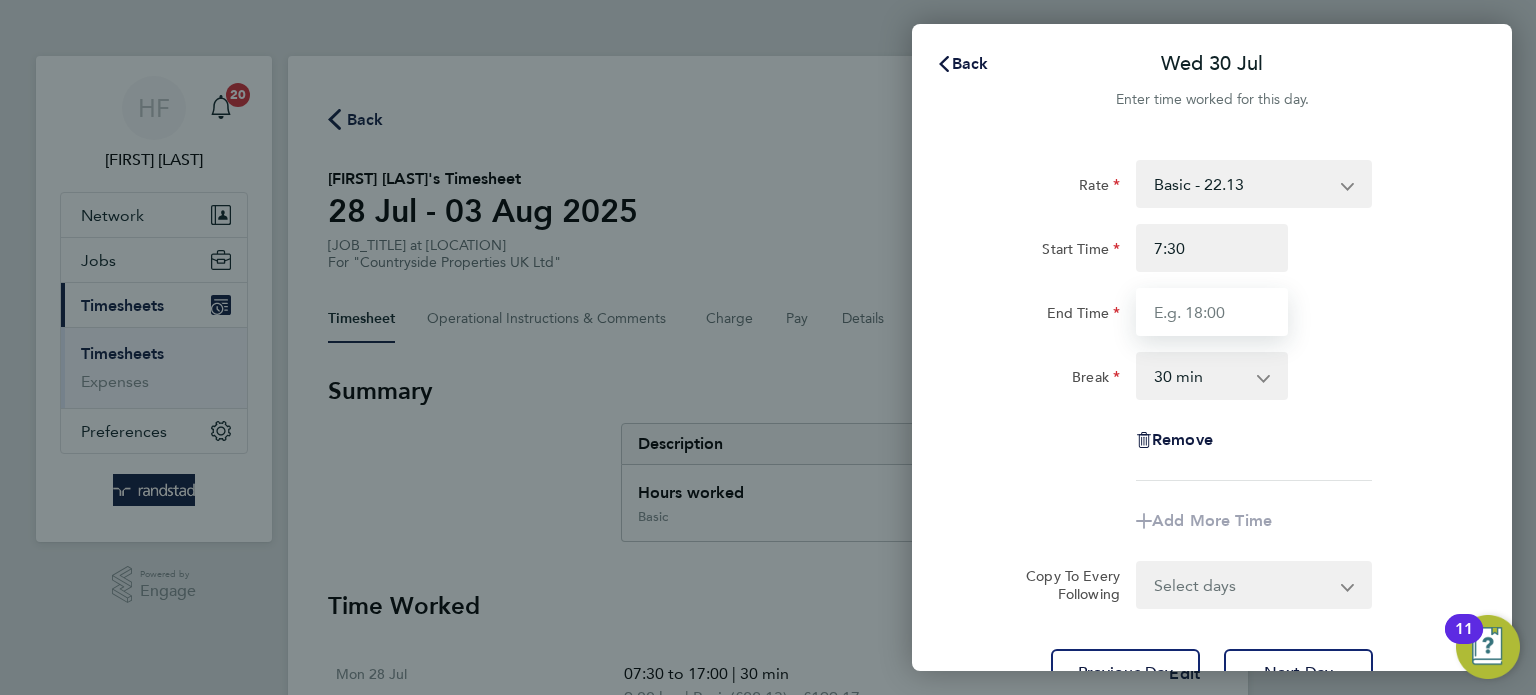 type on "07:30" 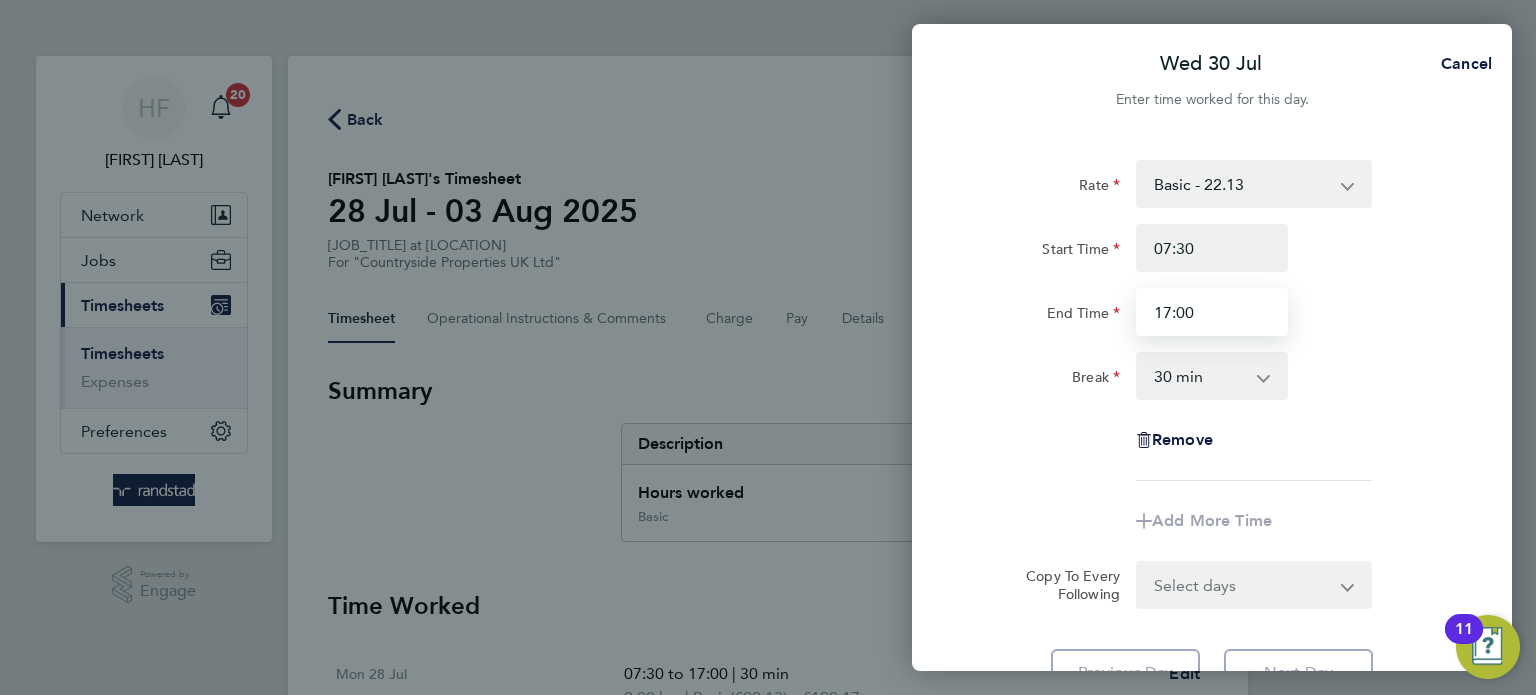 type on "17:00" 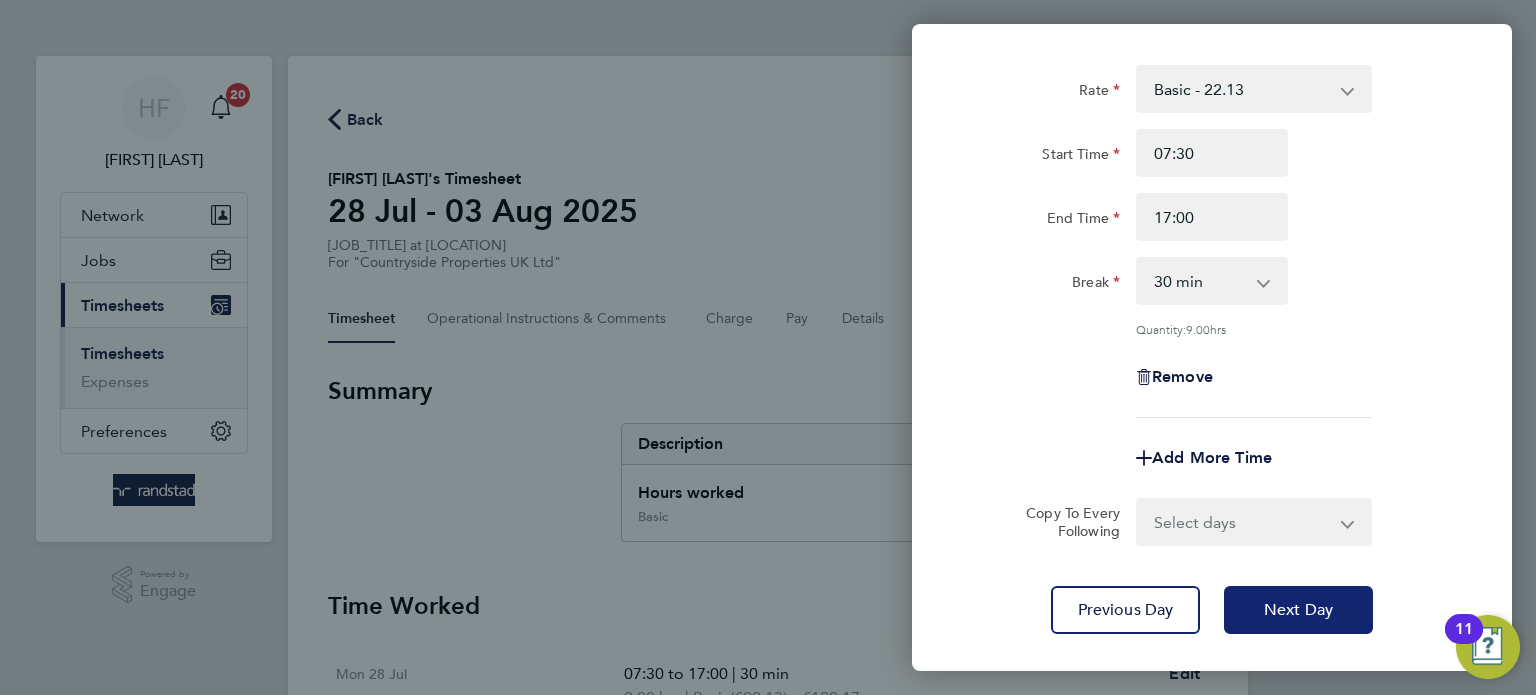 click on "Next Day" 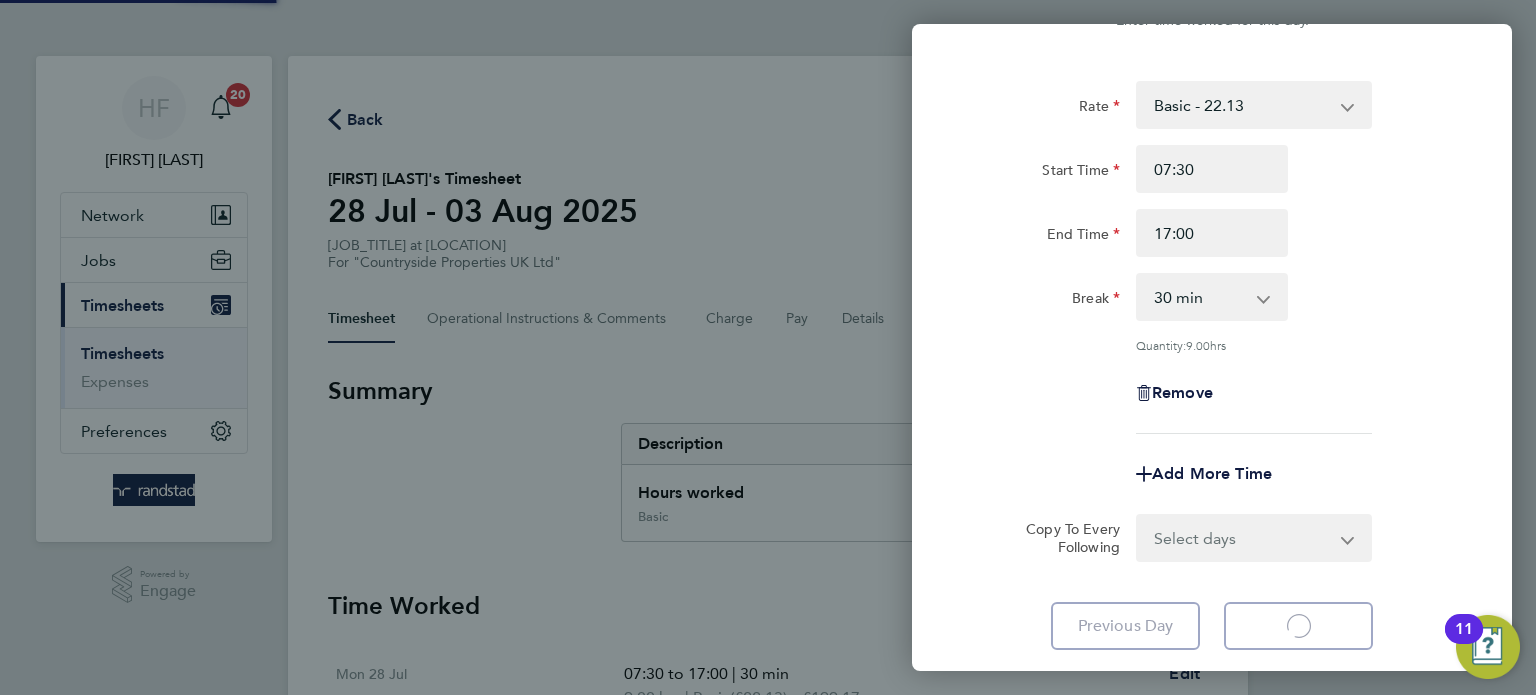 scroll, scrollTop: 4, scrollLeft: 0, axis: vertical 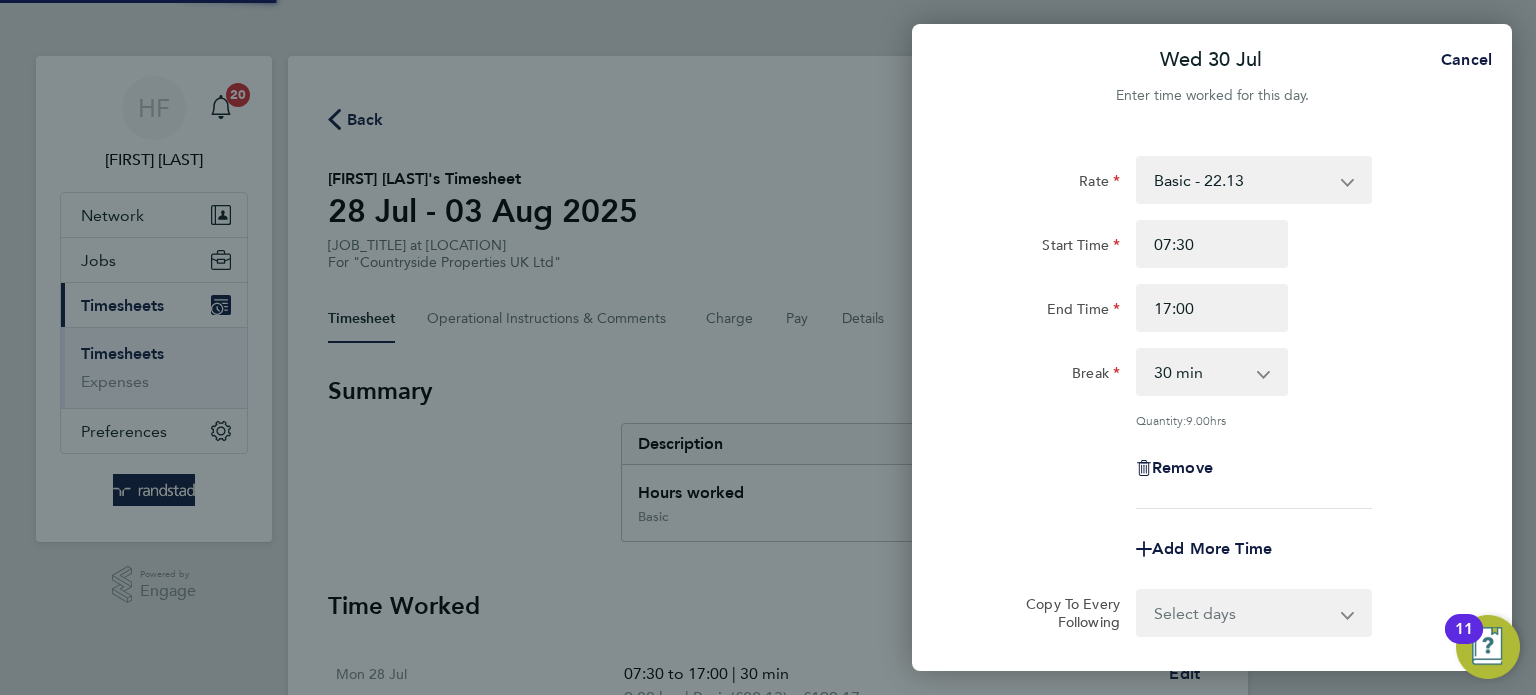 select on "30" 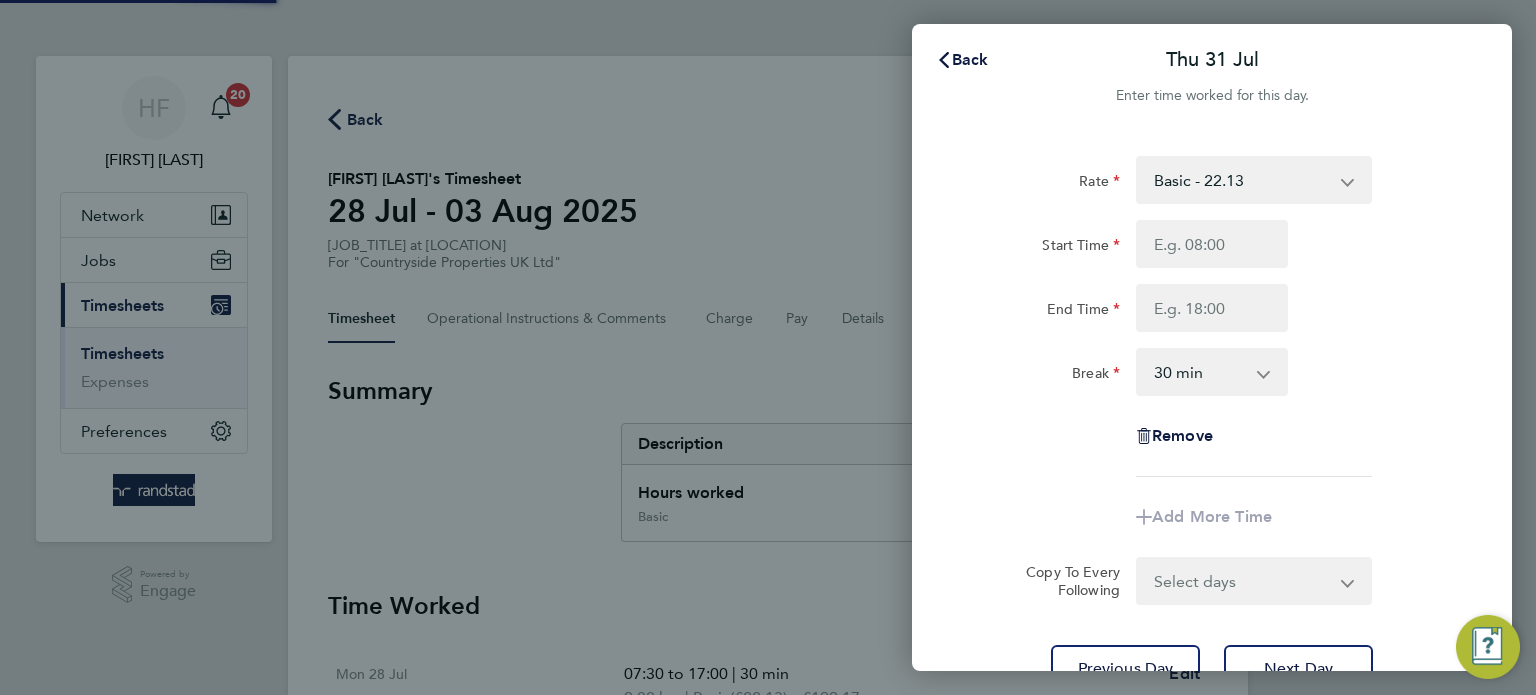 scroll, scrollTop: 0, scrollLeft: 0, axis: both 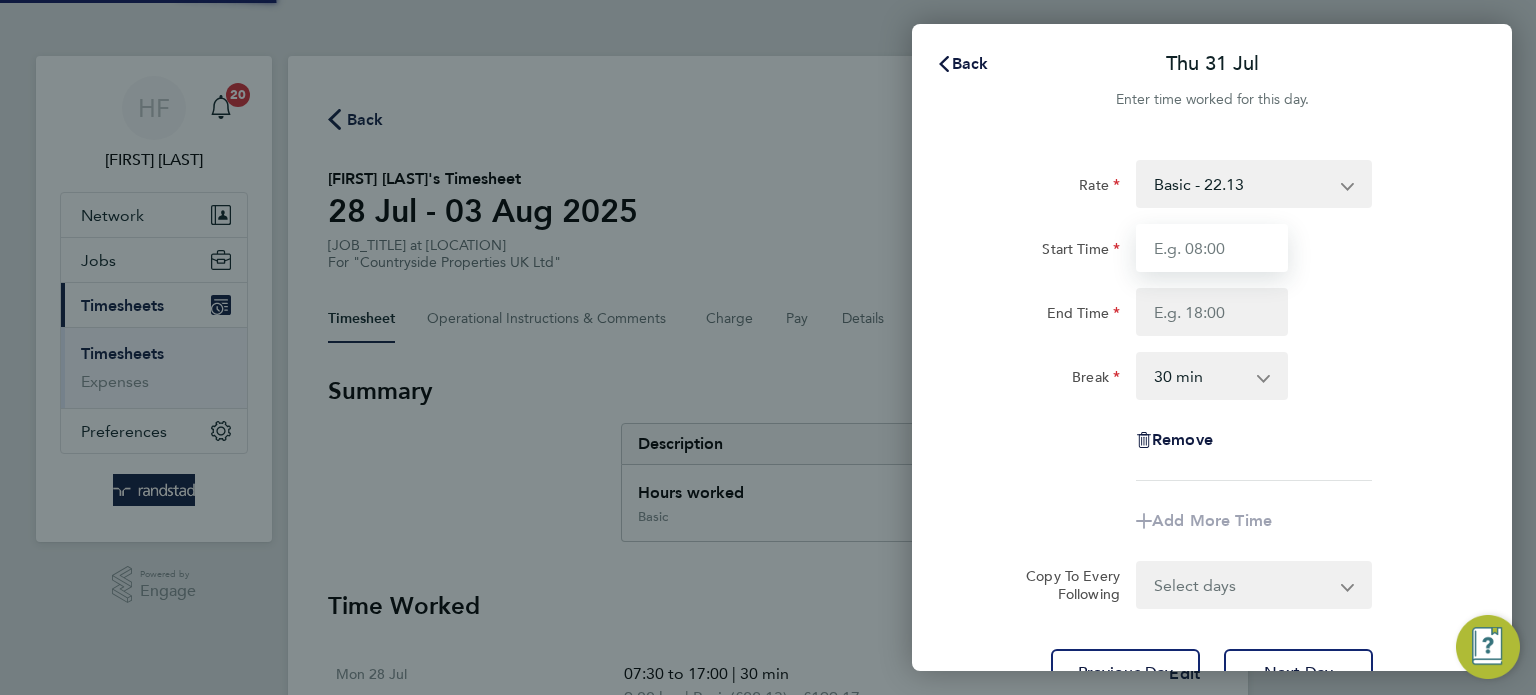 click on "Start Time" at bounding box center [1212, 248] 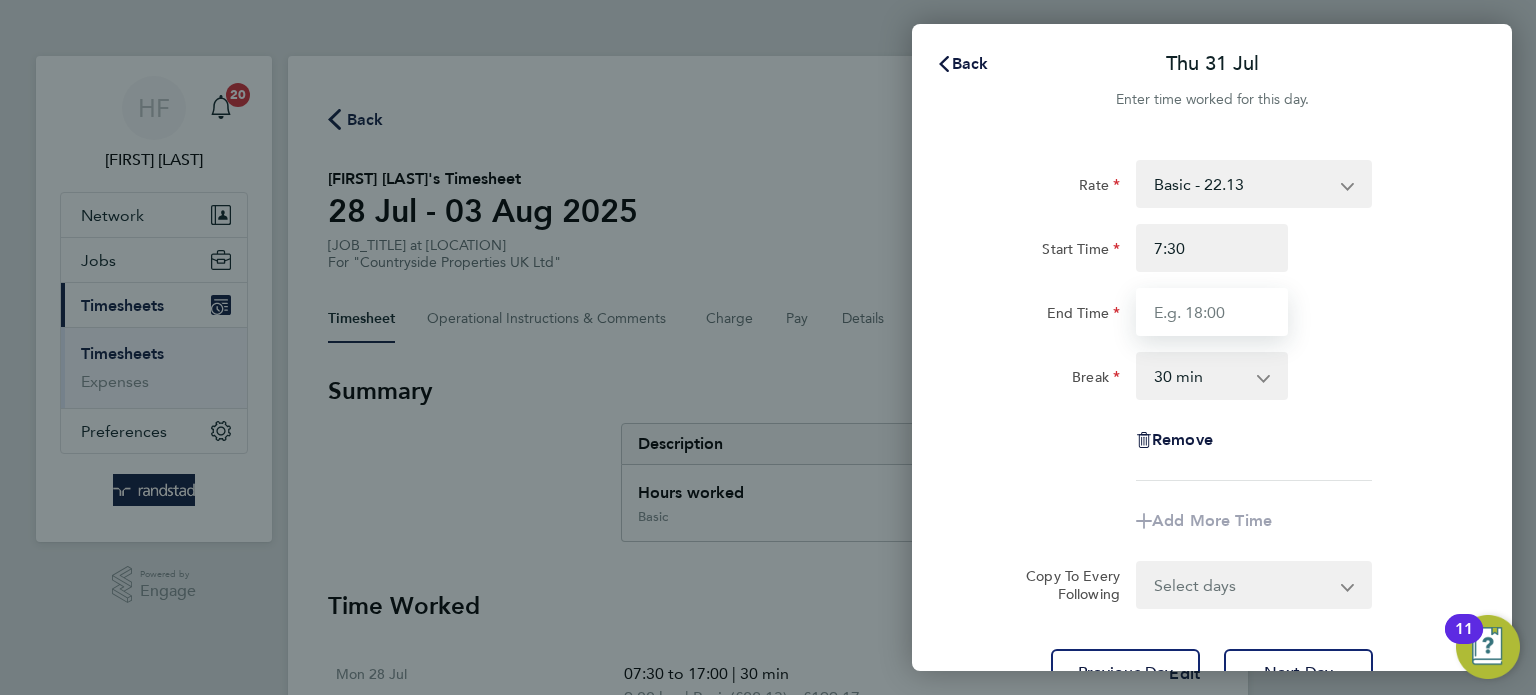 type on "07:30" 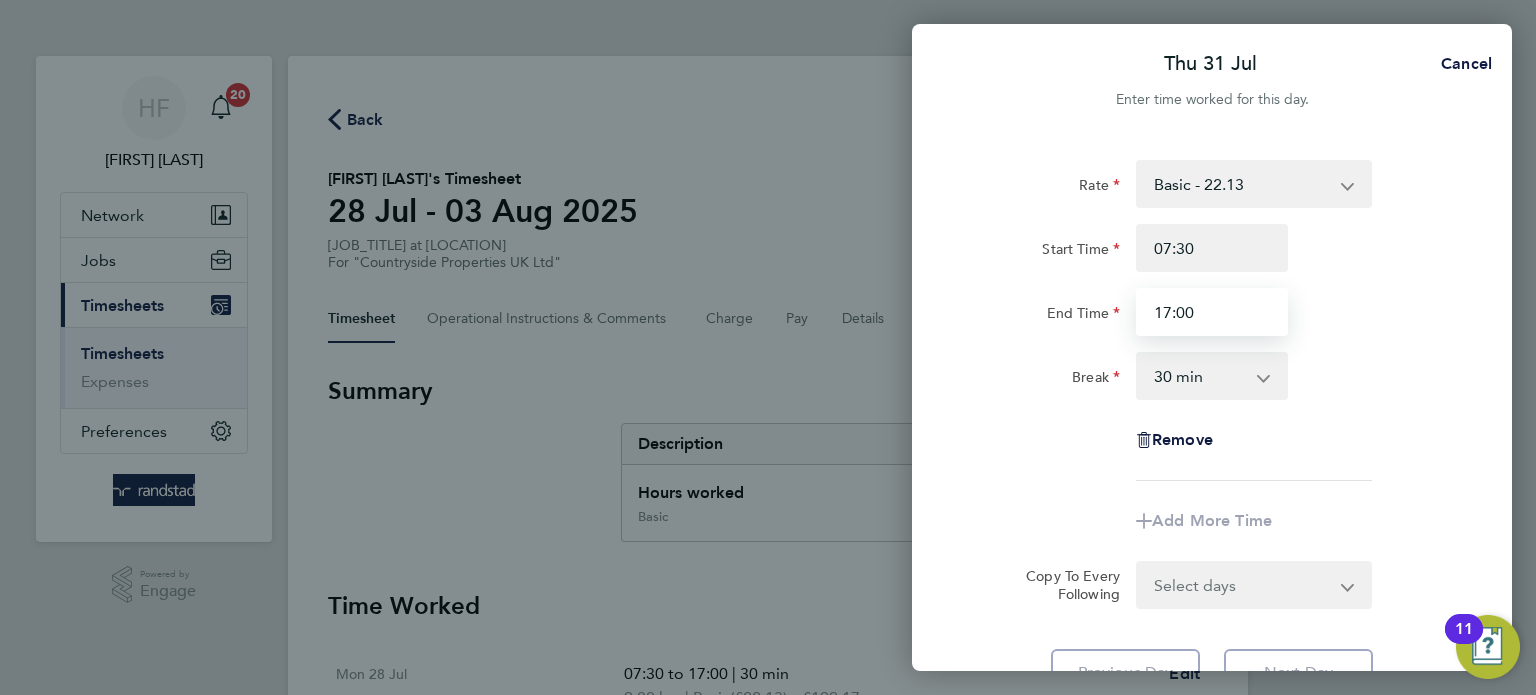 type on "17:00" 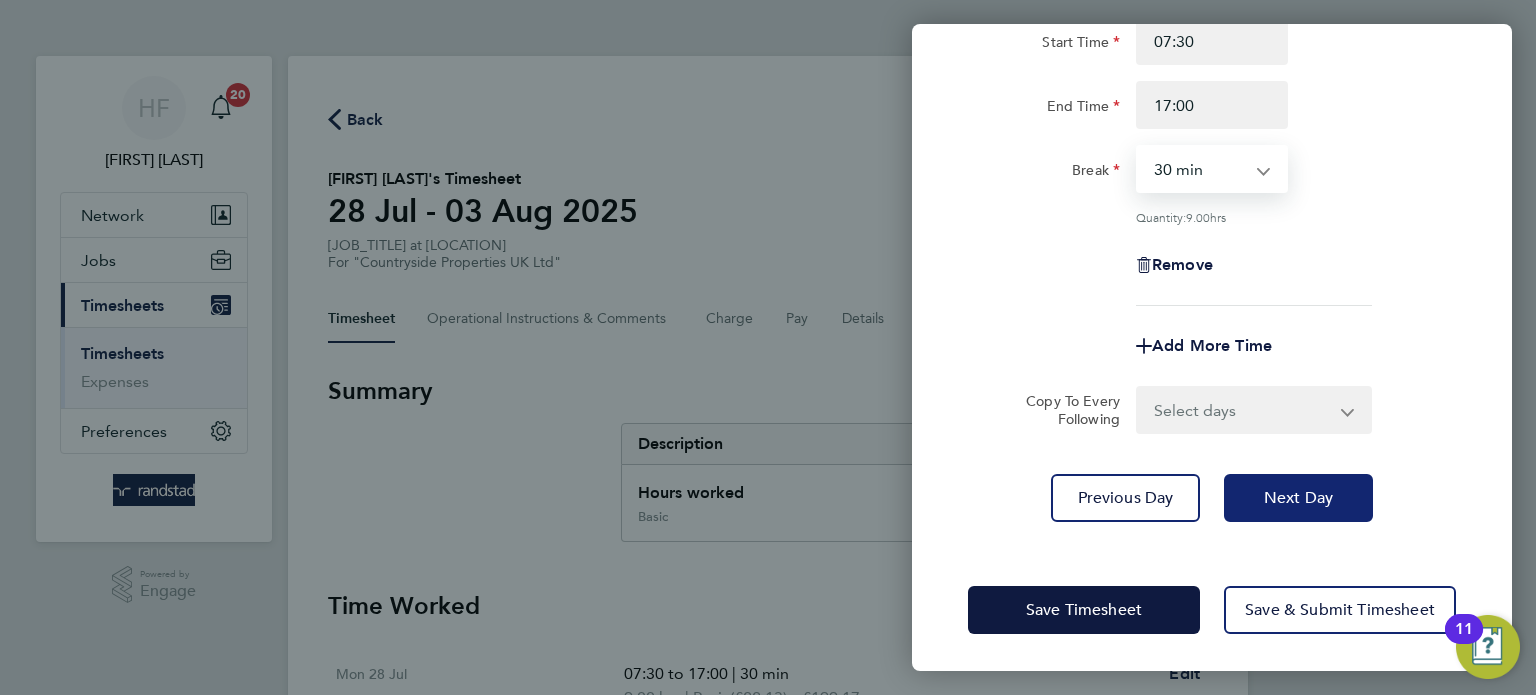click on "Next Day" 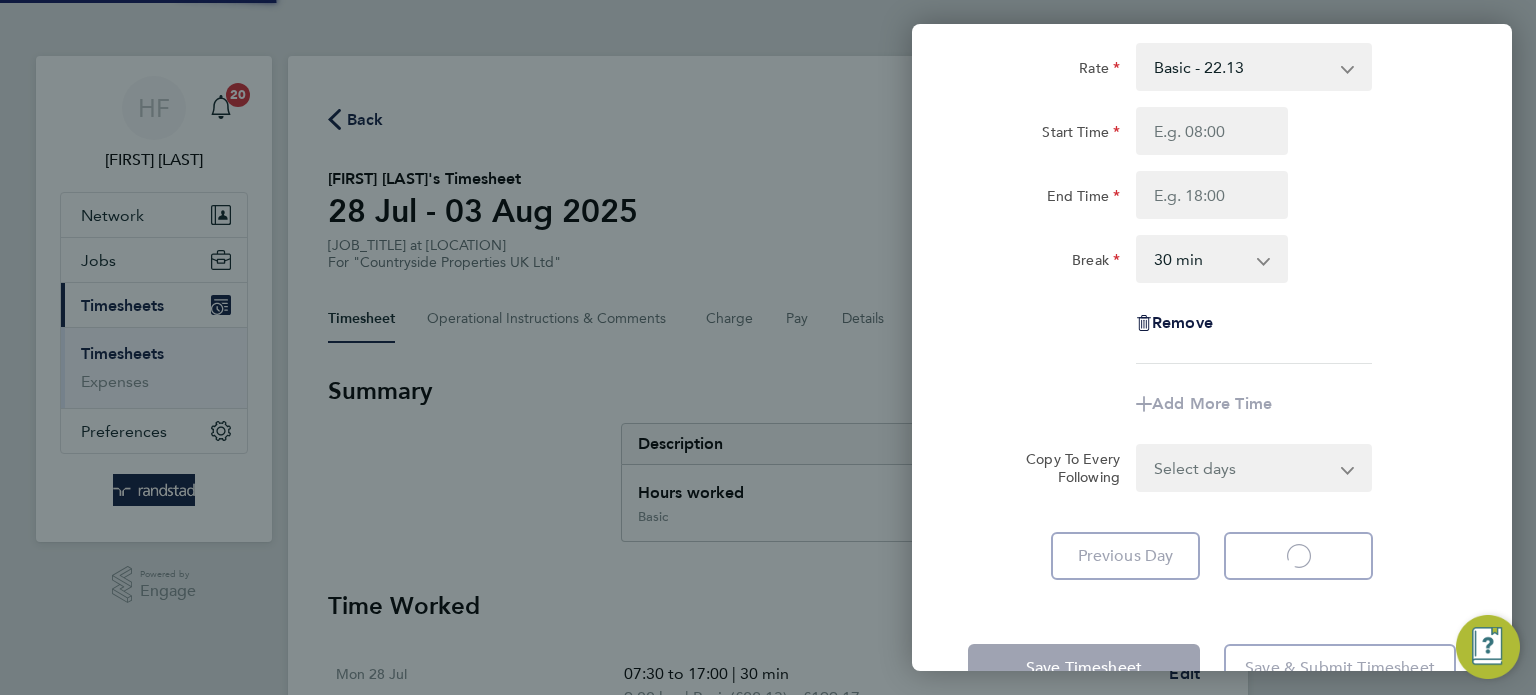 scroll, scrollTop: 0, scrollLeft: 0, axis: both 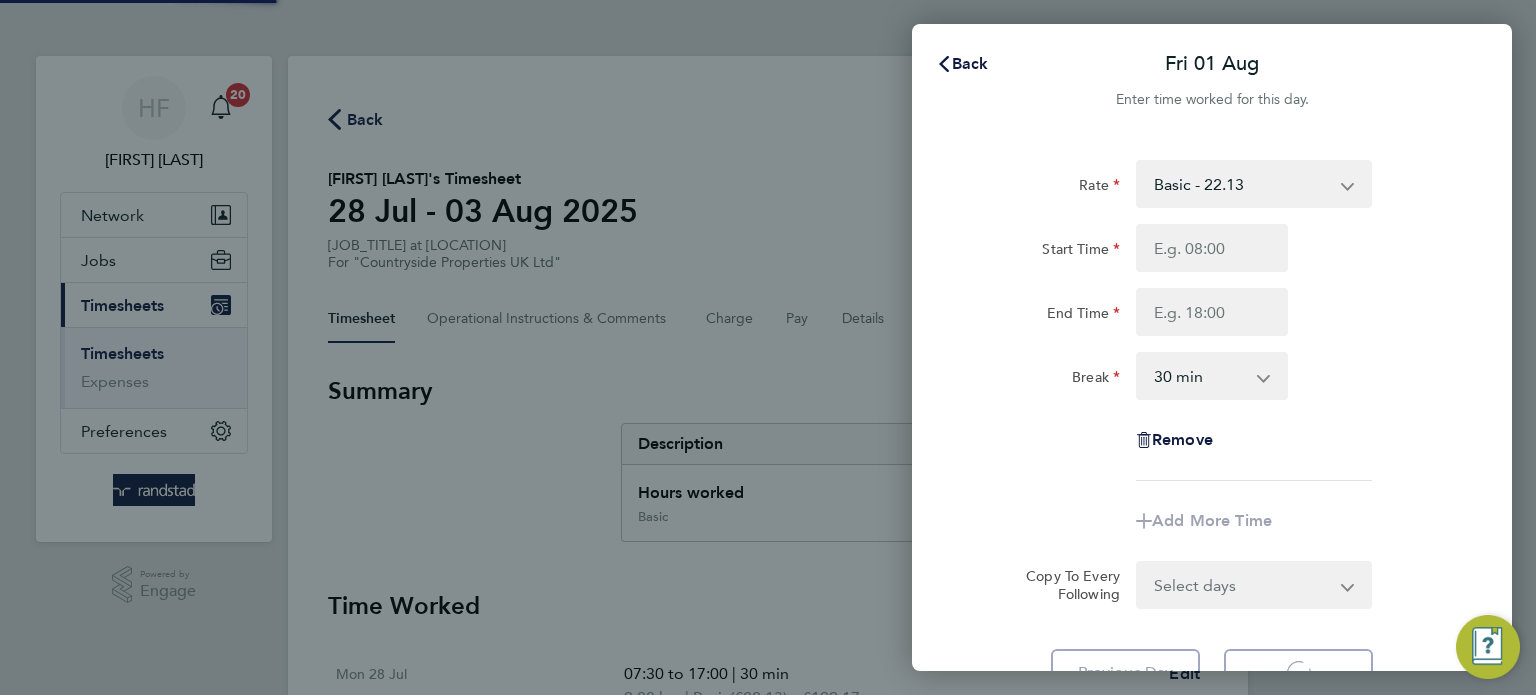 select on "30" 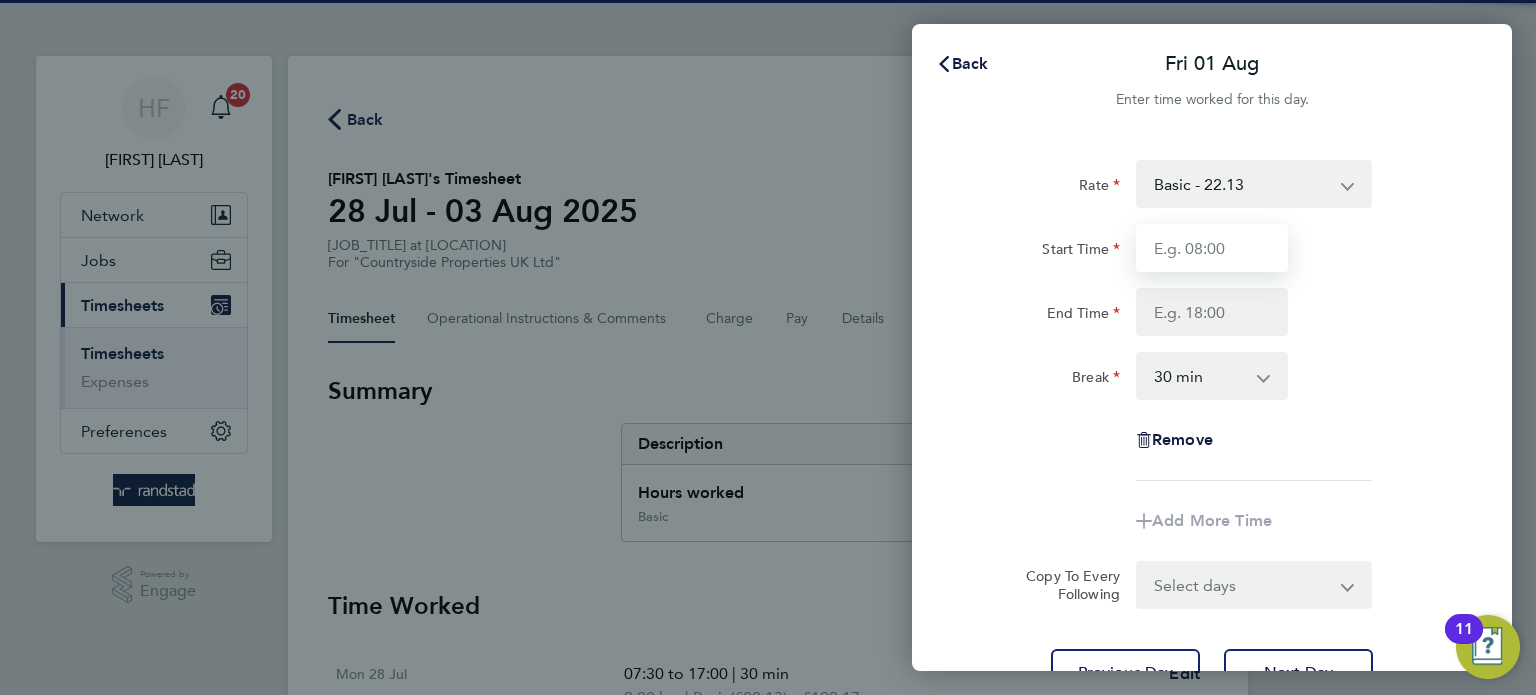click on "Start Time" at bounding box center [1212, 248] 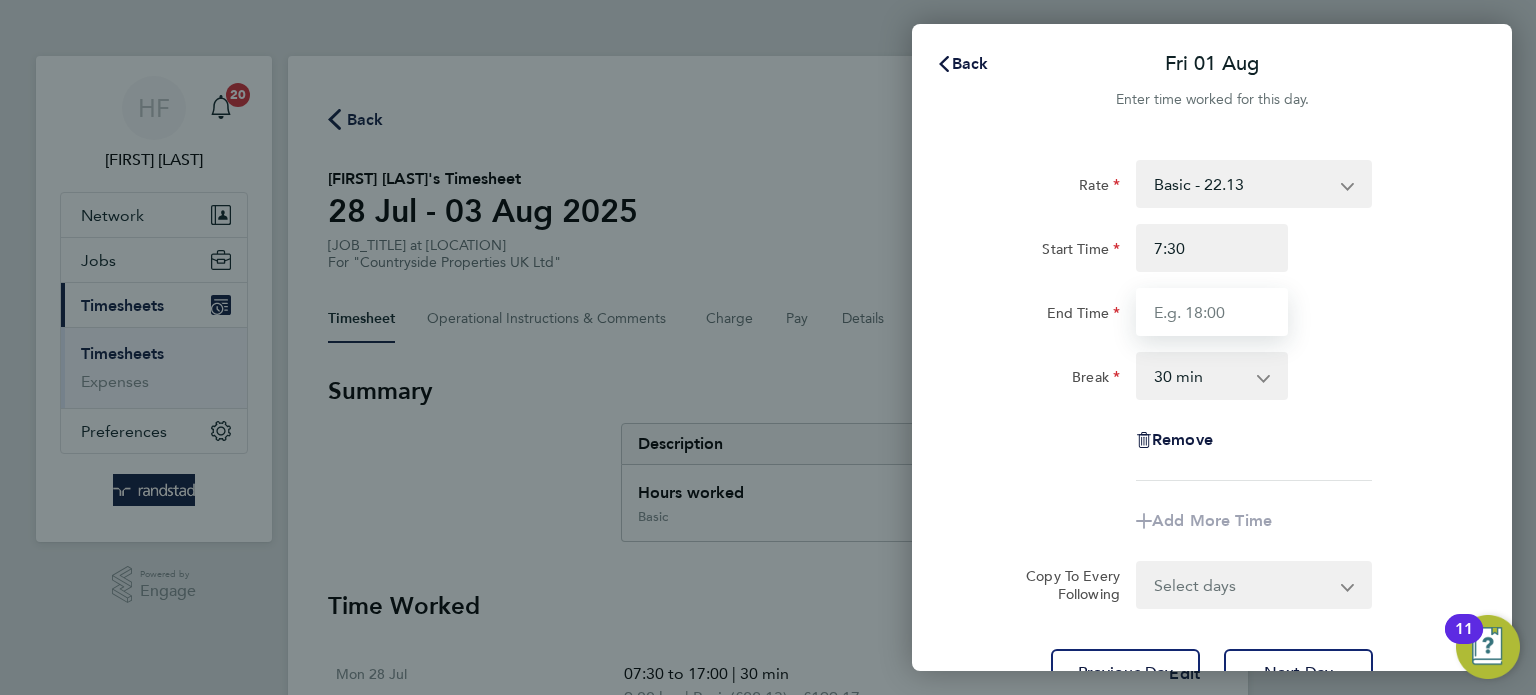 type on "07:30" 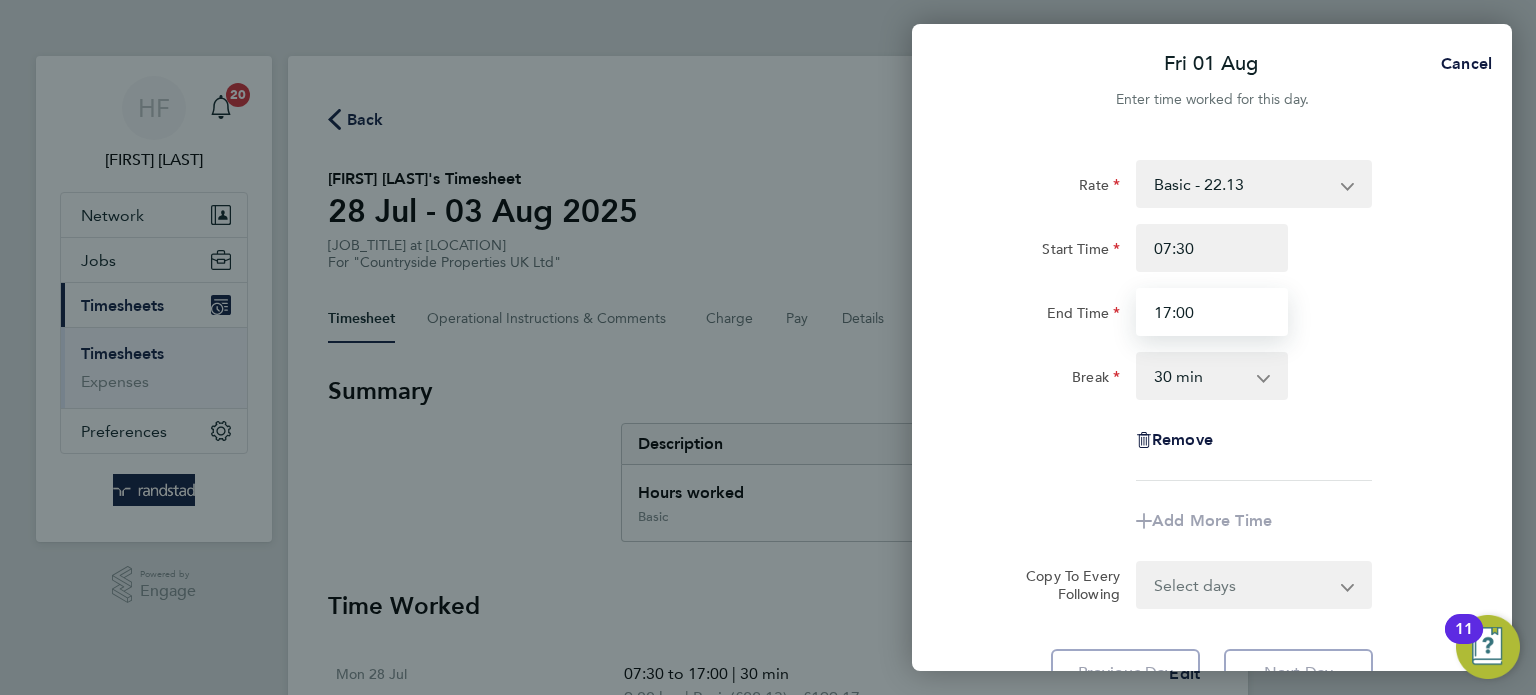 type on "17:00" 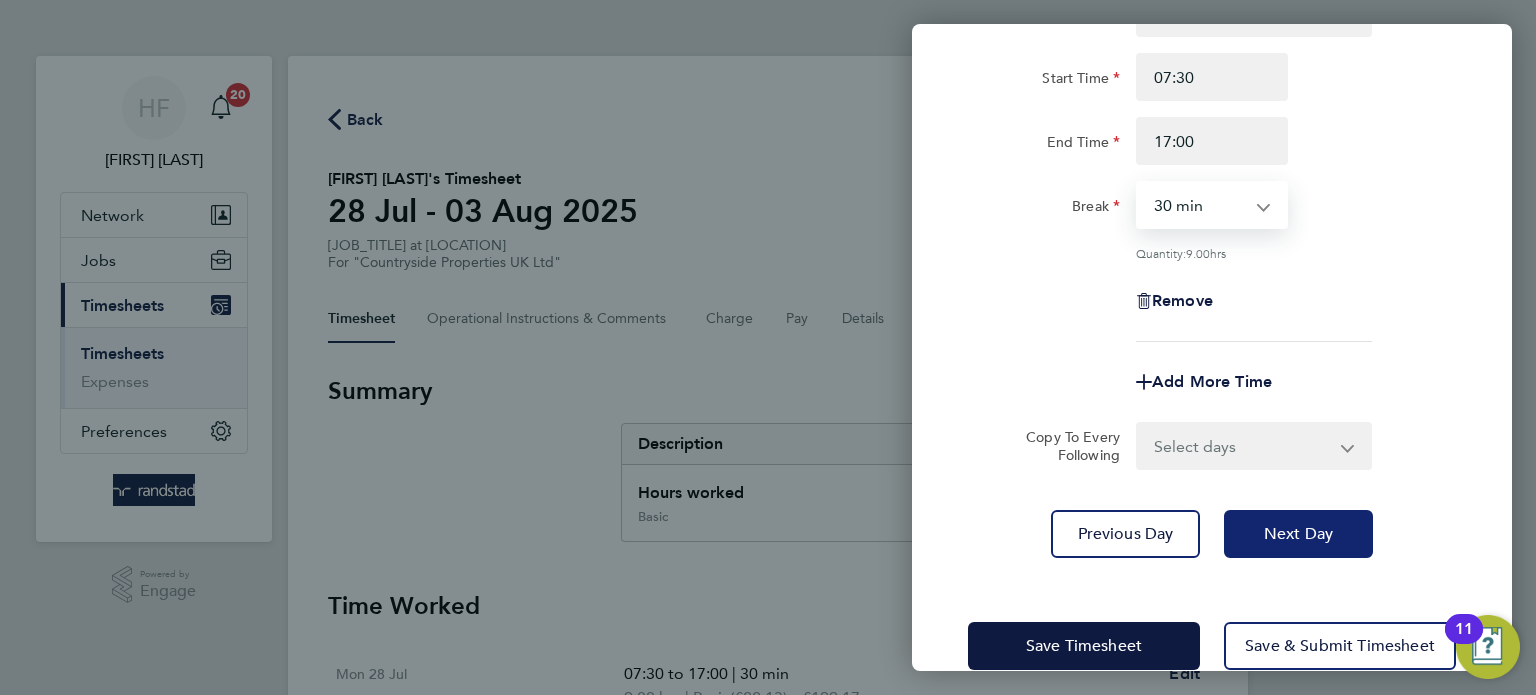 click on "Next Day" 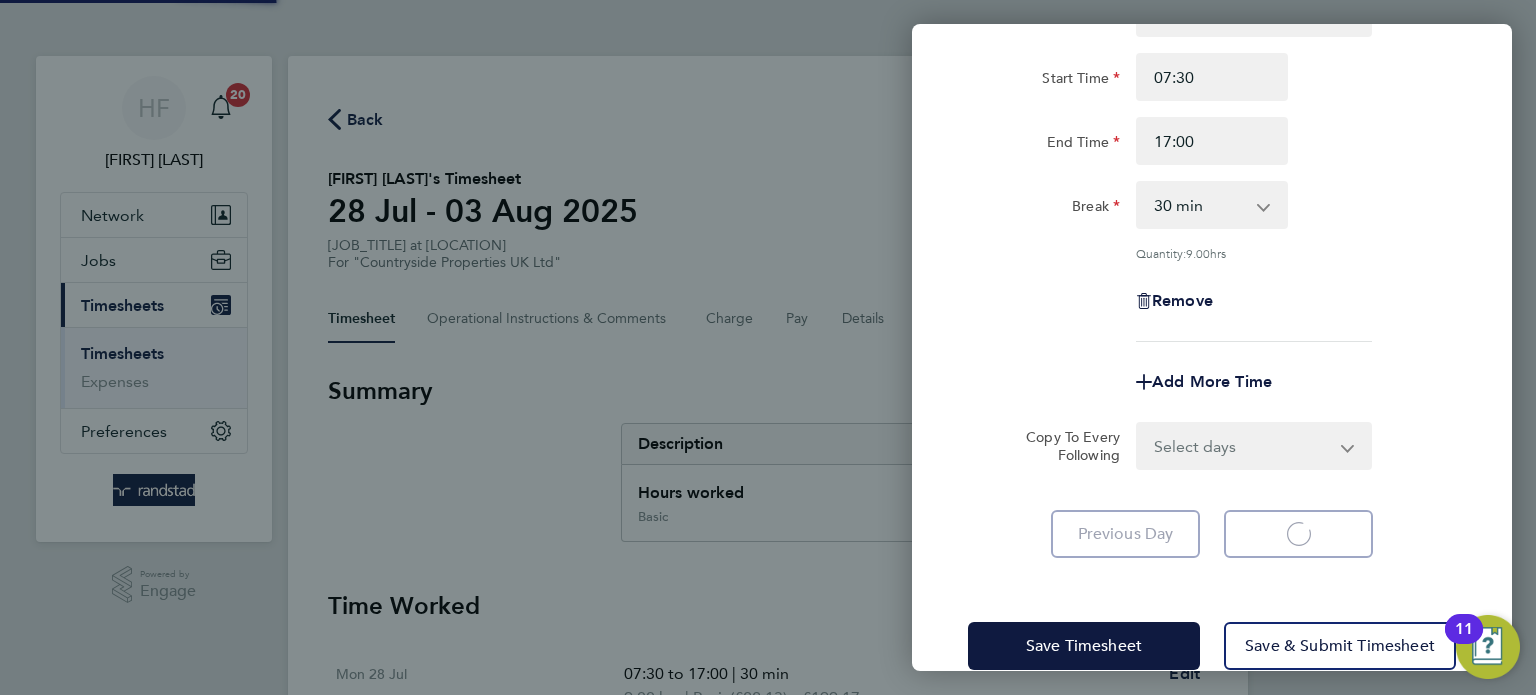 scroll, scrollTop: 103, scrollLeft: 0, axis: vertical 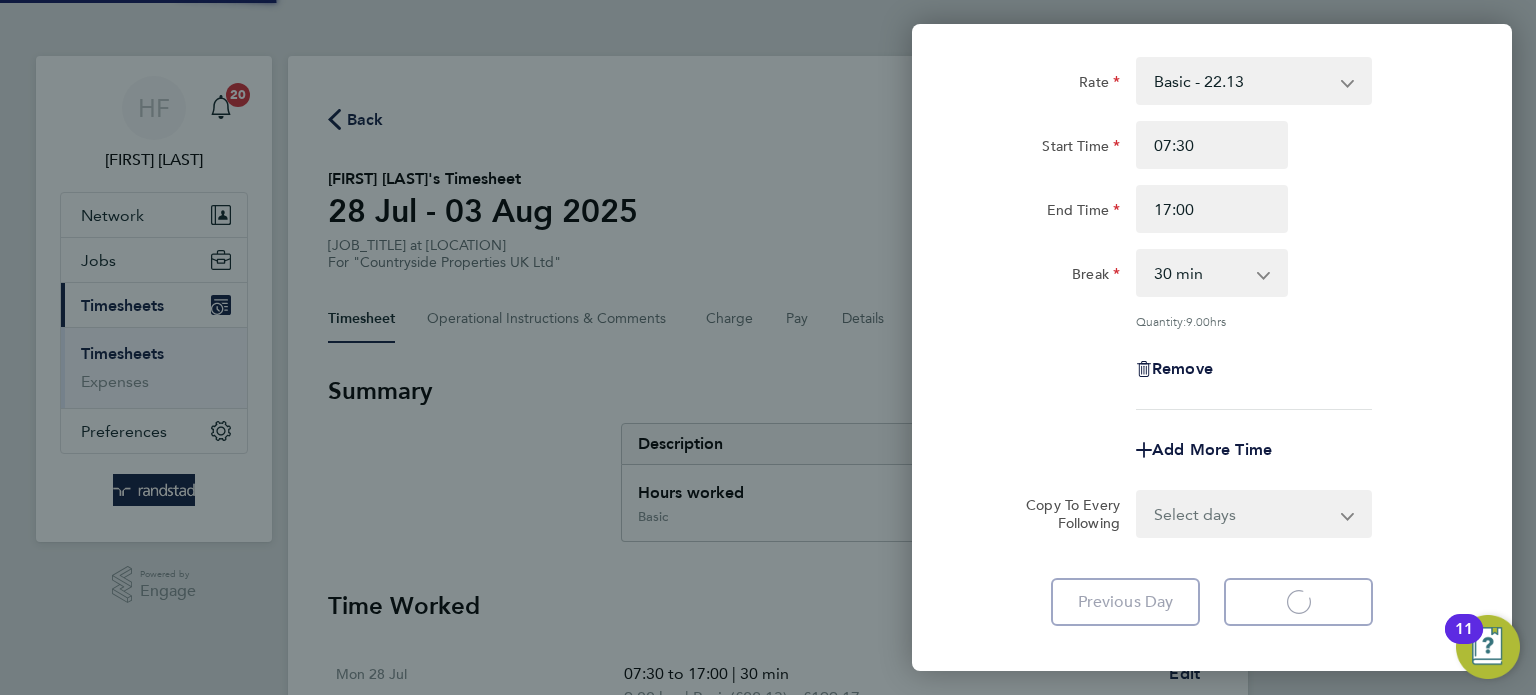 select on "30" 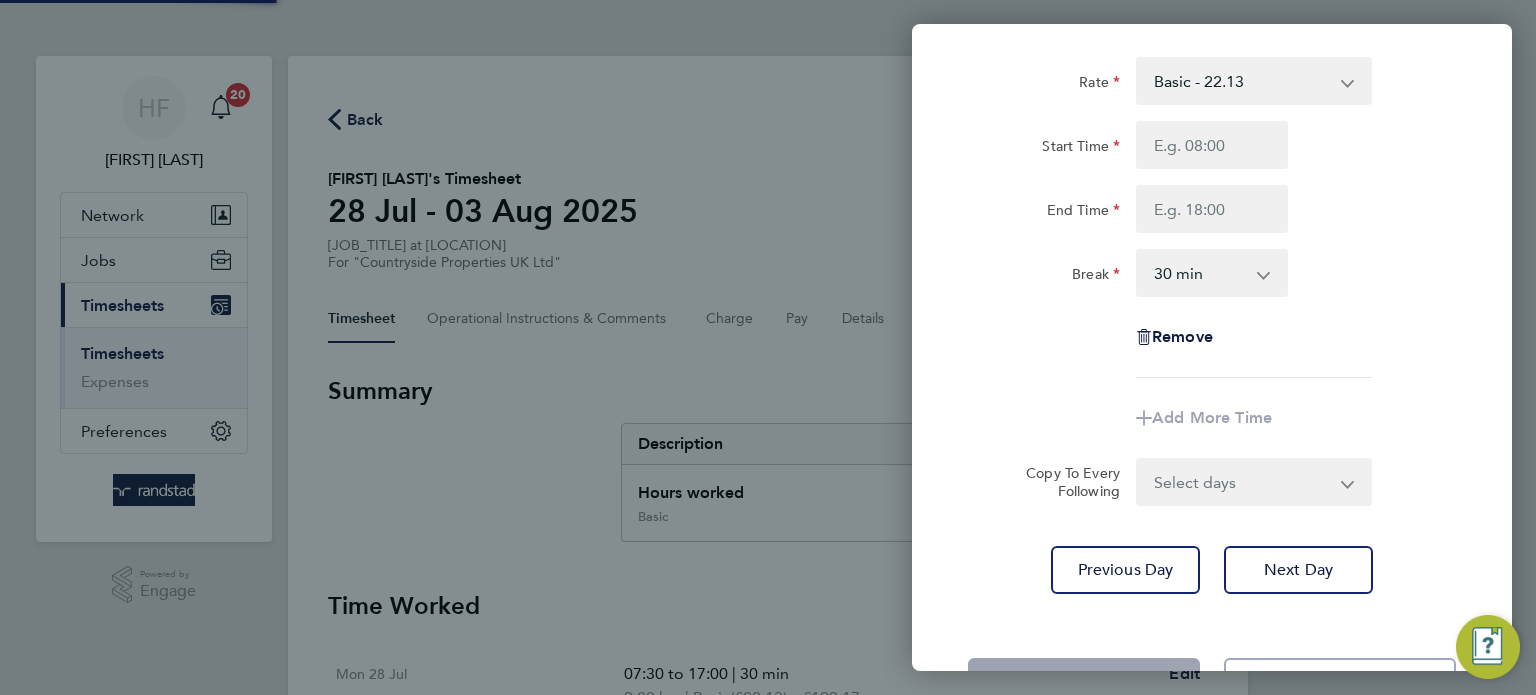 scroll, scrollTop: 0, scrollLeft: 0, axis: both 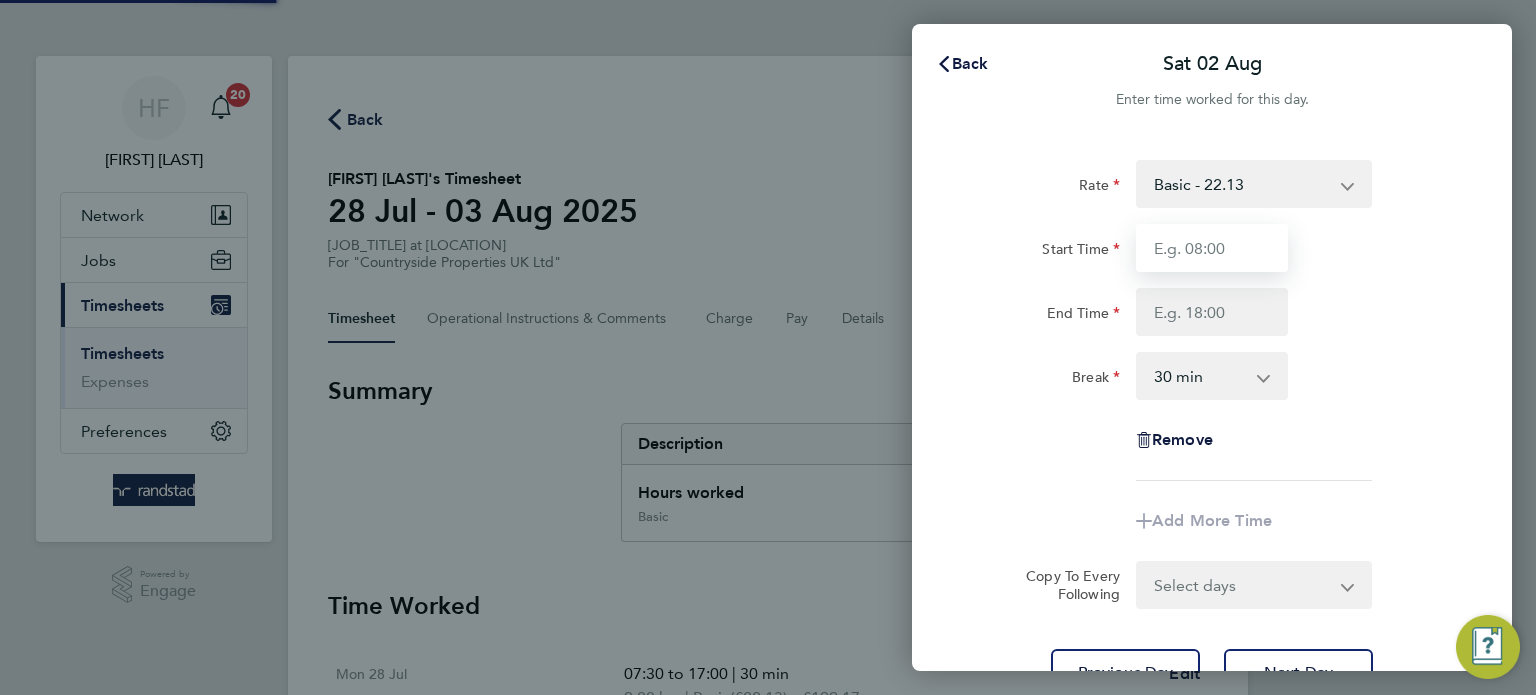 drag, startPoint x: 1199, startPoint y: 271, endPoint x: 1176, endPoint y: 276, distance: 23.537205 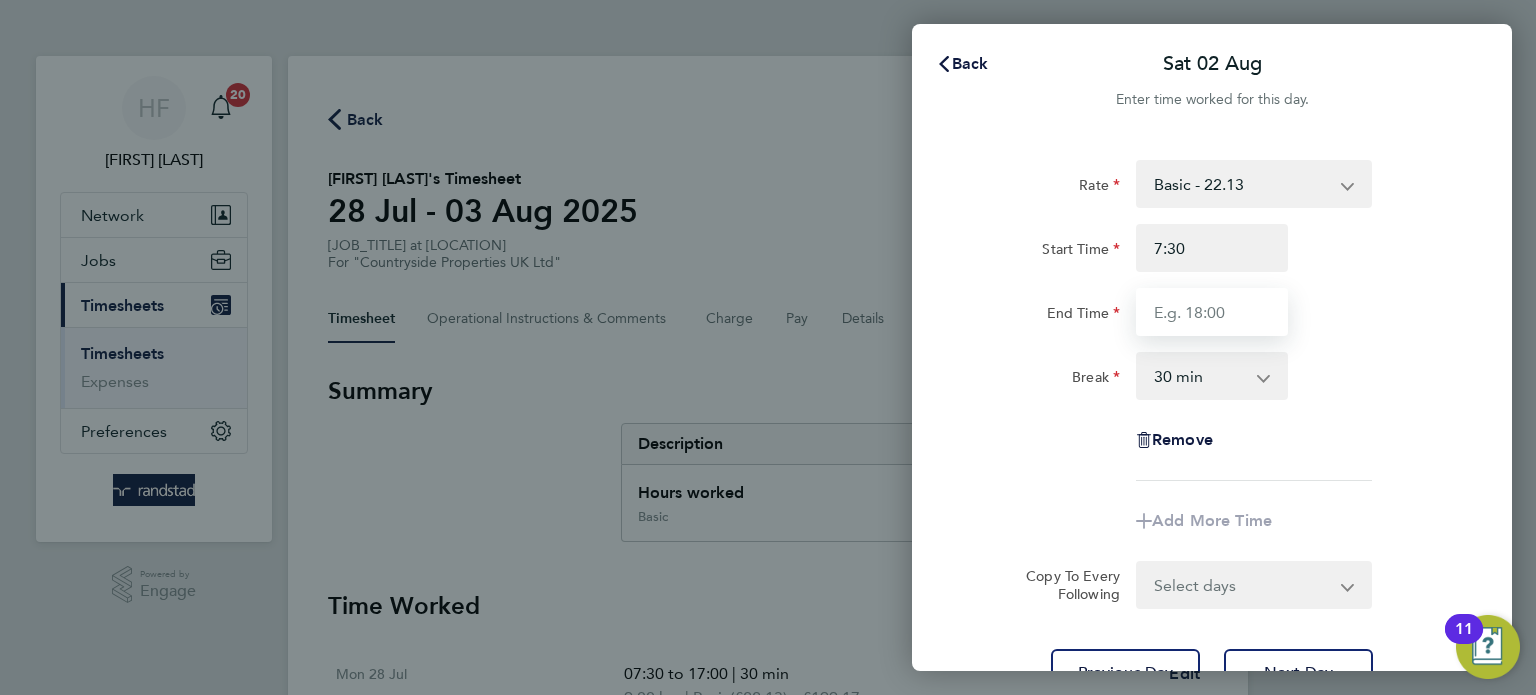 type on "07:30" 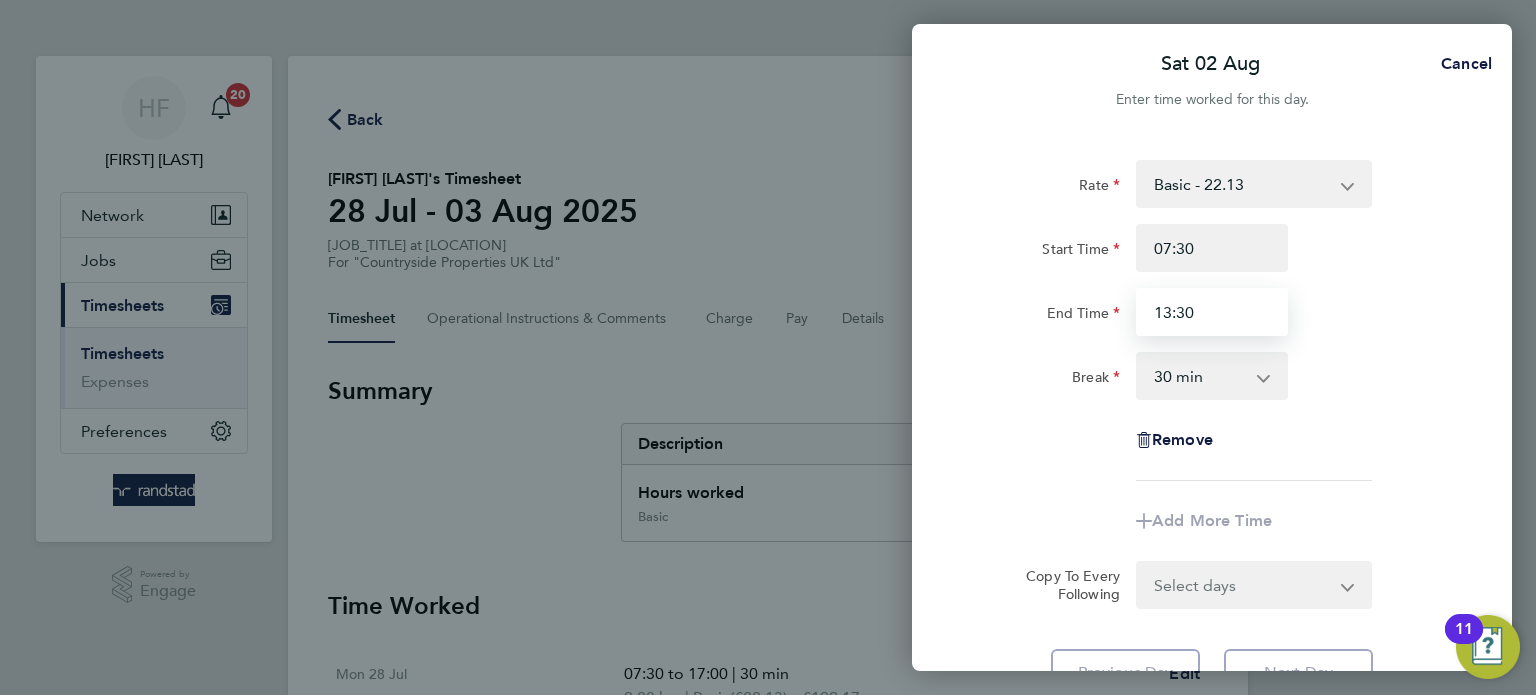 type on "13:30" 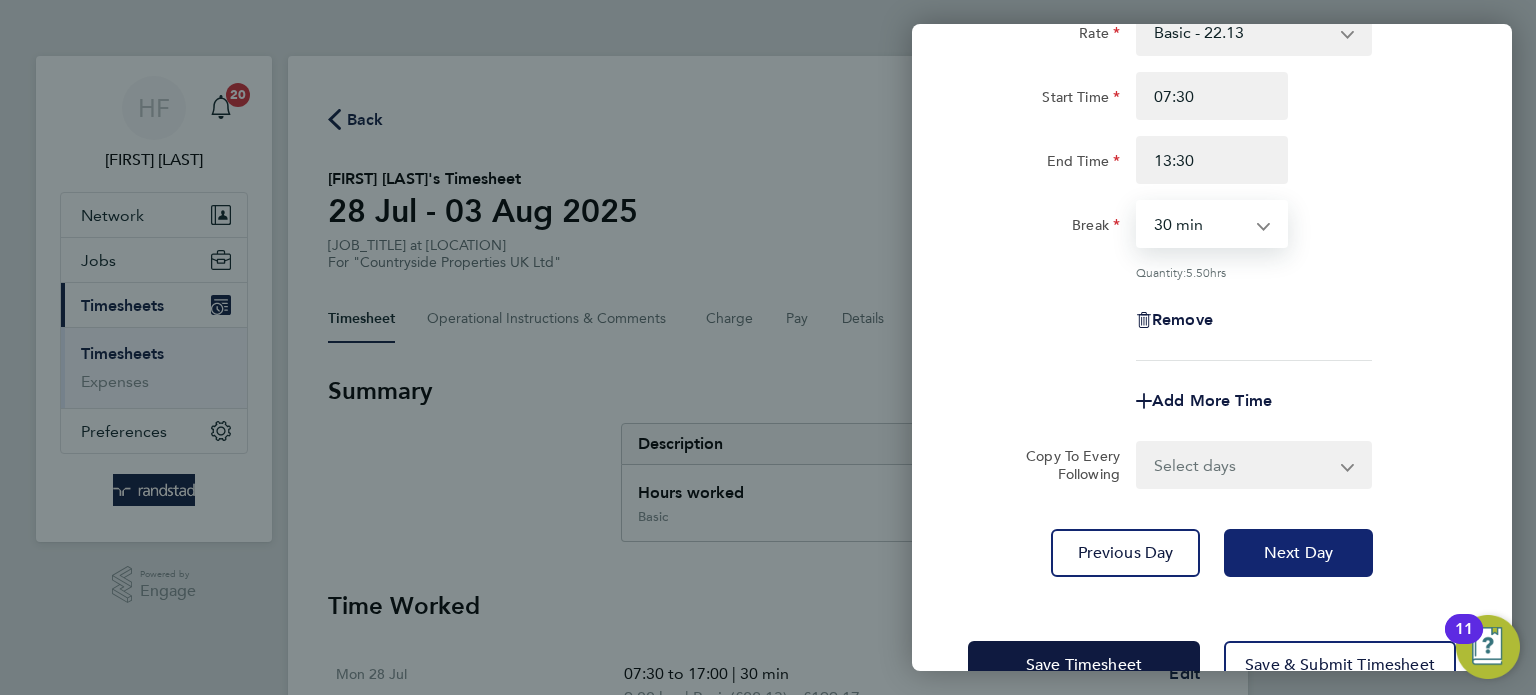 click on "Next Day" 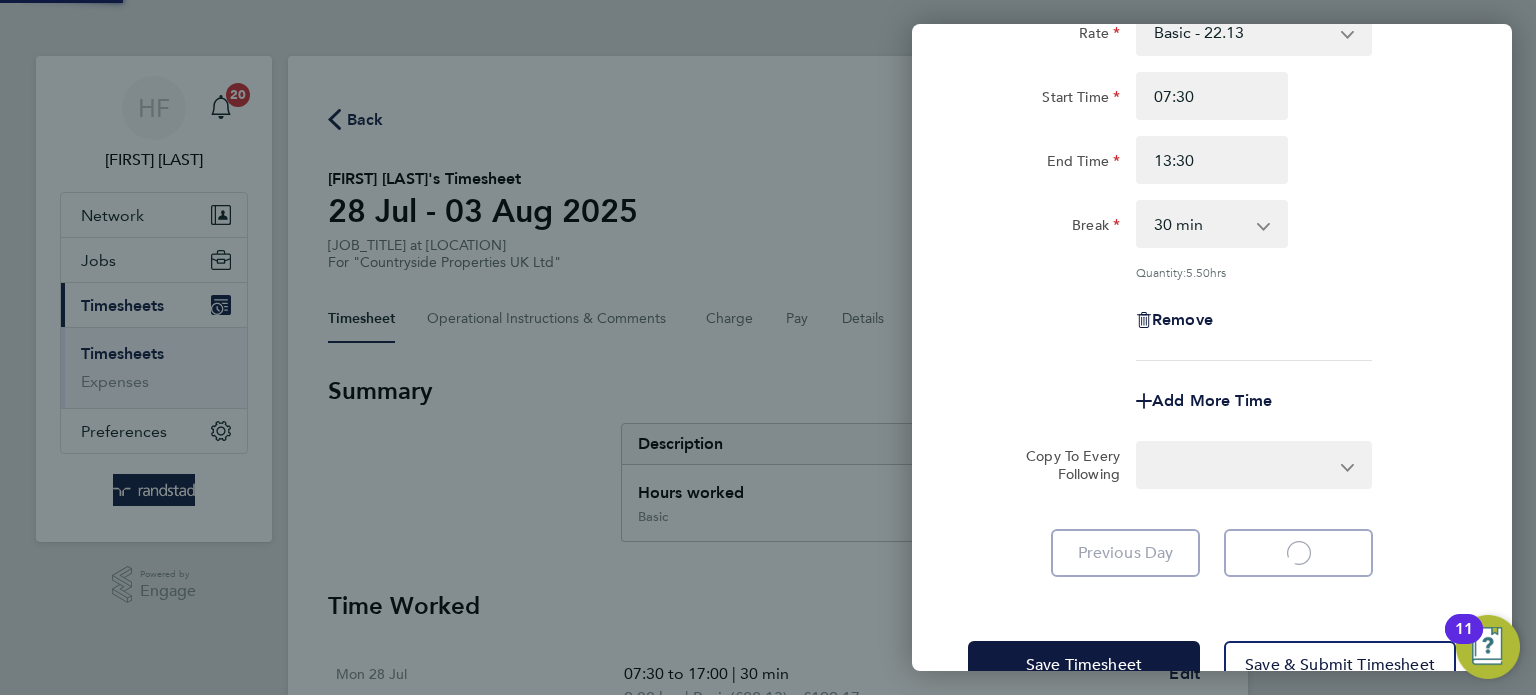 select on "30" 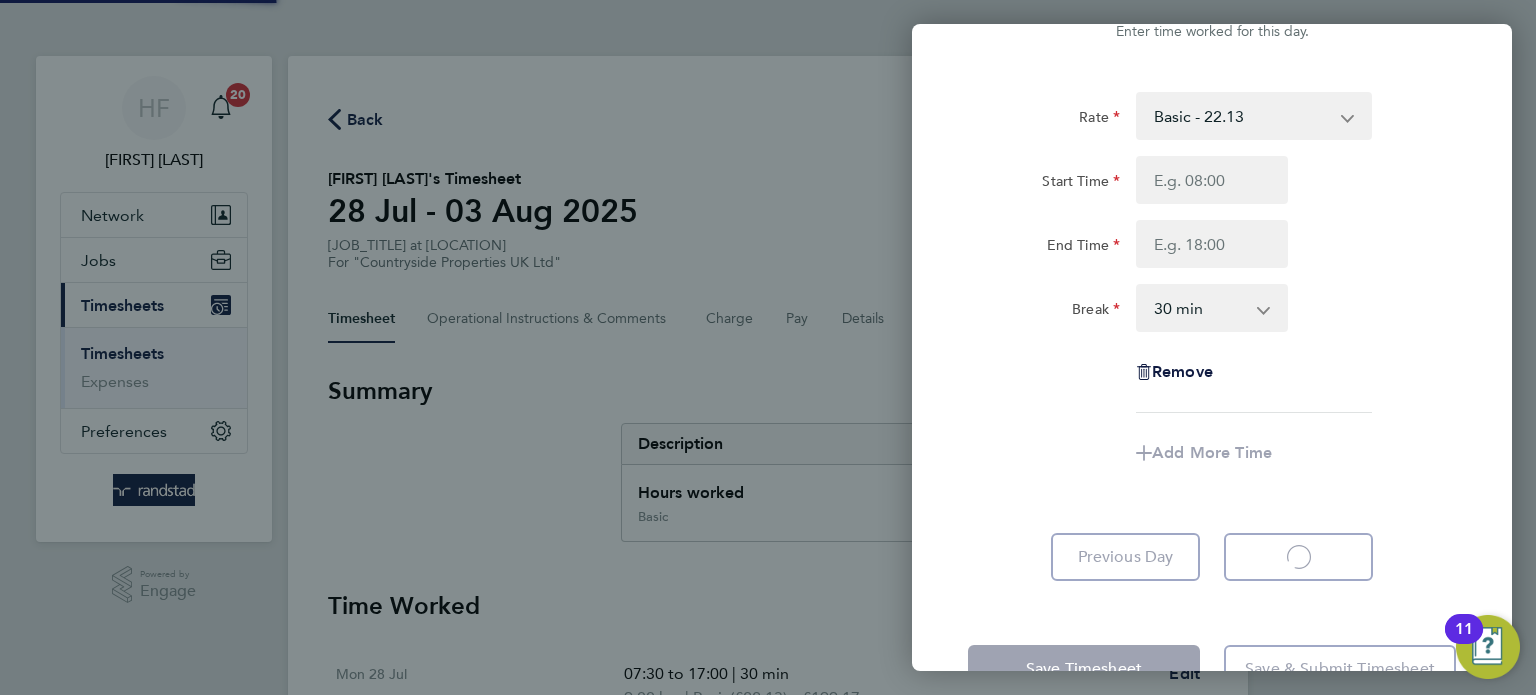 scroll, scrollTop: 0, scrollLeft: 0, axis: both 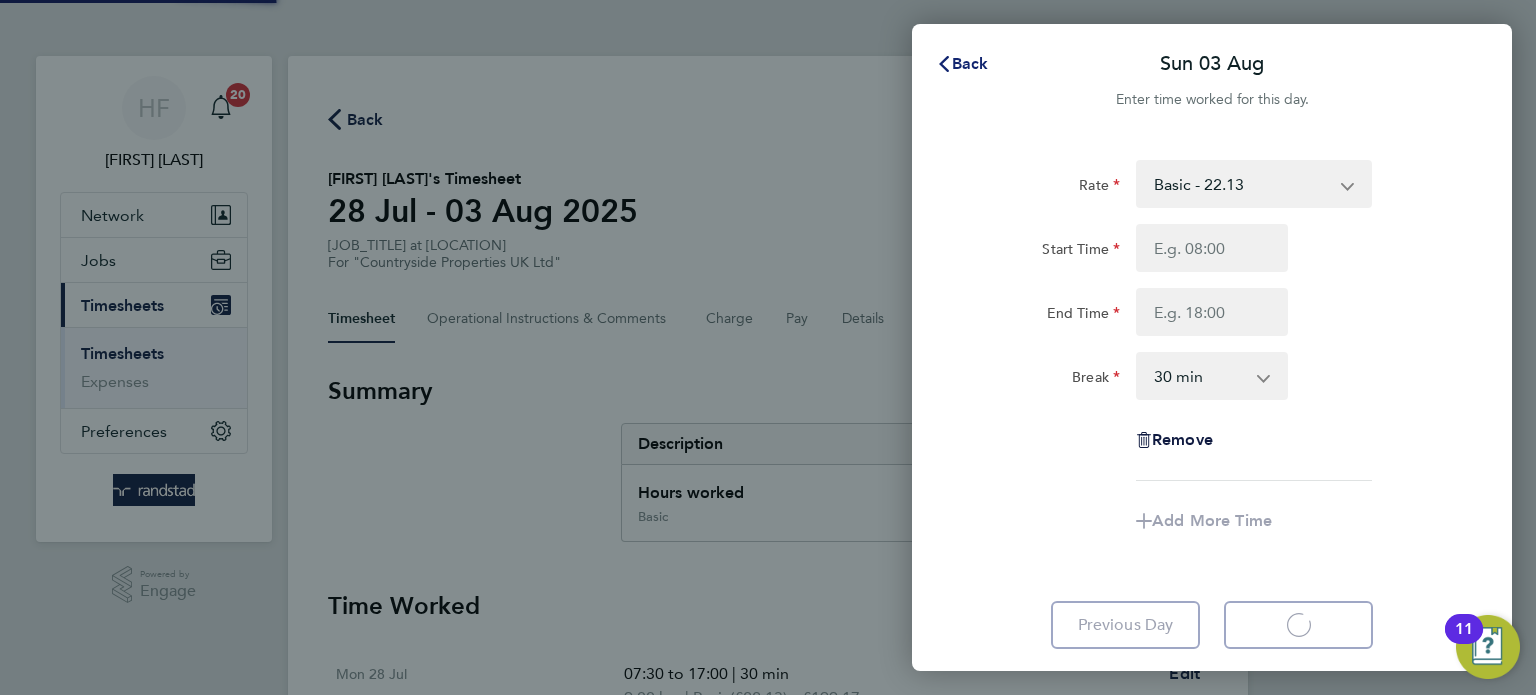 select on "30" 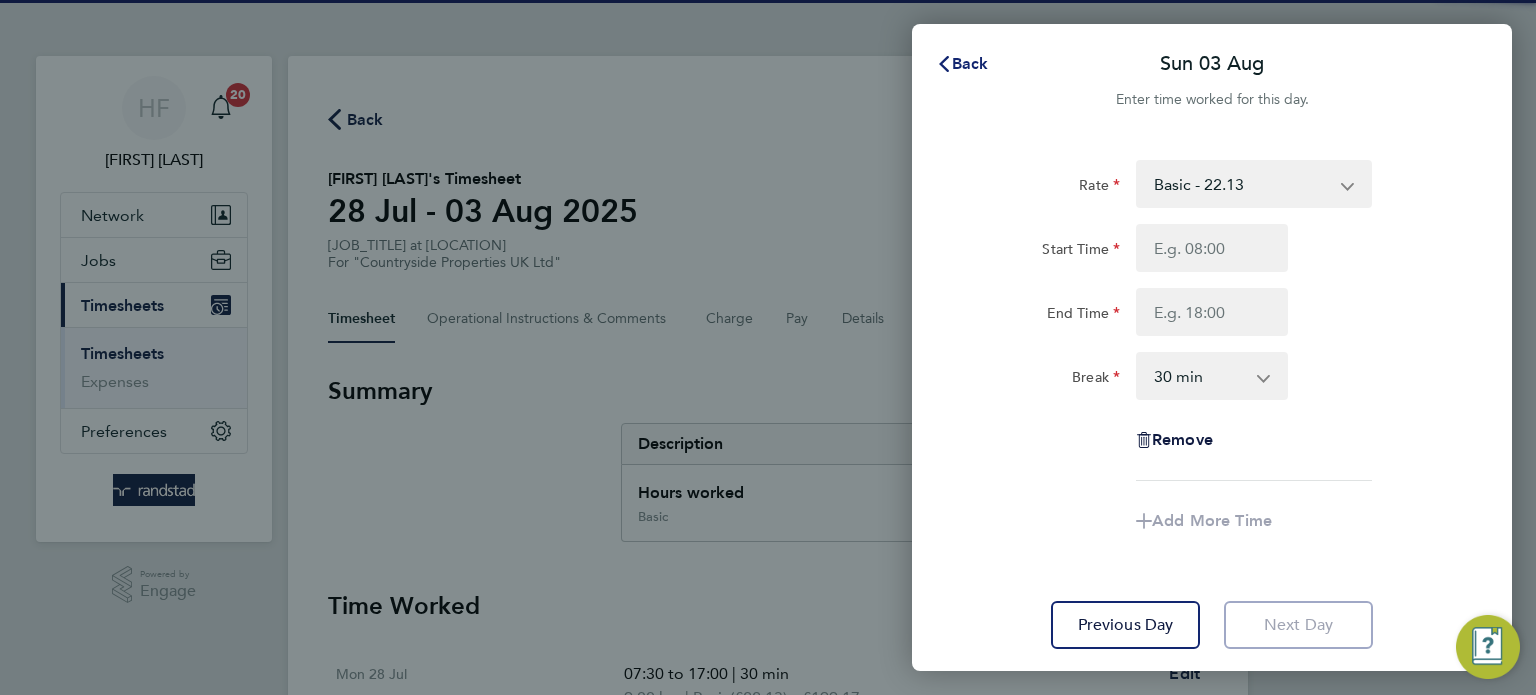click on "Back" 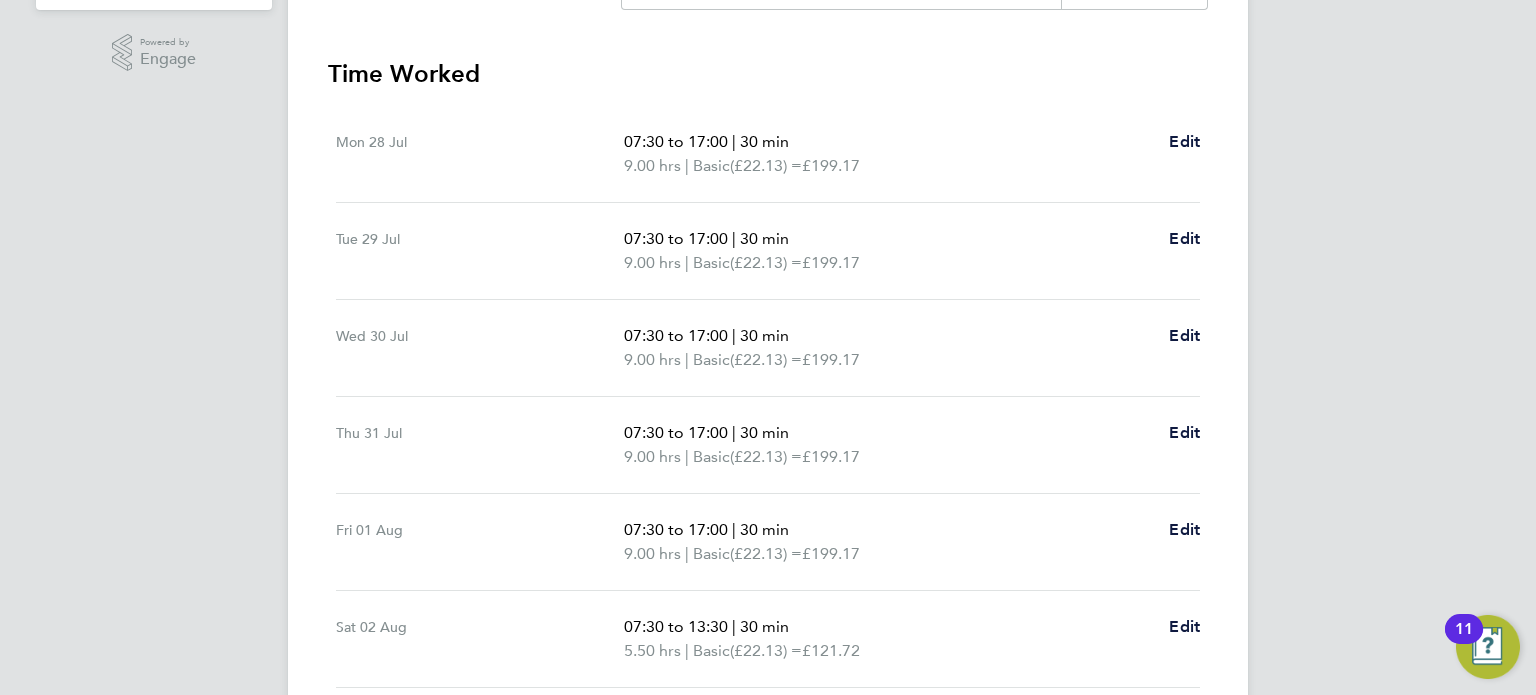 scroll, scrollTop: 770, scrollLeft: 0, axis: vertical 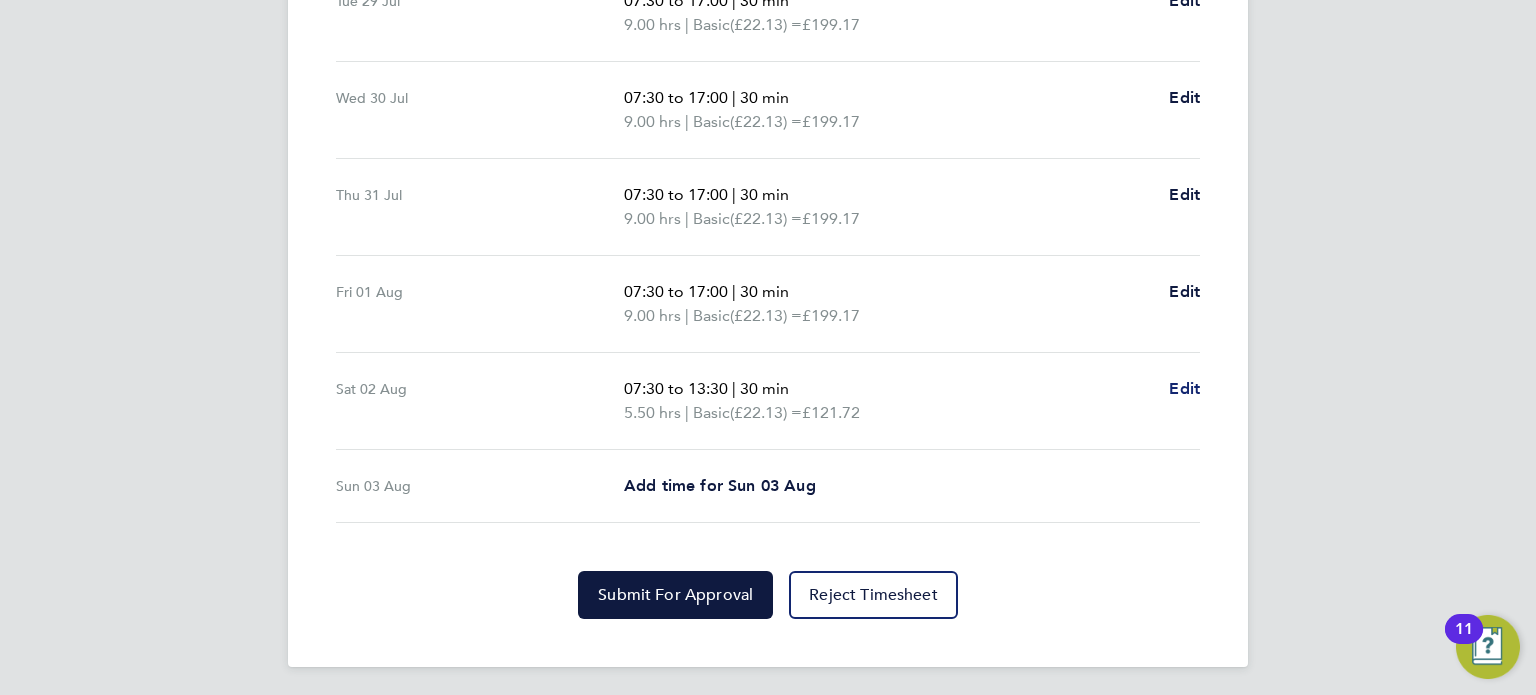 click on "Edit" at bounding box center (1184, 388) 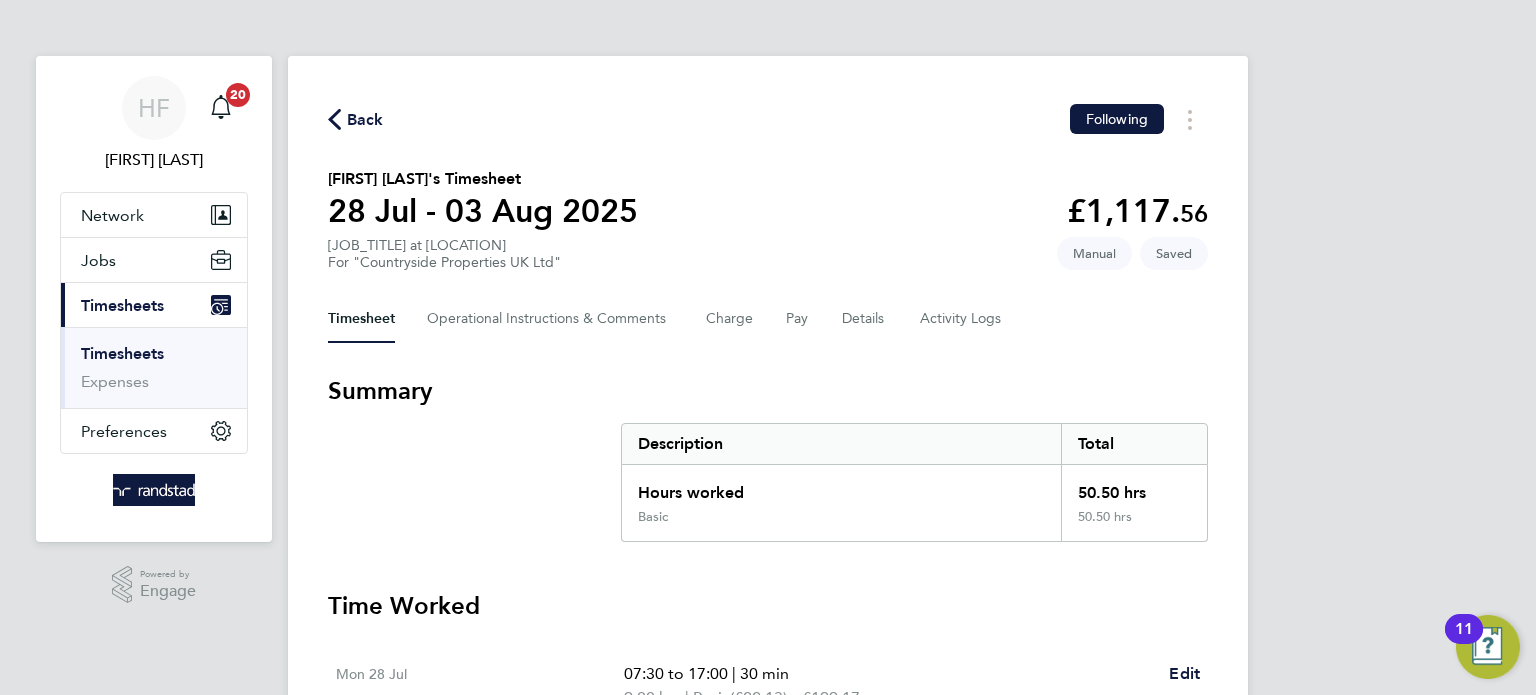 select on "30" 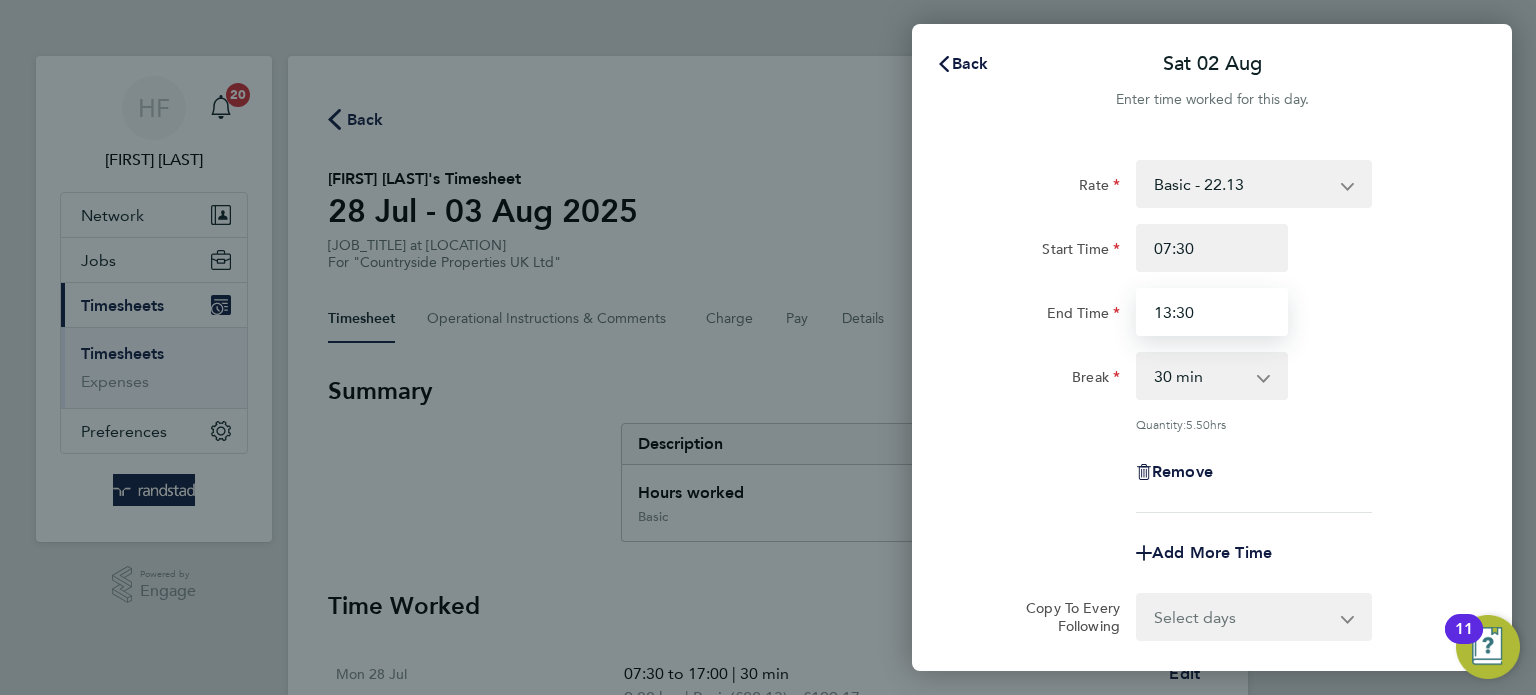 drag, startPoint x: 1208, startPoint y: 327, endPoint x: 1059, endPoint y: 333, distance: 149.12076 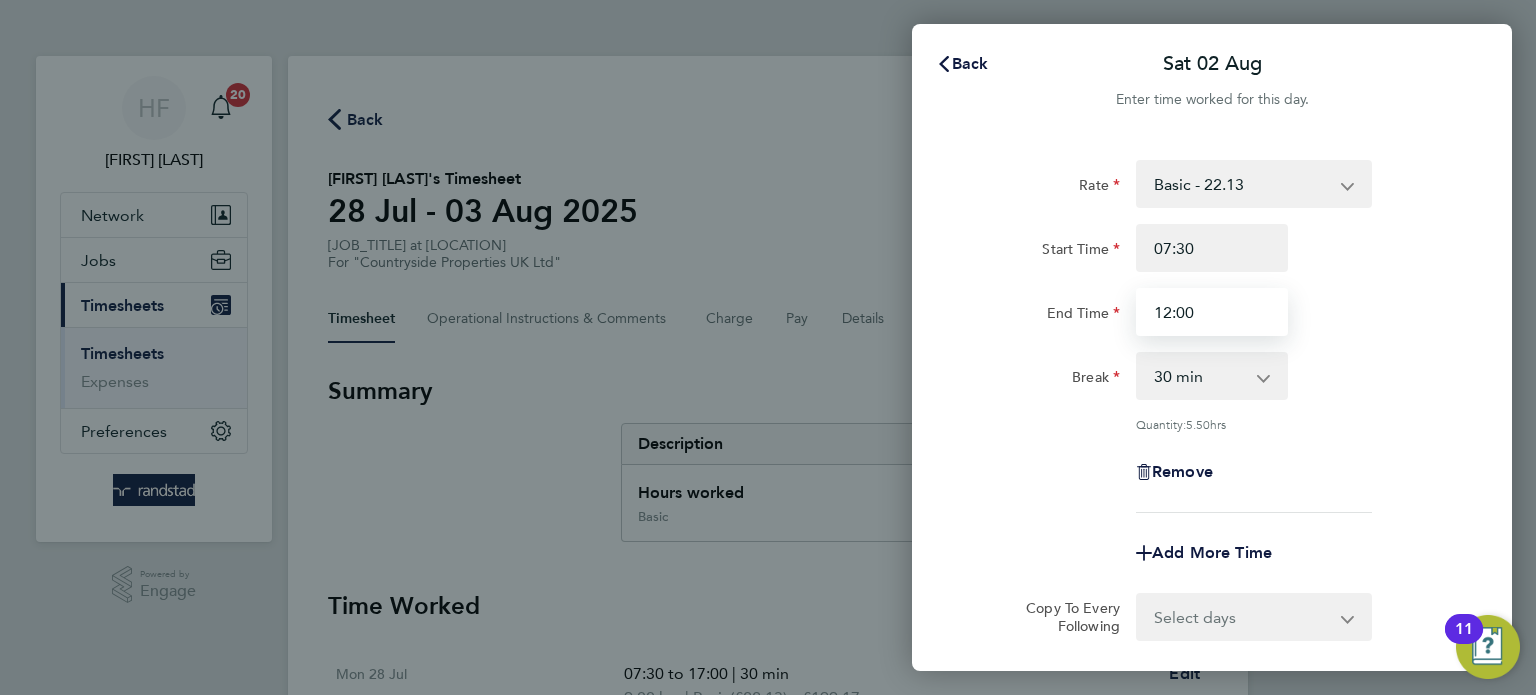 type on "12:00" 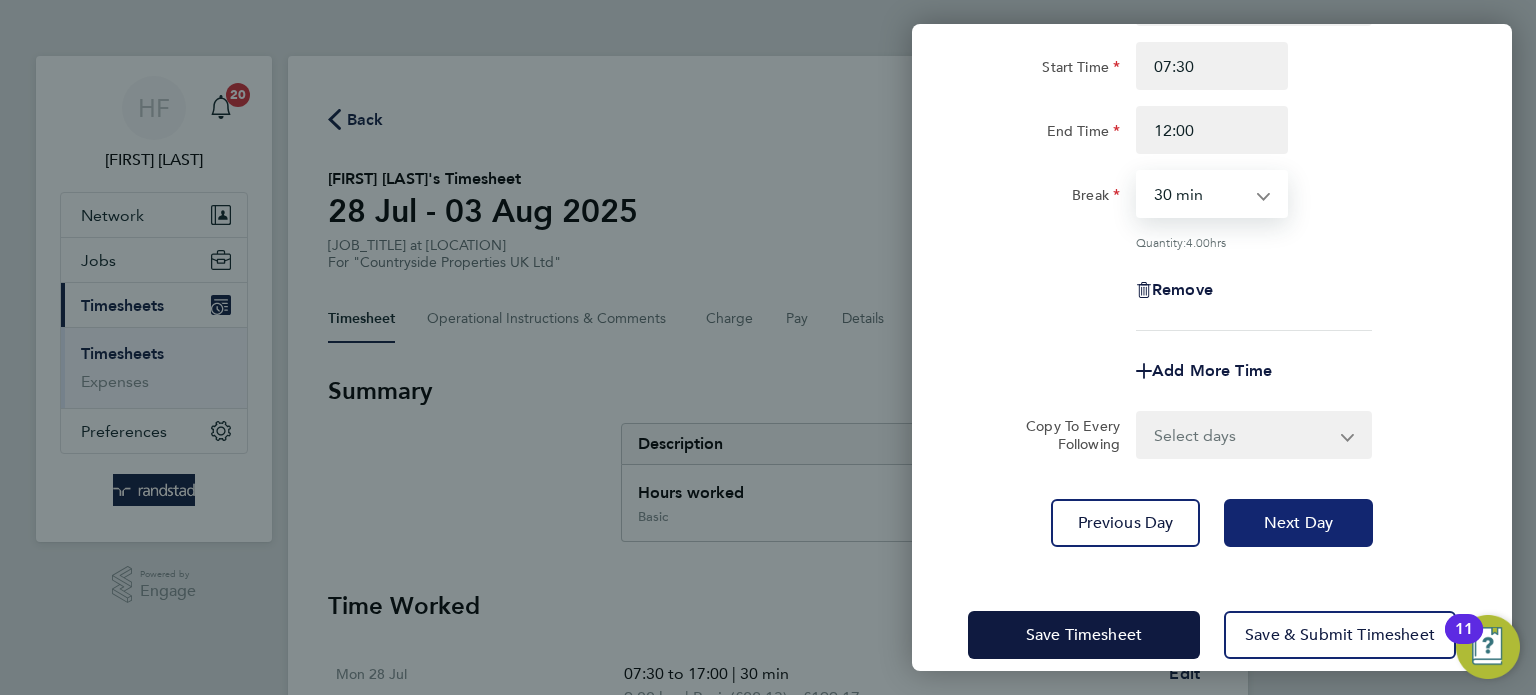 click on "Next Day" 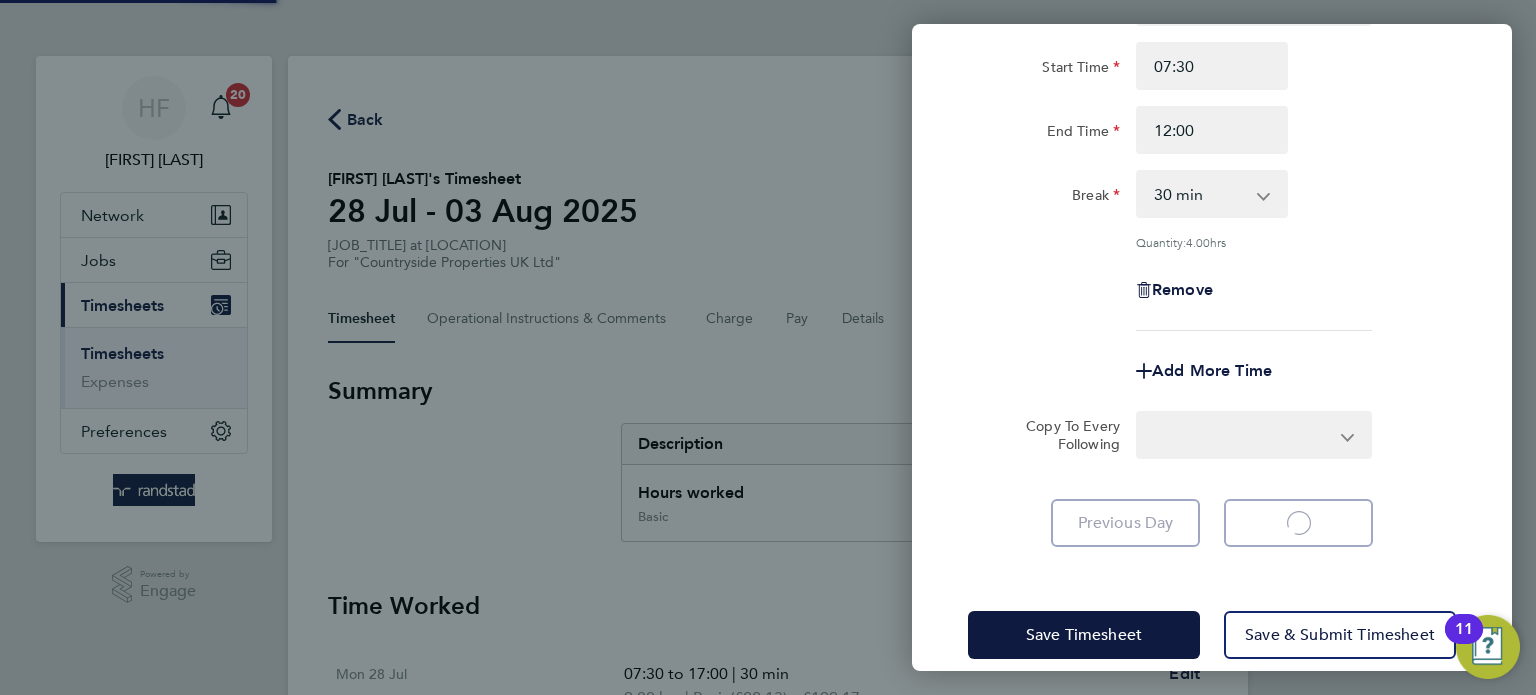 scroll, scrollTop: 1, scrollLeft: 0, axis: vertical 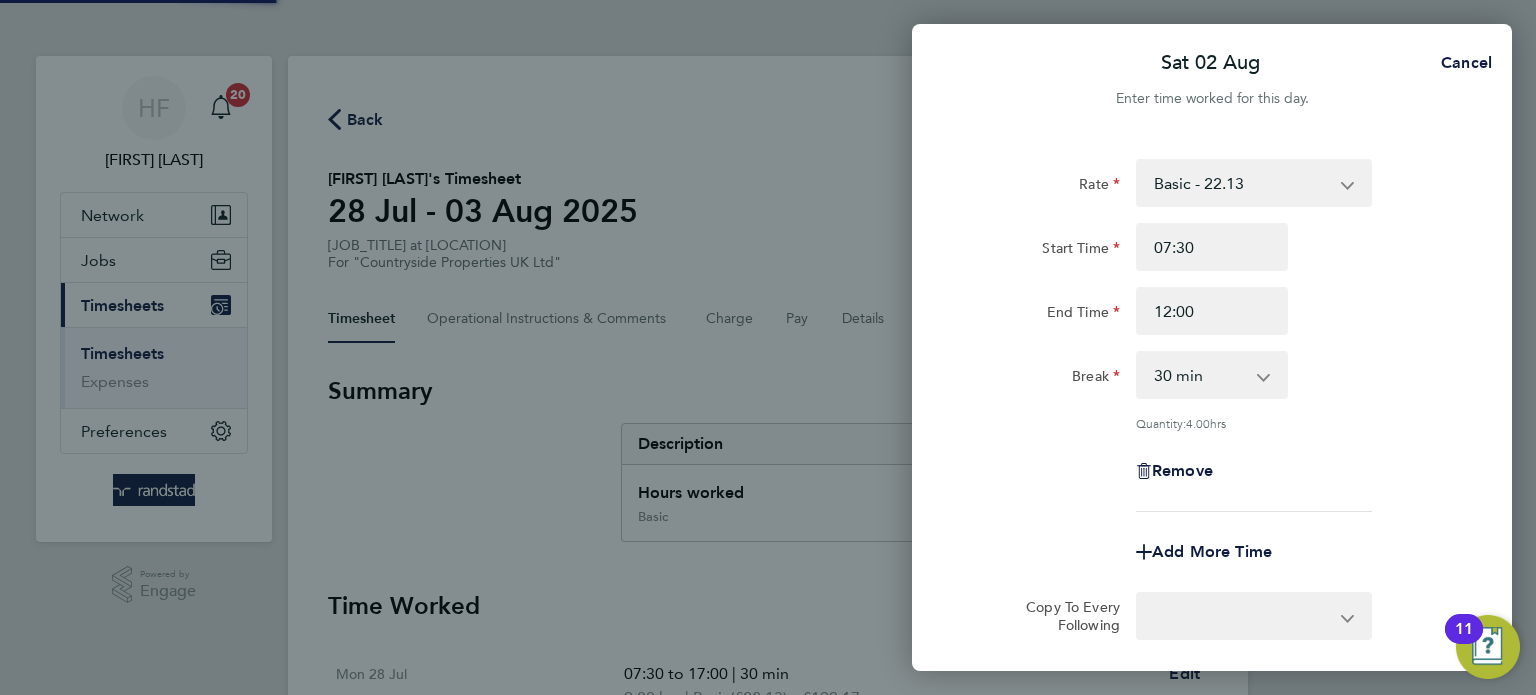 select on "30" 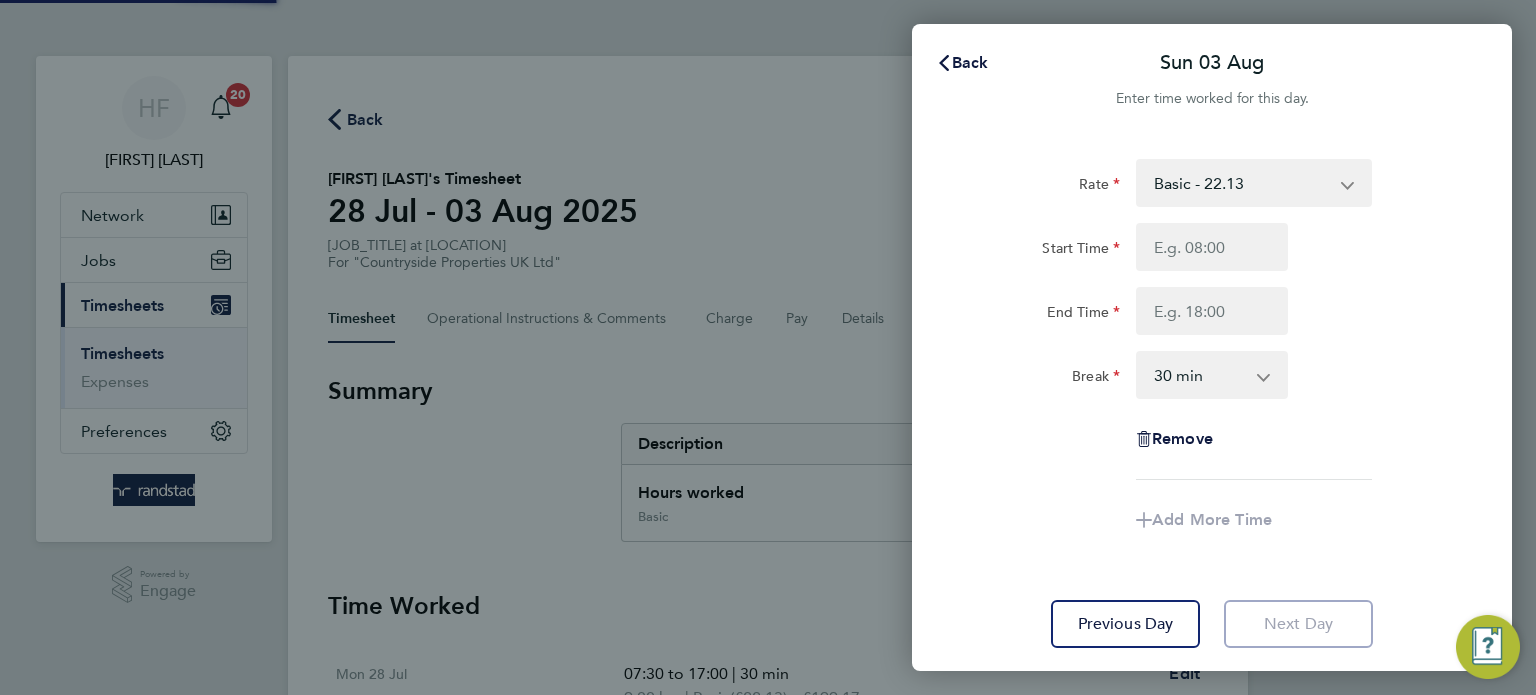scroll, scrollTop: 0, scrollLeft: 0, axis: both 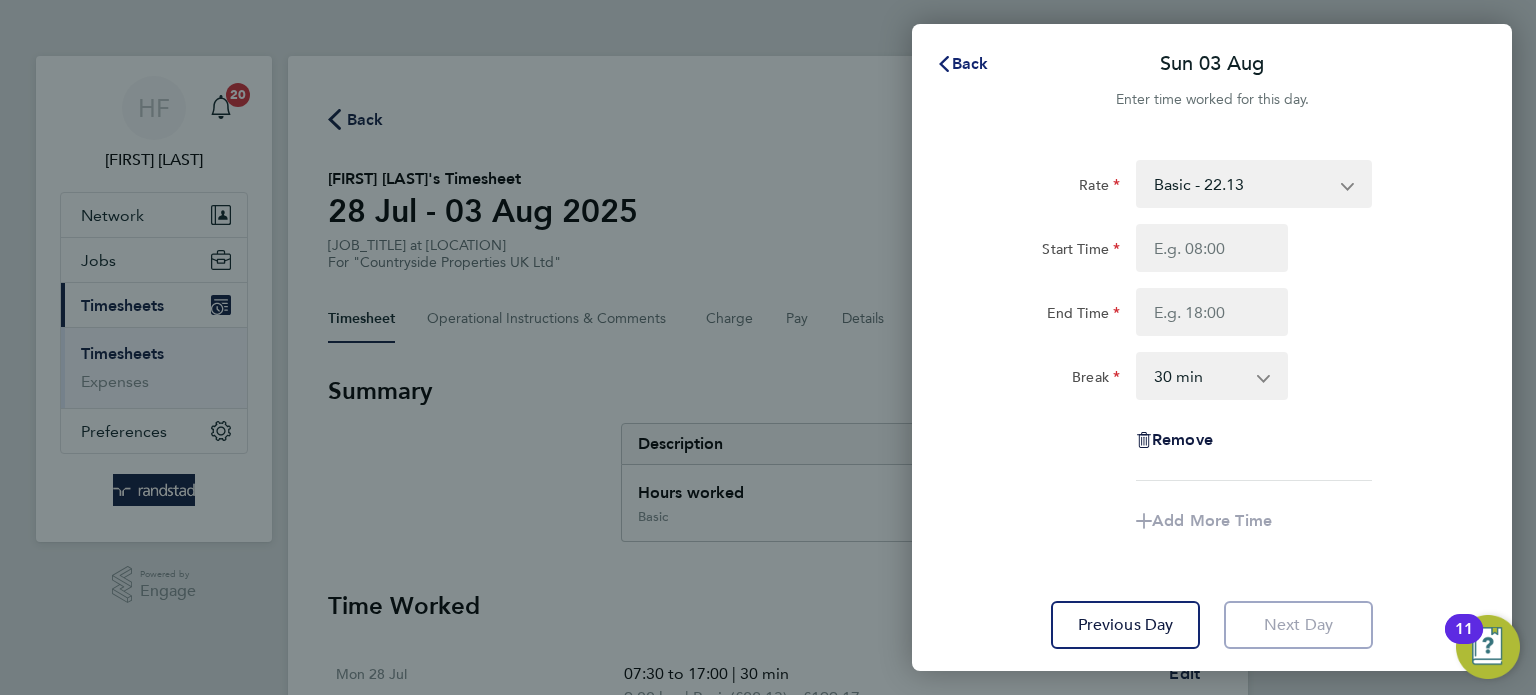 drag, startPoint x: 948, startPoint y: 60, endPoint x: 681, endPoint y: 220, distance: 311.27 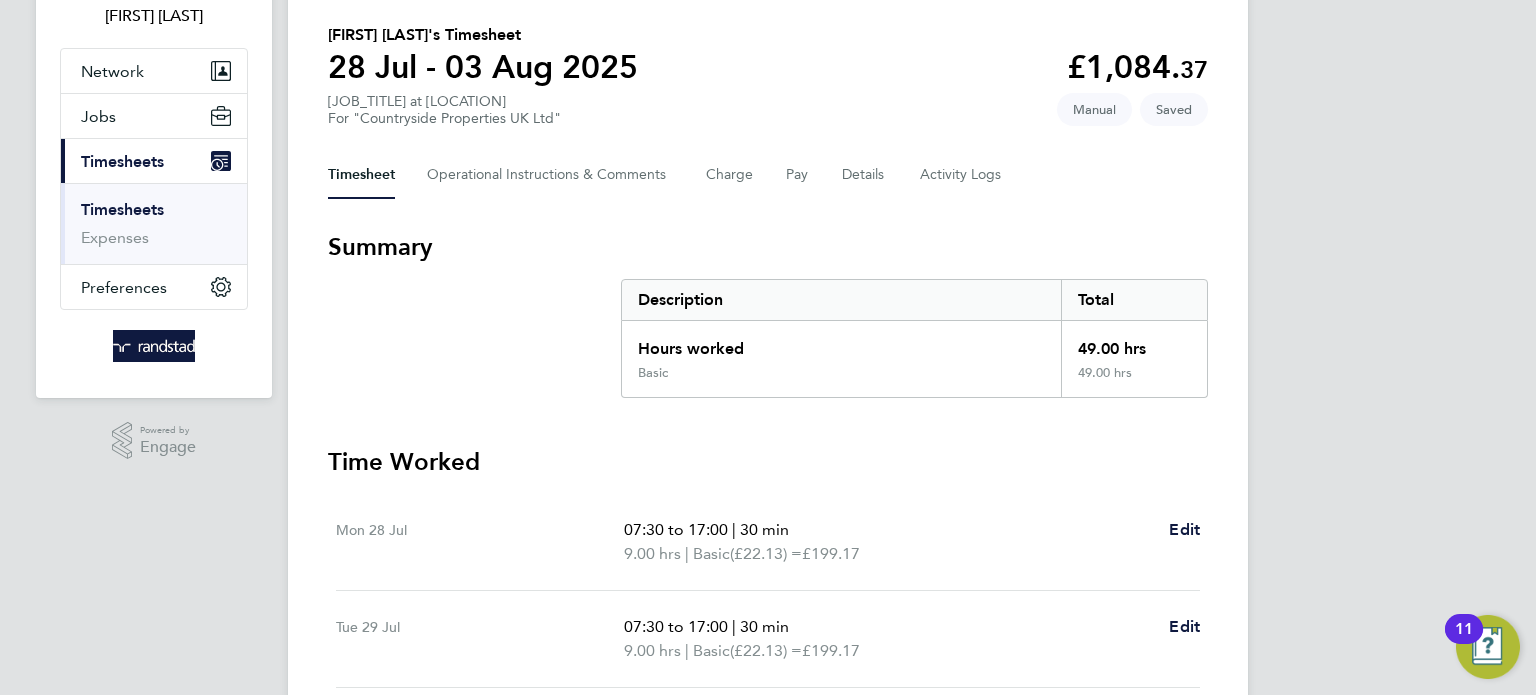 scroll, scrollTop: 126, scrollLeft: 0, axis: vertical 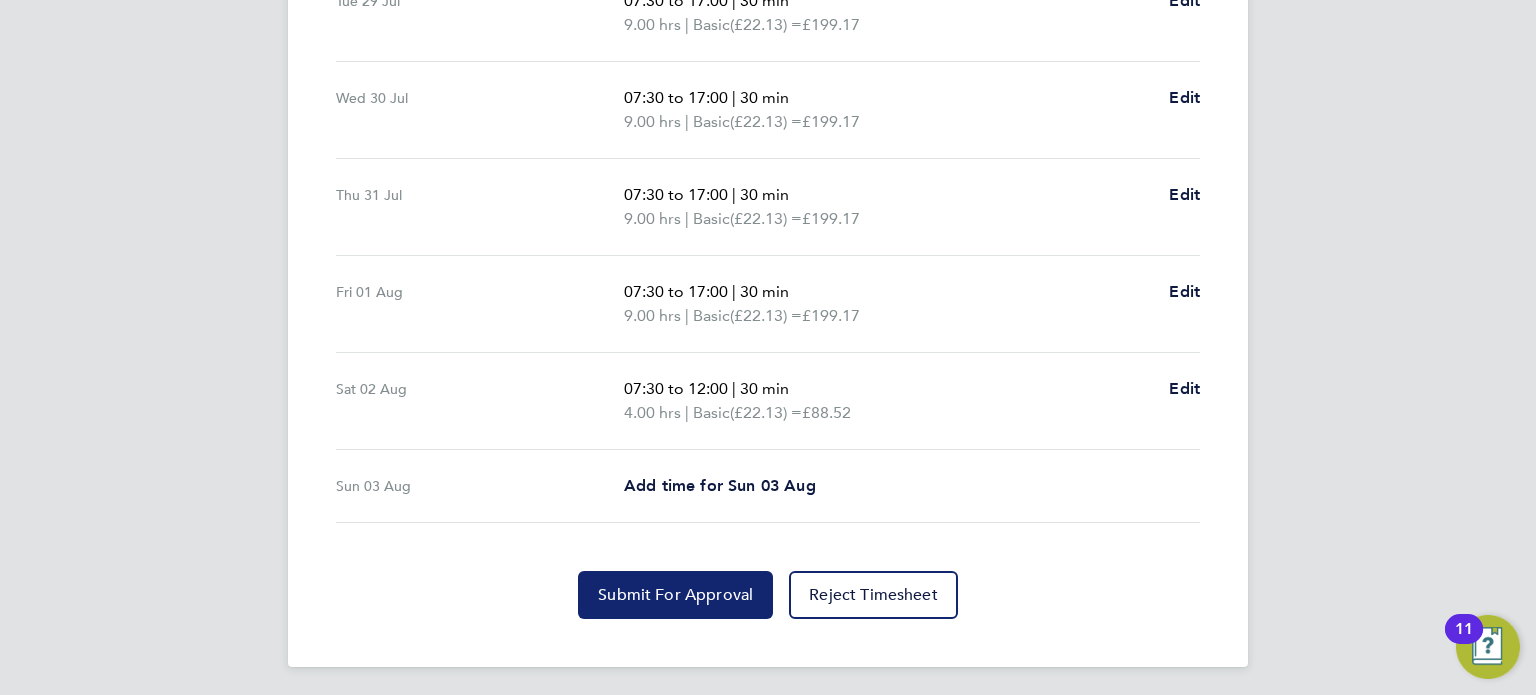 click on "Submit For Approval" 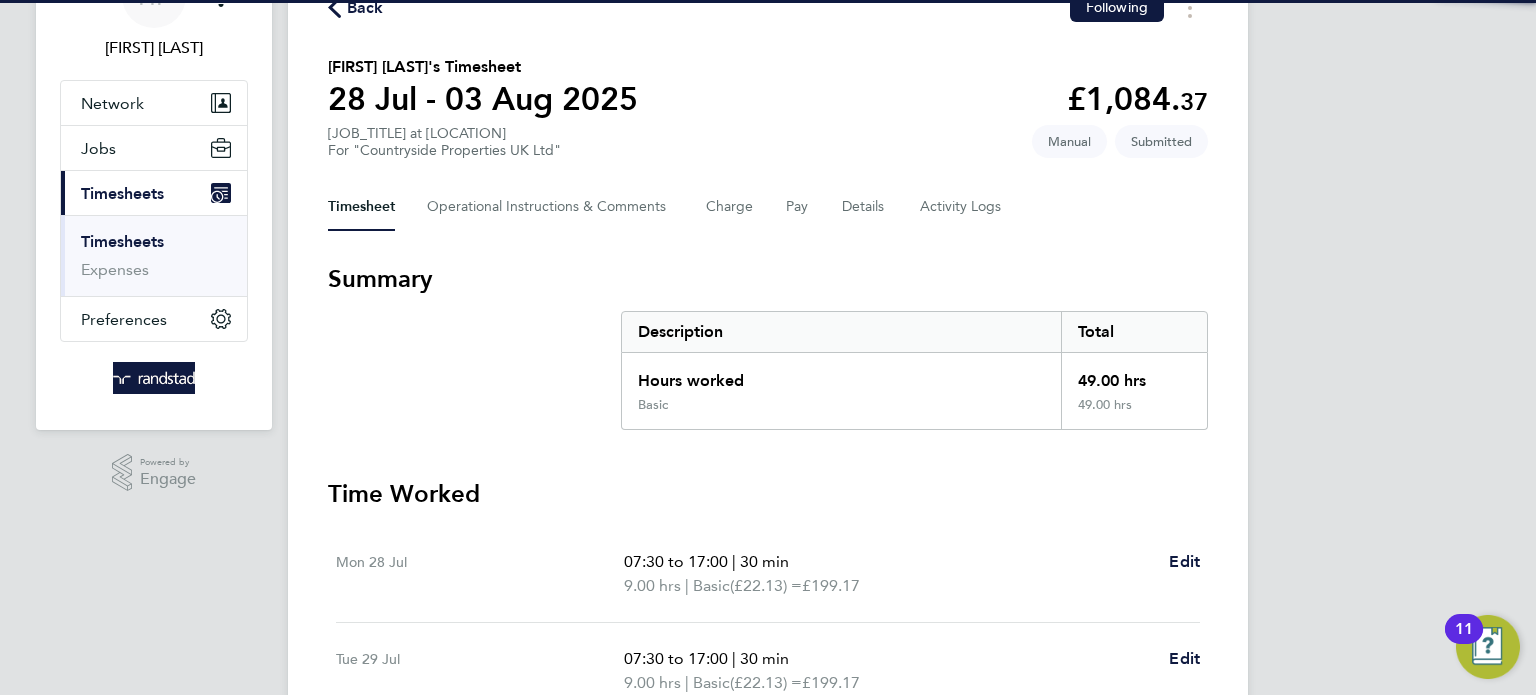 scroll, scrollTop: 76, scrollLeft: 0, axis: vertical 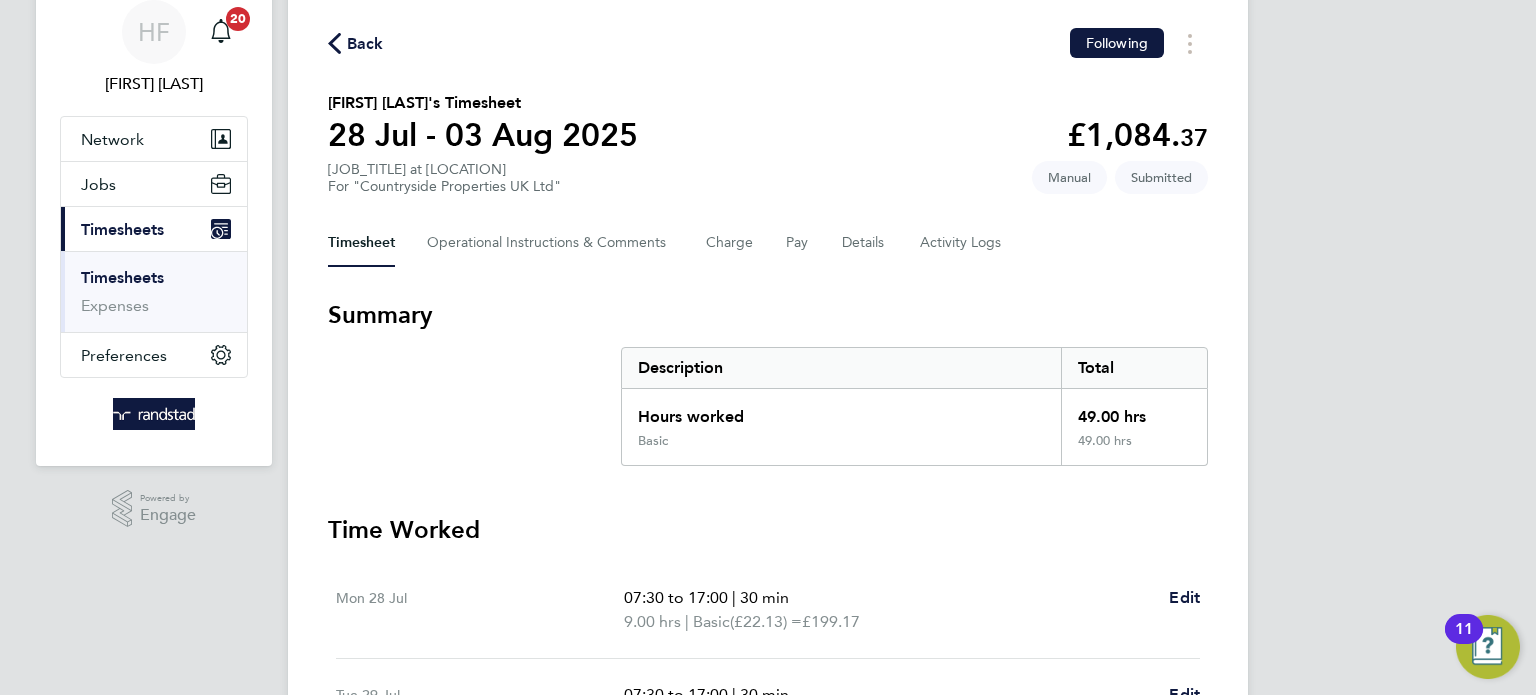 click on "Timesheets" at bounding box center [122, 277] 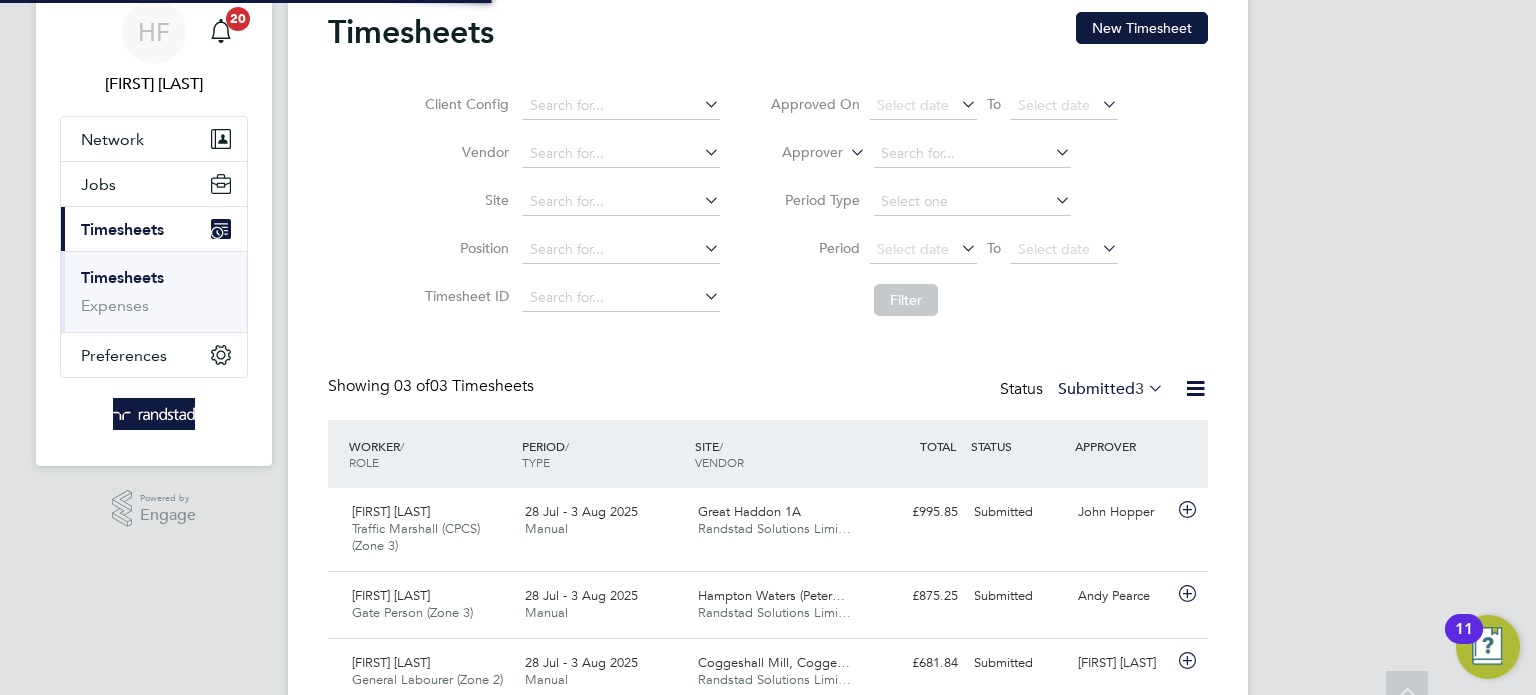 scroll, scrollTop: 0, scrollLeft: 0, axis: both 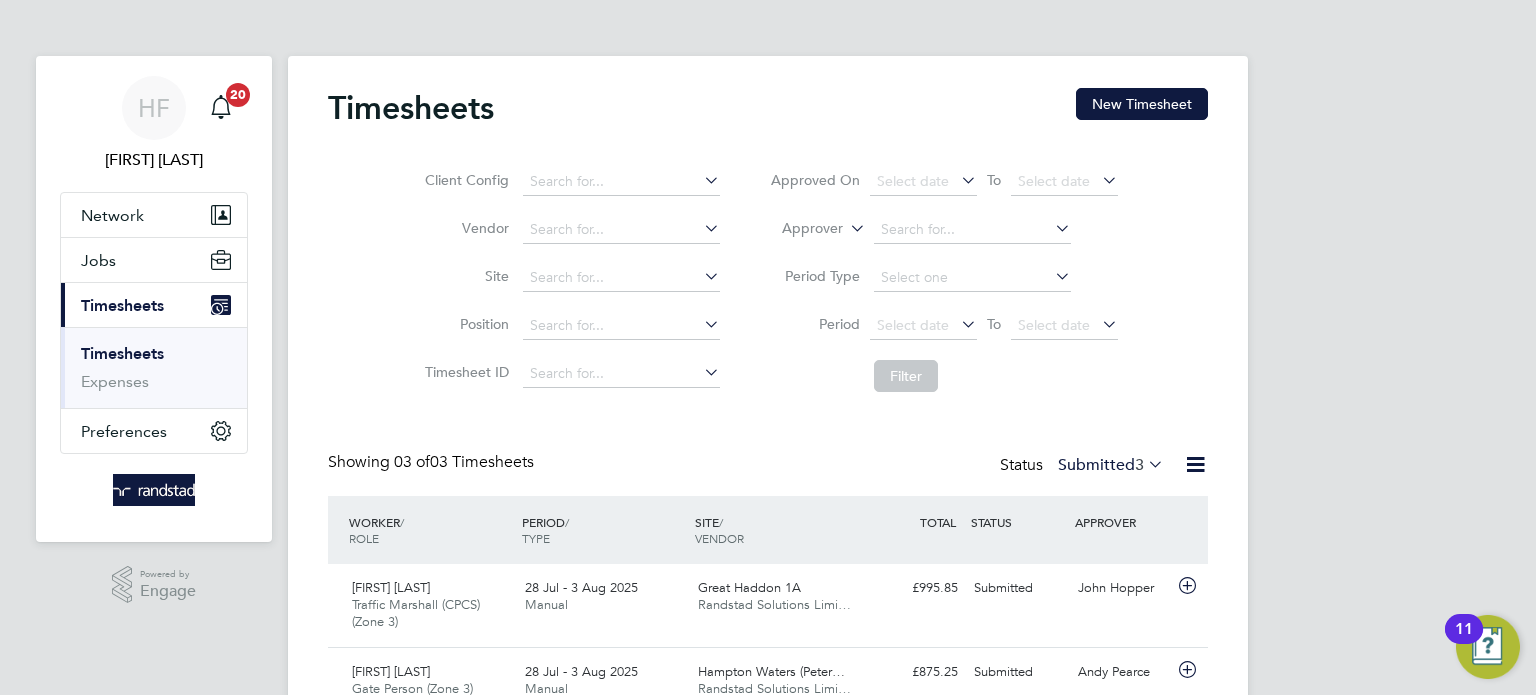 click on "Timesheets New Timesheet" 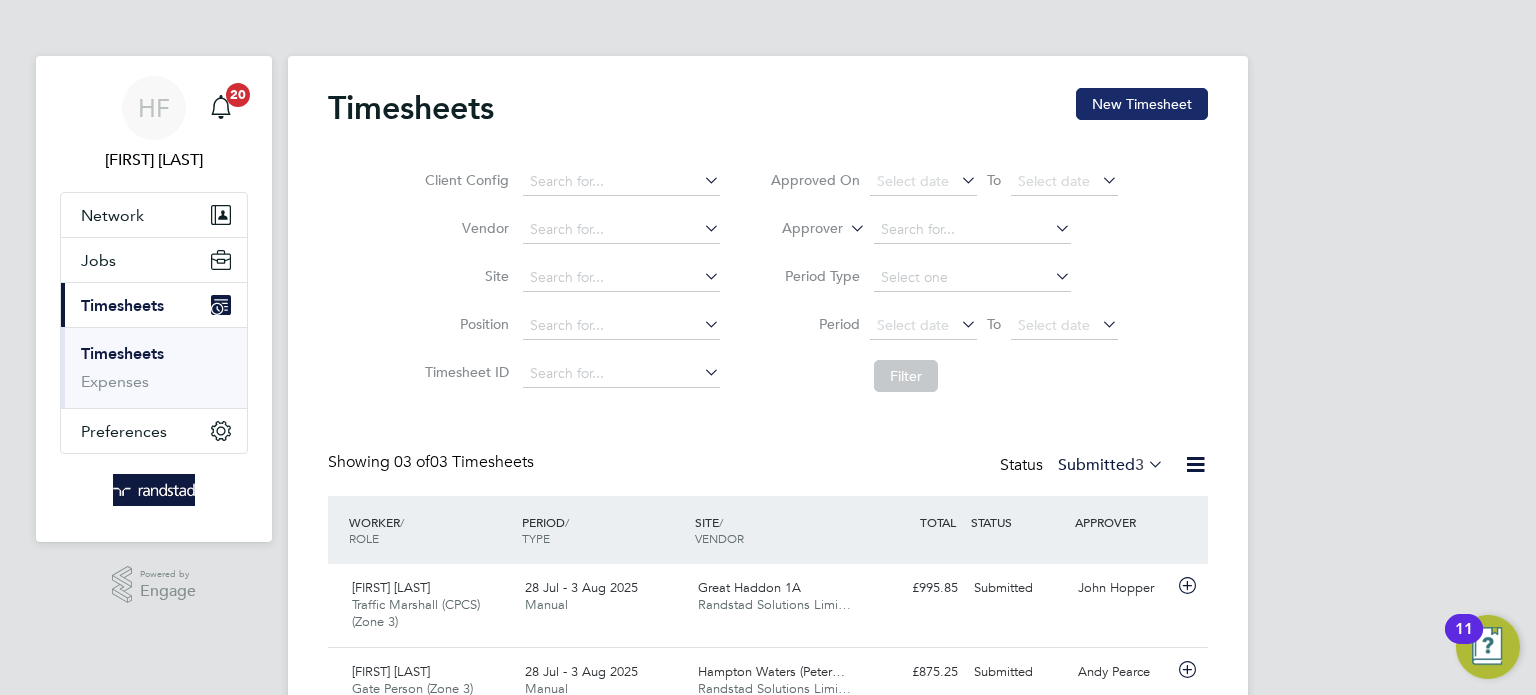 click on "New Timesheet" 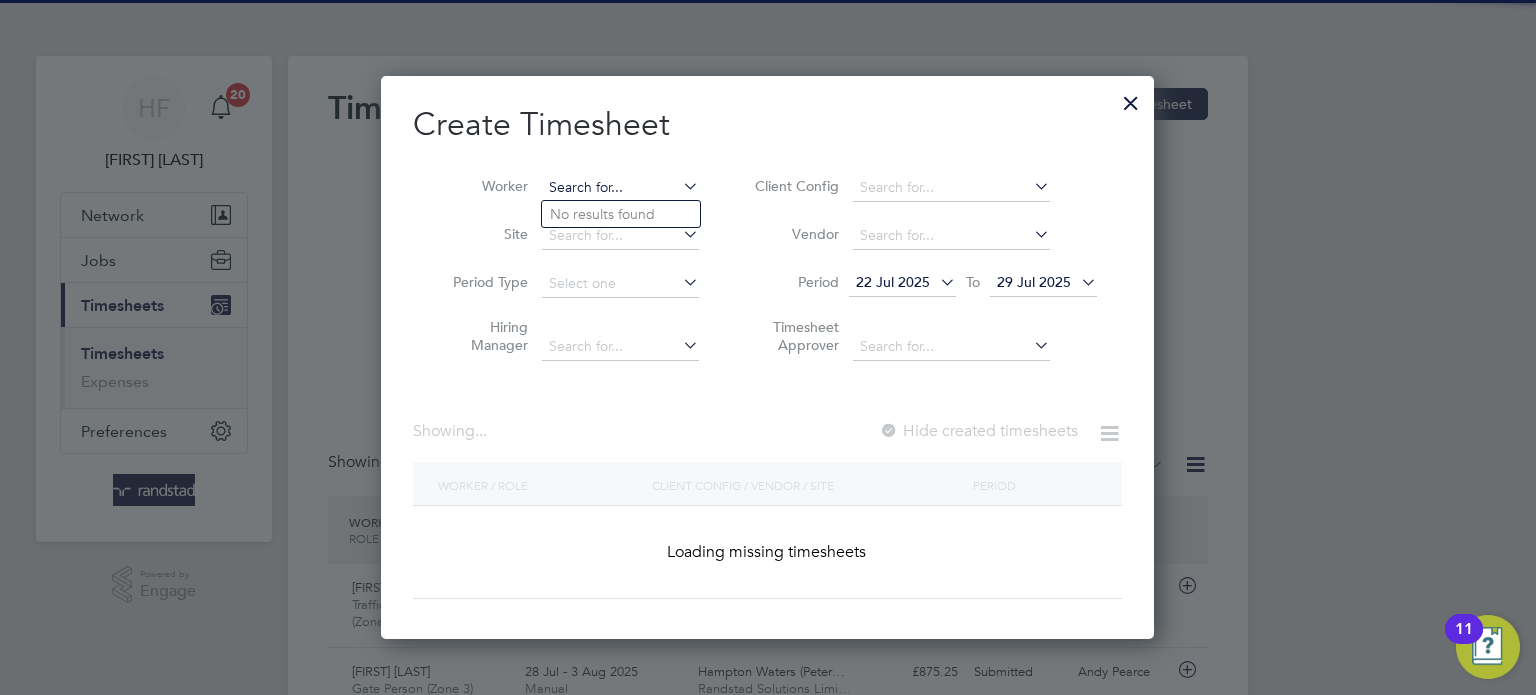 click at bounding box center (620, 188) 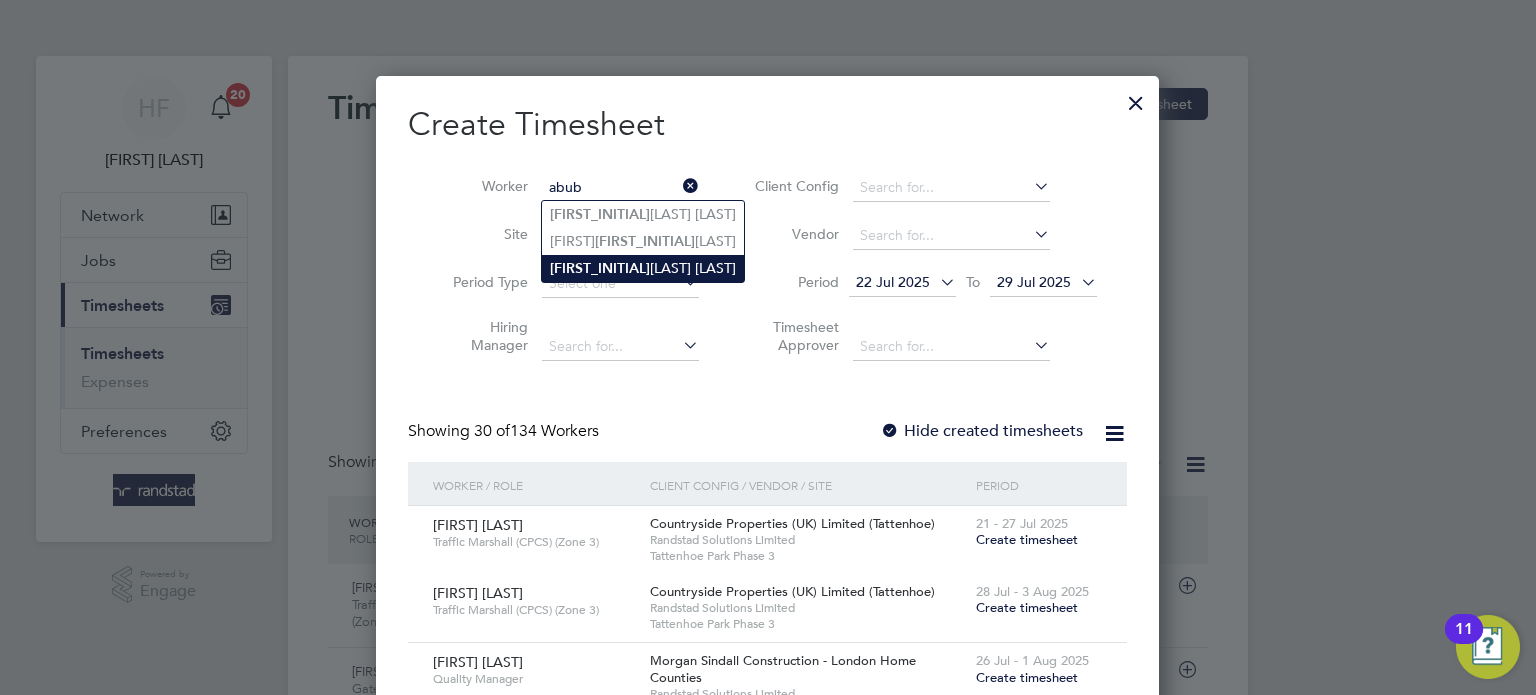click on "[FIRST] [LAST] [LAST]" 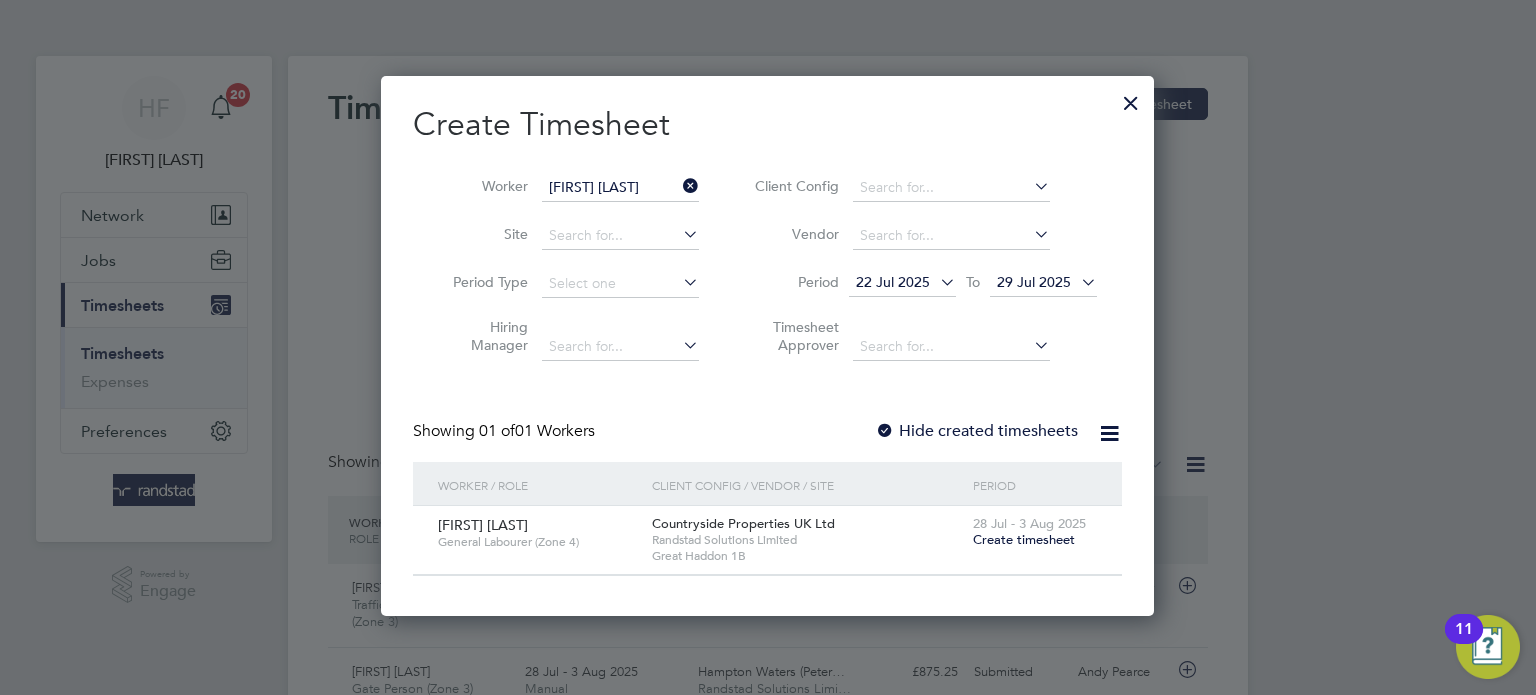 drag, startPoint x: 1058, startPoint y: 539, endPoint x: 1025, endPoint y: 483, distance: 65 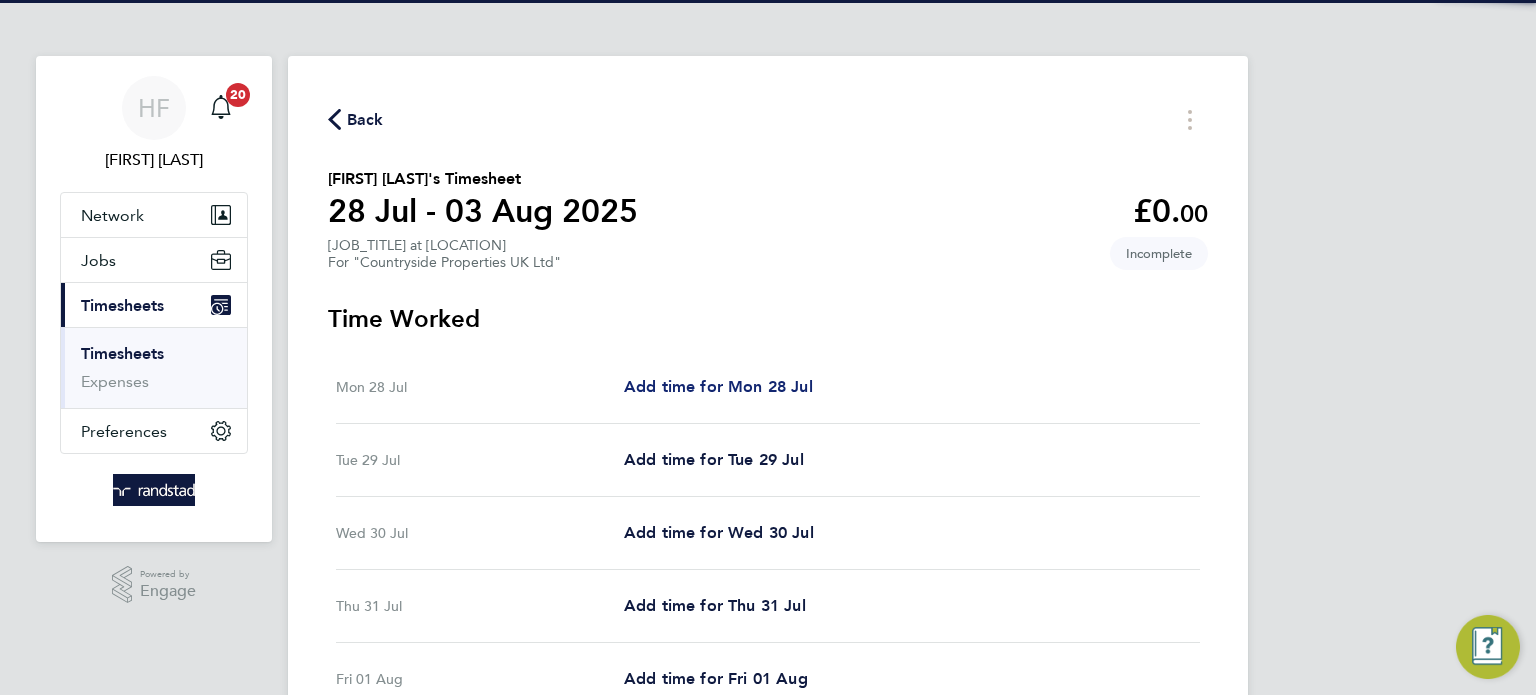 click on "Add time for Mon 28 Jul" at bounding box center (718, 386) 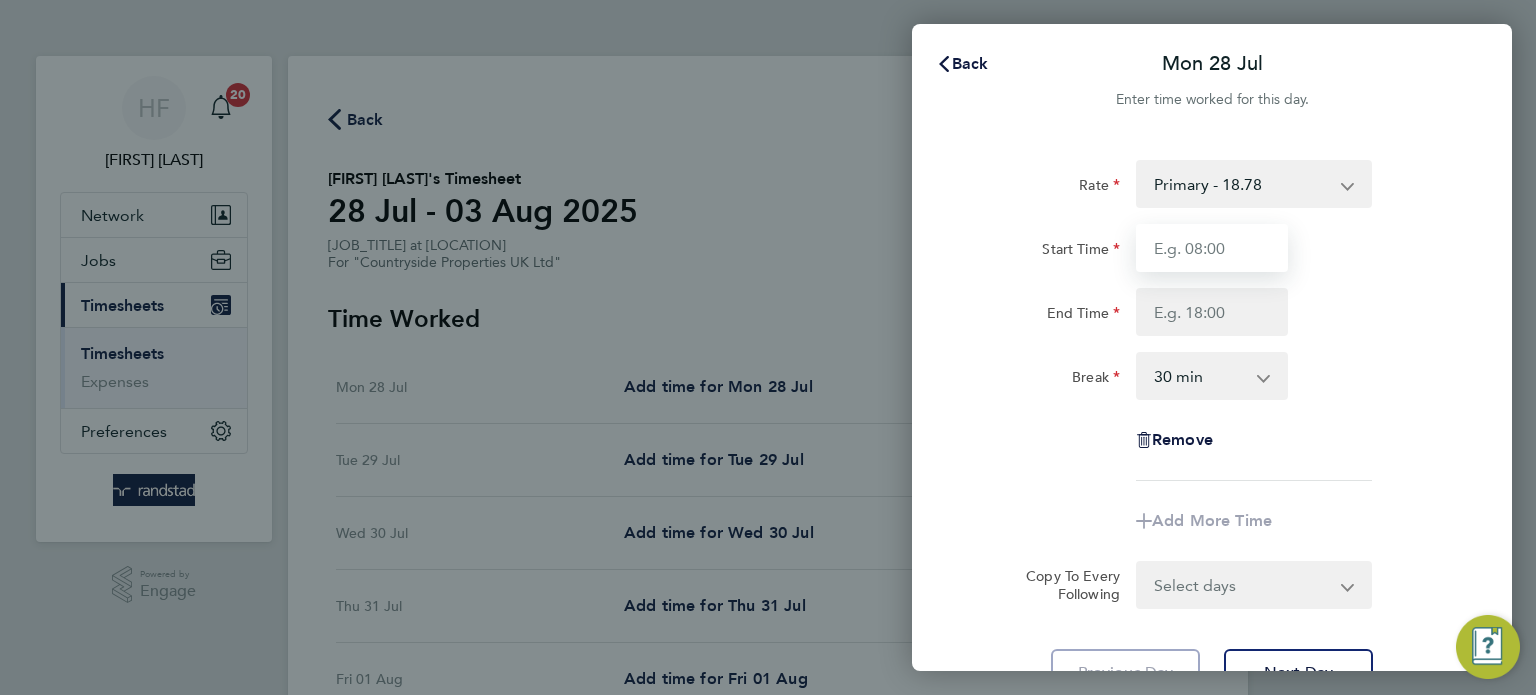click on "Start Time" at bounding box center [1212, 248] 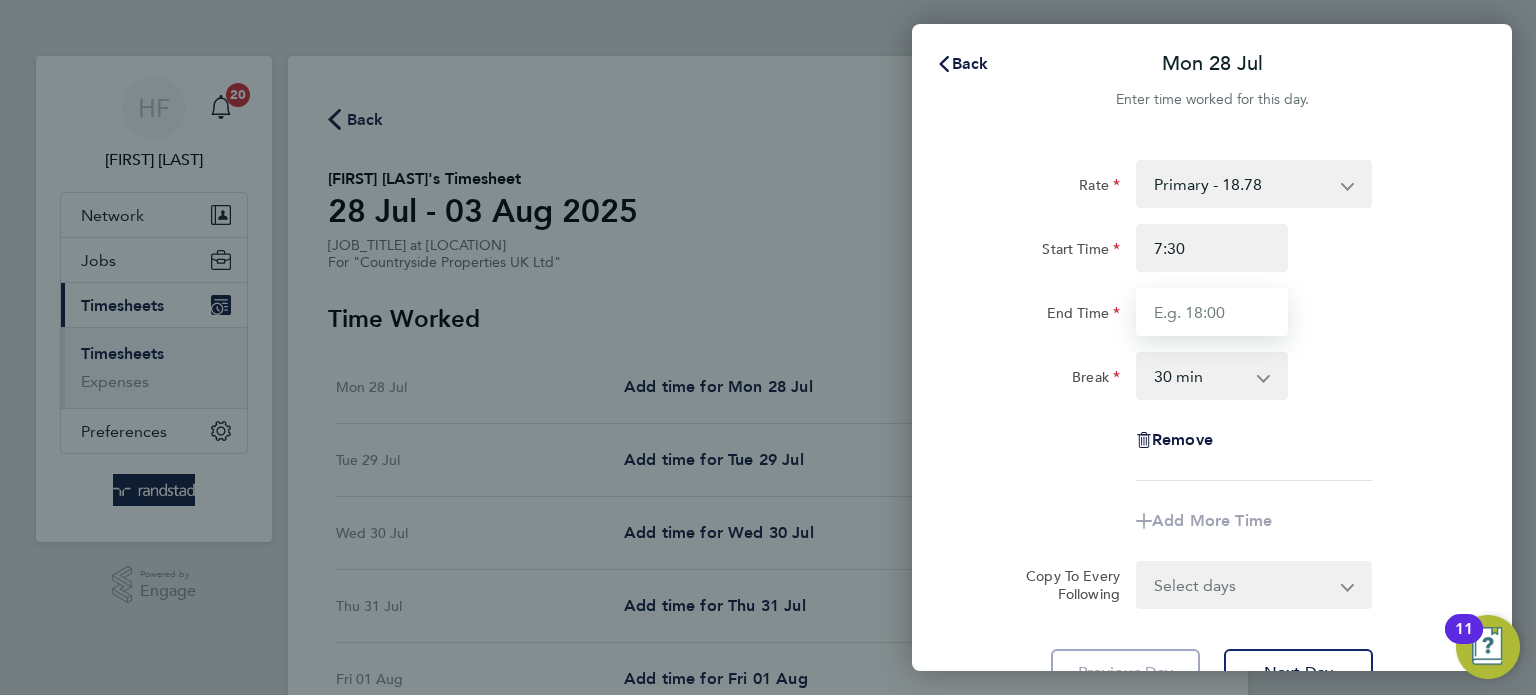 type on "07:30" 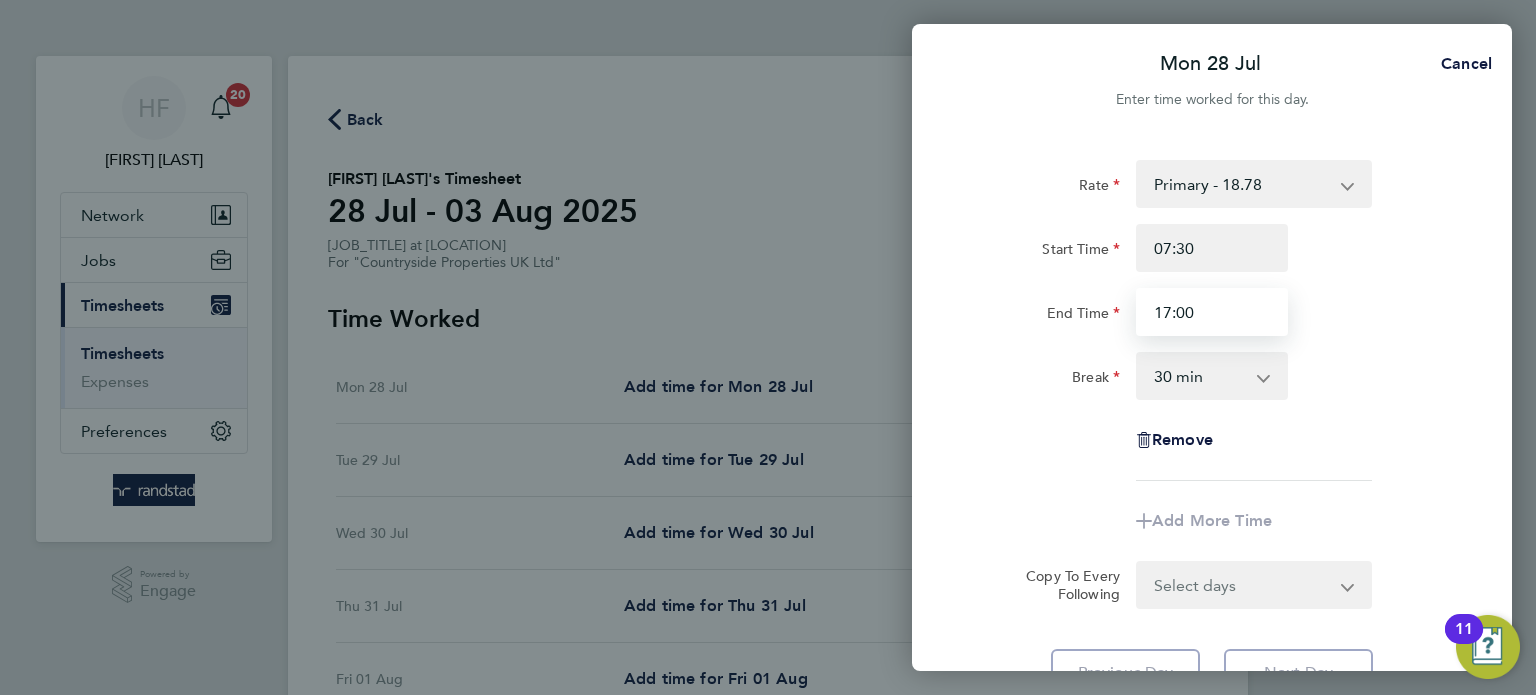 type on "17:00" 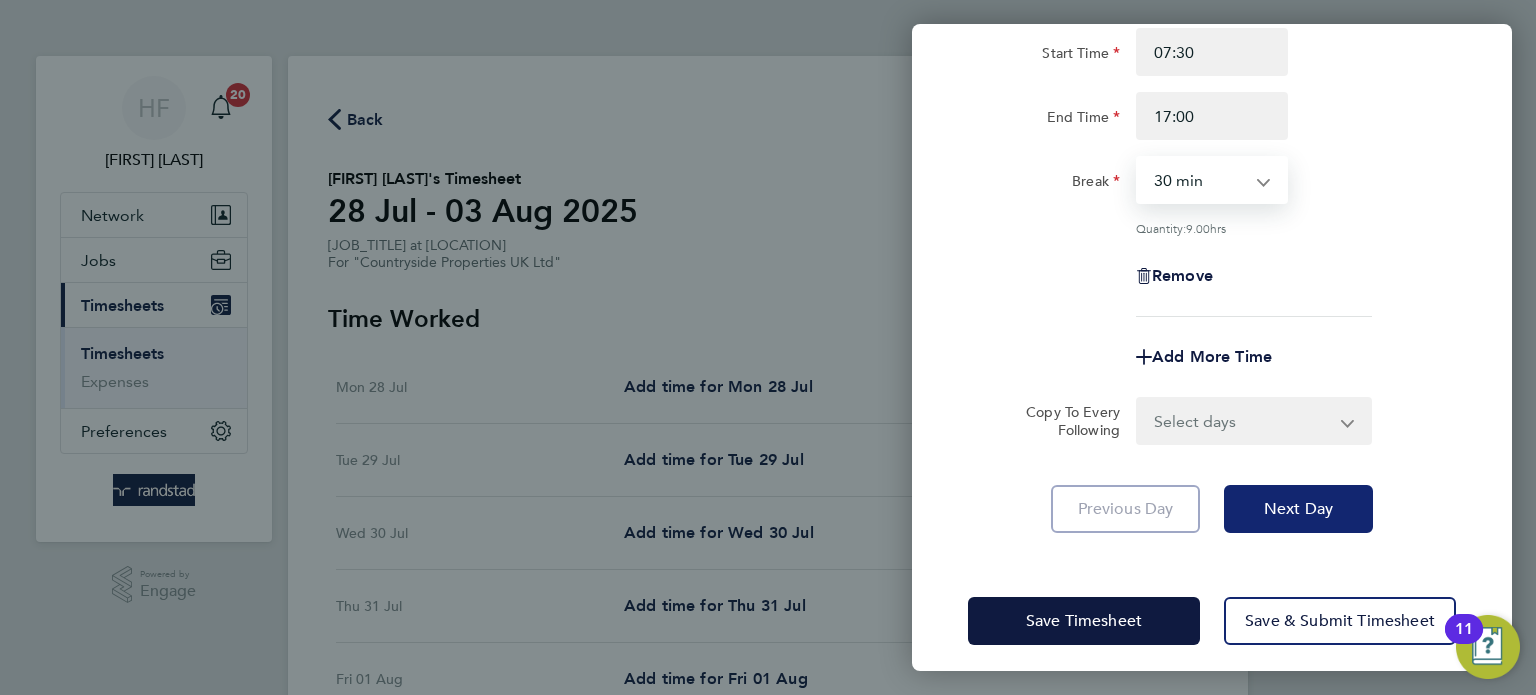 click on "Next Day" 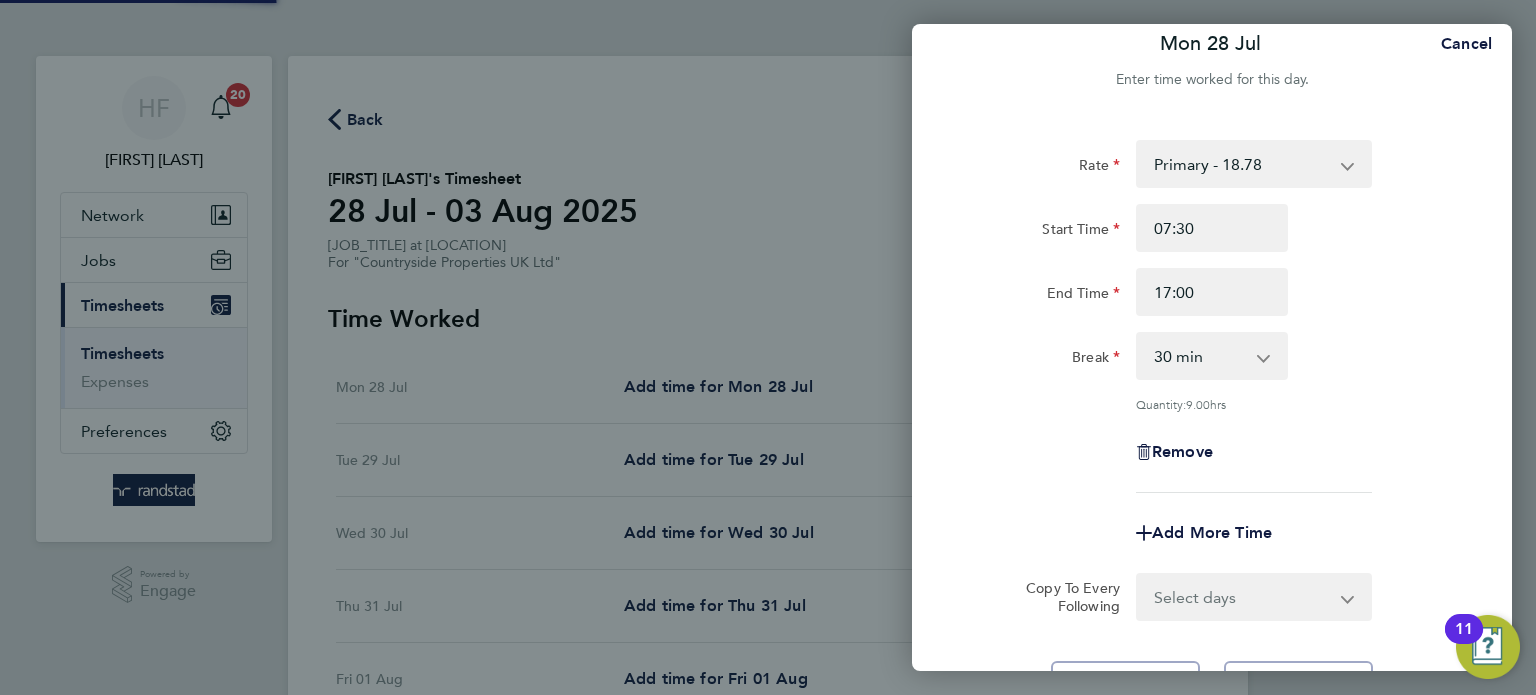 scroll, scrollTop: 15, scrollLeft: 0, axis: vertical 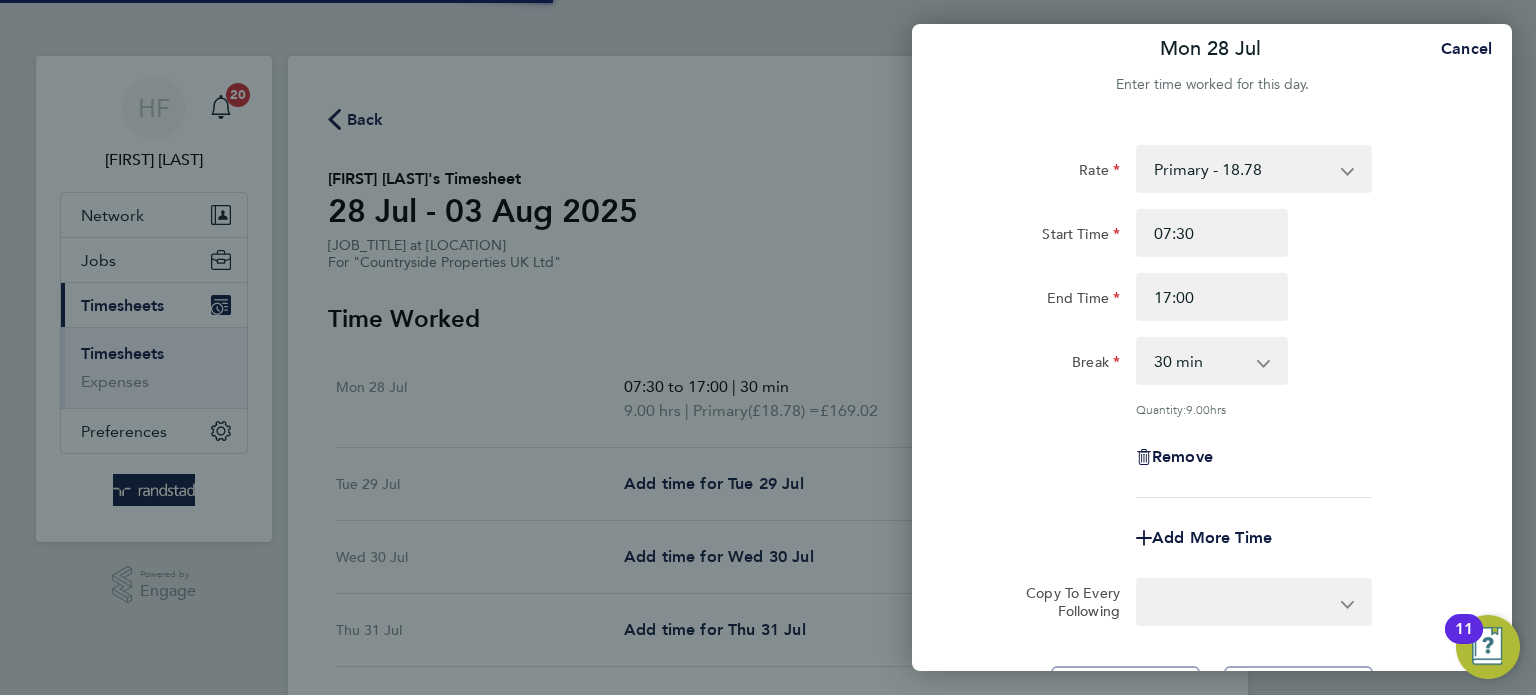 select on "30" 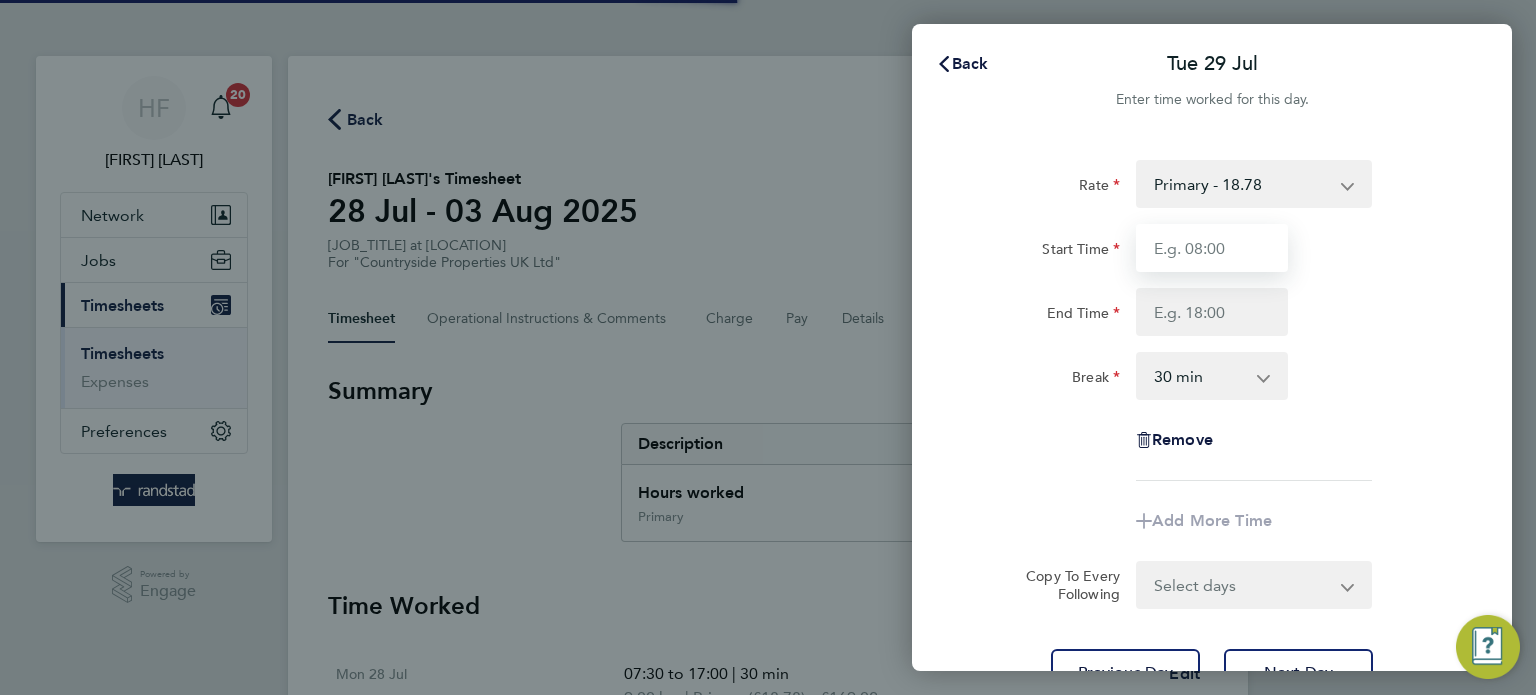 click on "Start Time" at bounding box center (1212, 248) 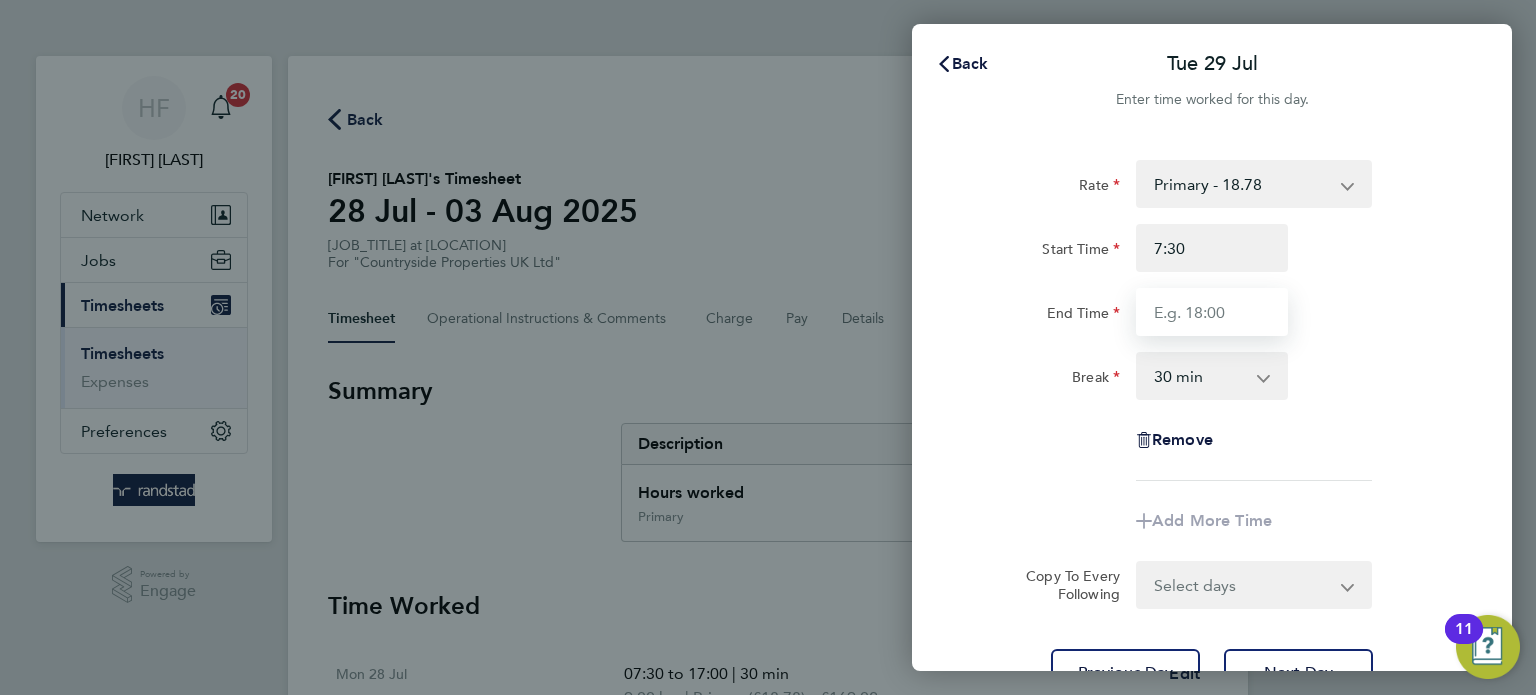type on "07:30" 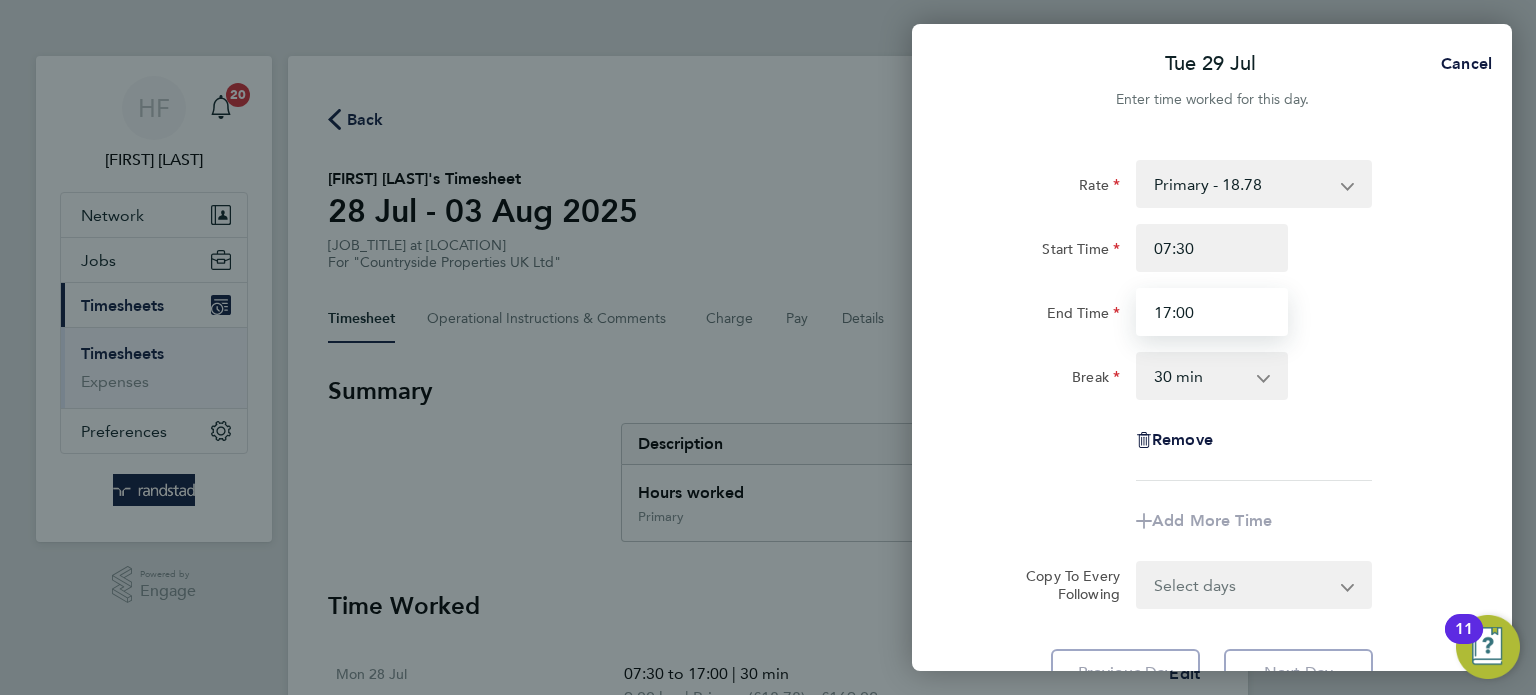 type on "17:00" 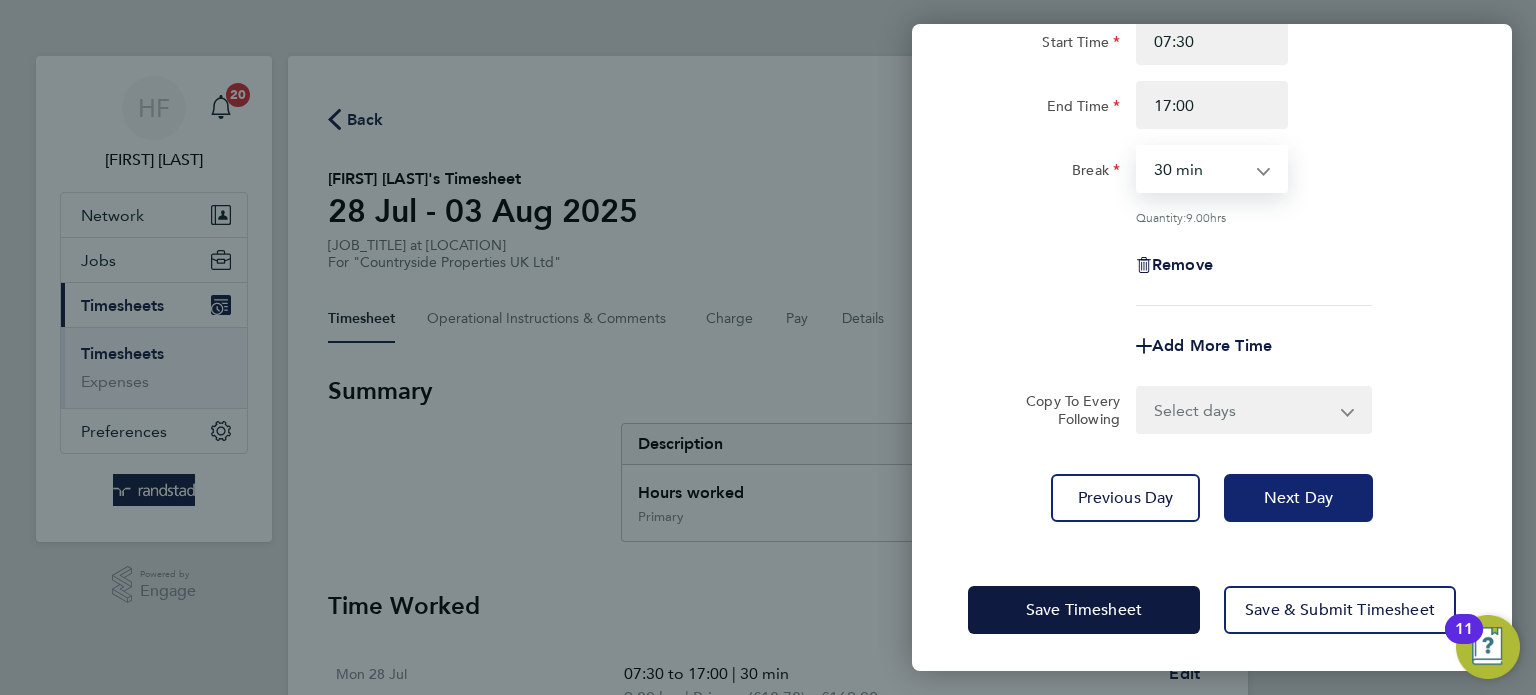 click on "Next Day" 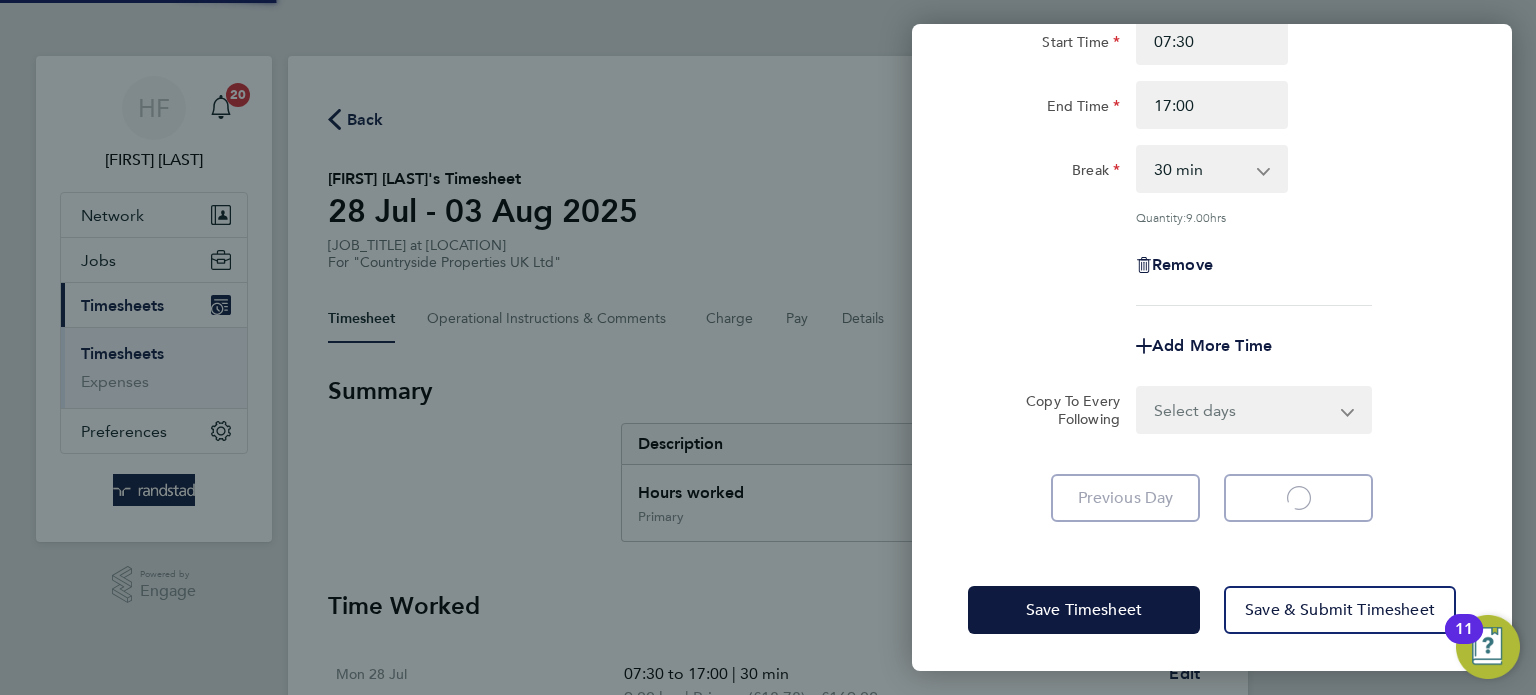 scroll, scrollTop: 168, scrollLeft: 0, axis: vertical 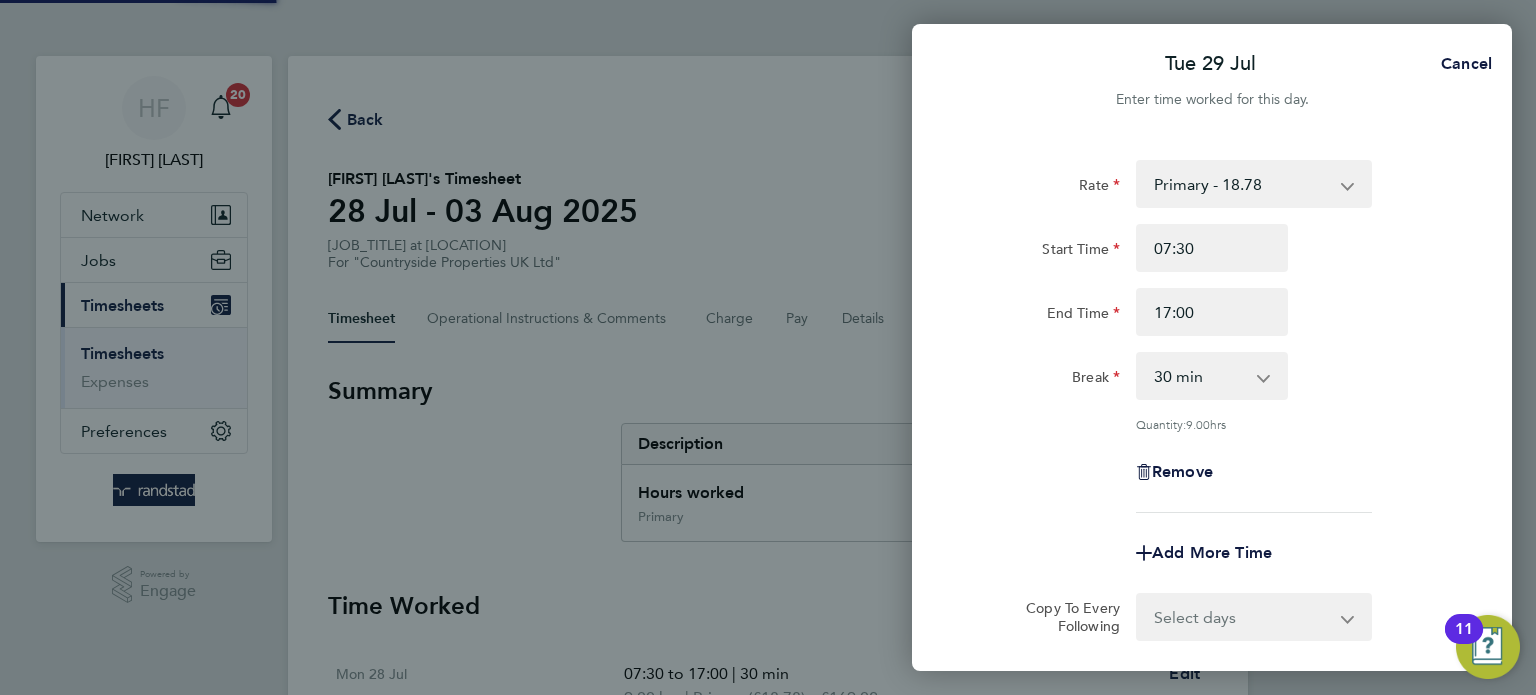 select on "30" 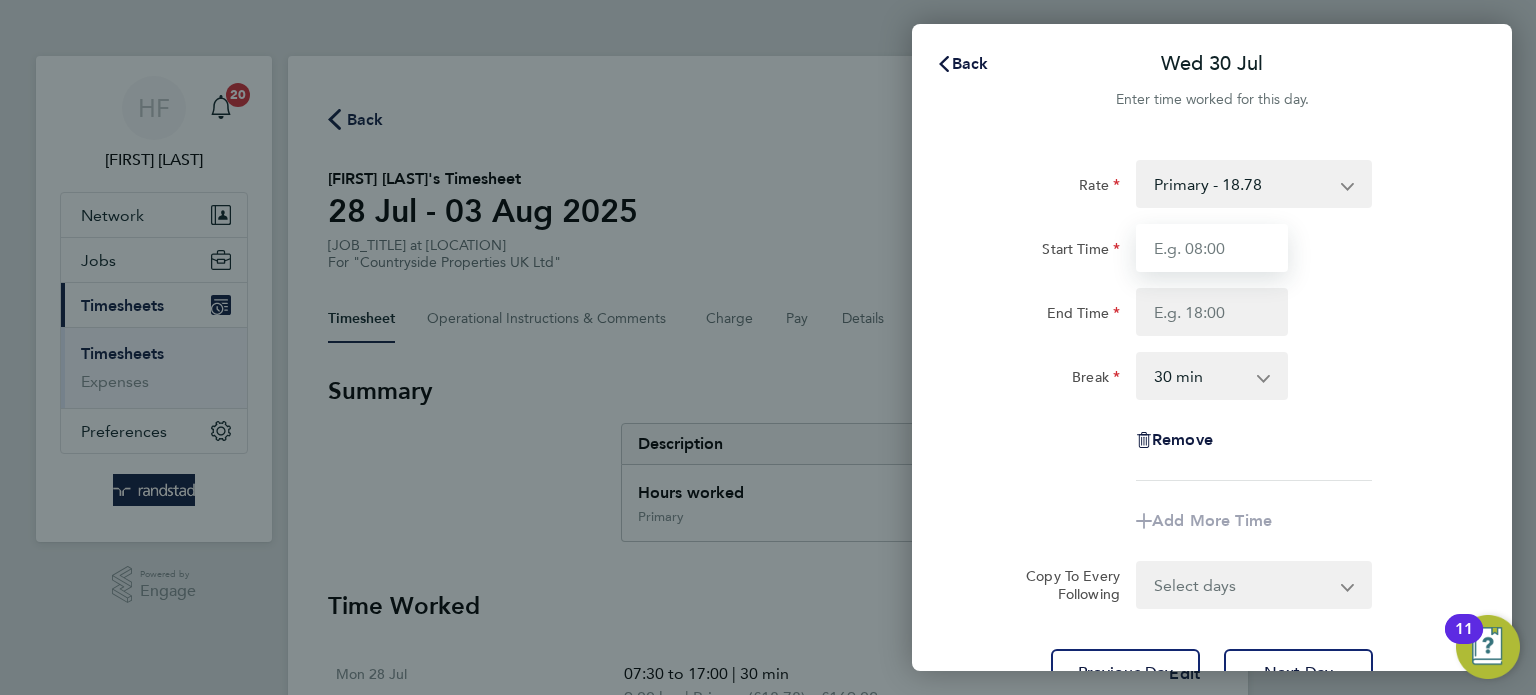 click on "Start Time" at bounding box center (1212, 248) 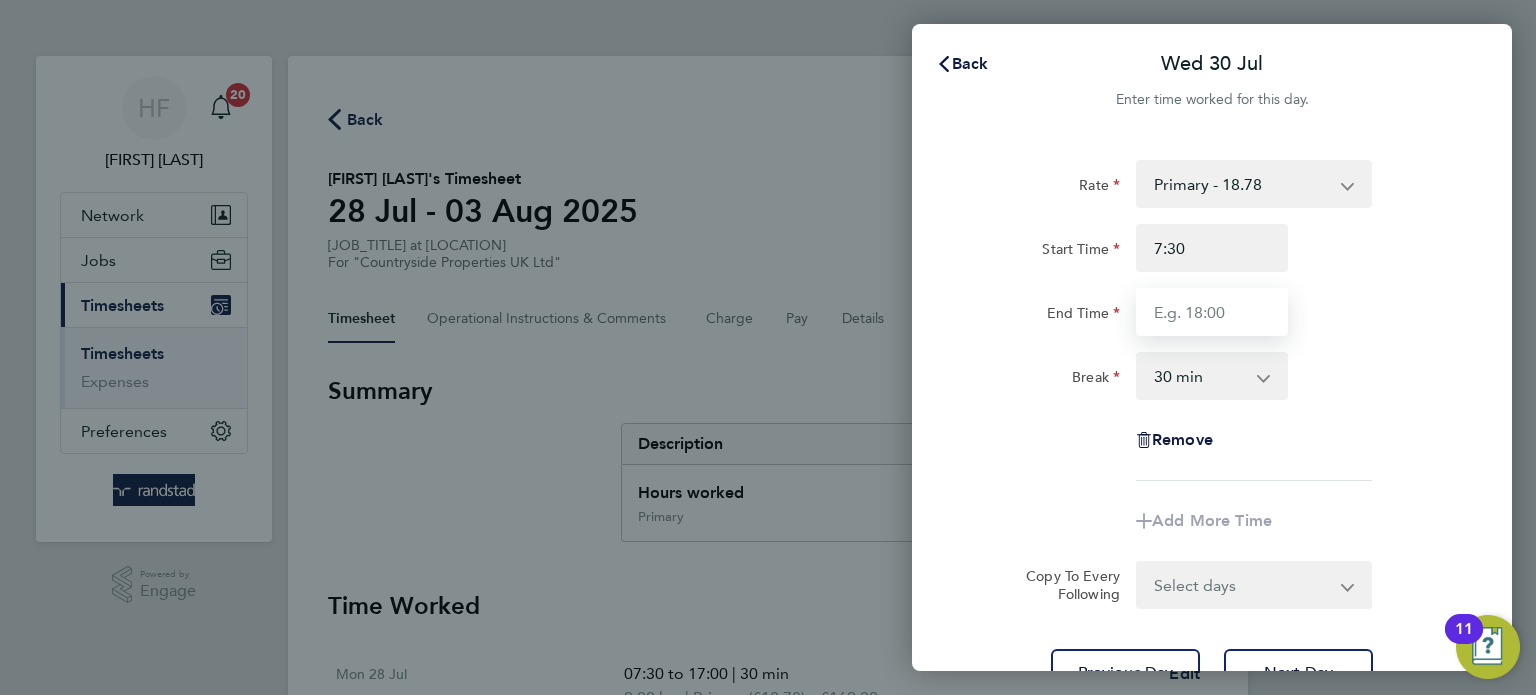 type on "07:30" 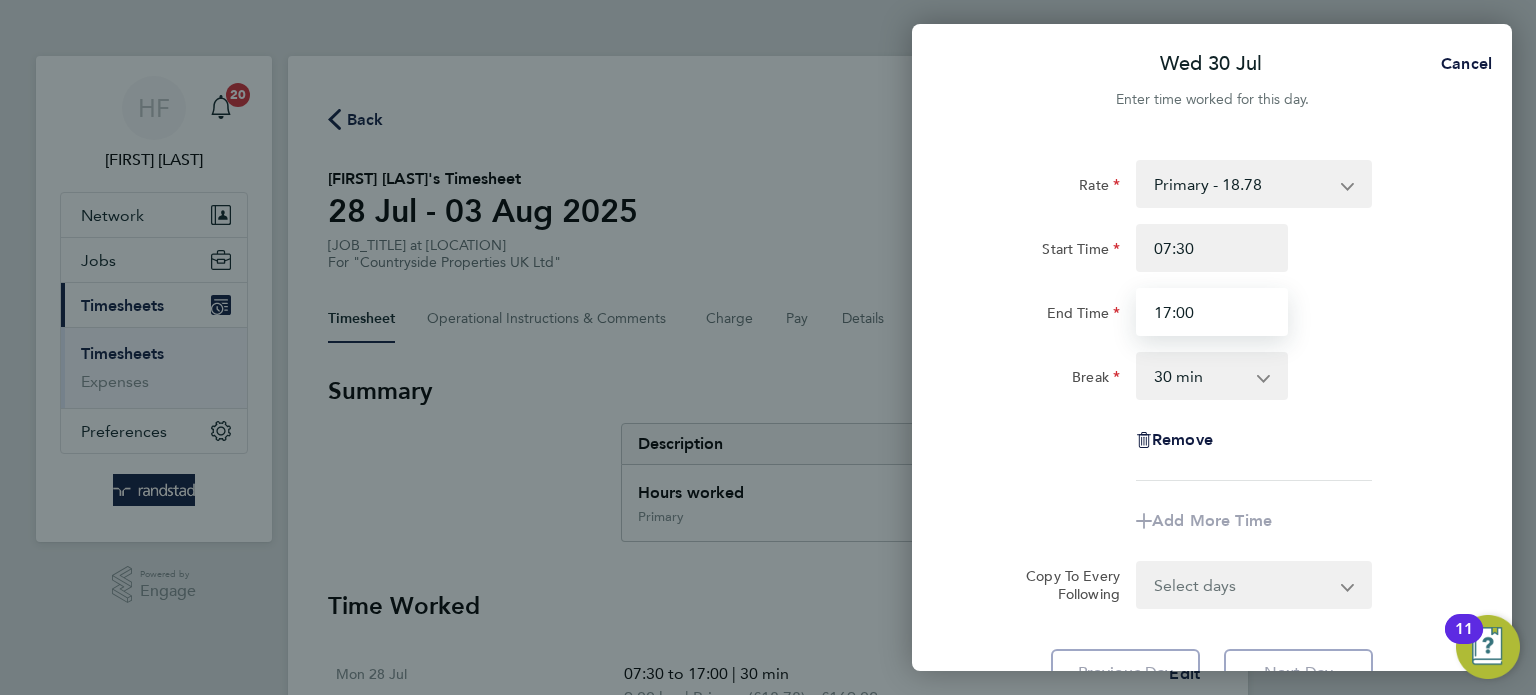 type on "17:00" 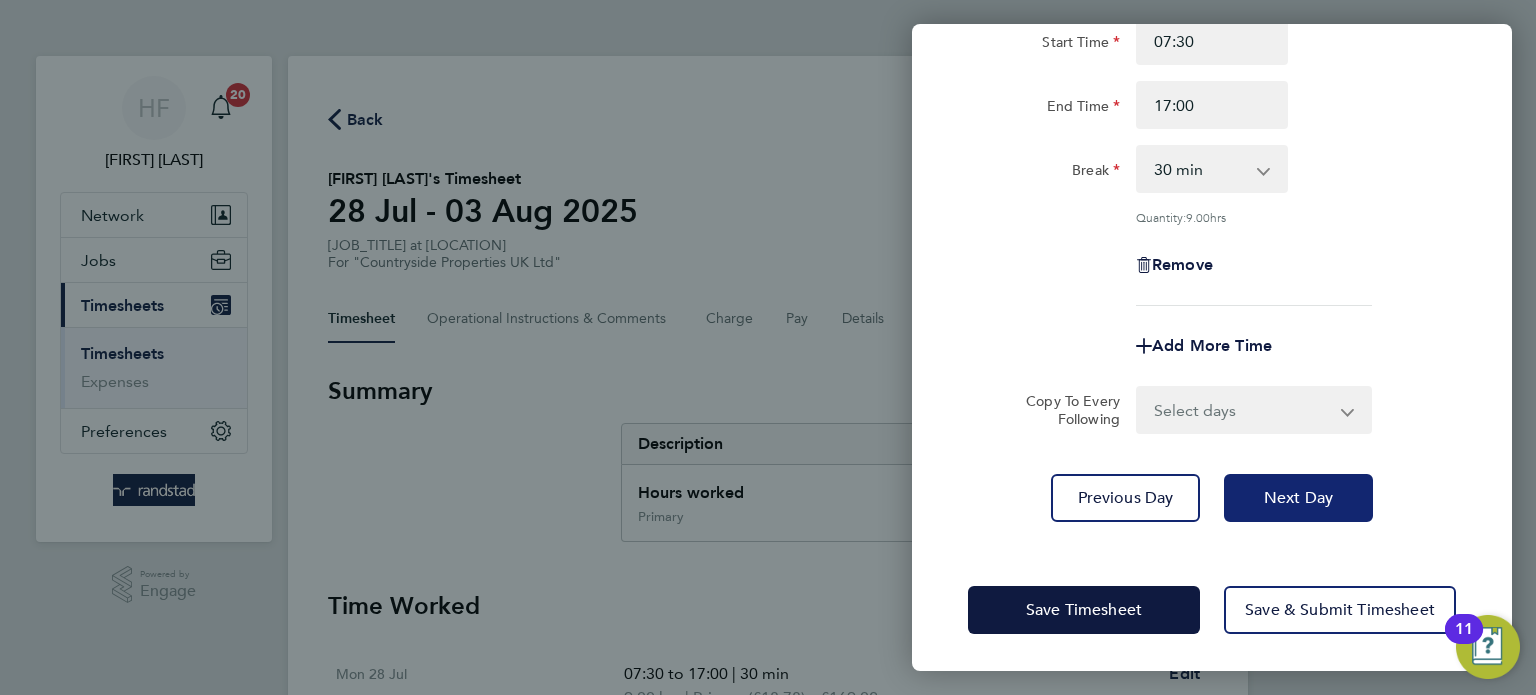 click on "Next Day" 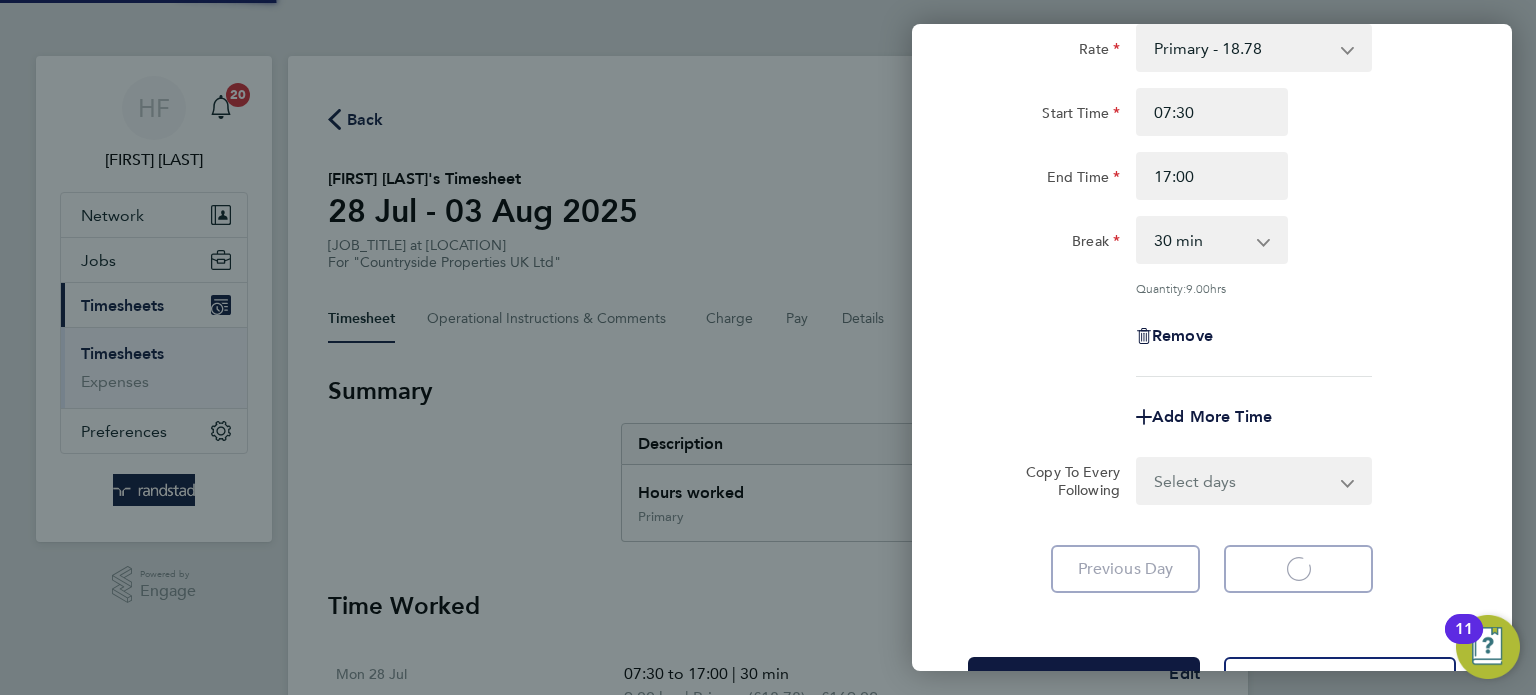 scroll, scrollTop: 0, scrollLeft: 0, axis: both 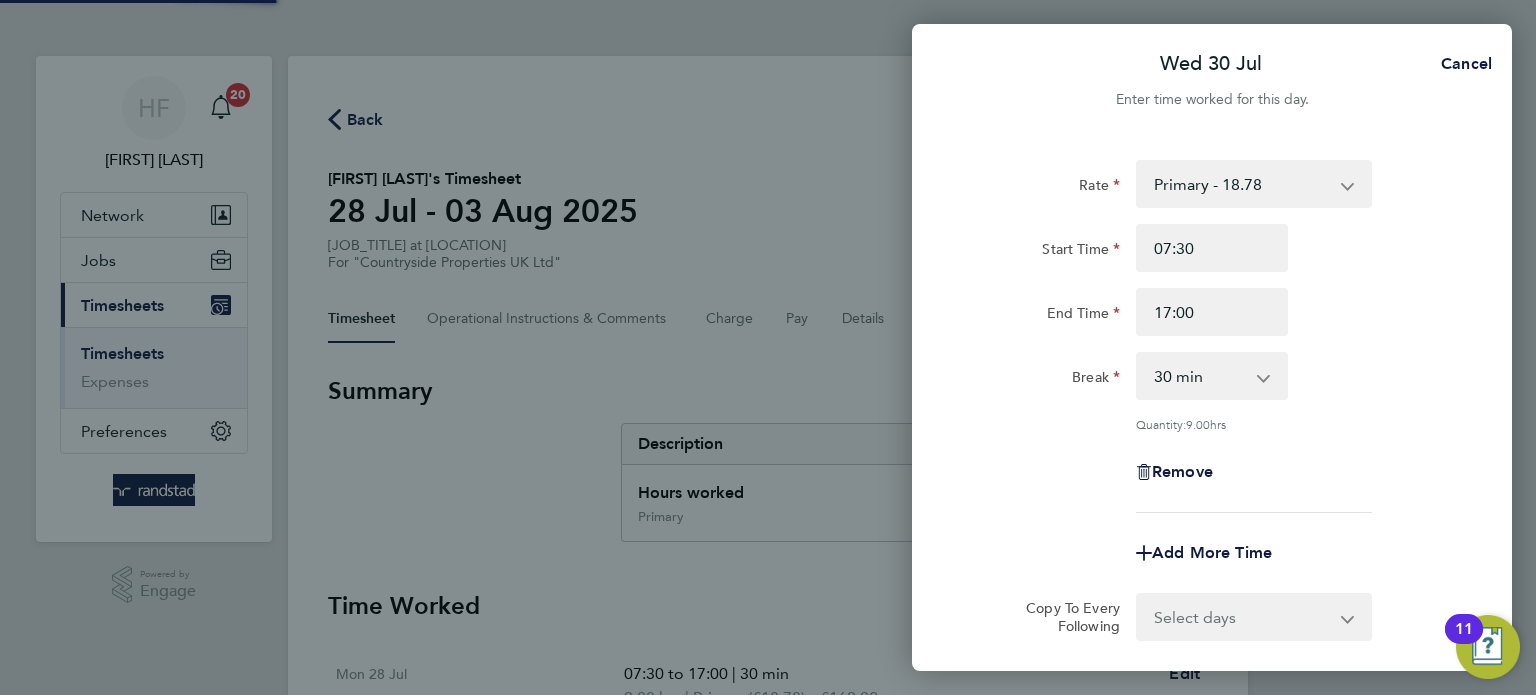 select on "30" 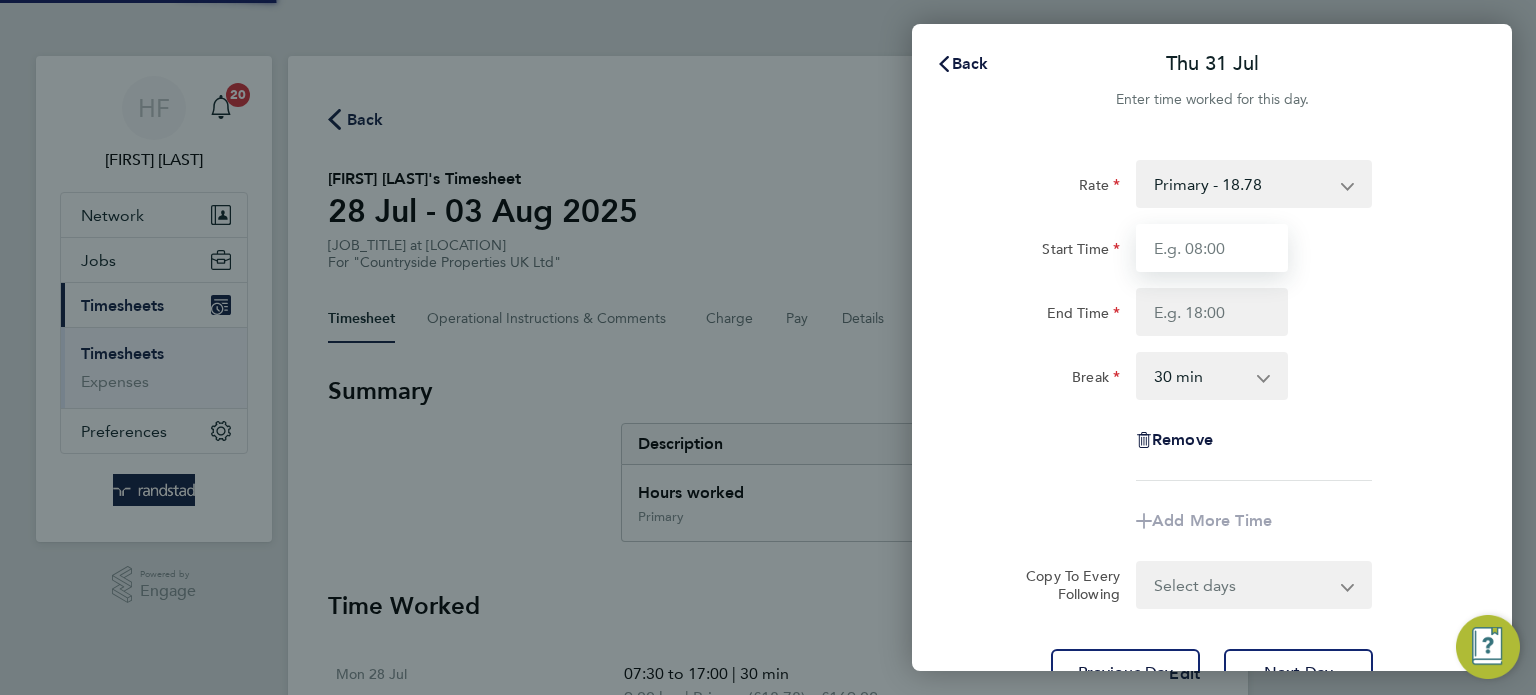 drag, startPoint x: 1170, startPoint y: 254, endPoint x: 1160, endPoint y: 256, distance: 10.198039 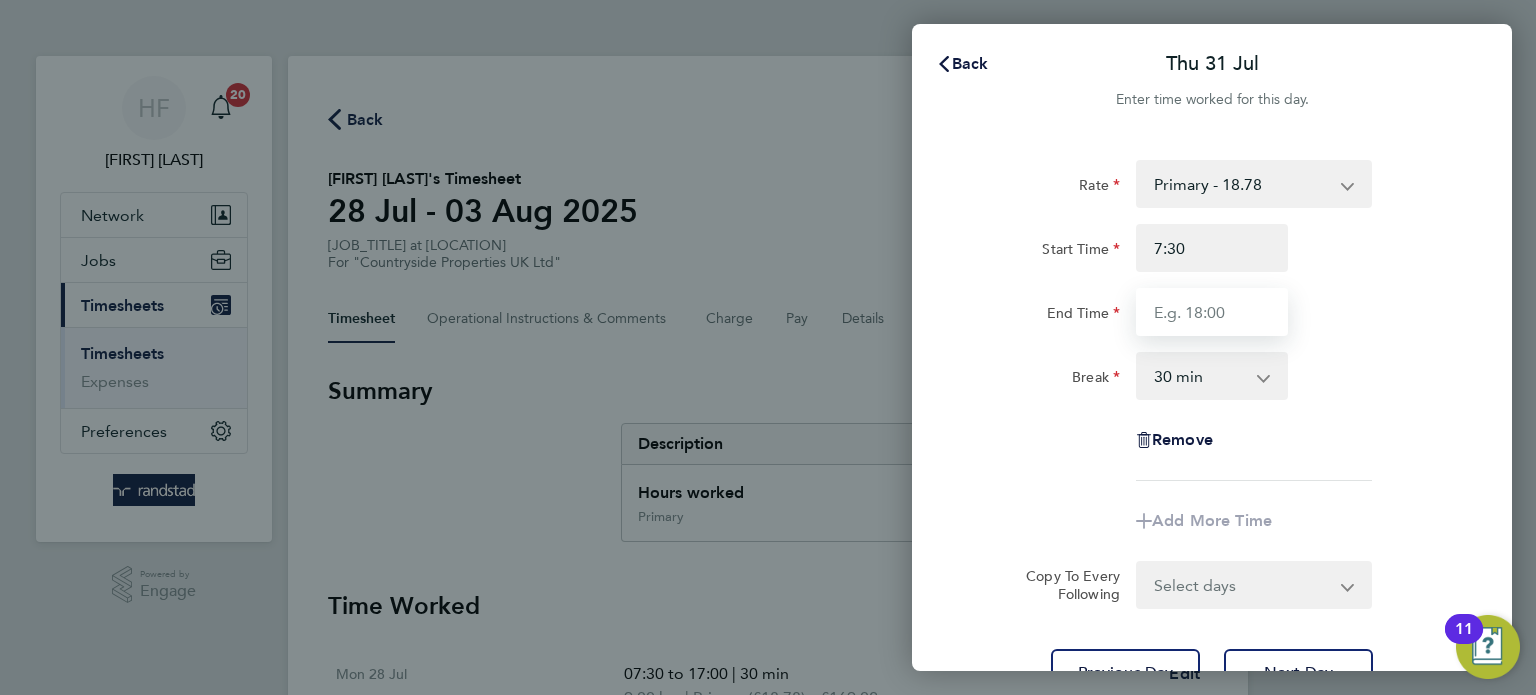 type on "07:30" 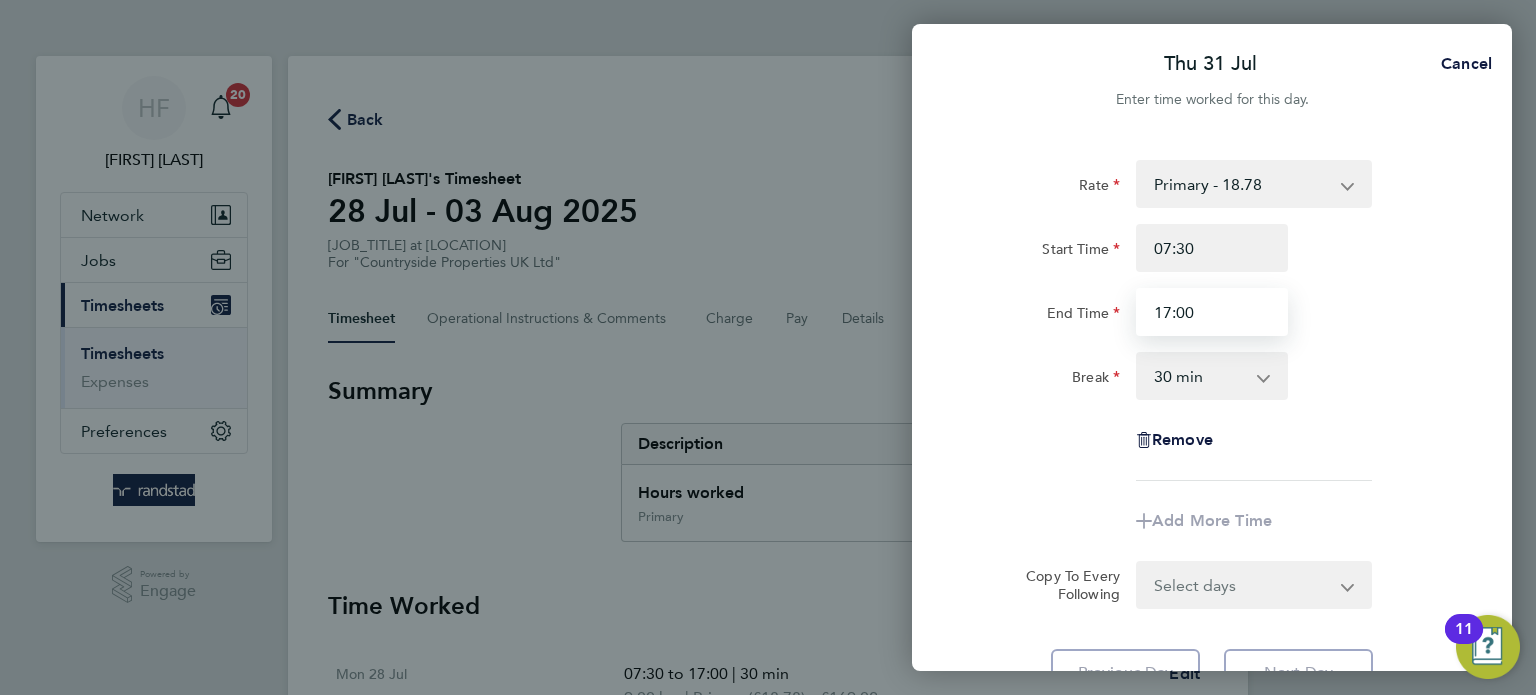 type on "17:00" 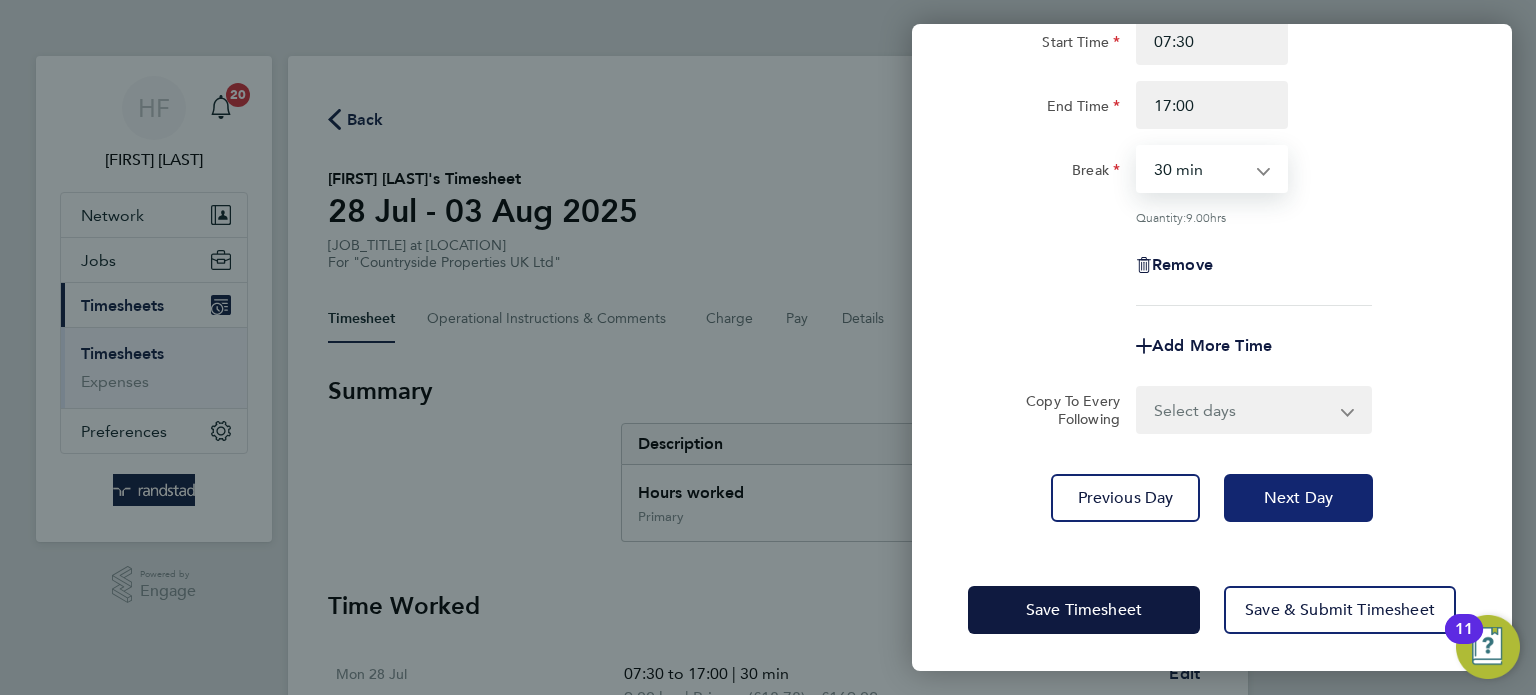 click on "Next Day" 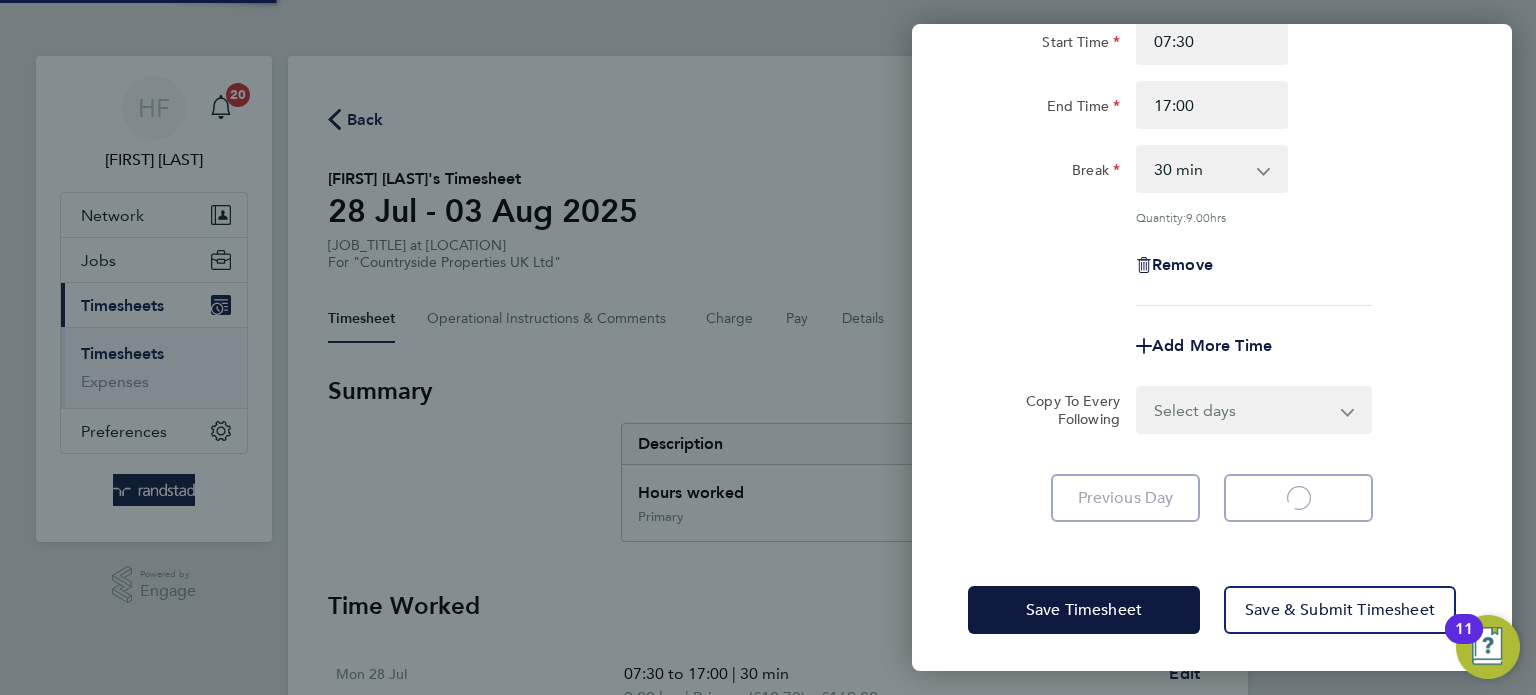 scroll, scrollTop: 117, scrollLeft: 0, axis: vertical 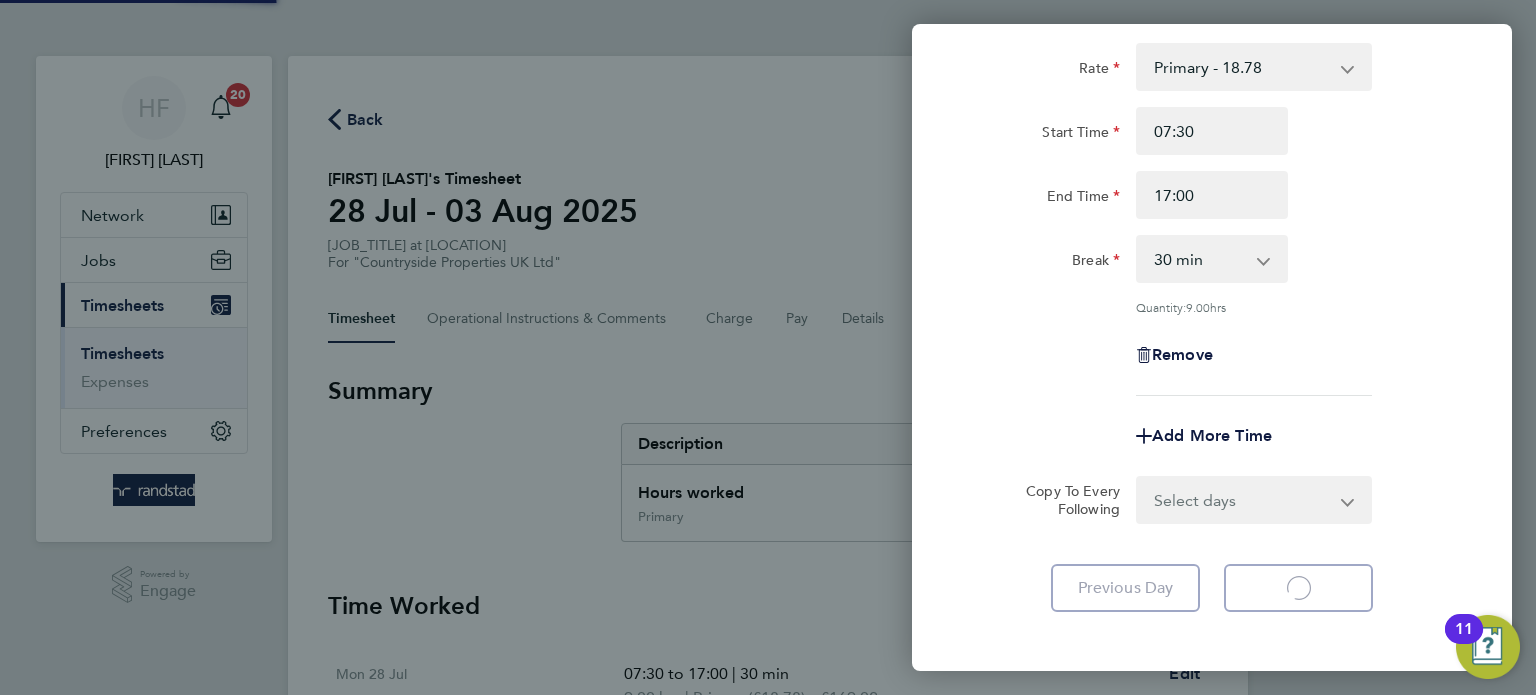 select on "30" 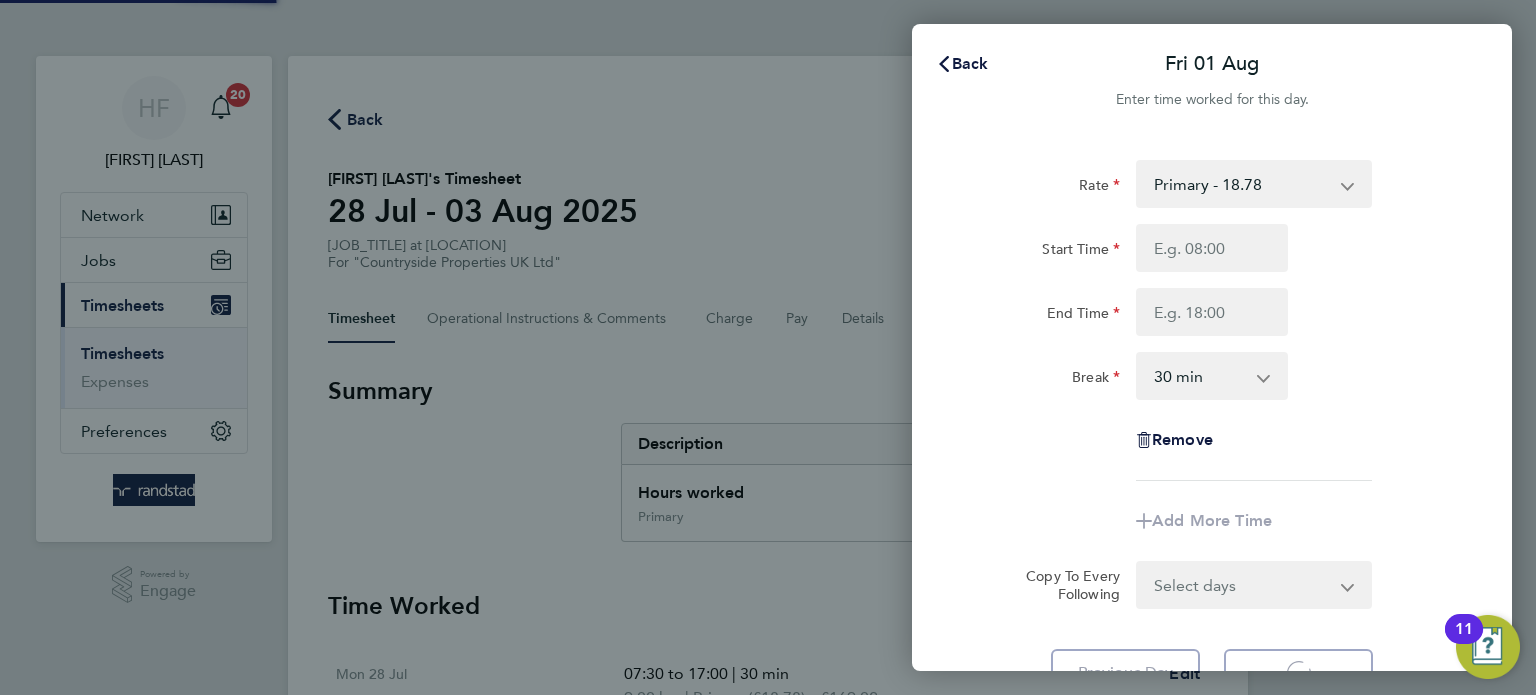 select on "30" 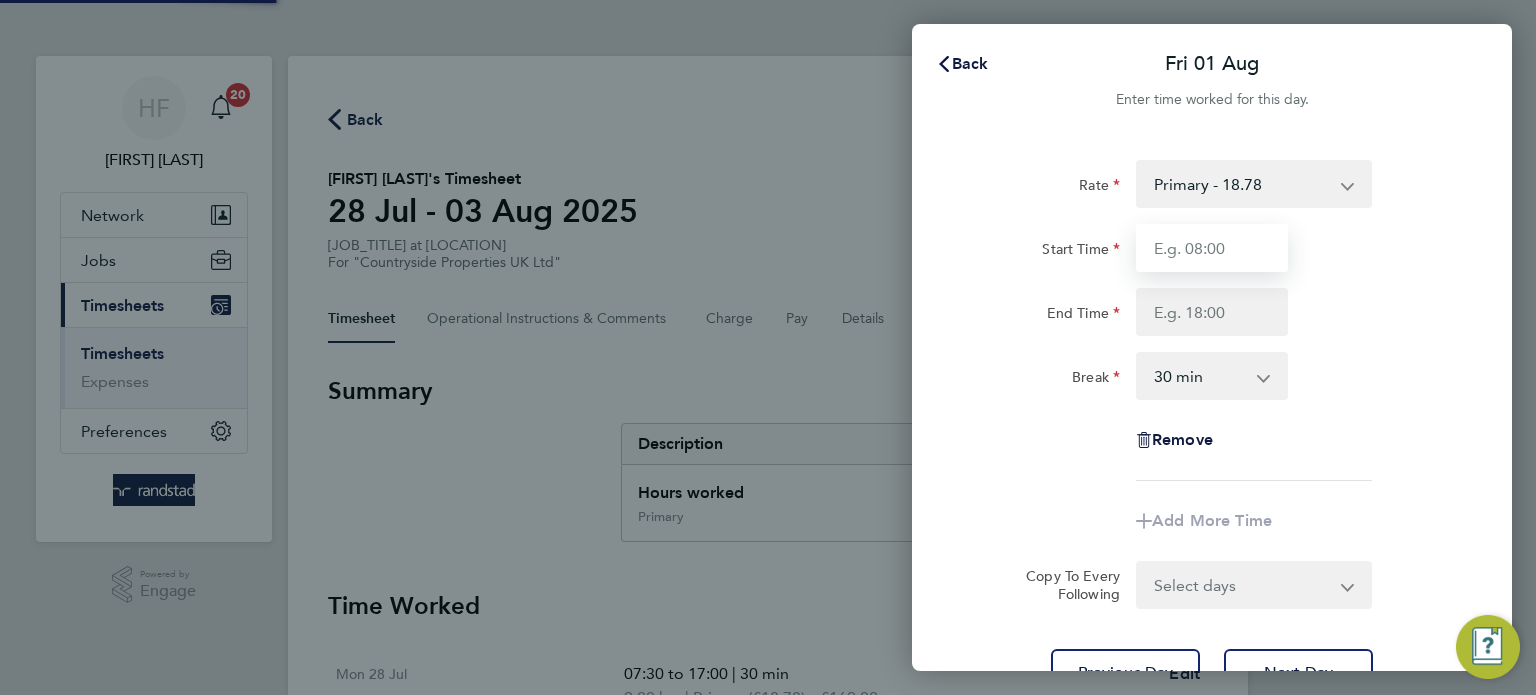 click on "Start Time" at bounding box center [1212, 248] 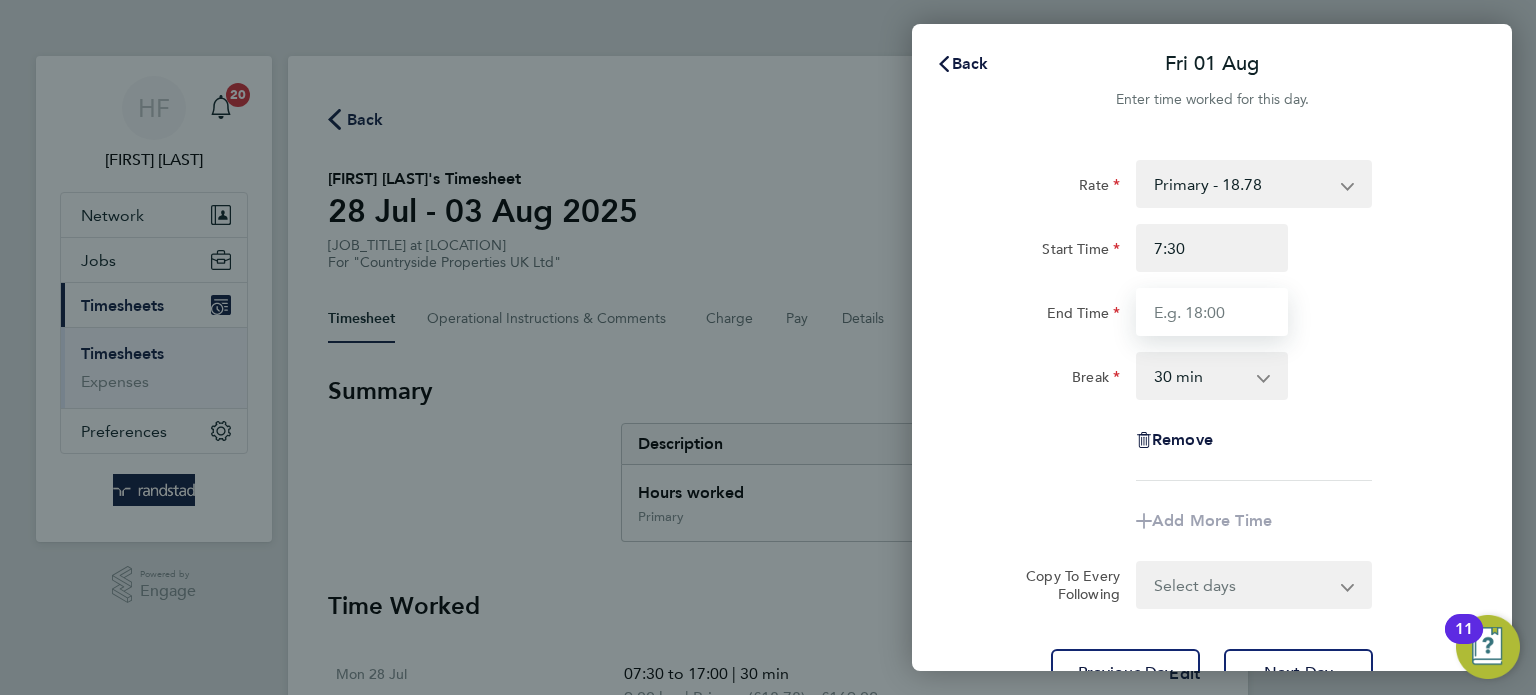 type on "07:30" 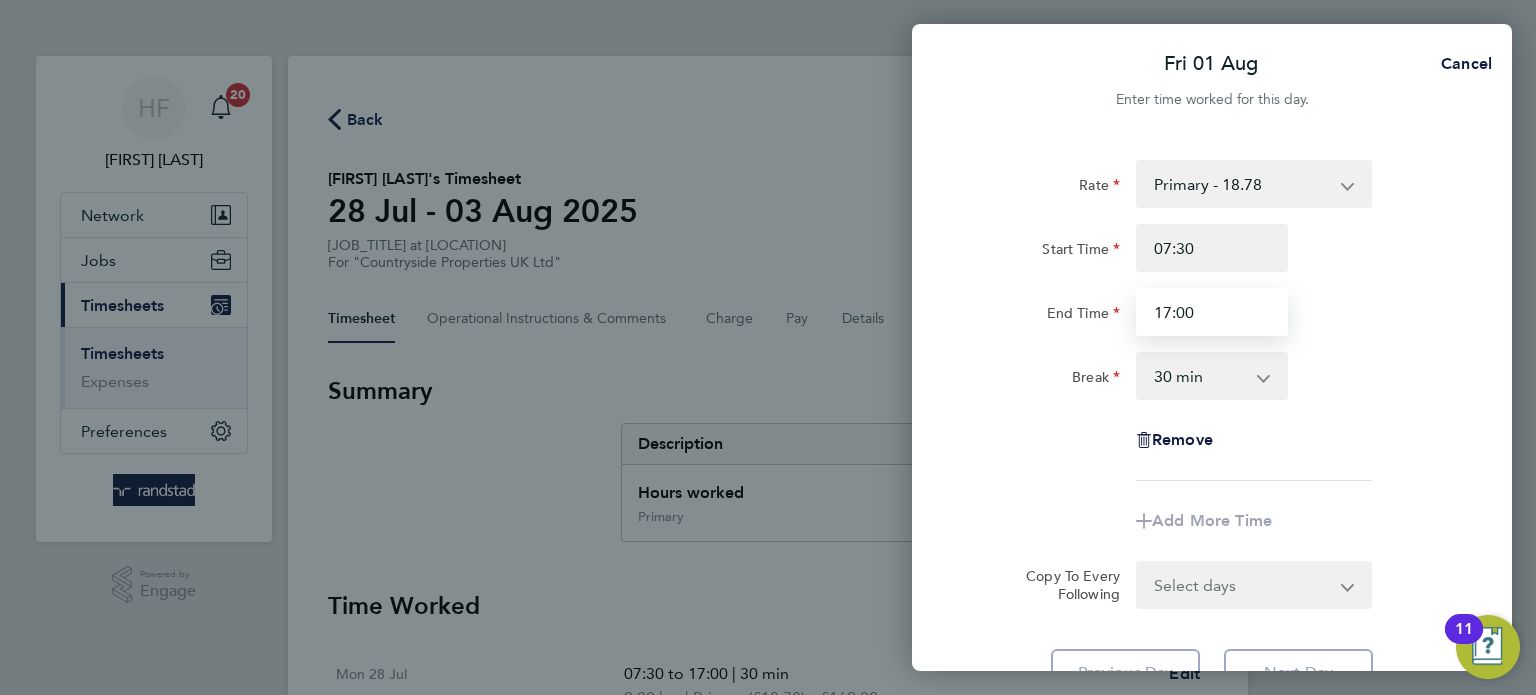 type on "17:00" 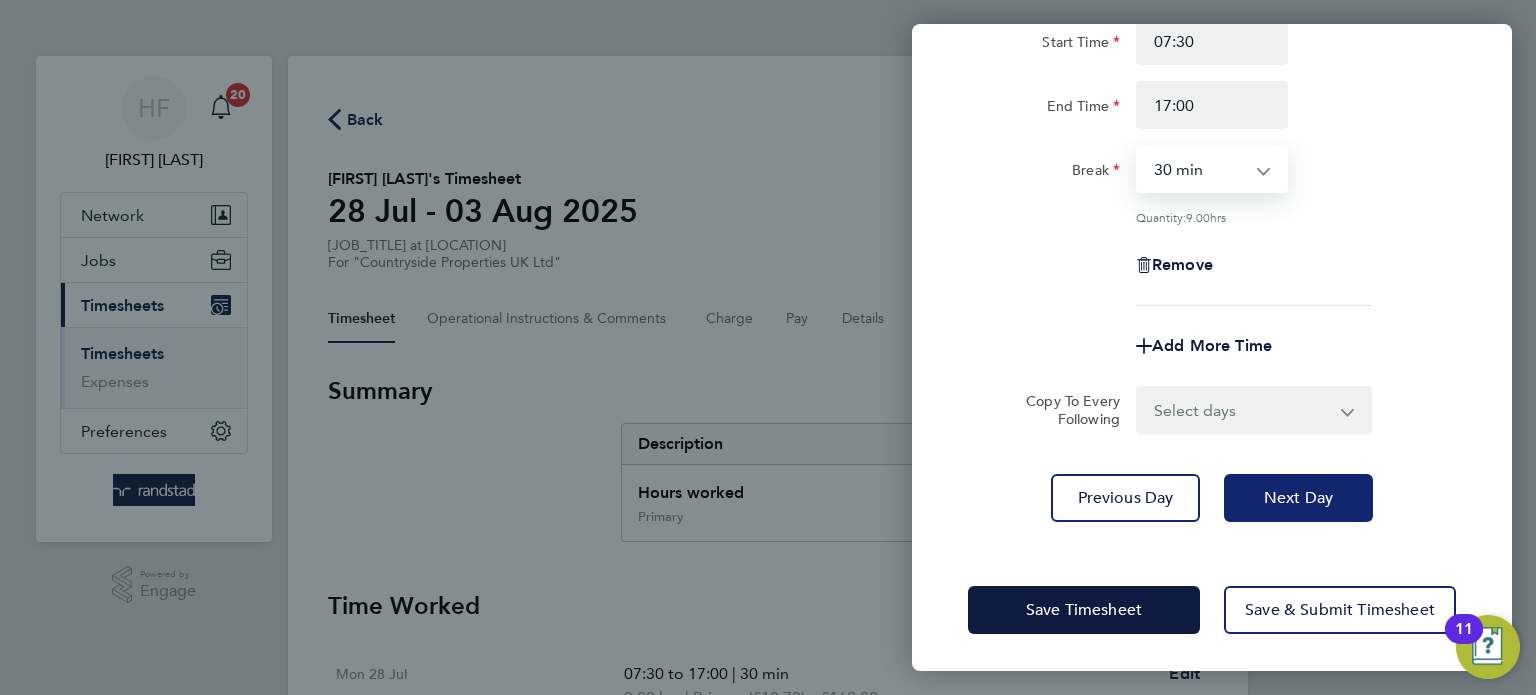 click on "Next Day" 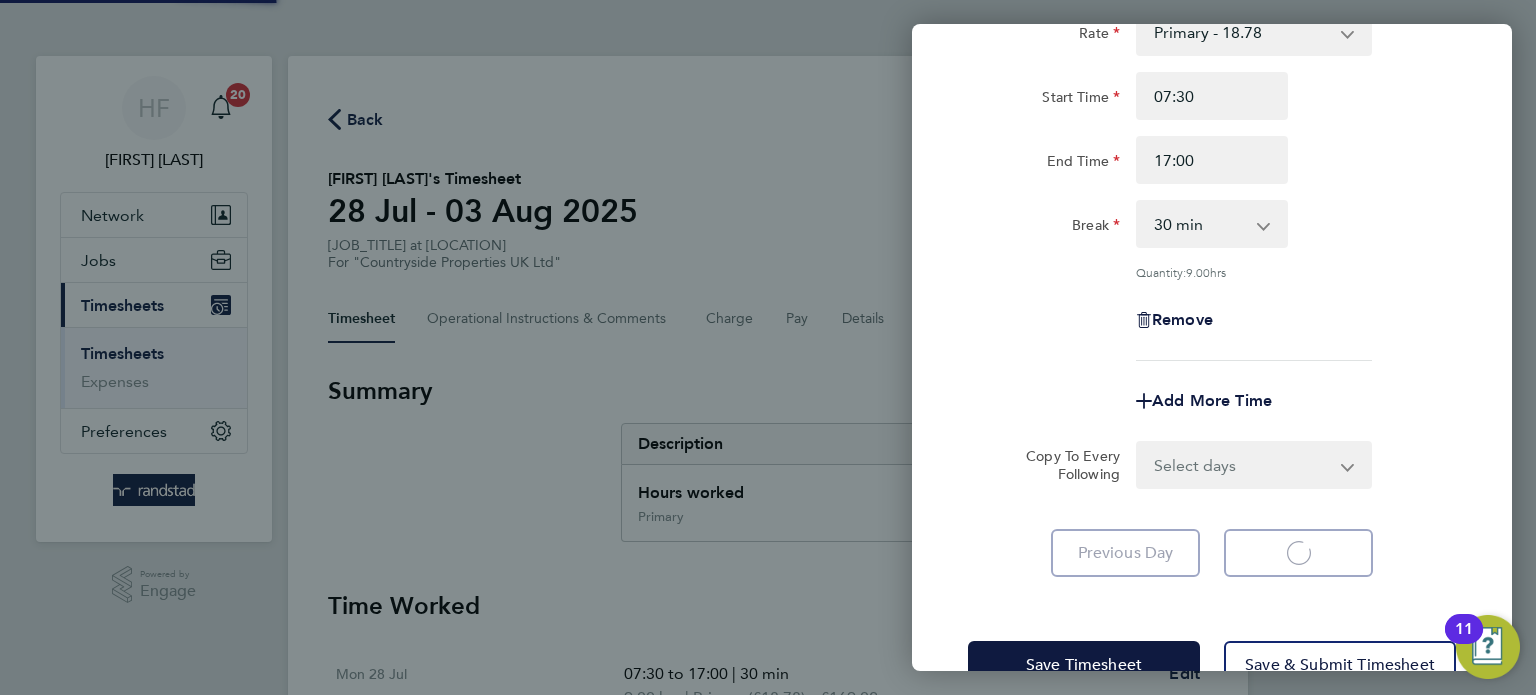 select on "30" 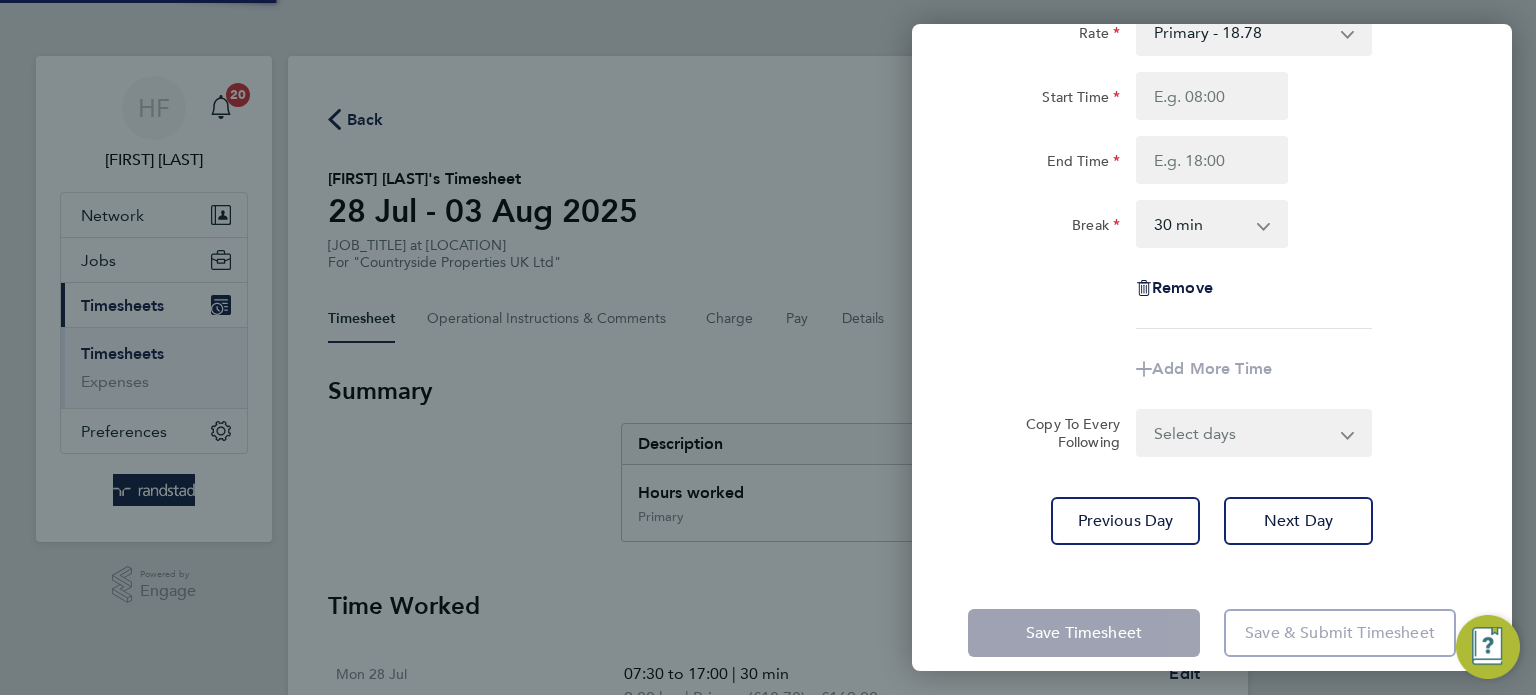 scroll, scrollTop: 48, scrollLeft: 0, axis: vertical 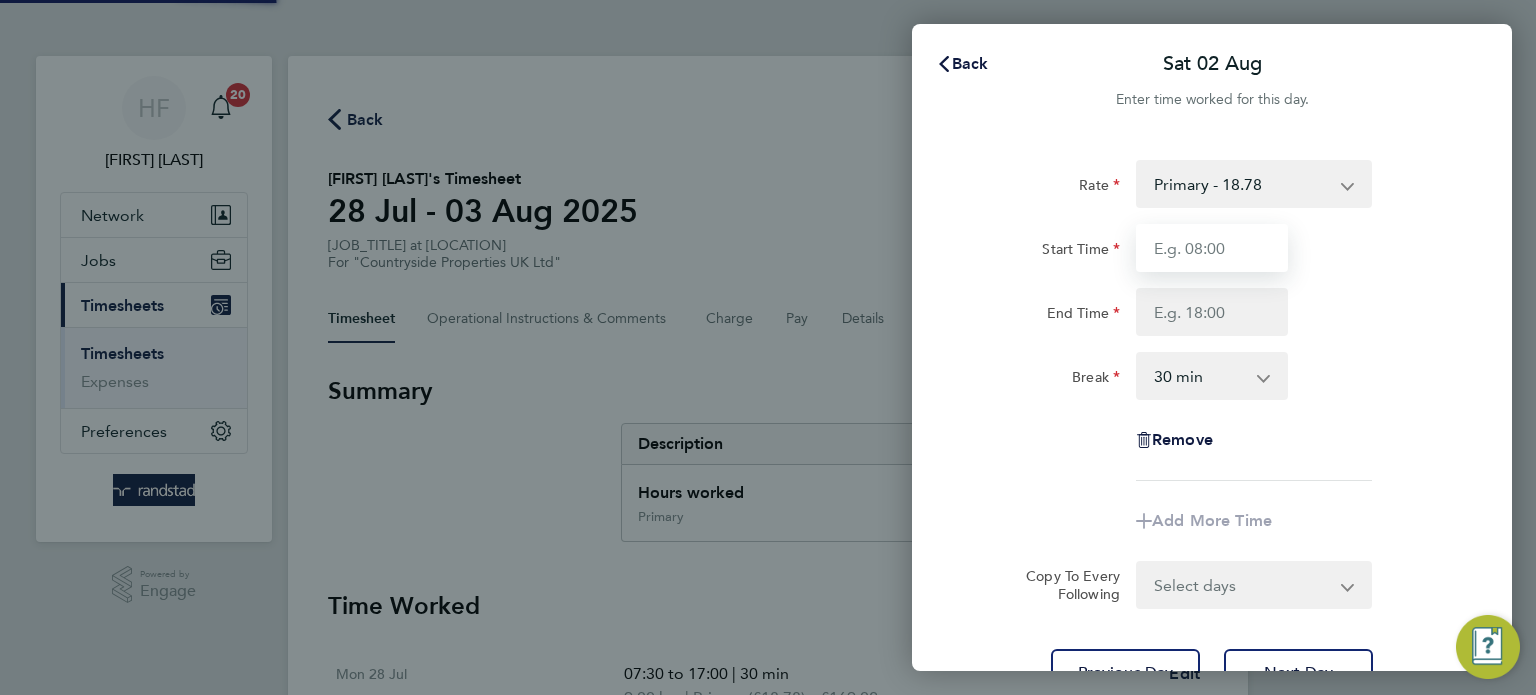 drag, startPoint x: 1175, startPoint y: 228, endPoint x: 1166, endPoint y: 269, distance: 41.976185 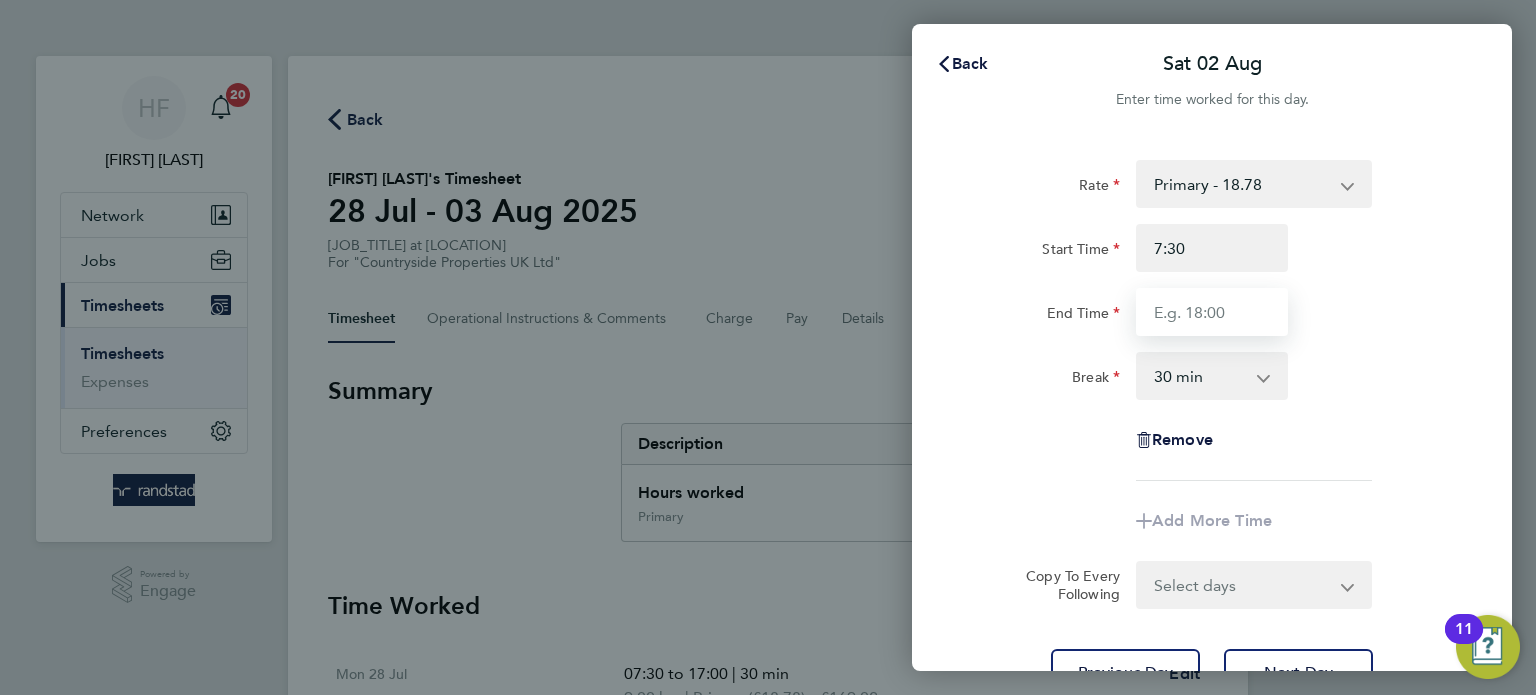 type on "07:30" 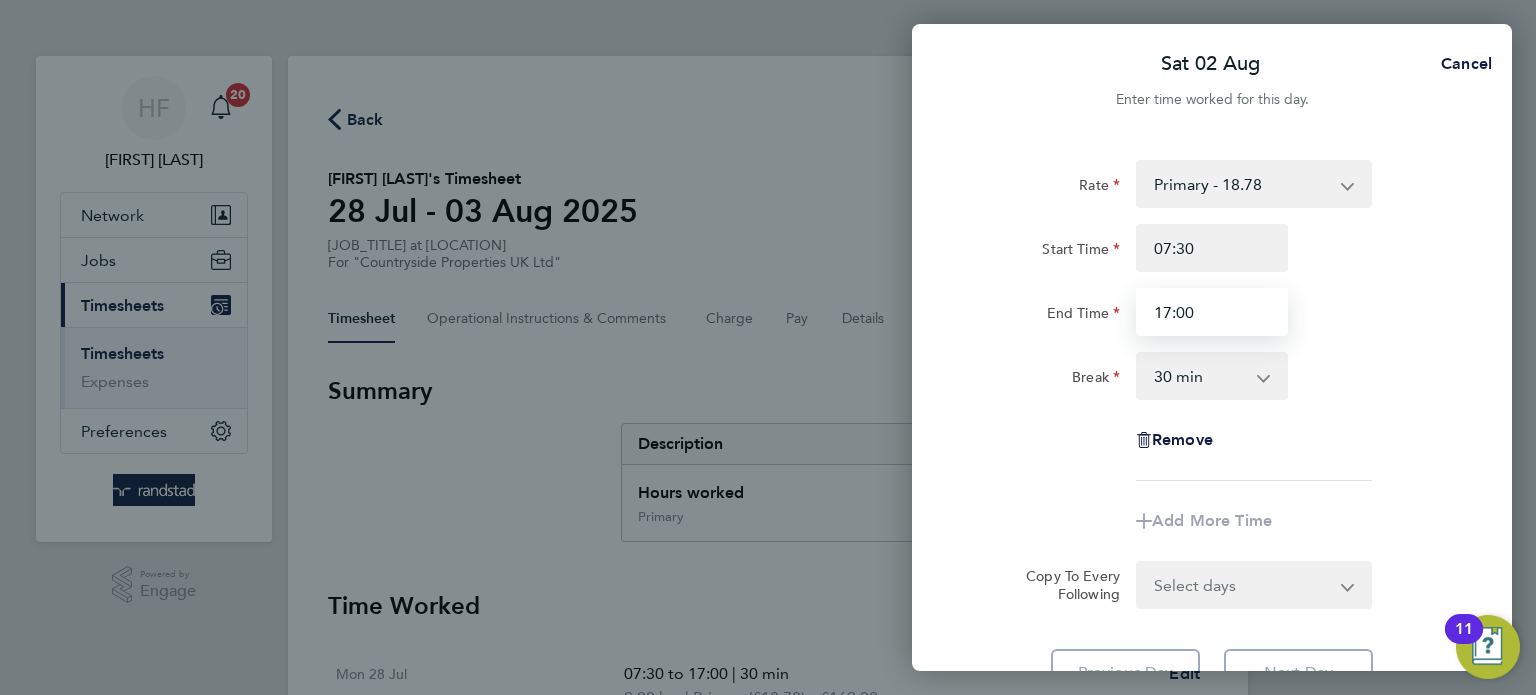 type on "17:00" 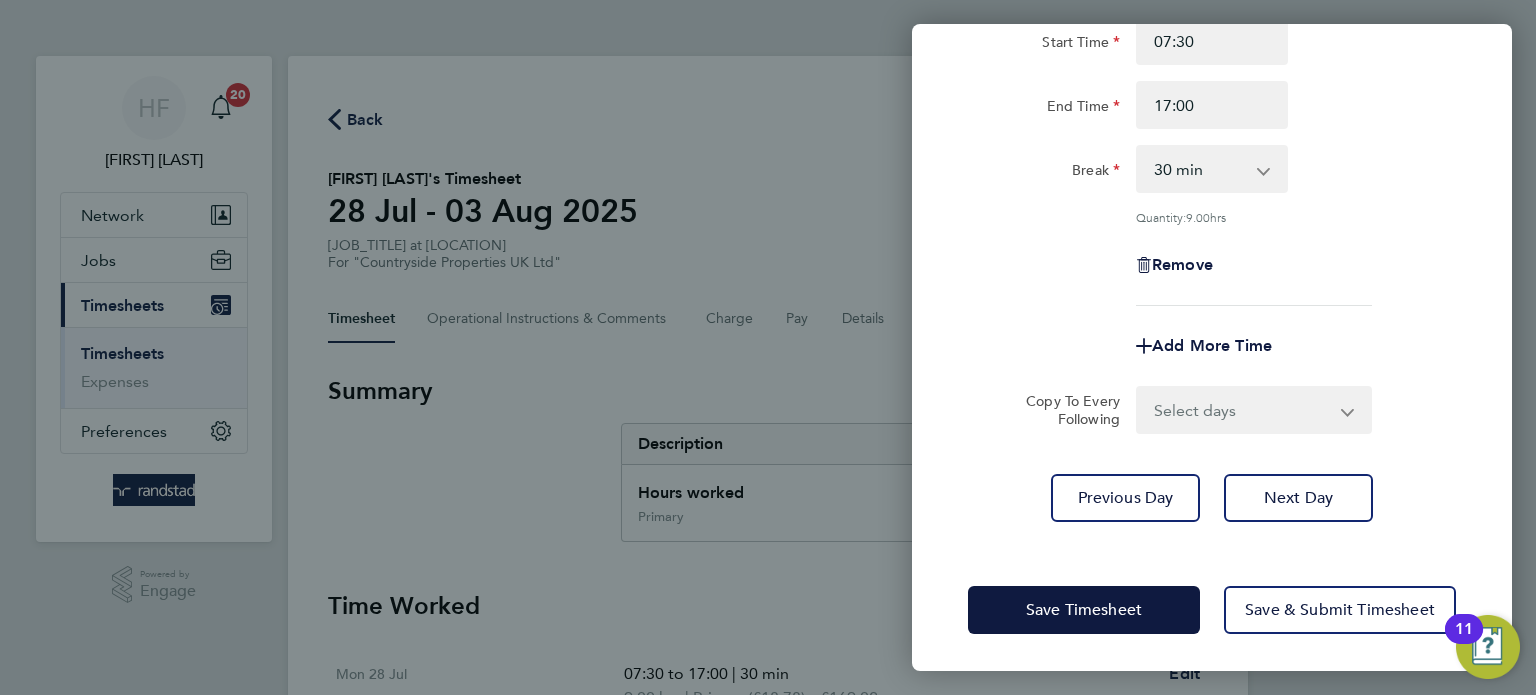 click on "Rate  Primary - 18.78
Start Time 07:30 End Time 17:00 Break  0 min   15 min   30 min   45 min   60 min   75 min   90 min
Quantity:  9.00  hrs
Remove
Add More Time  Copy To Every Following  Select days   Sunday
Previous Day   Next Day" 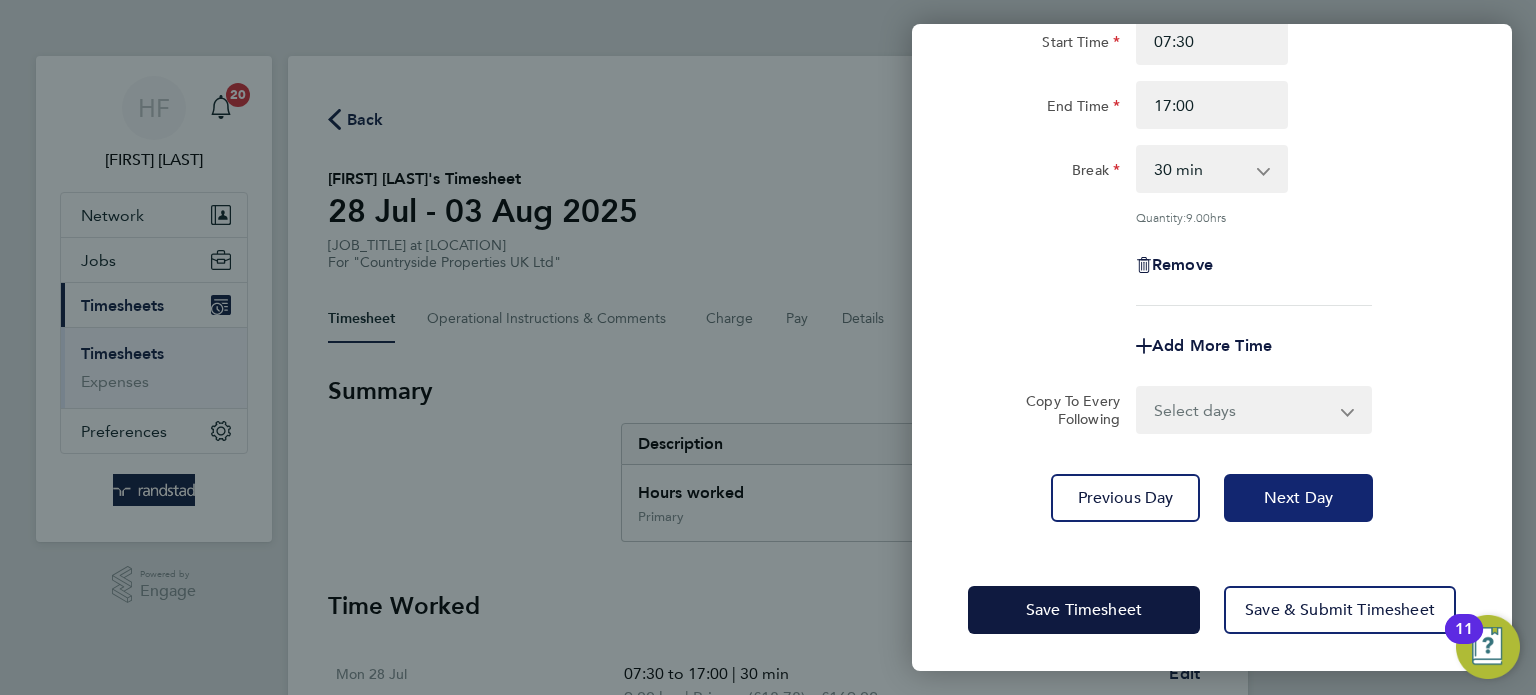 click on "Next Day" 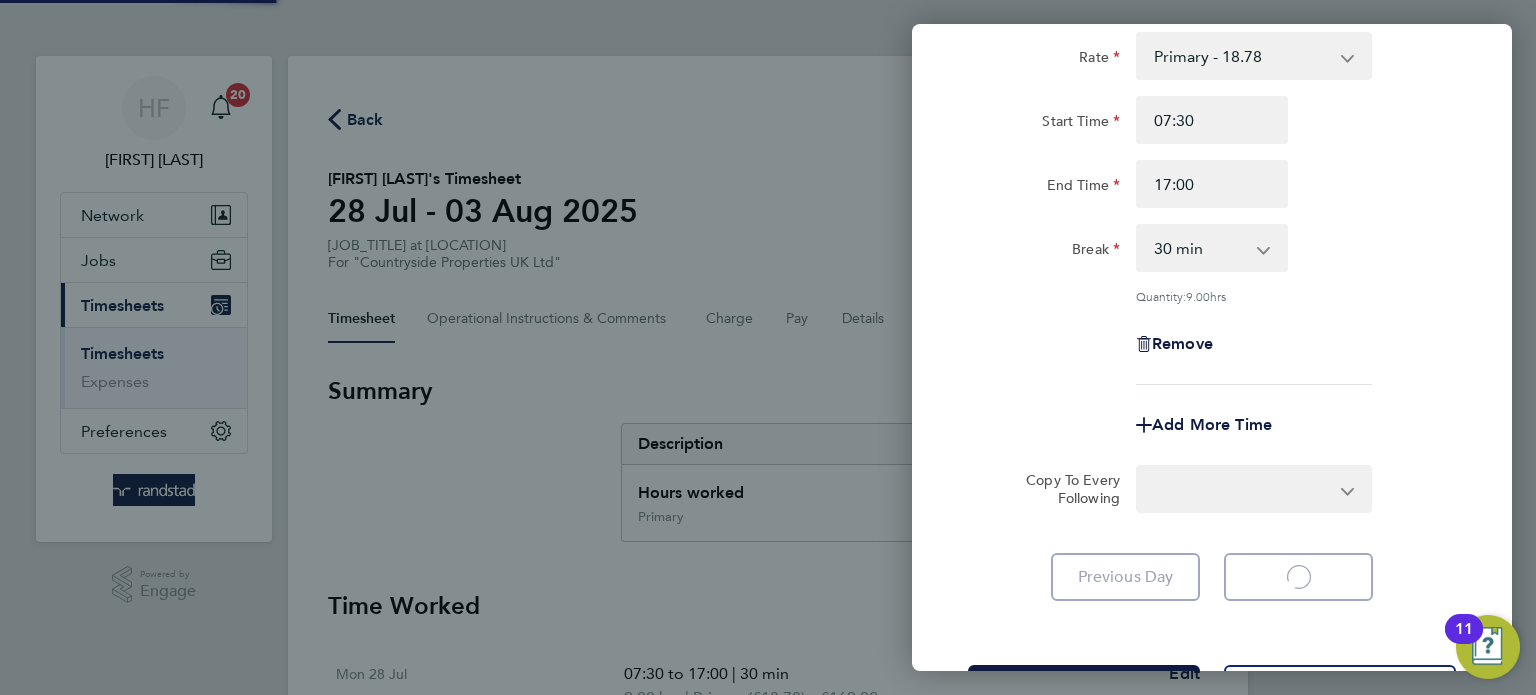 select on "30" 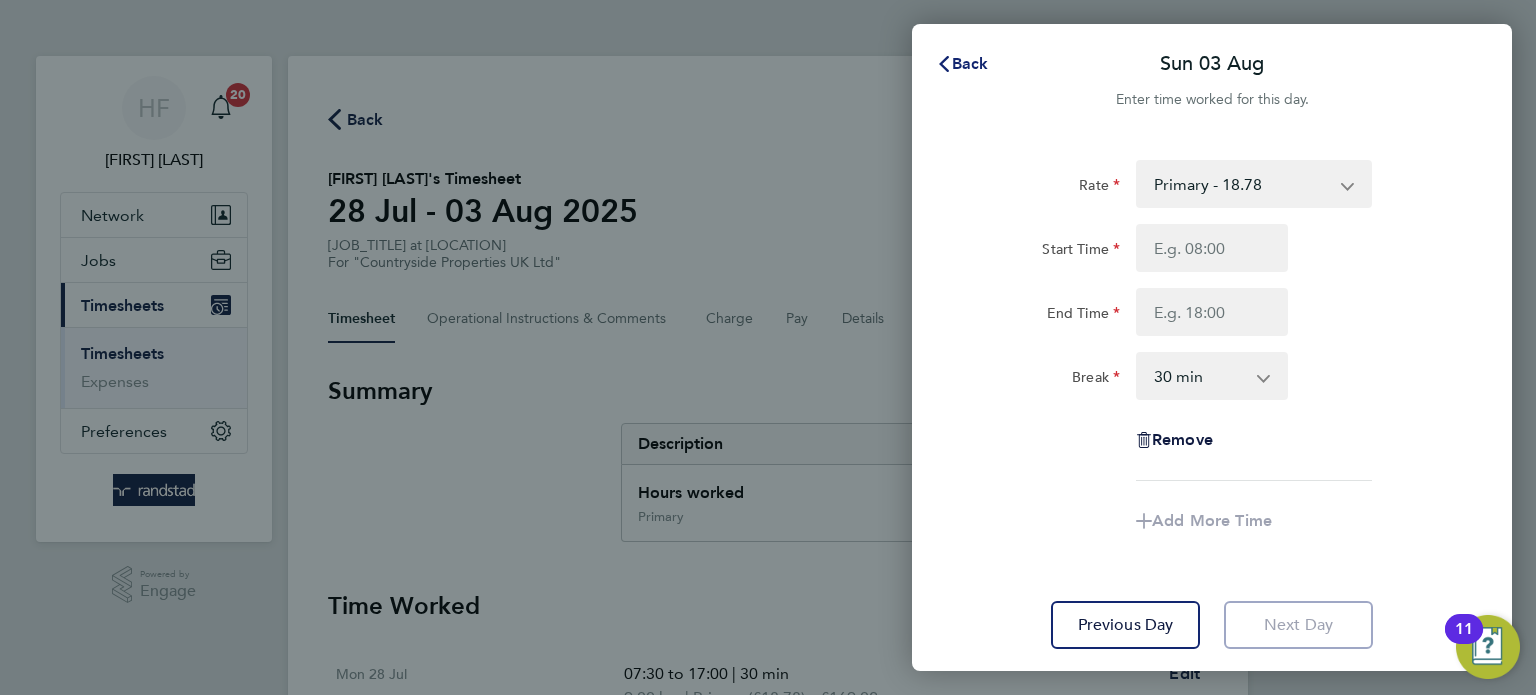 click on "Back" 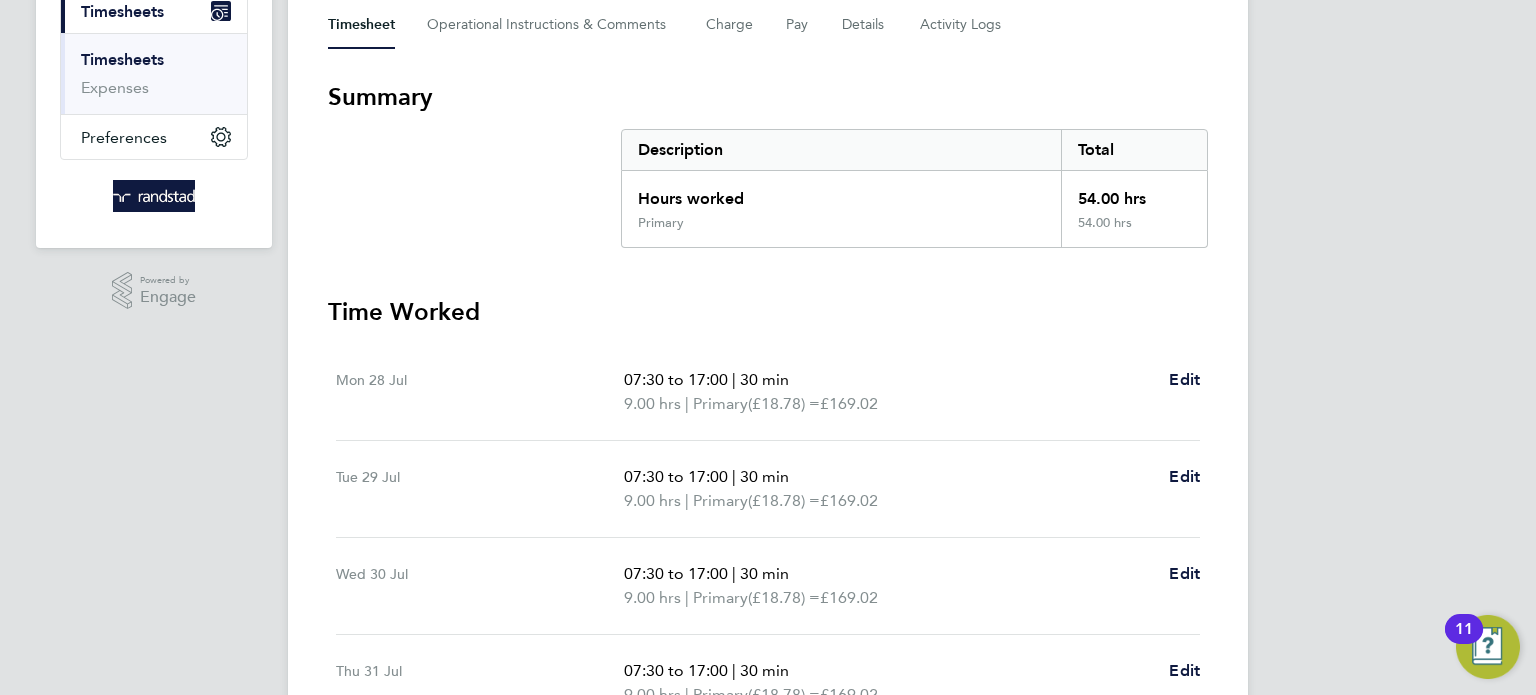 scroll, scrollTop: 185, scrollLeft: 0, axis: vertical 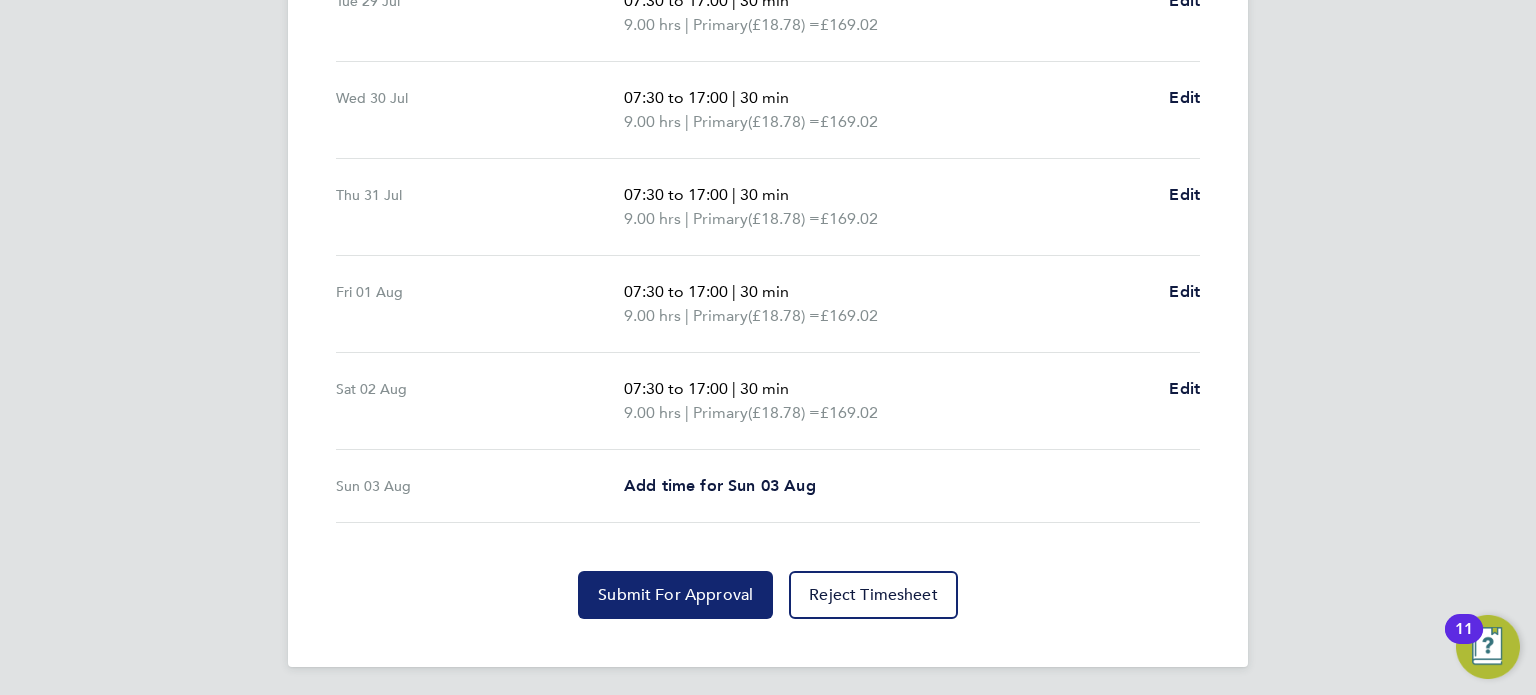 click on "Submit For Approval" 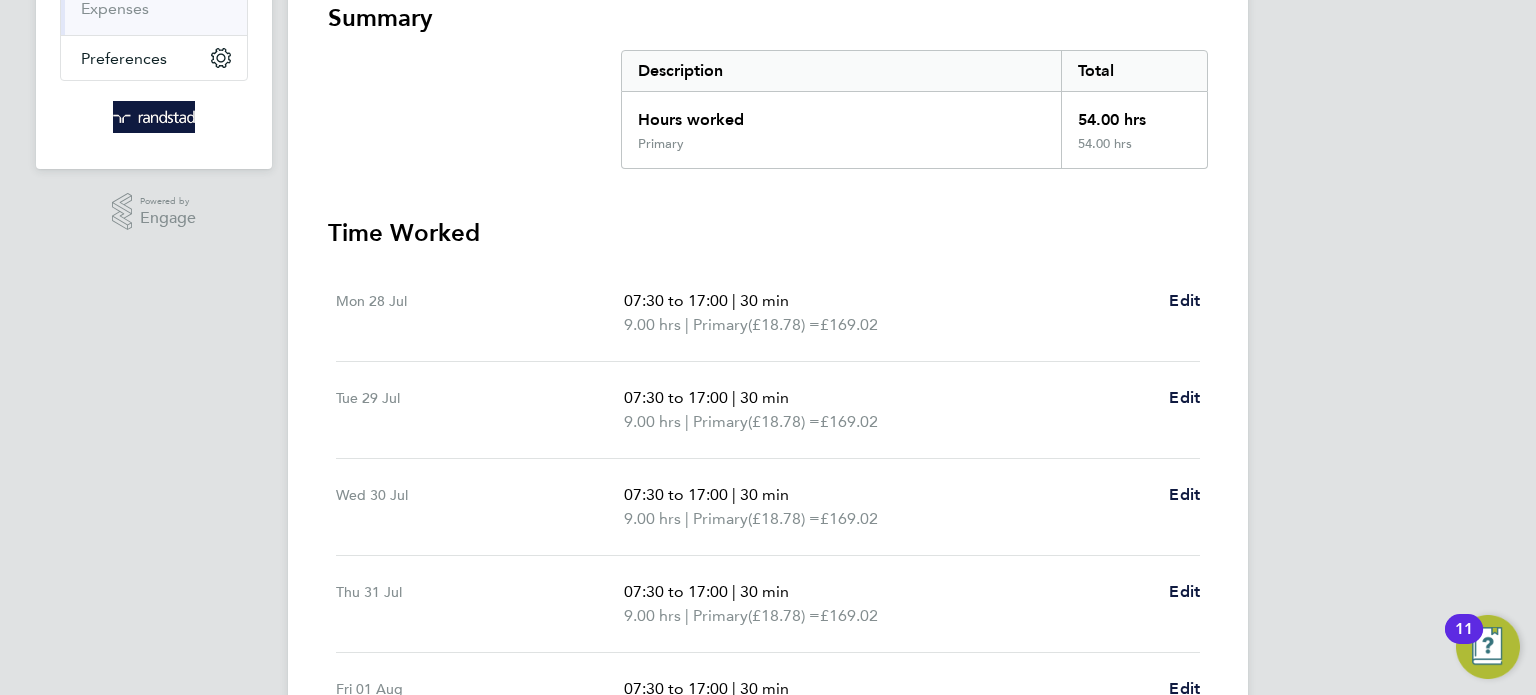 scroll, scrollTop: 0, scrollLeft: 0, axis: both 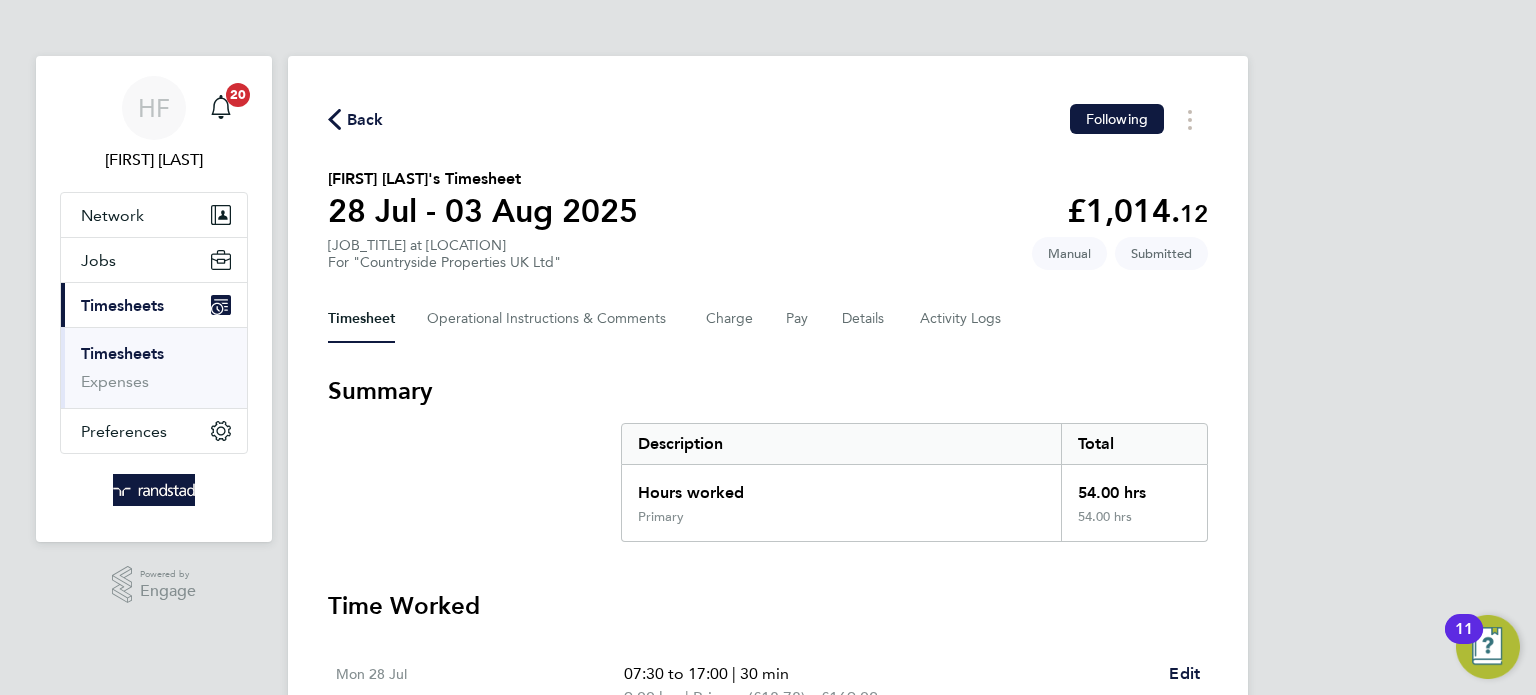 click on "Timesheets" at bounding box center (122, 353) 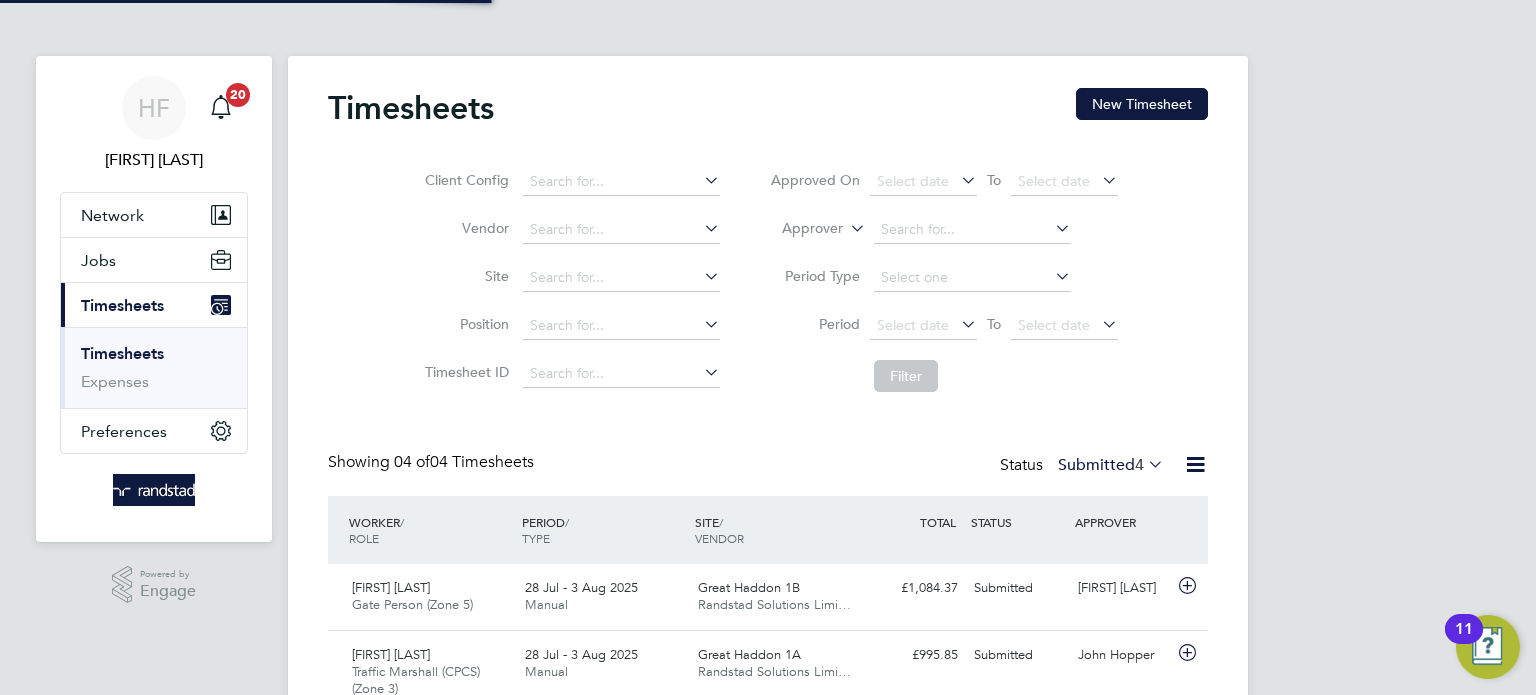scroll, scrollTop: 9, scrollLeft: 10, axis: both 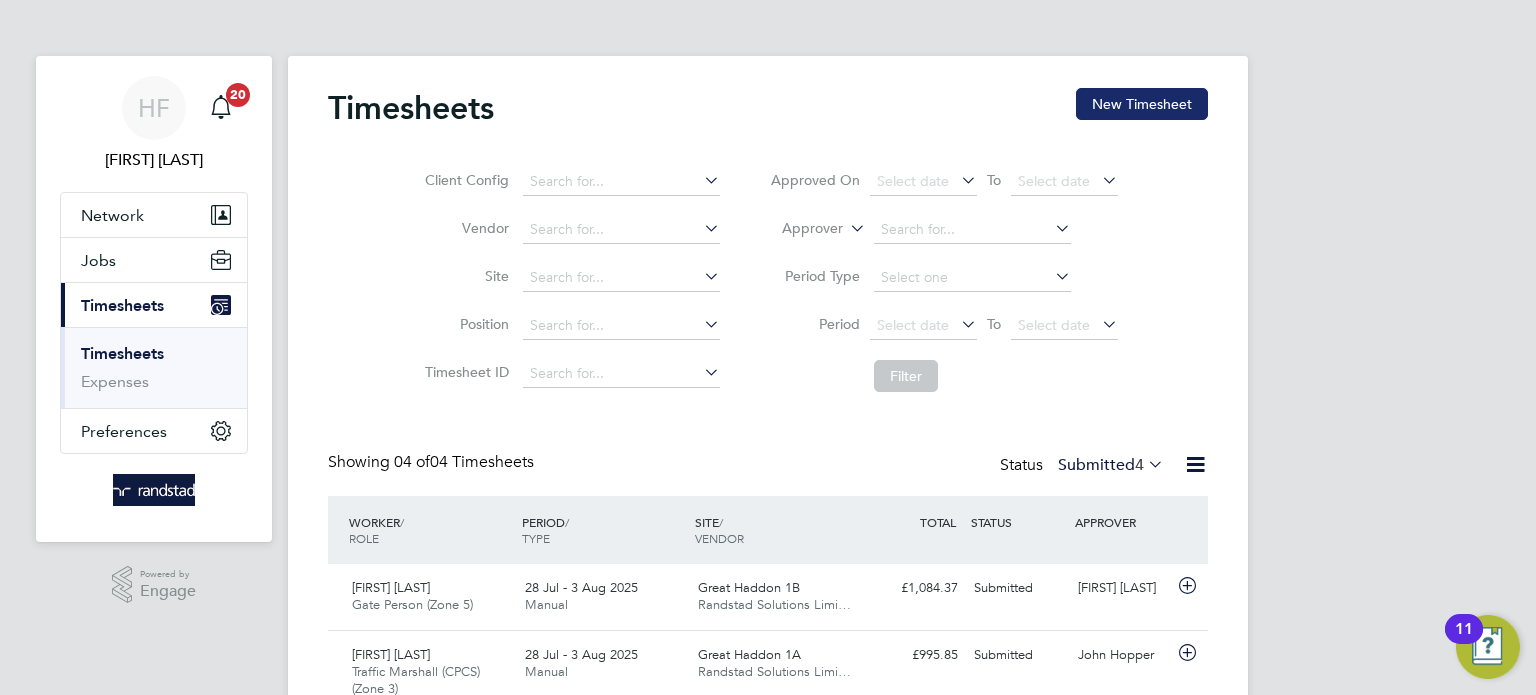 click on "New Timesheet" 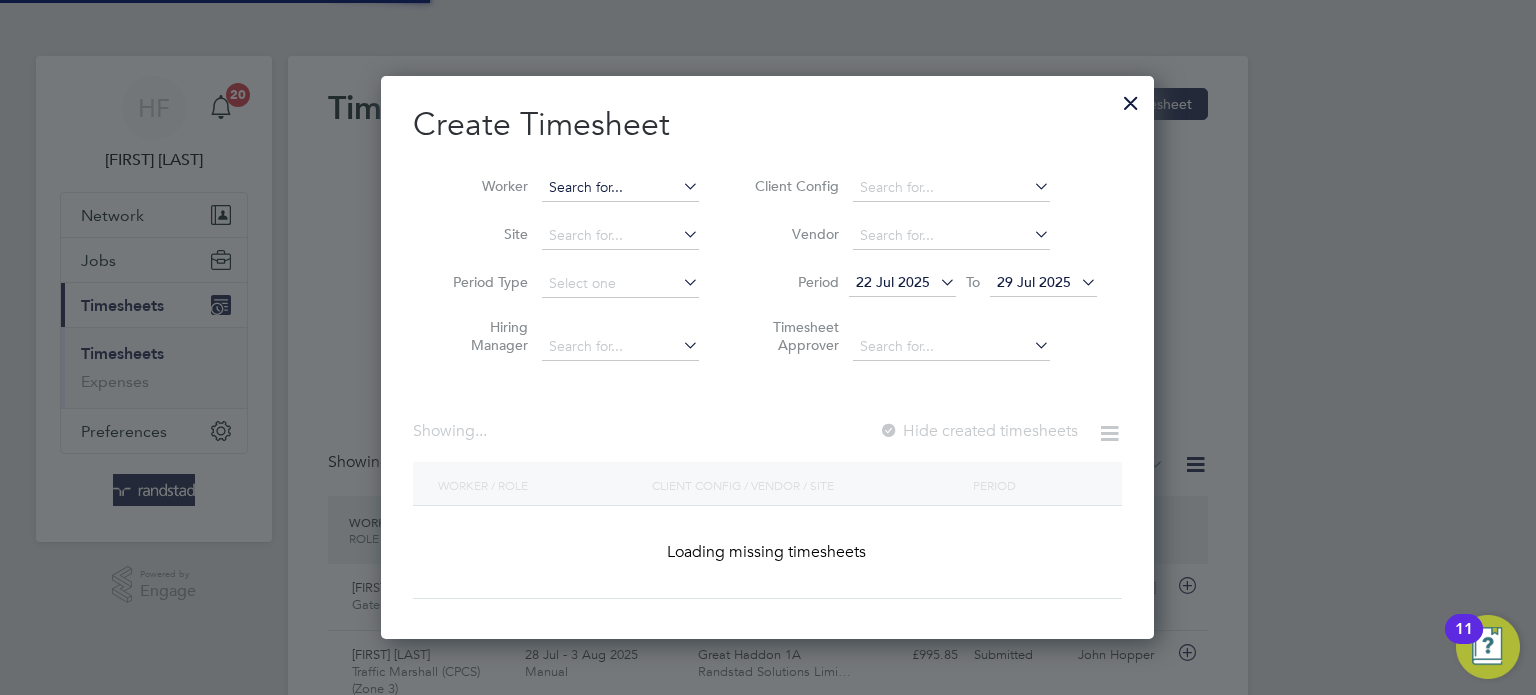 click at bounding box center (620, 188) 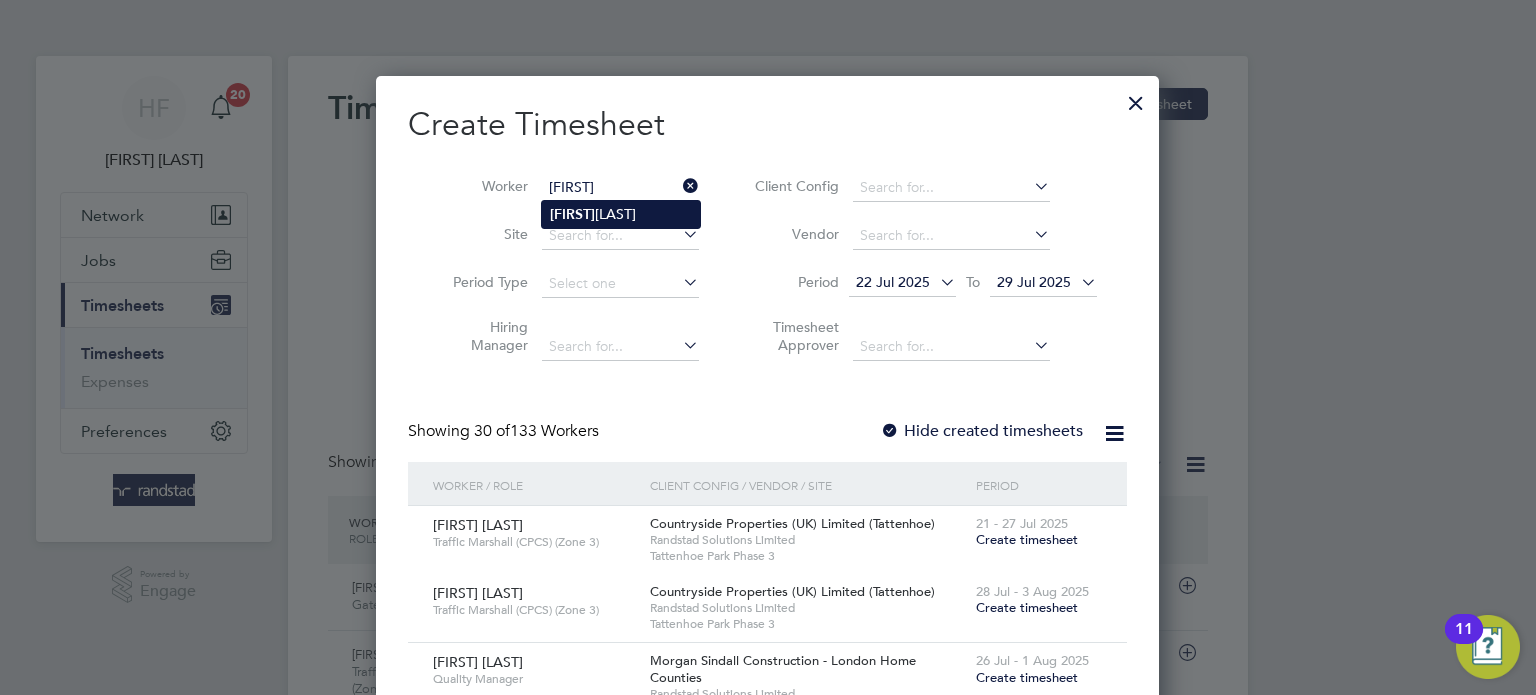 click on "[FIRST]" 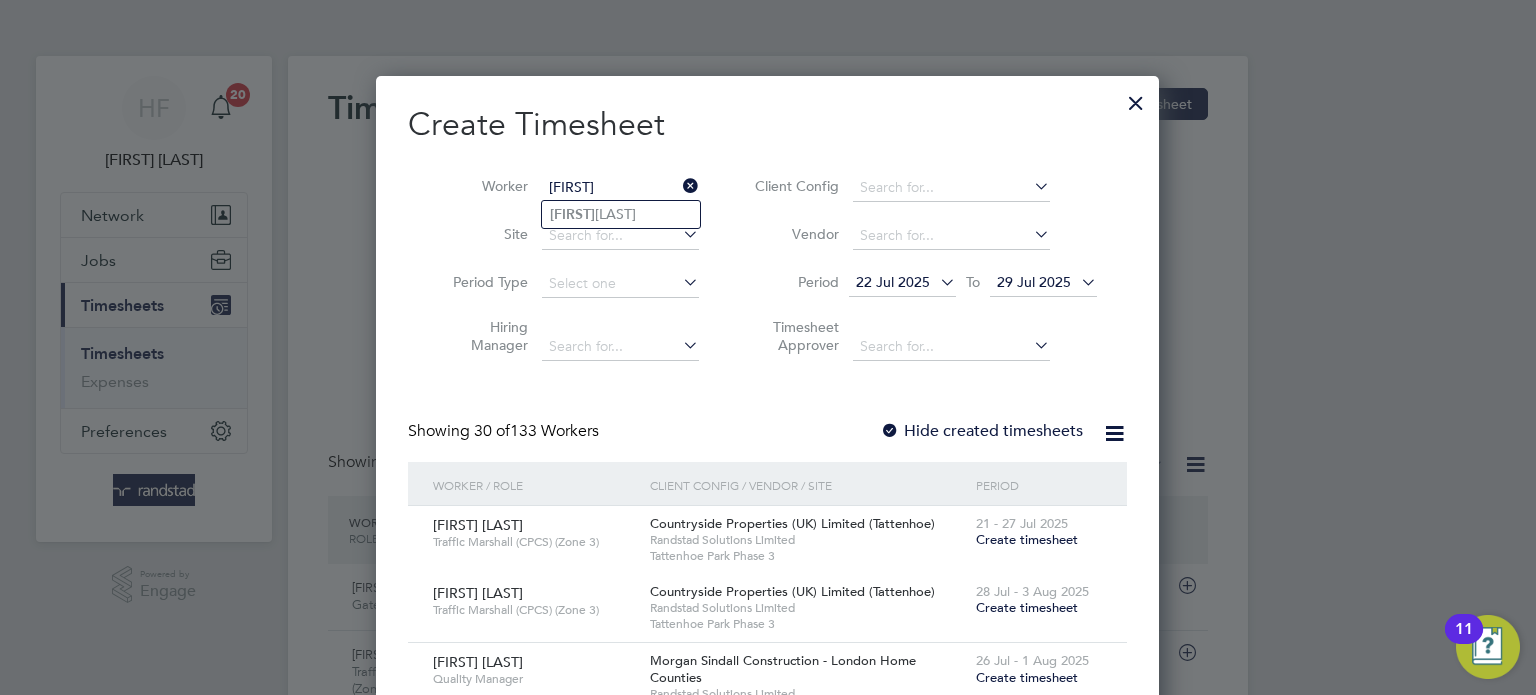 type on "[FIRST] [LAST]" 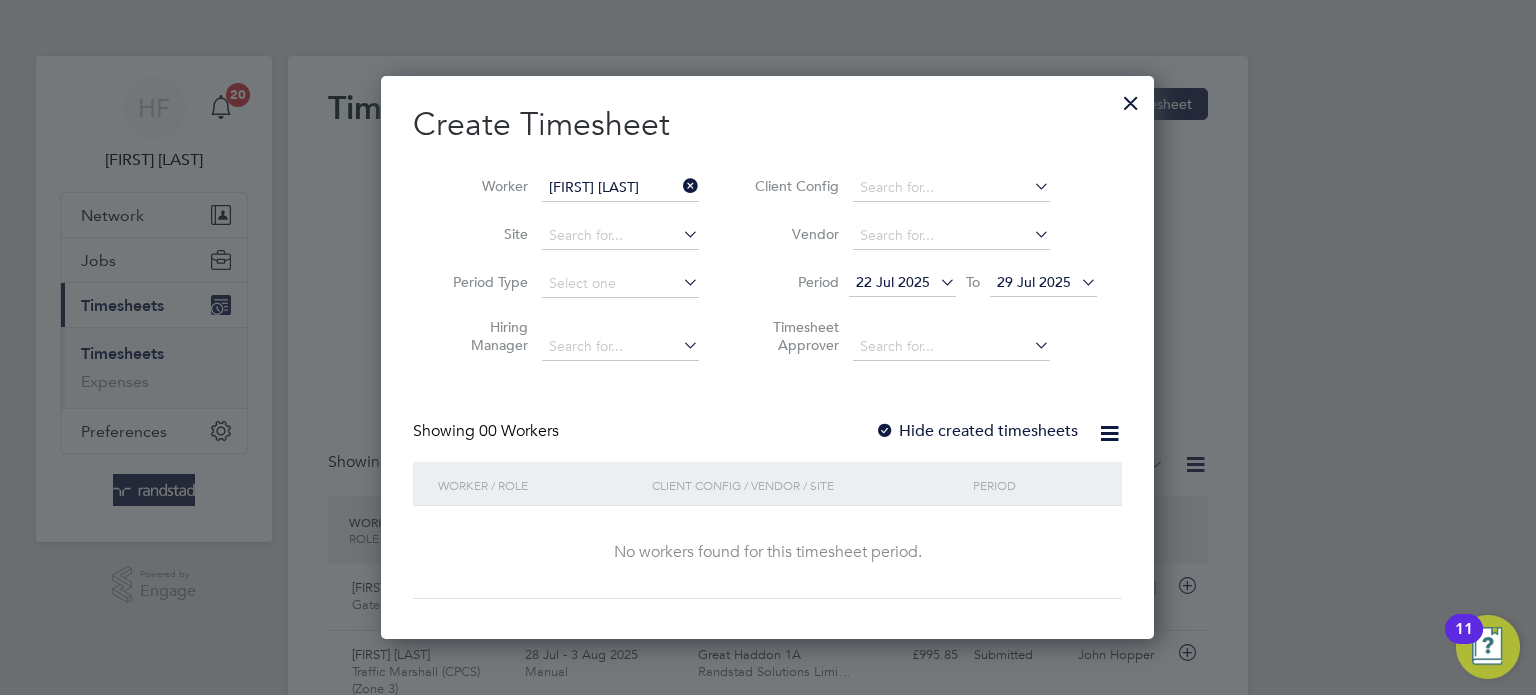click on "29 Jul 2025" at bounding box center [1043, 283] 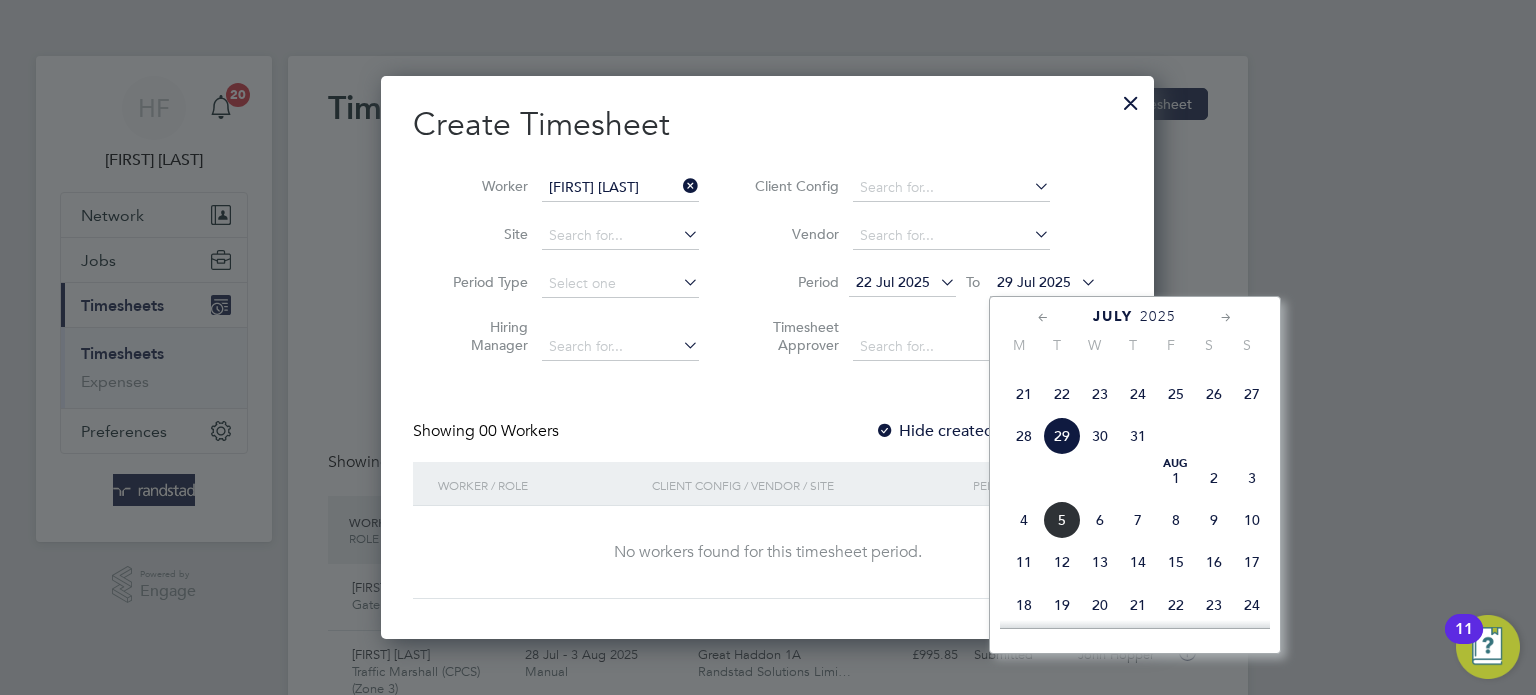 click on "3" 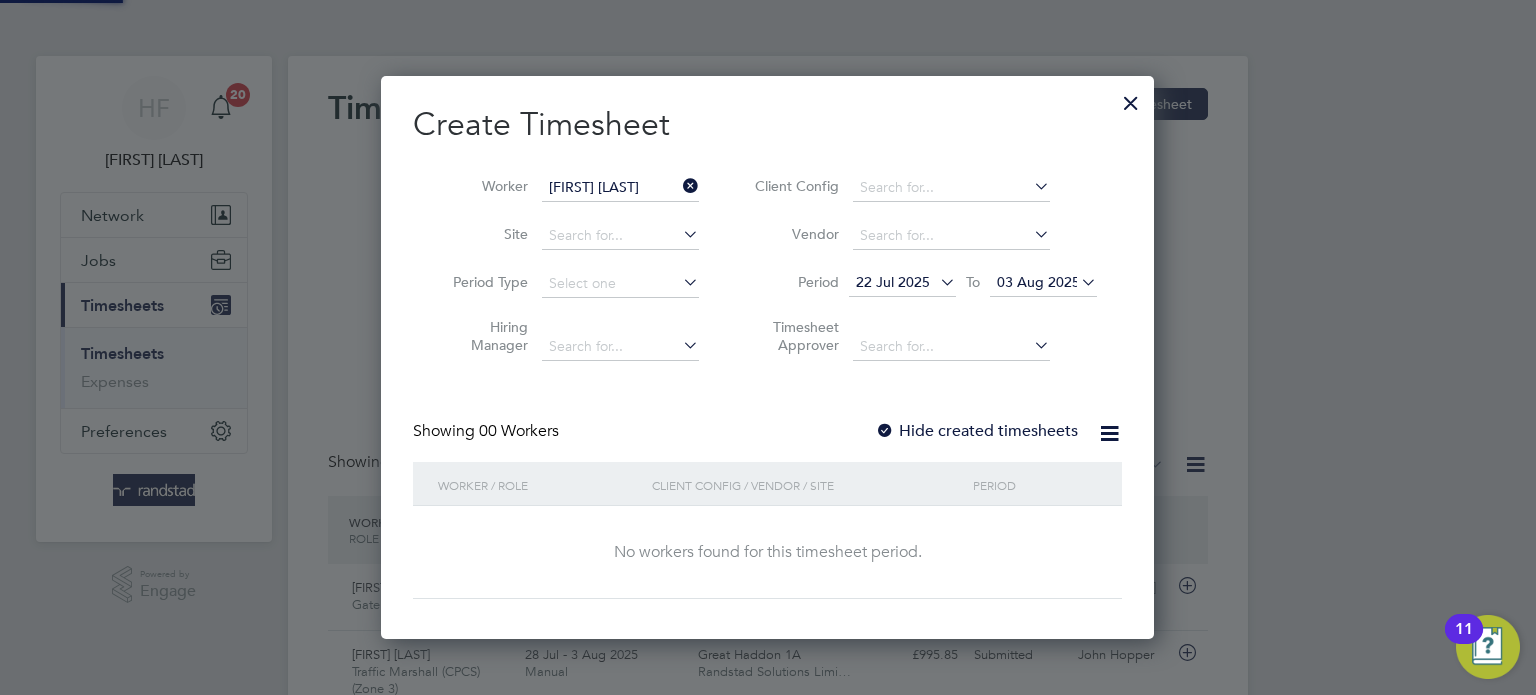 click on "Hide created timesheets" at bounding box center [976, 431] 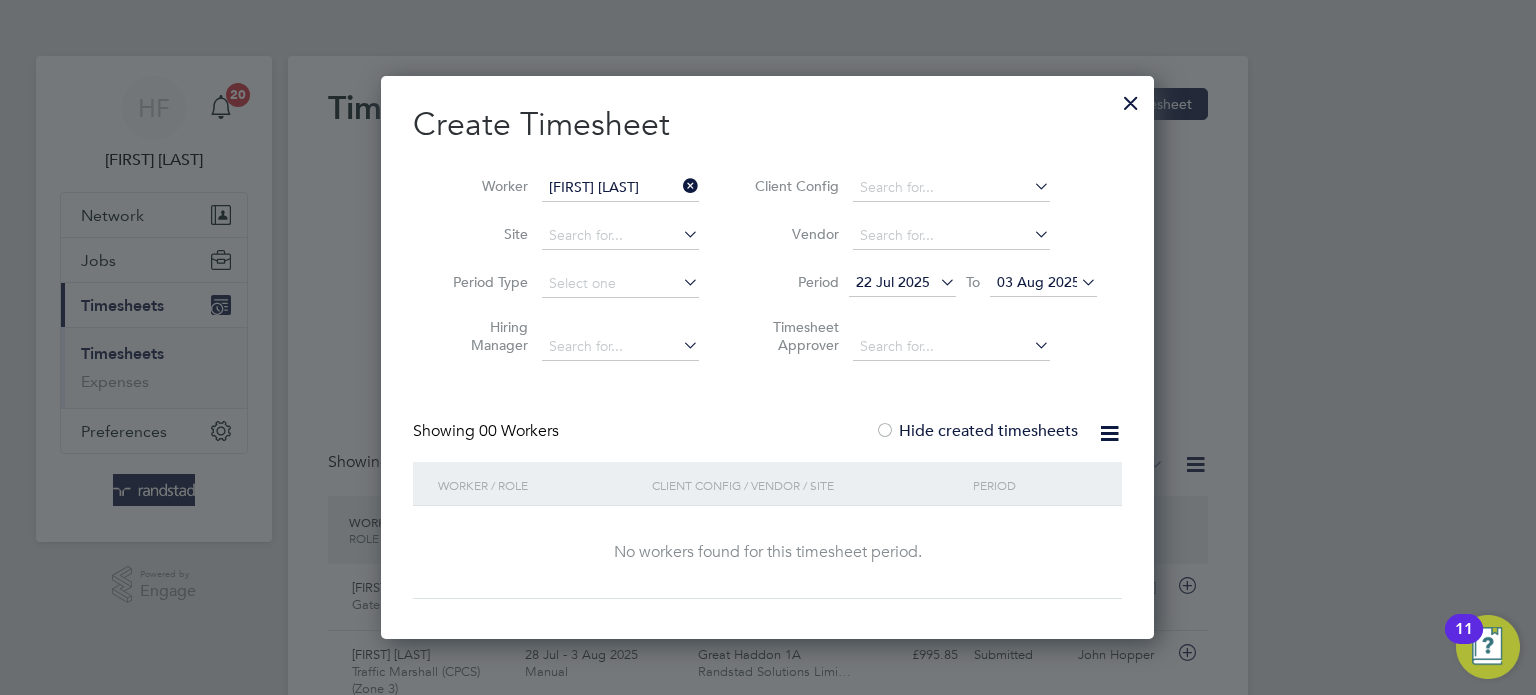 click on "Hide created timesheets" at bounding box center [976, 431] 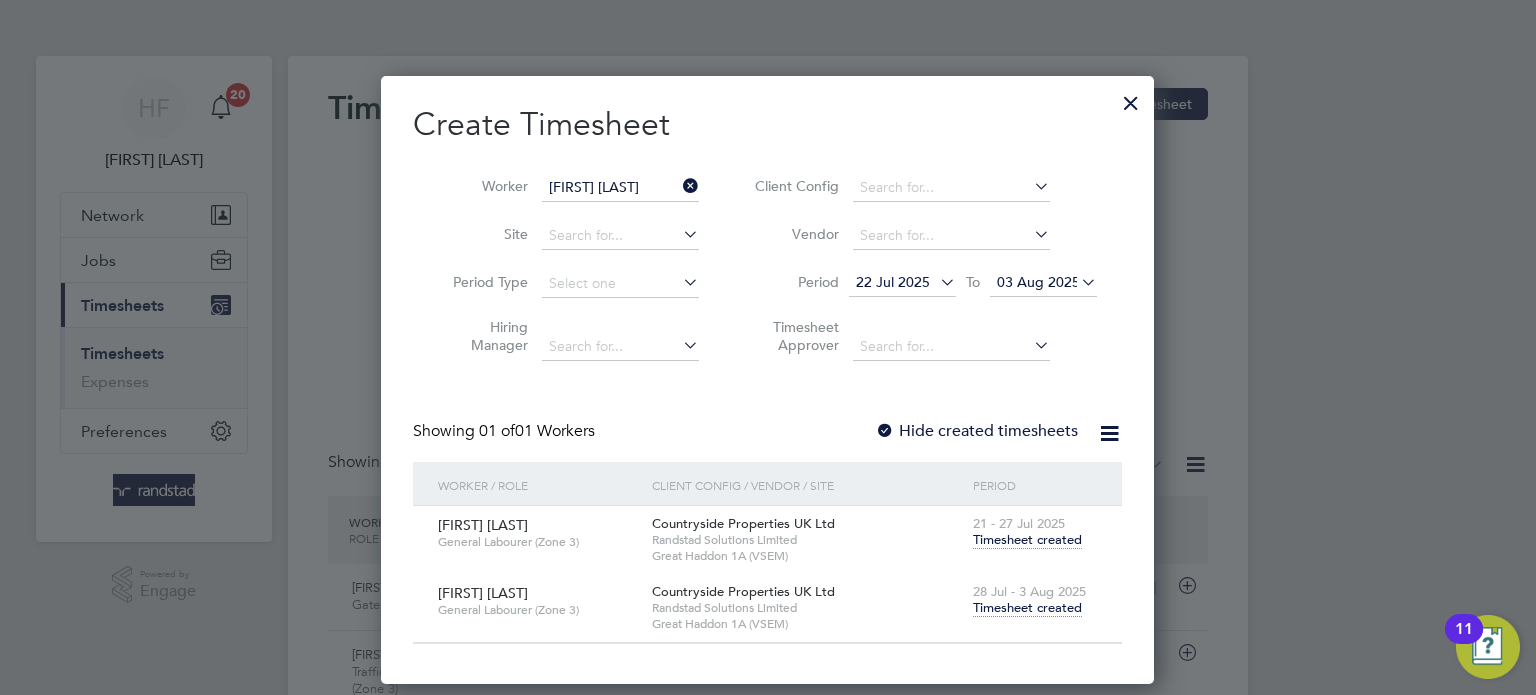 click on "Timesheet created" at bounding box center [1027, 608] 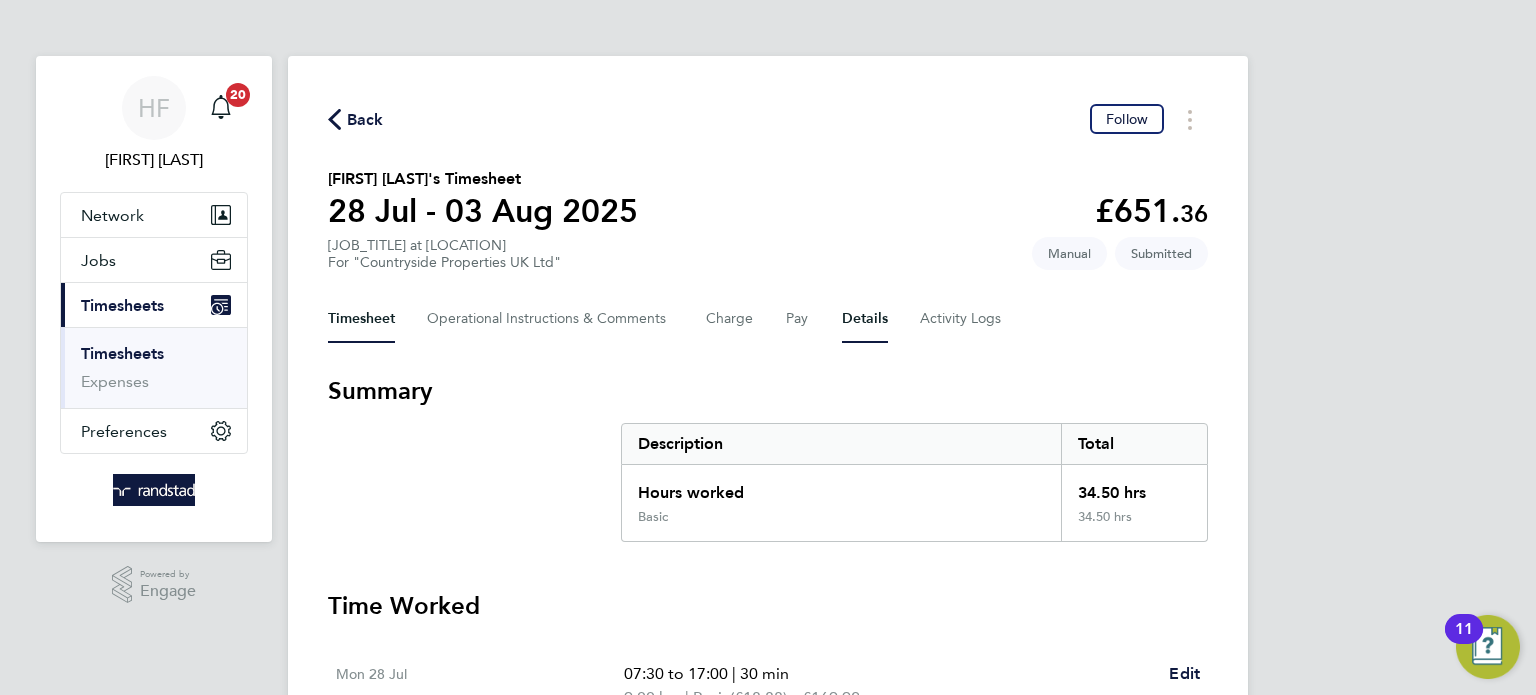click on "Details" at bounding box center (865, 319) 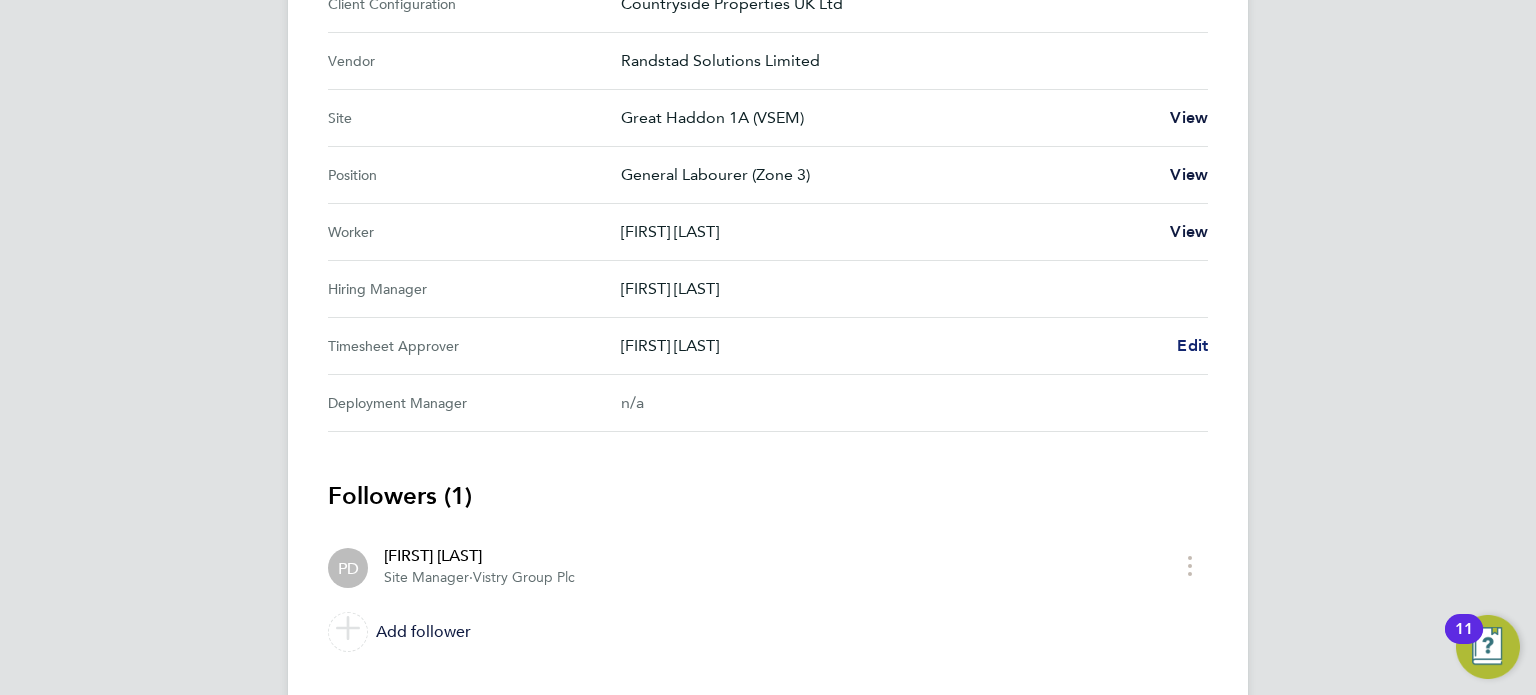 click on "Edit" at bounding box center (1192, 345) 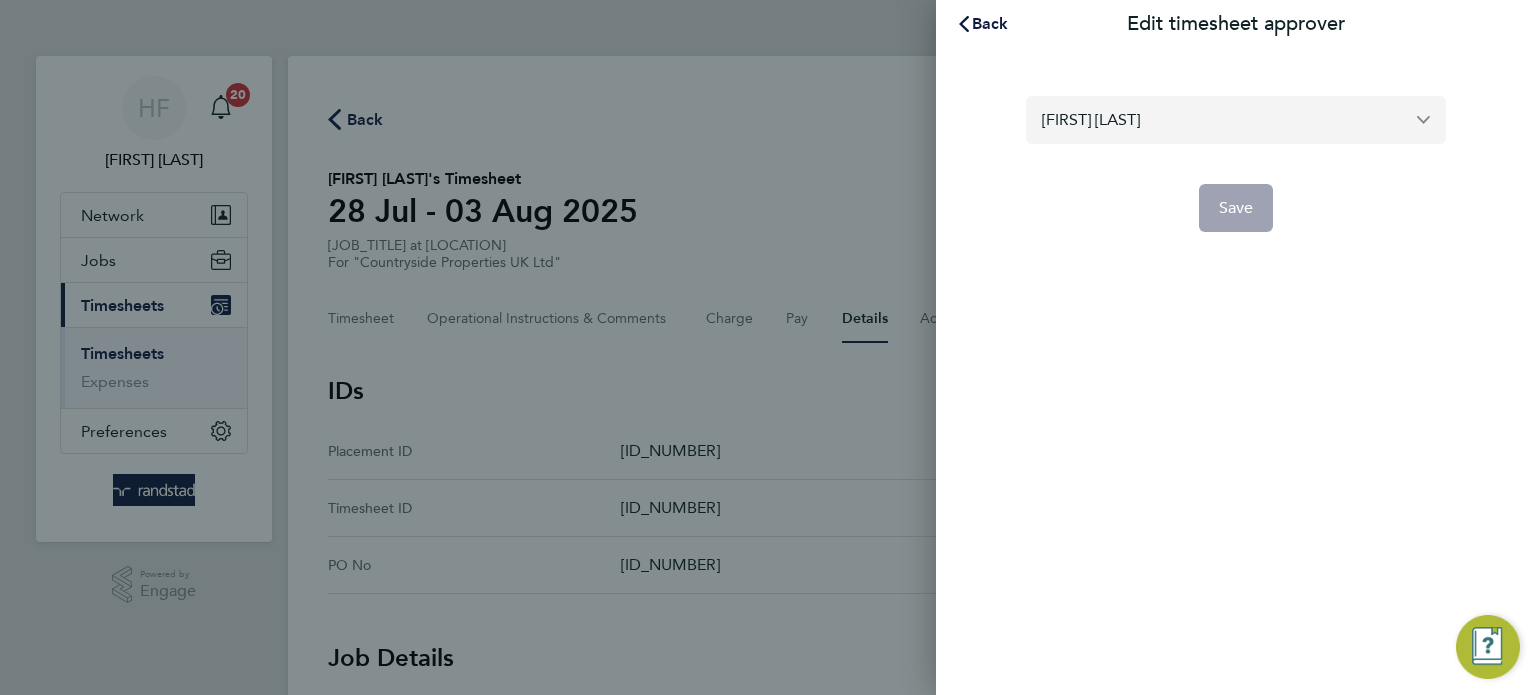 click on "[FIRST] [LAST]" at bounding box center (1236, 119) 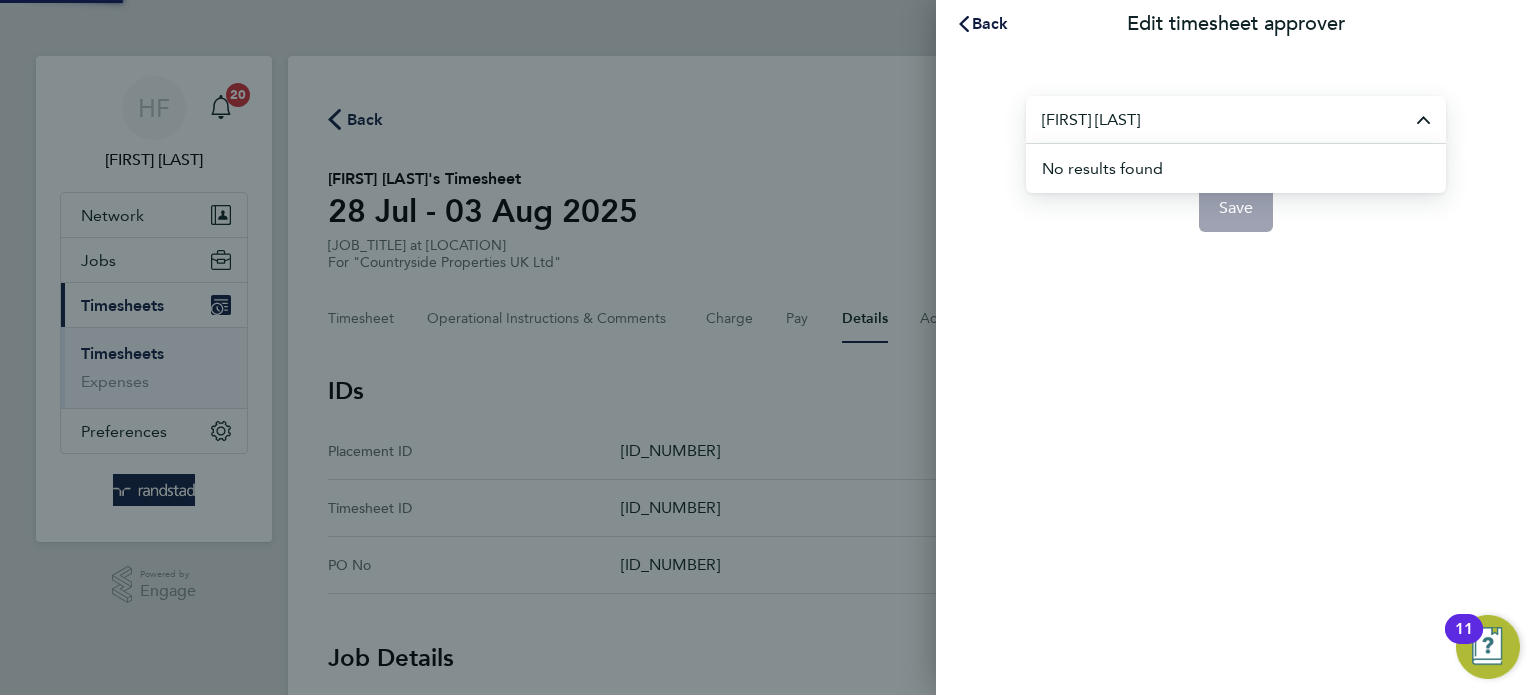 type on "[FIRST] [LAST]" 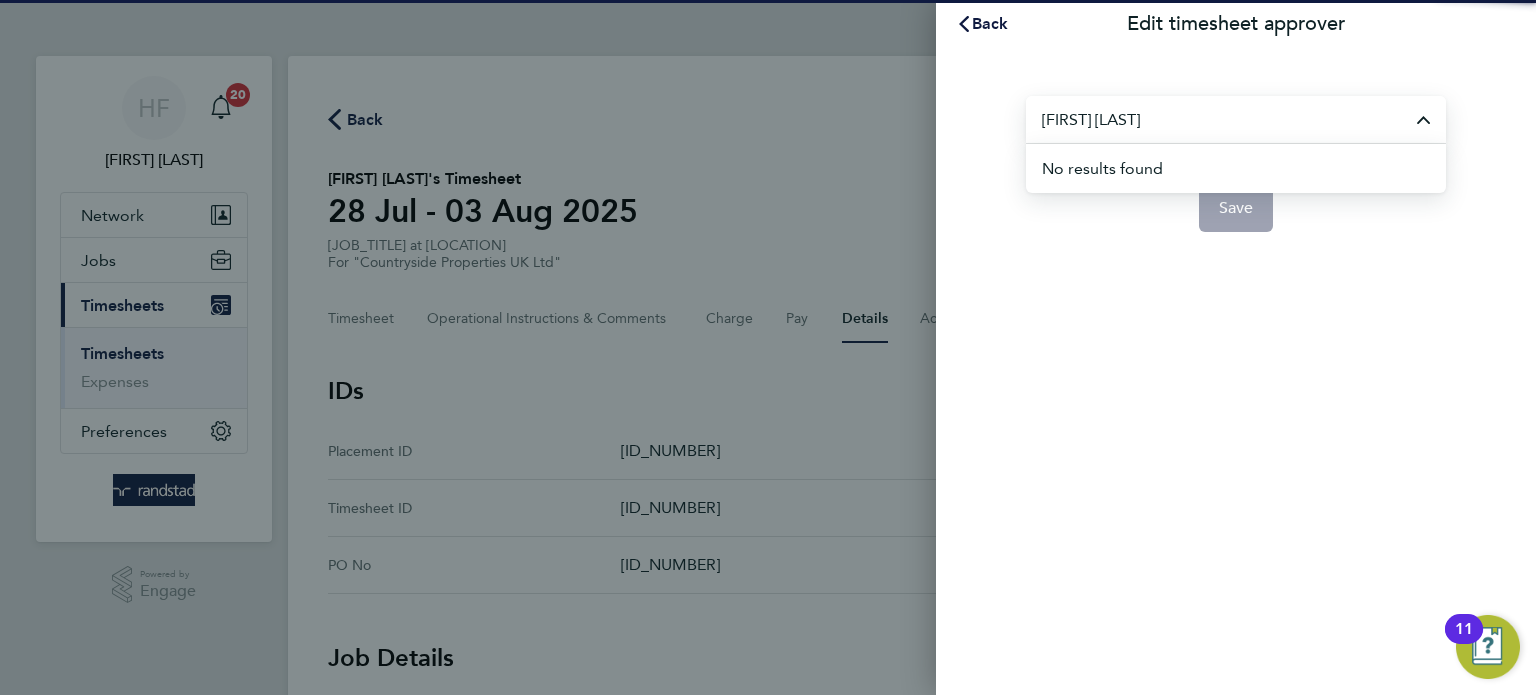 click on "No results found" at bounding box center (1244, 168) 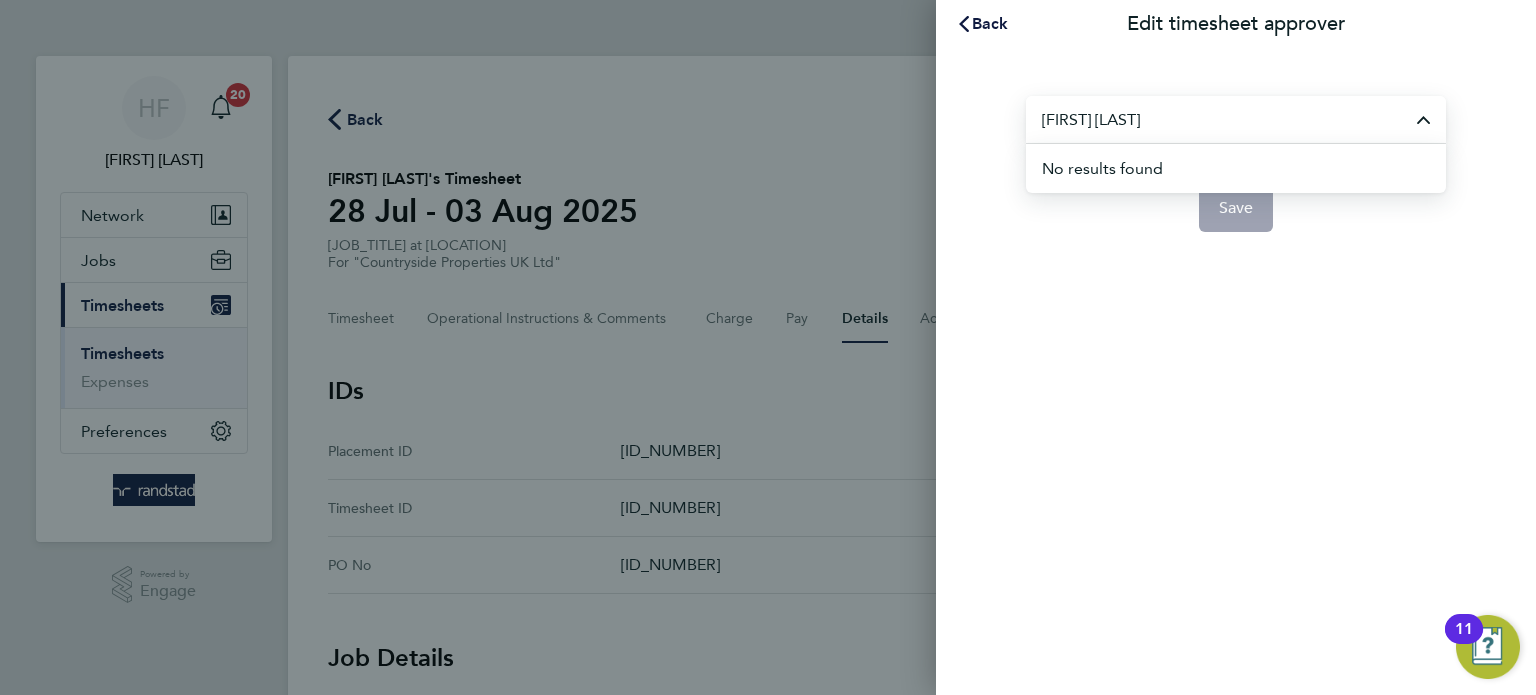 click on "[FIRST] [LAST]" at bounding box center (1236, 119) 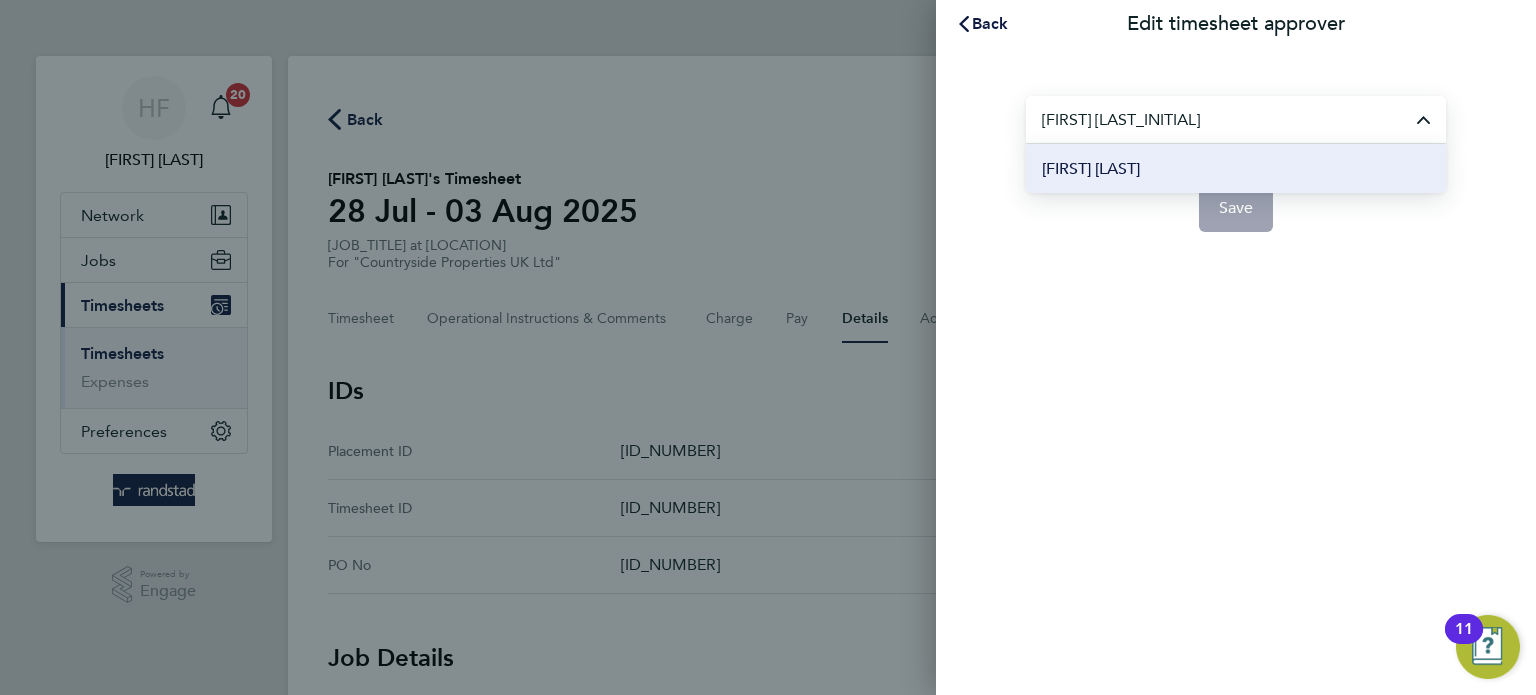click on "[FIRST] [LAST]" at bounding box center (1236, 168) 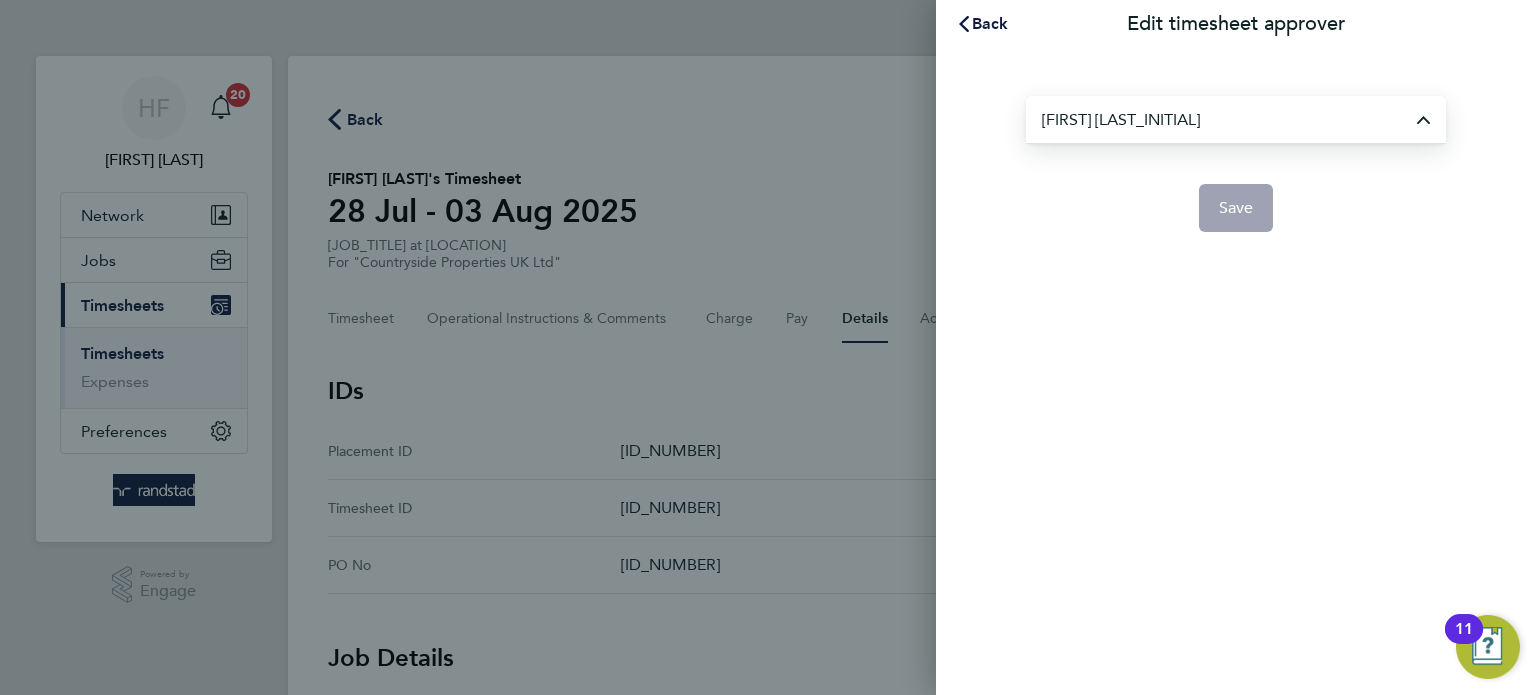 type on "[FIRST] [LAST]" 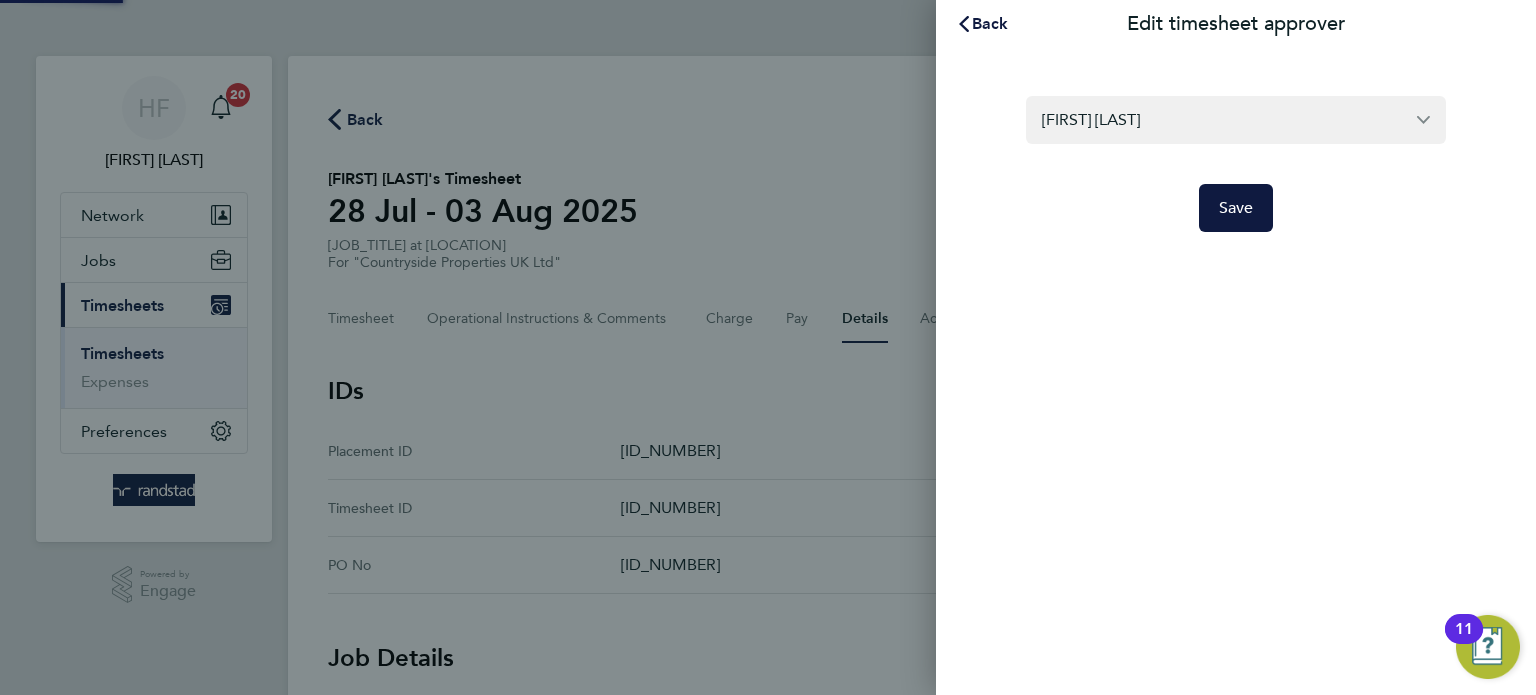 click on "[FIRST] [LAST]" 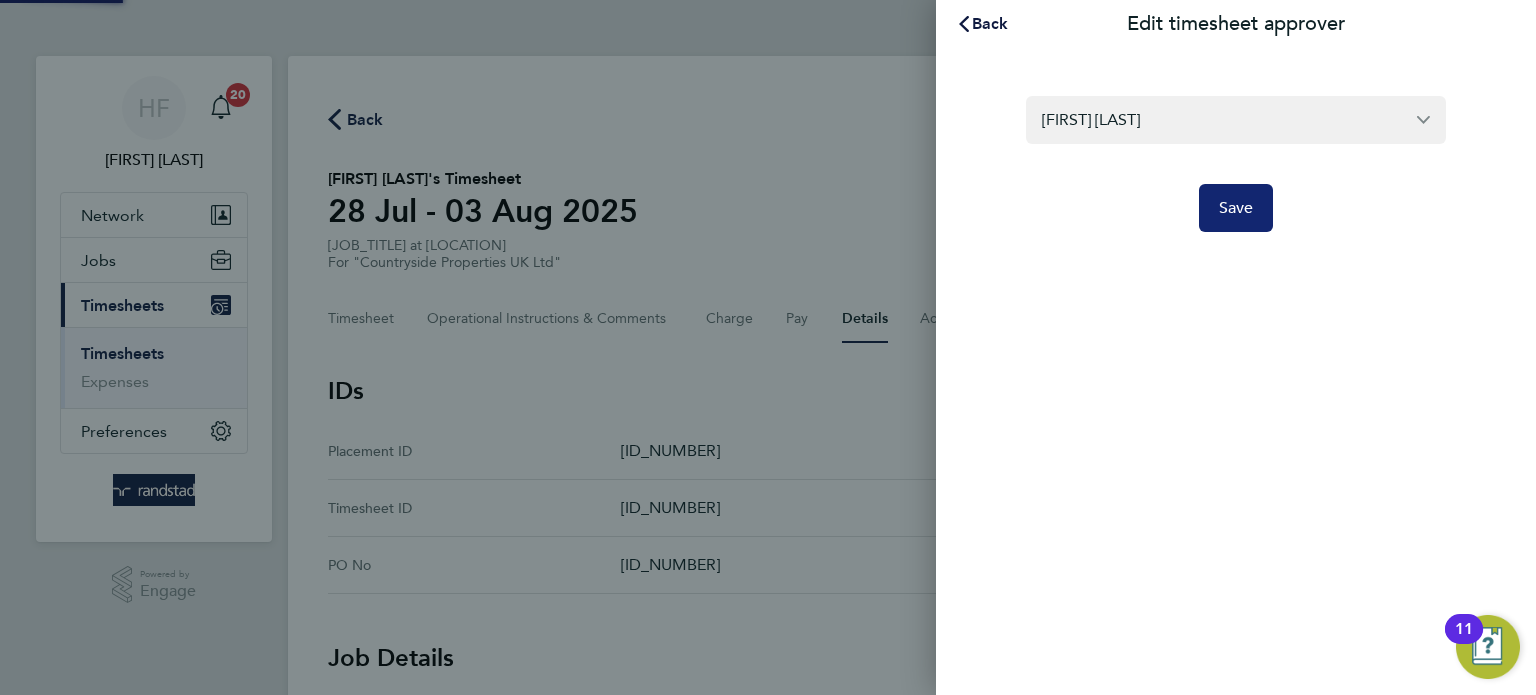 click on "Save" 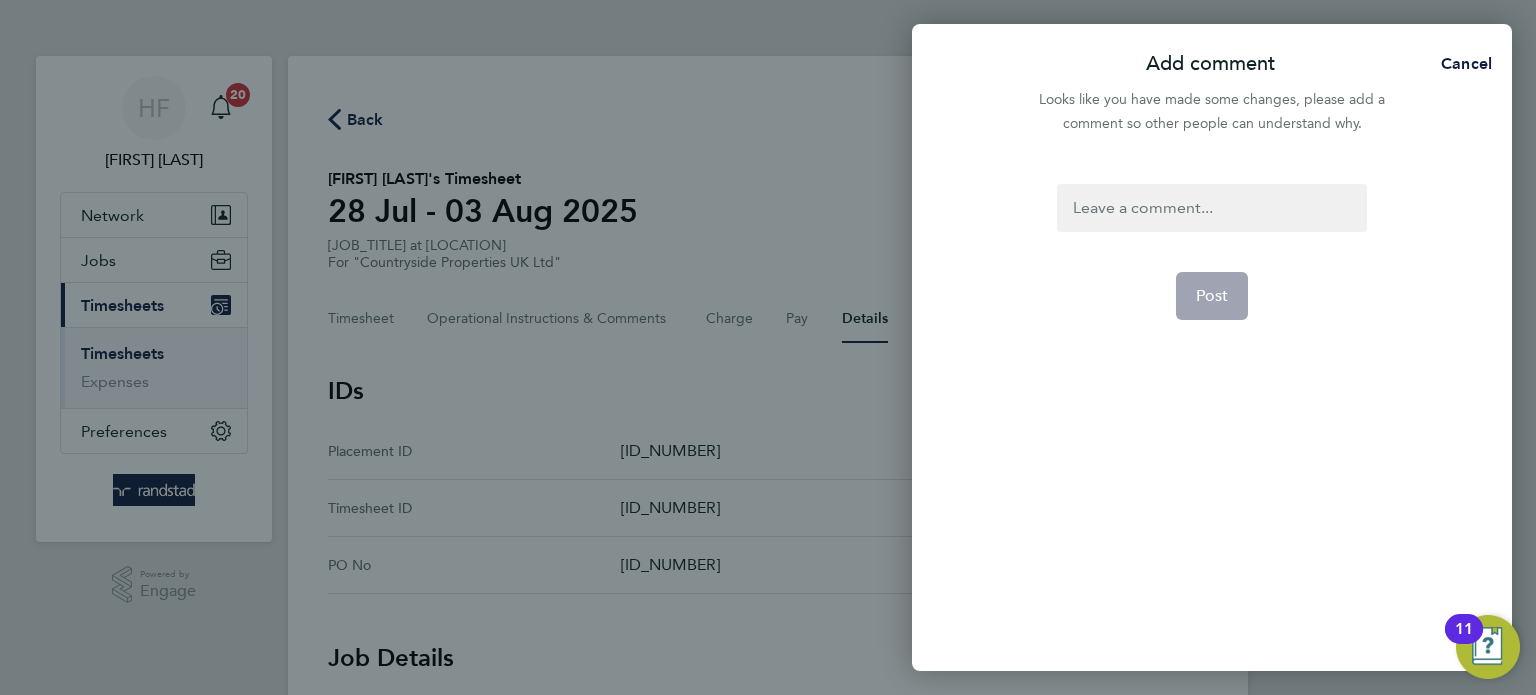 click at bounding box center [1211, 208] 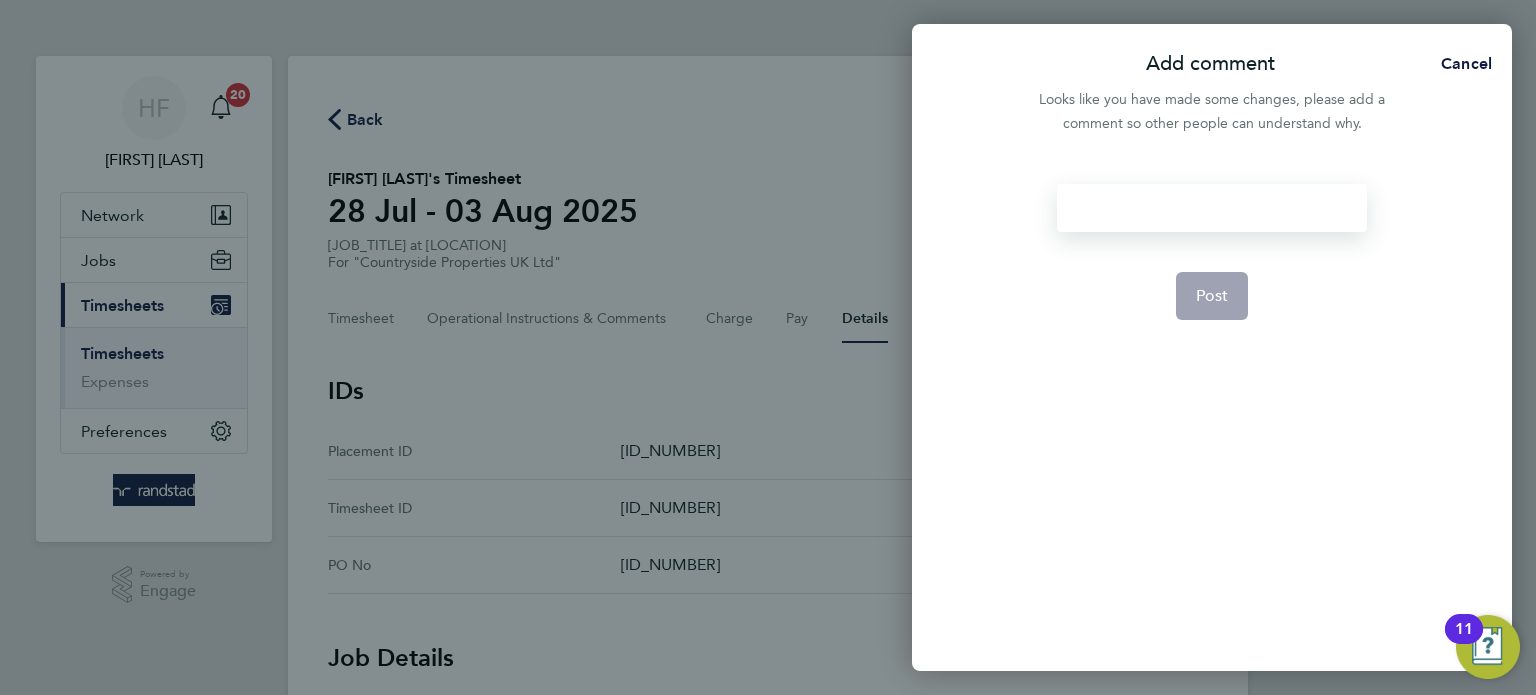 click at bounding box center (1211, 208) 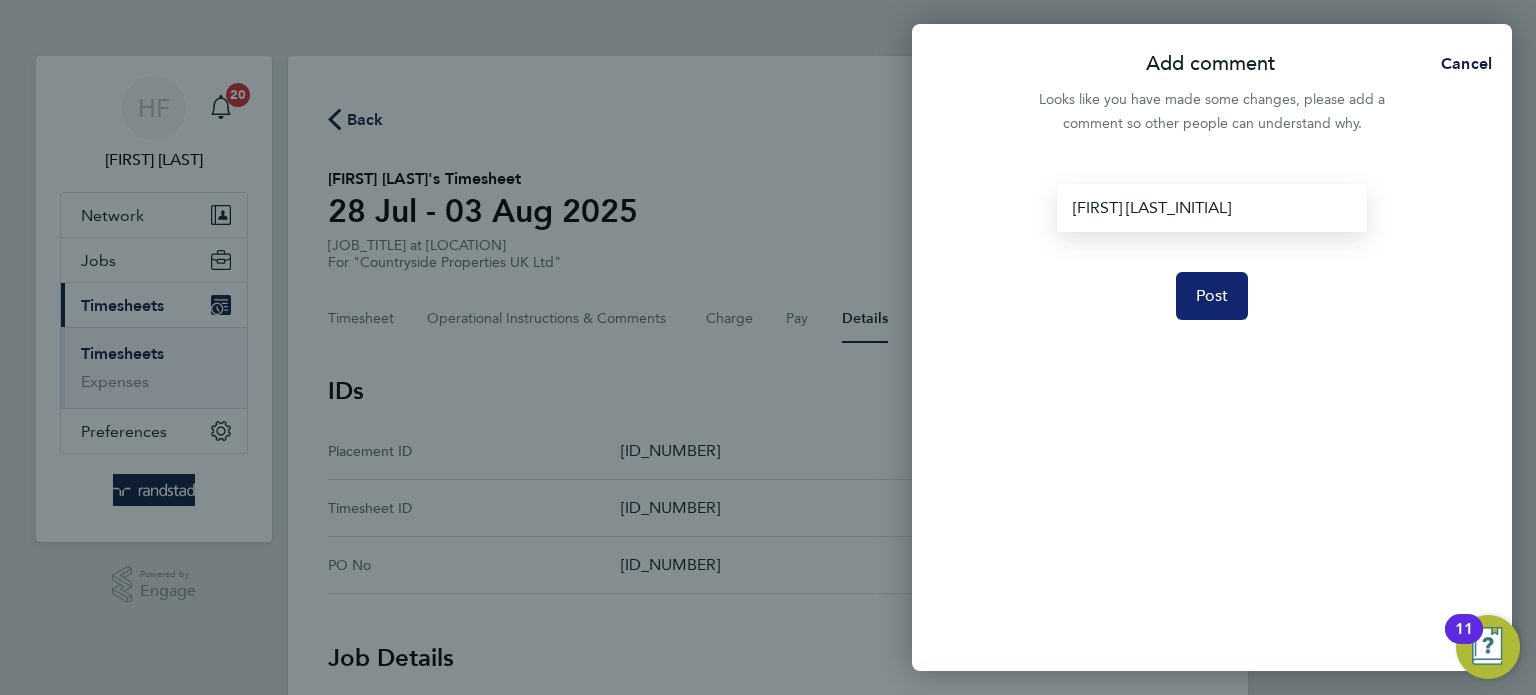 click on "Post" 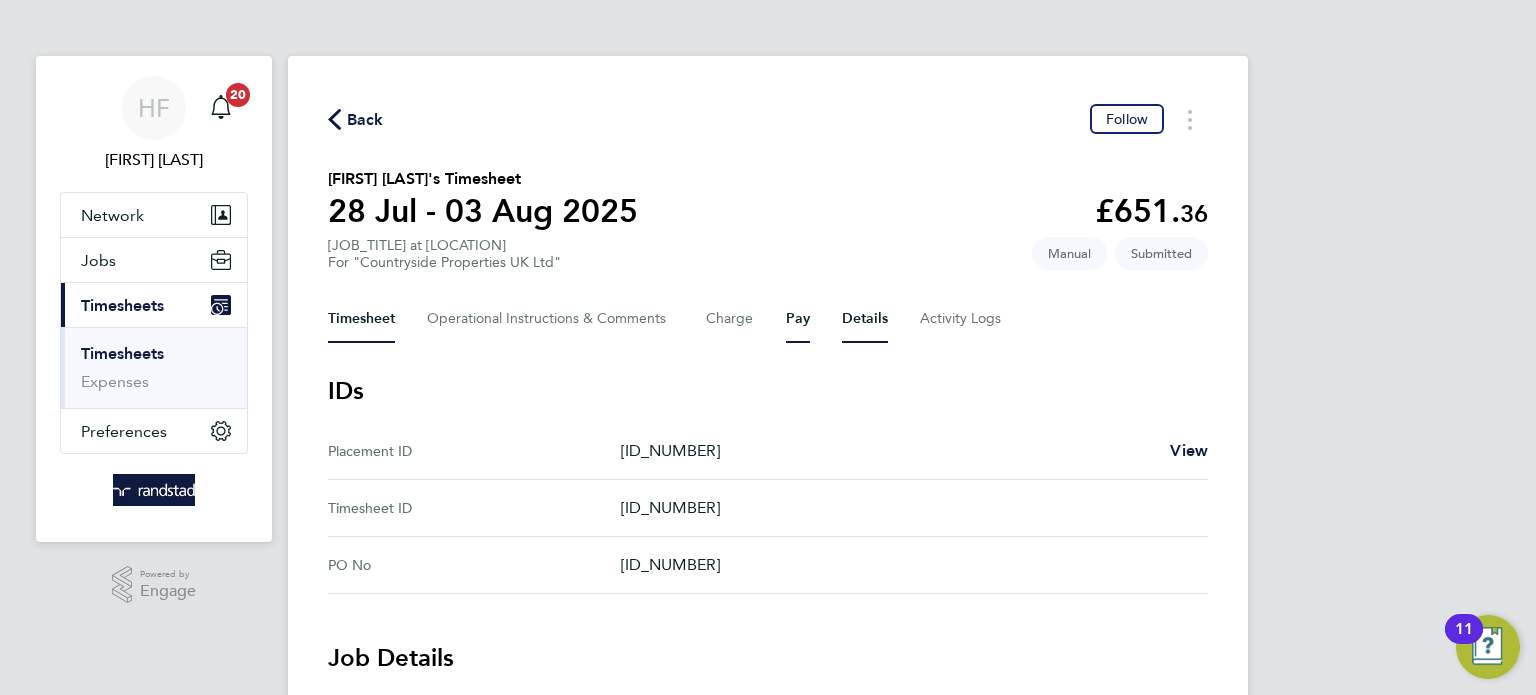 drag, startPoint x: 353, startPoint y: 322, endPoint x: 793, endPoint y: 335, distance: 440.19202 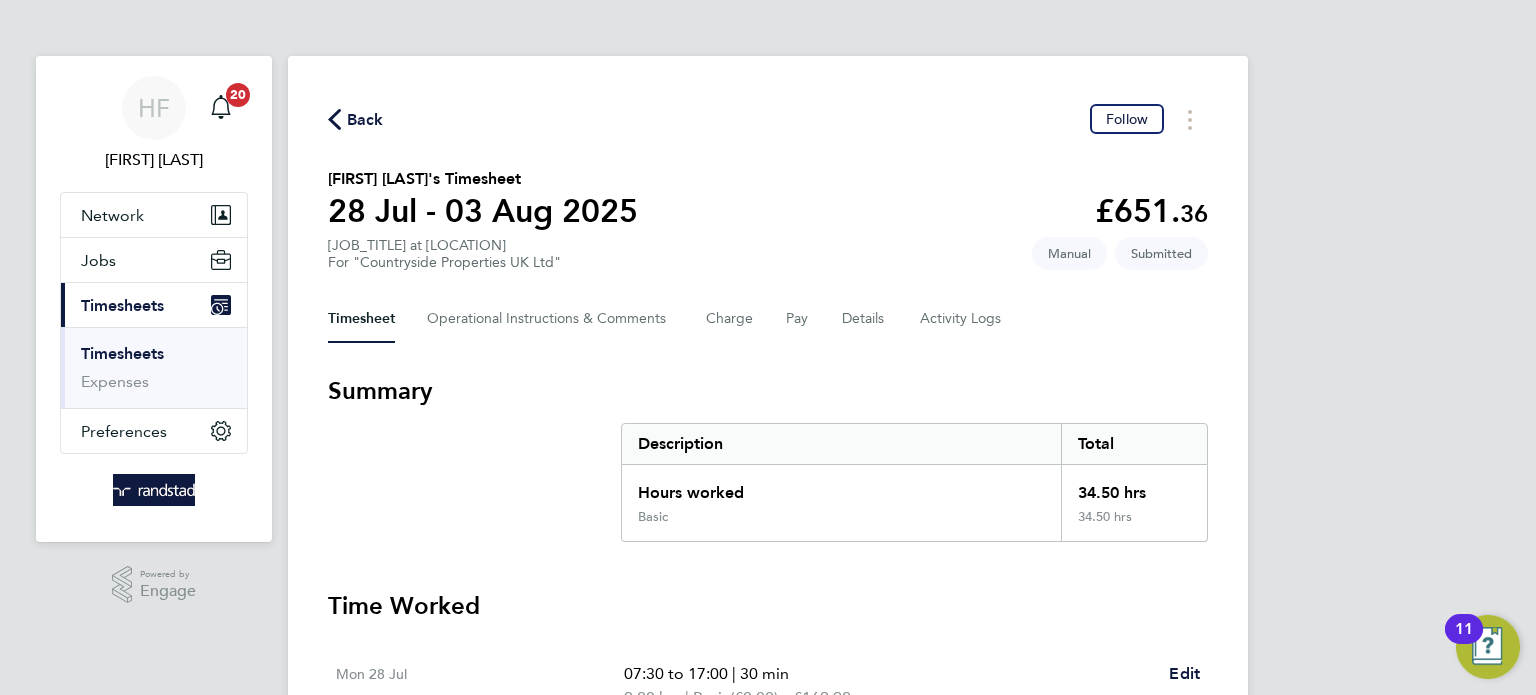 click on "Timesheets" at bounding box center [122, 353] 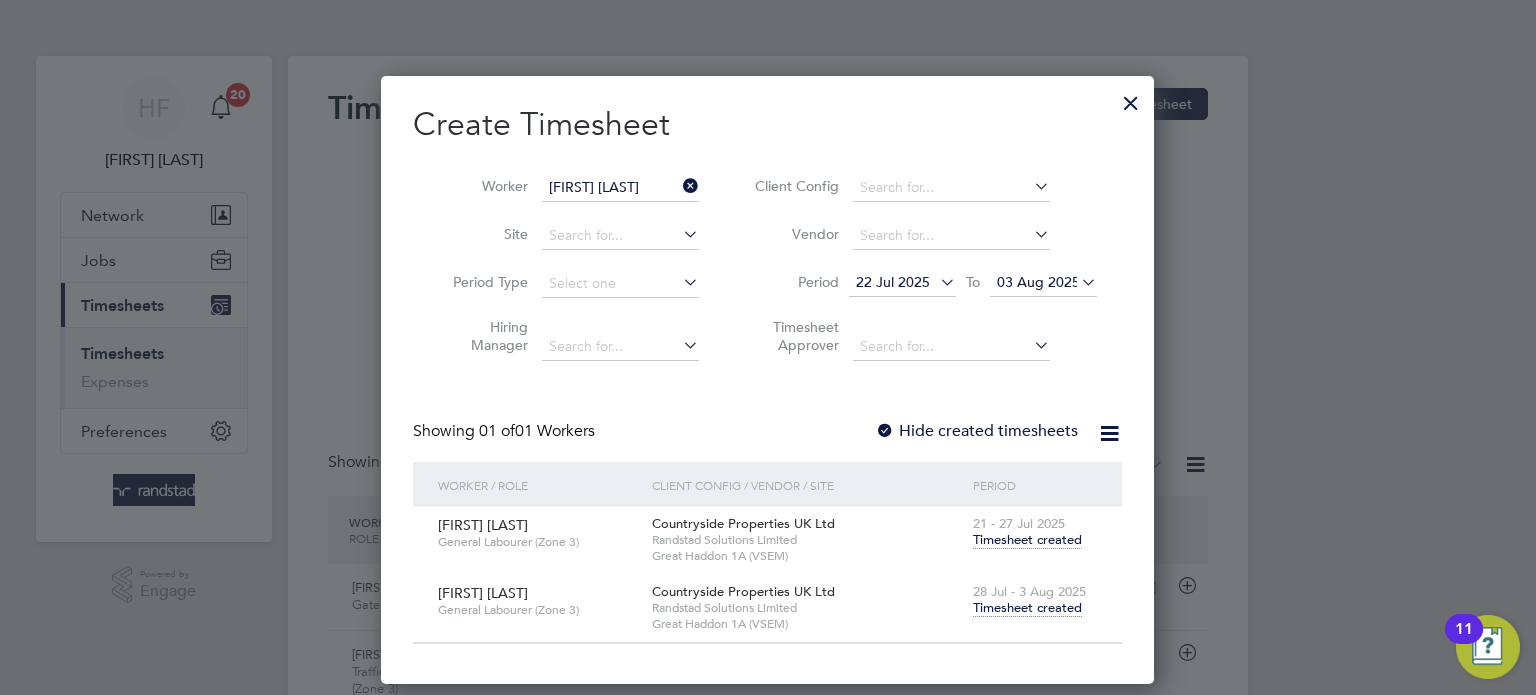 type 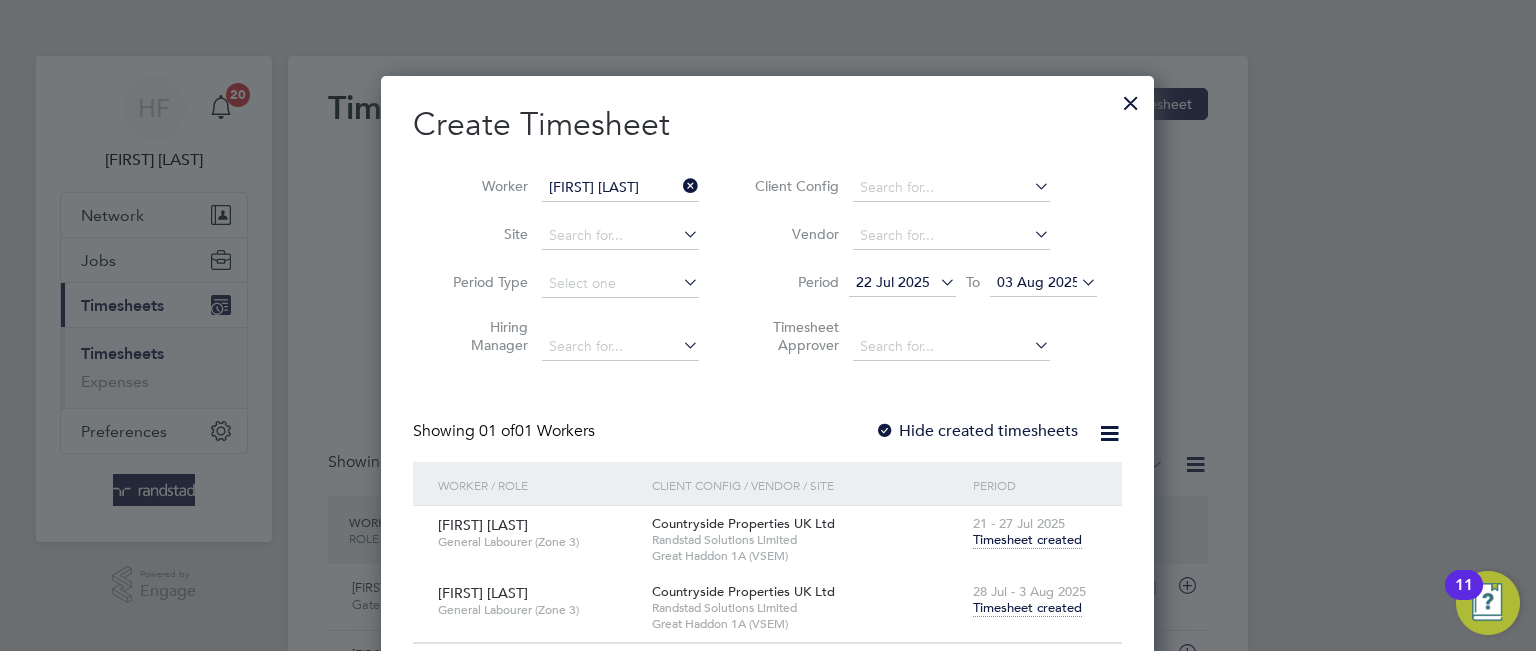 drag, startPoint x: 1347, startPoint y: 157, endPoint x: 1307, endPoint y: 153, distance: 40.1995 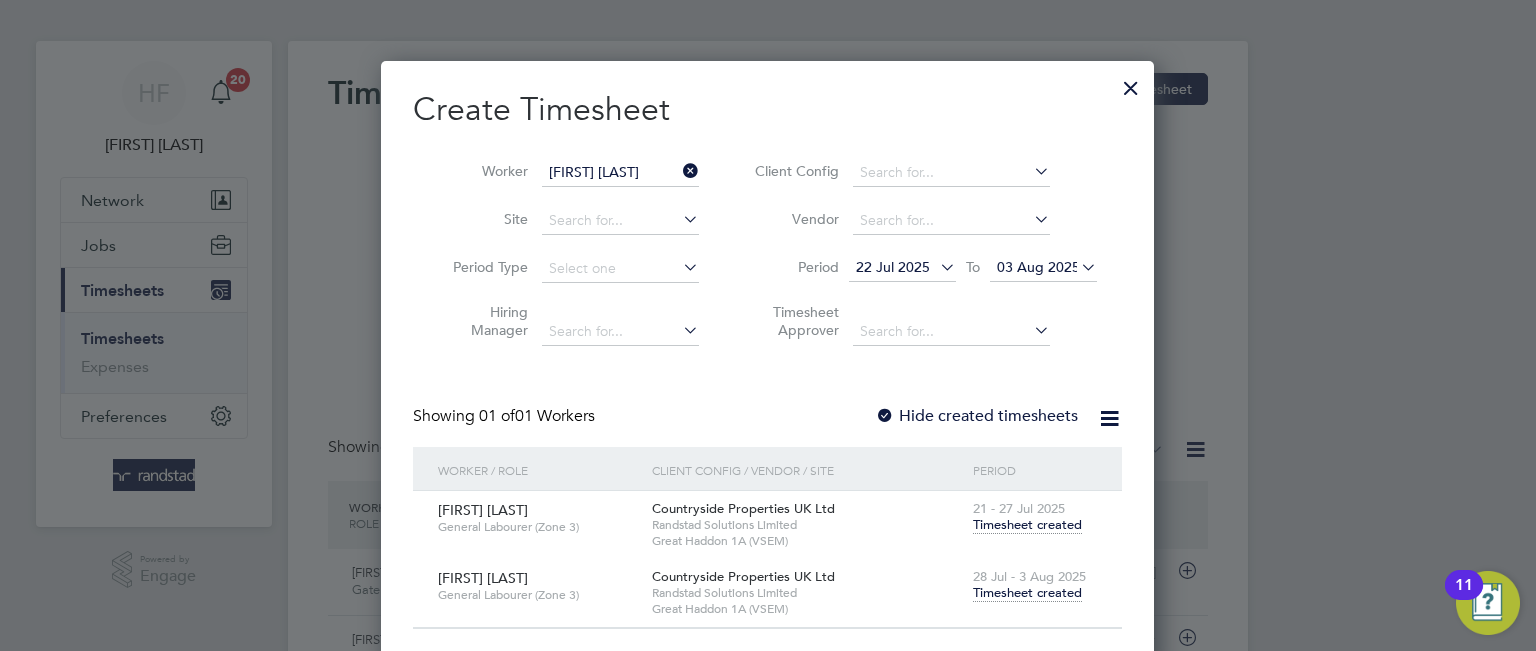 scroll, scrollTop: 0, scrollLeft: 0, axis: both 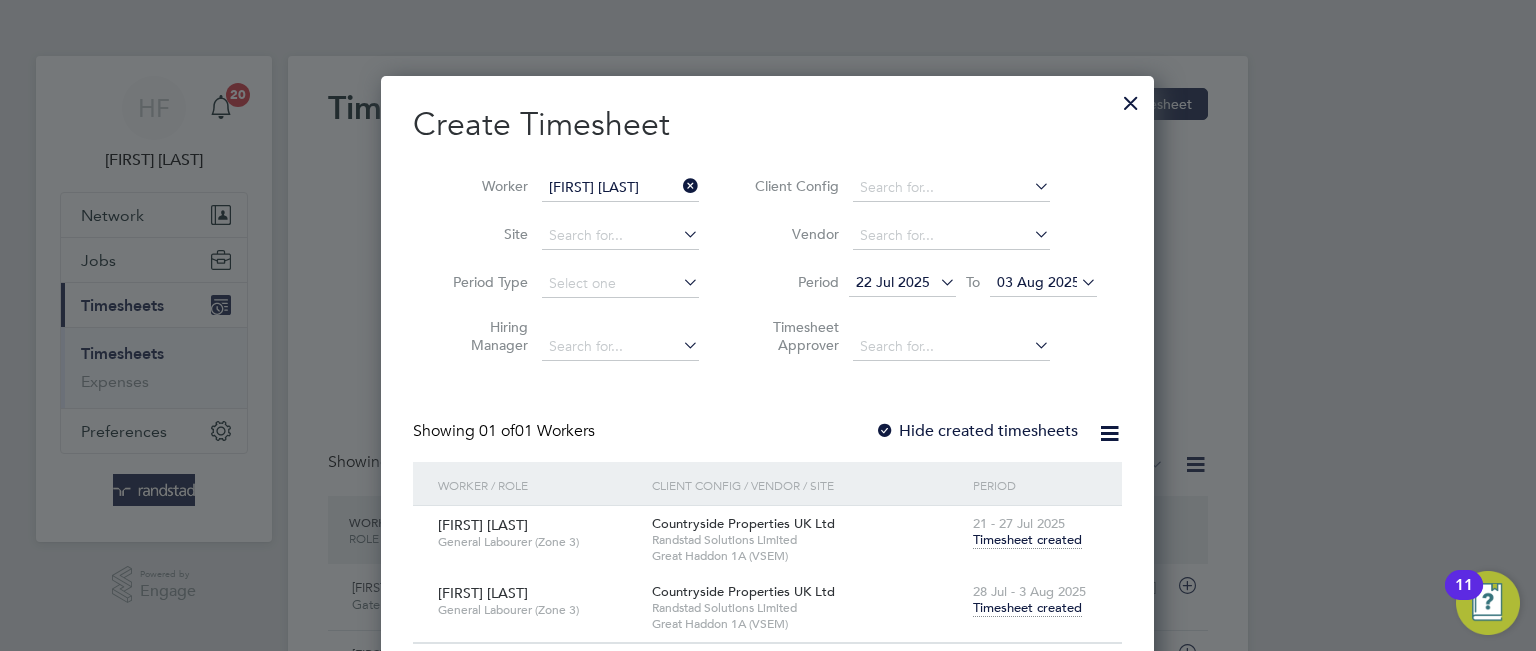 type 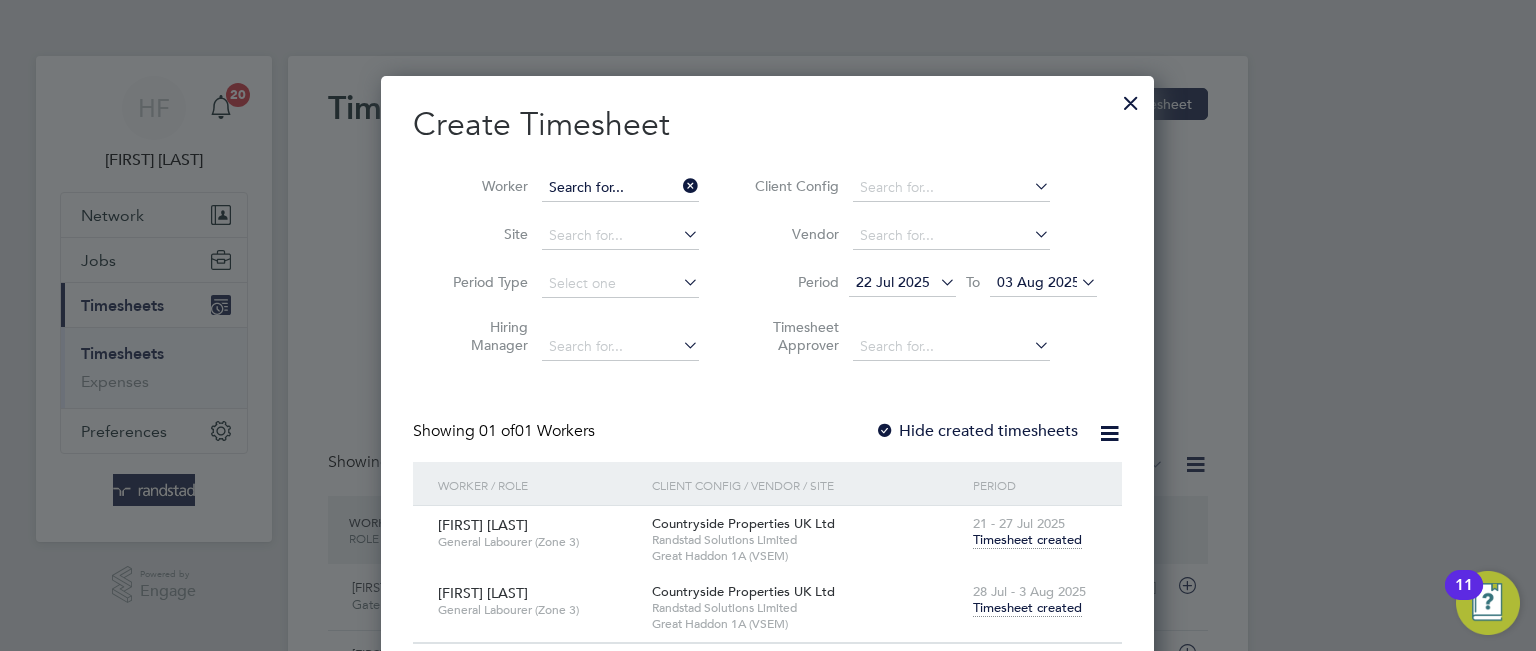 click at bounding box center [620, 188] 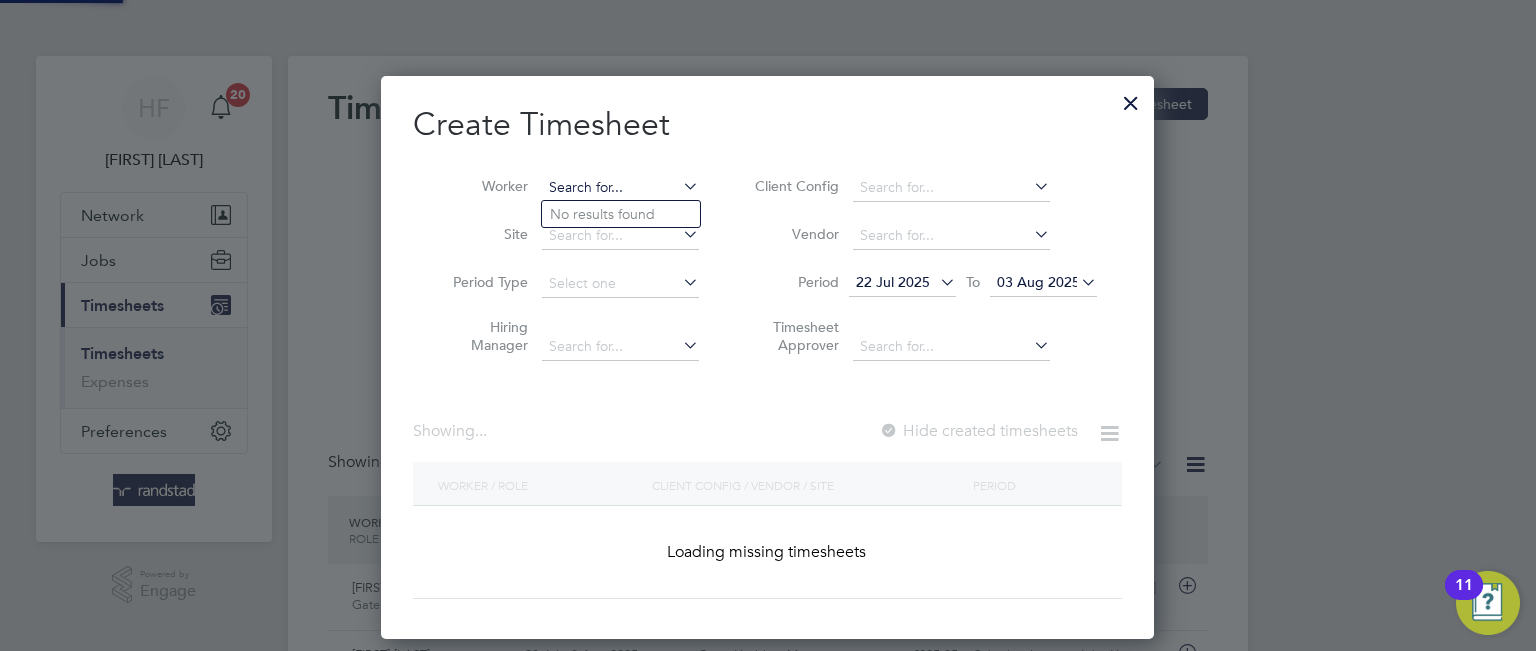 scroll, scrollTop: 10, scrollLeft: 9, axis: both 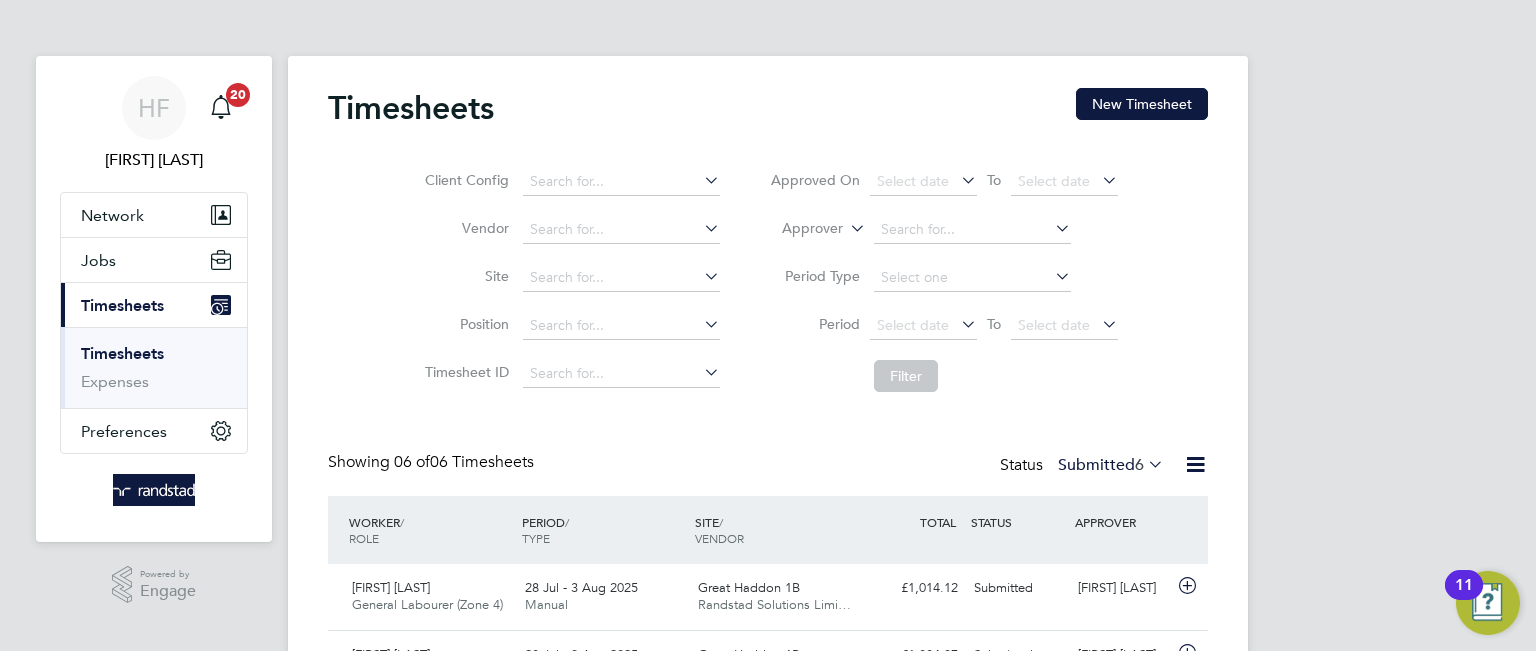 type 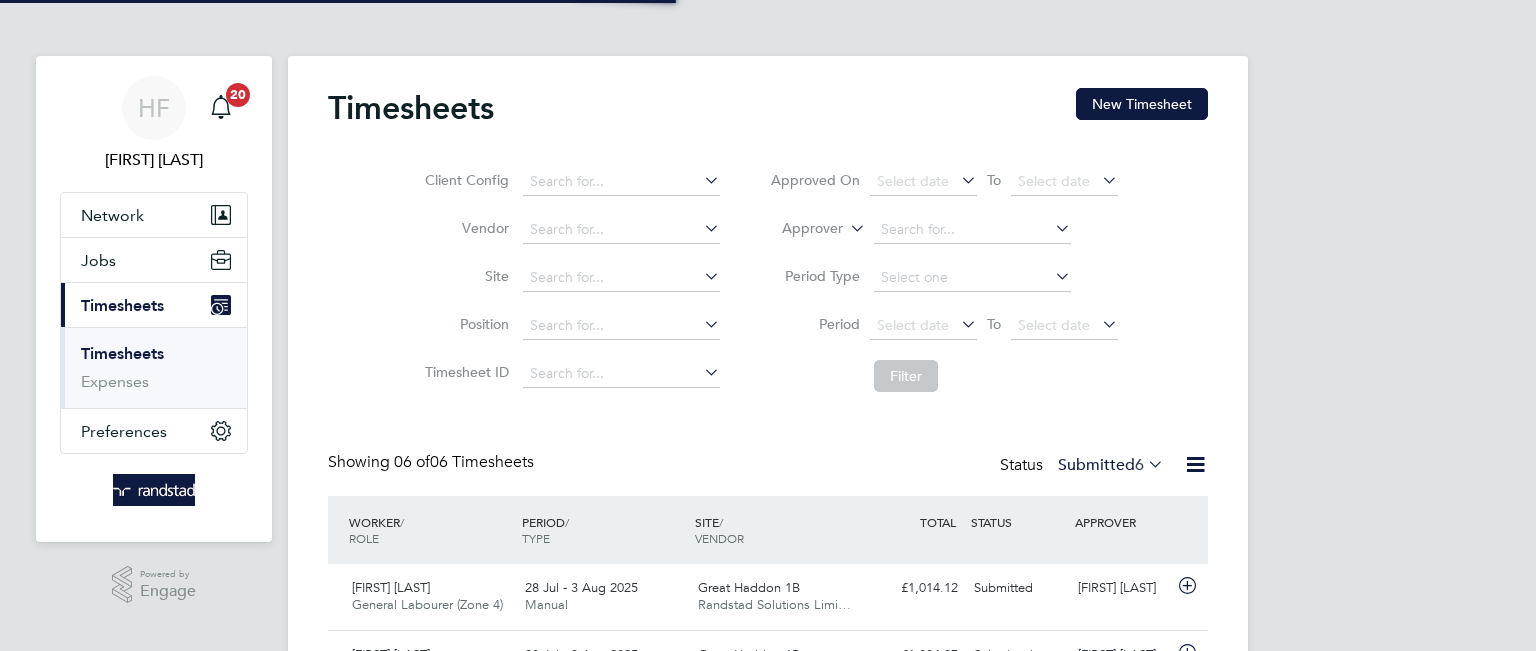 scroll, scrollTop: 0, scrollLeft: 0, axis: both 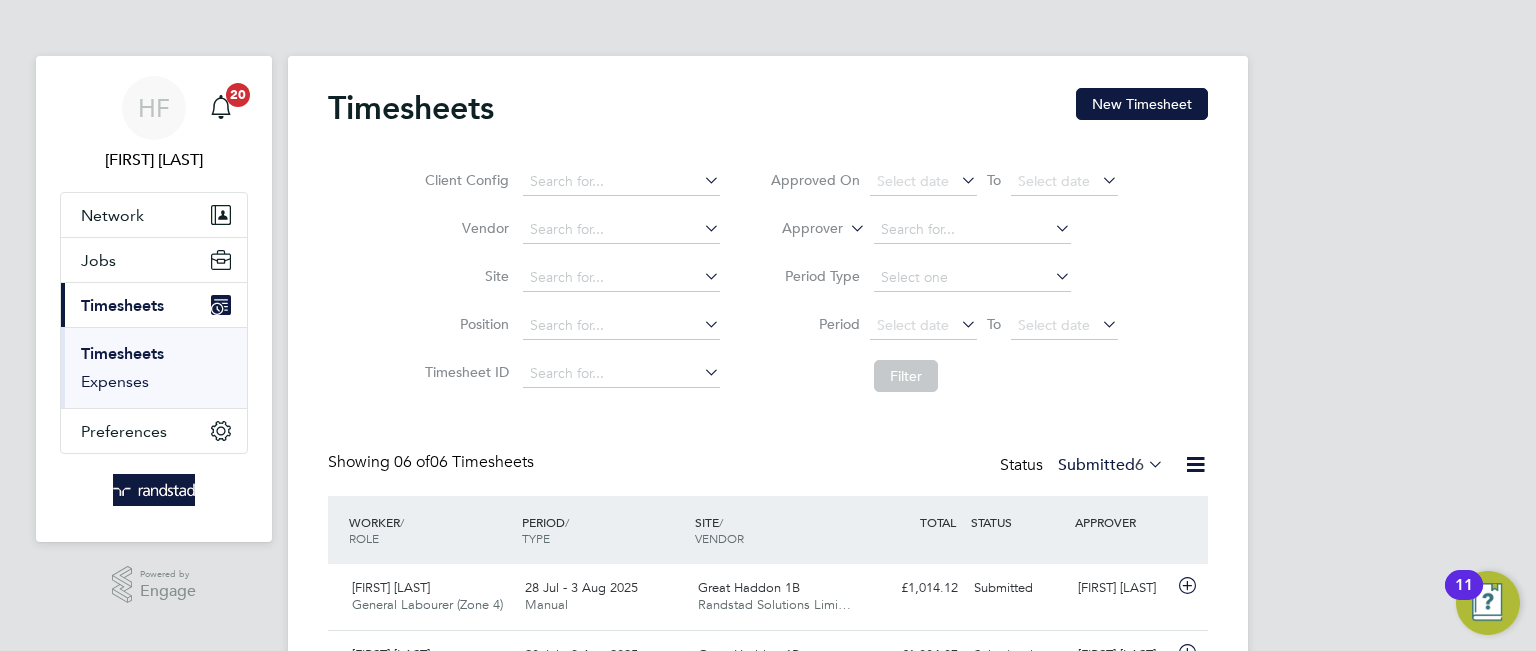 click on "Expenses" at bounding box center (115, 381) 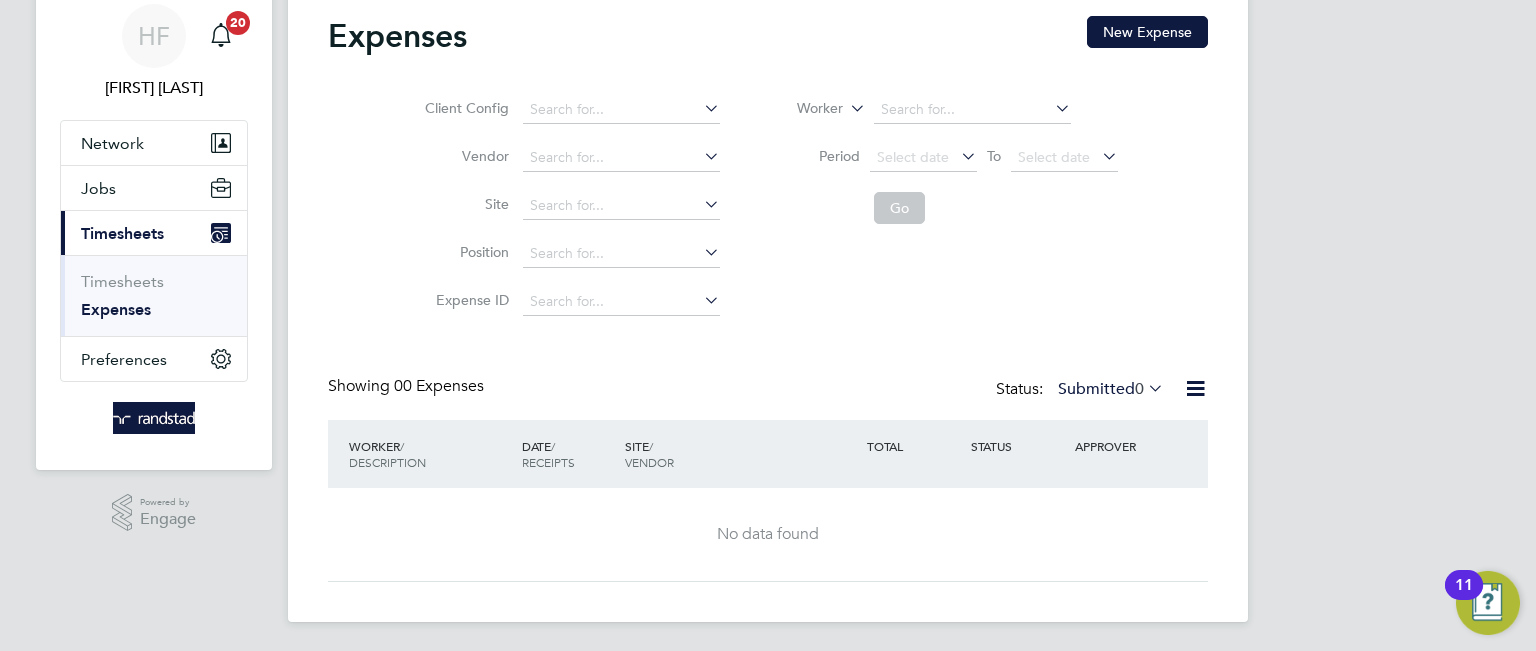 scroll, scrollTop: 74, scrollLeft: 0, axis: vertical 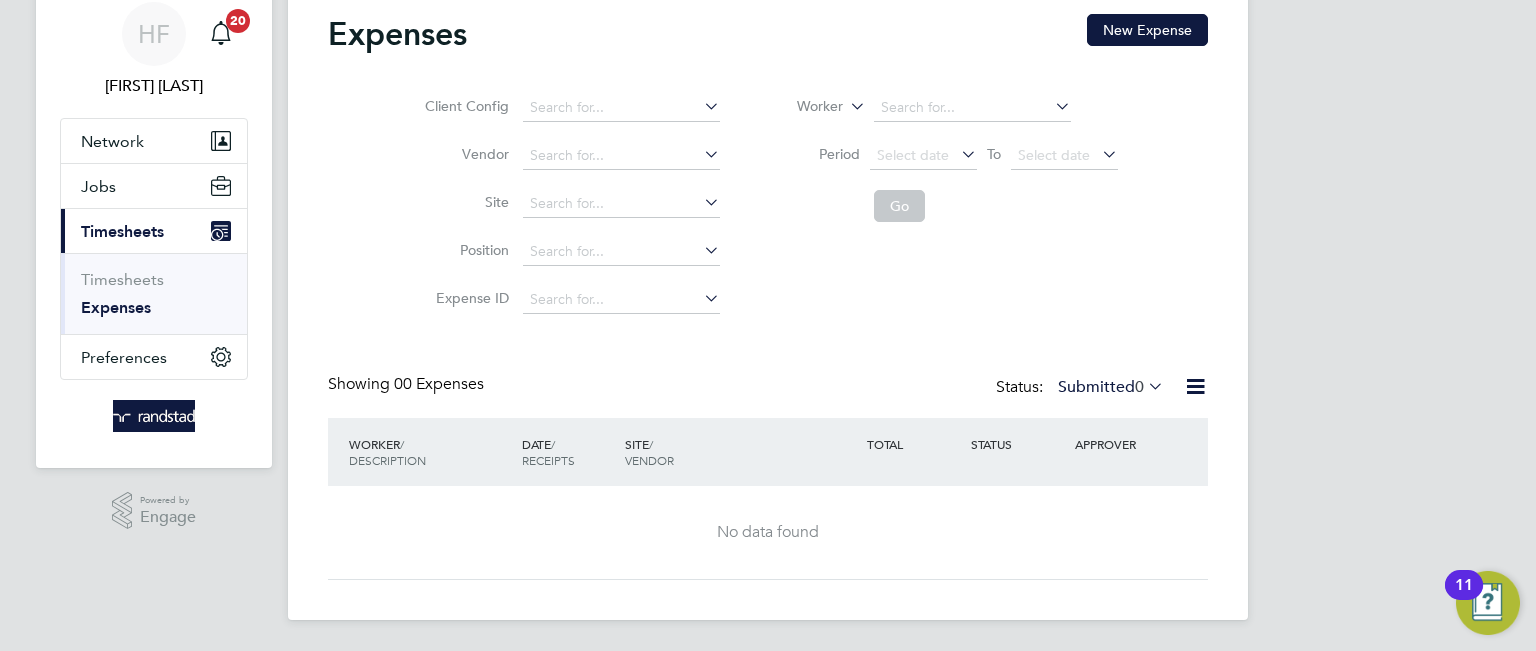 click on "Expense ID" 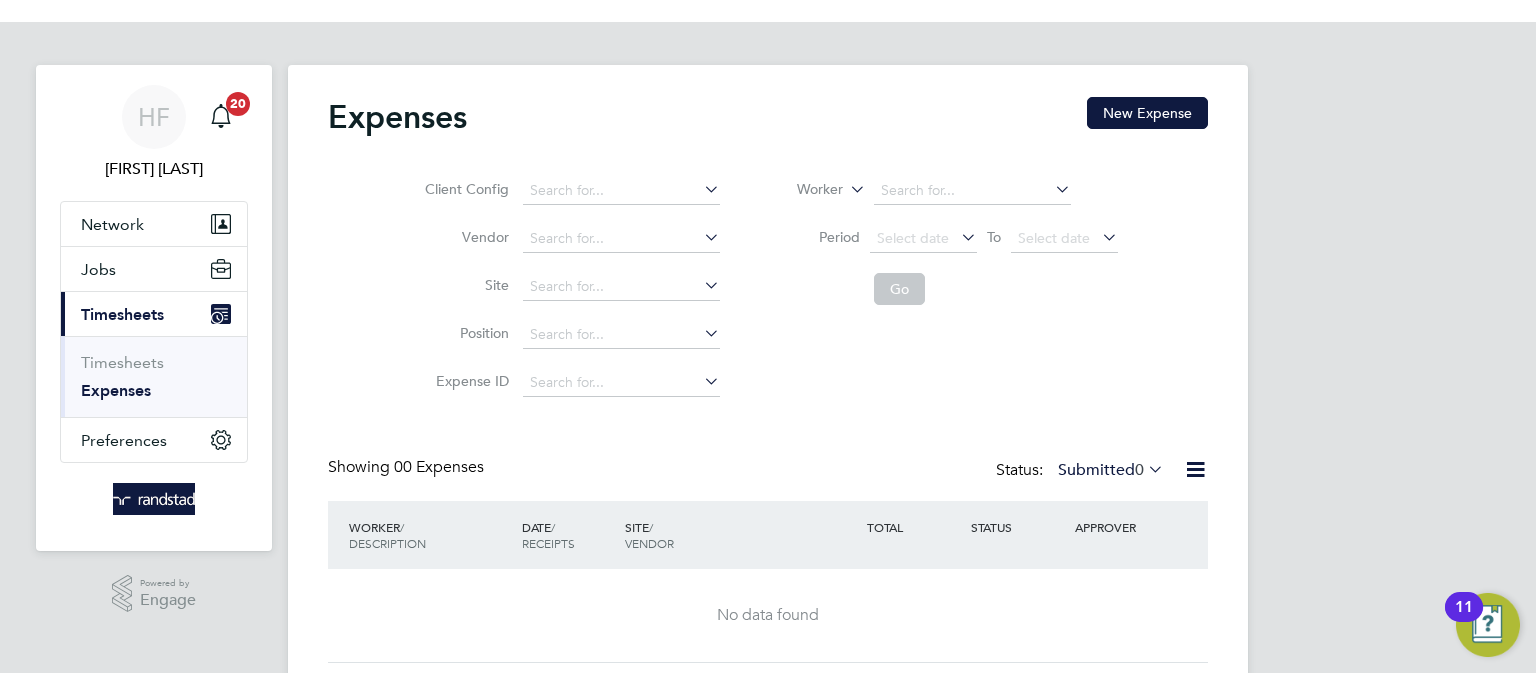 scroll, scrollTop: 0, scrollLeft: 0, axis: both 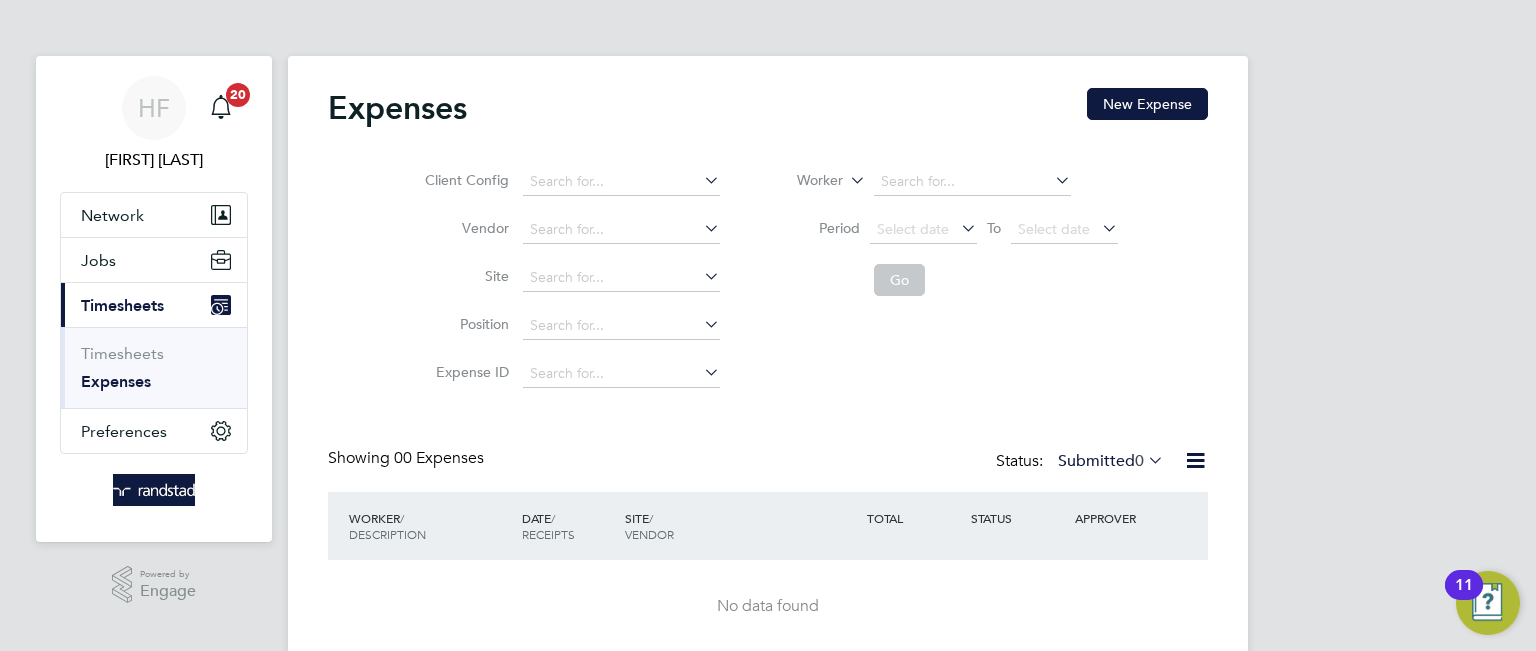 click on "Position" 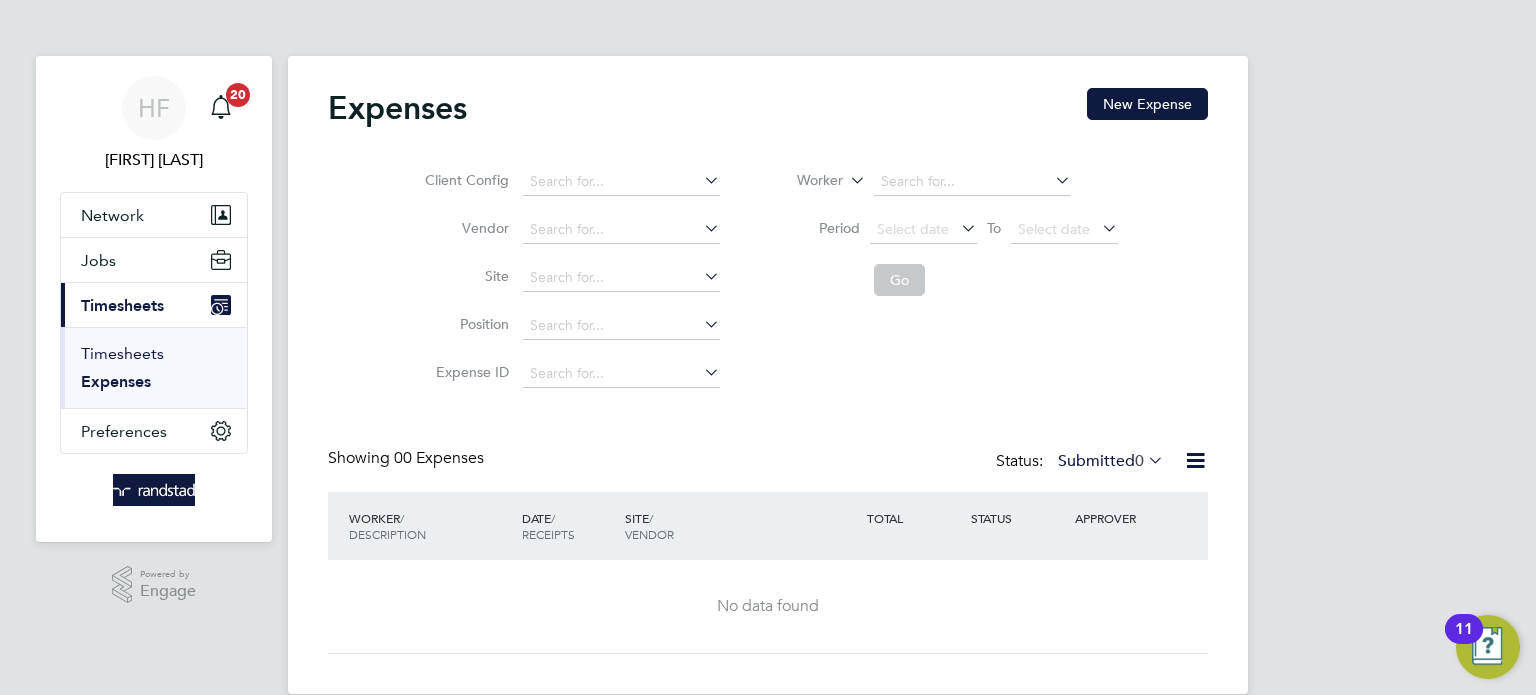 click on "Timesheets" at bounding box center (122, 353) 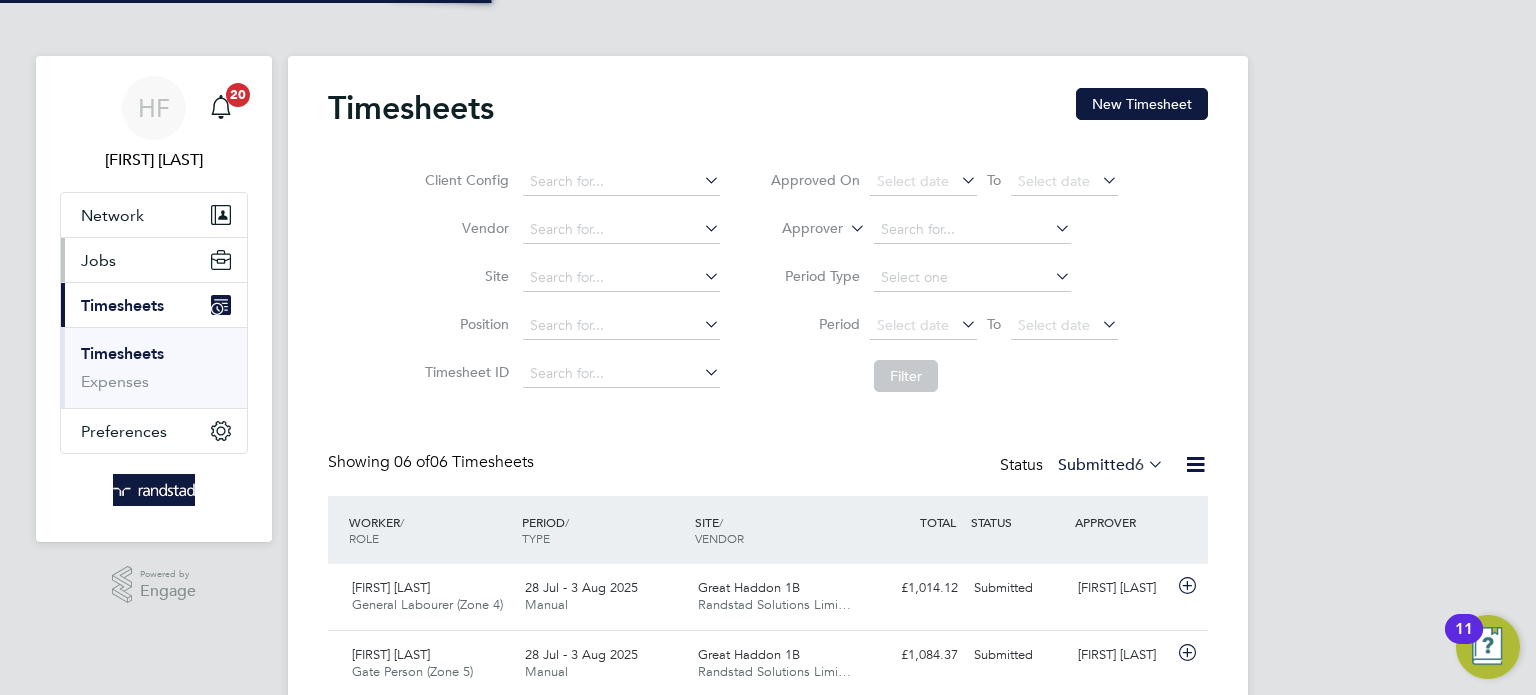 scroll, scrollTop: 9, scrollLeft: 10, axis: both 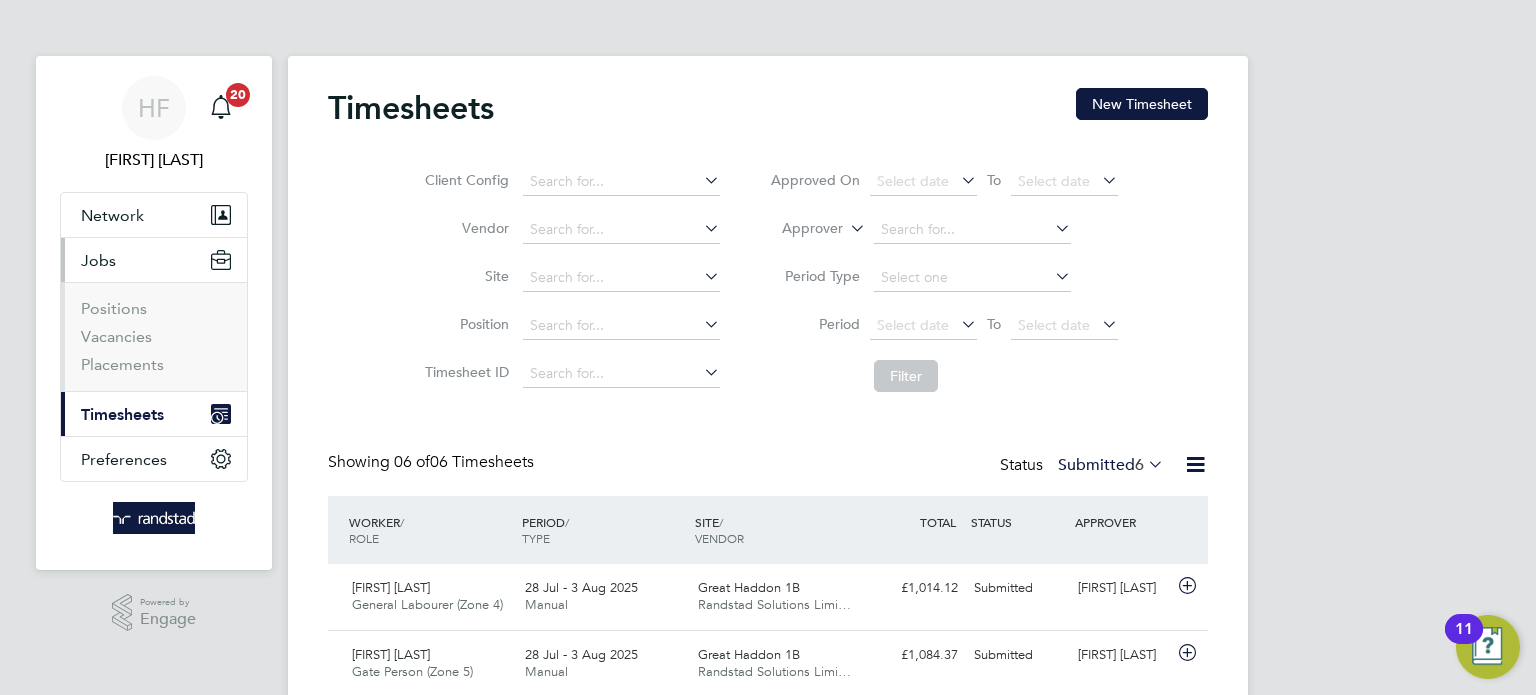 click on "Vacancies" at bounding box center [156, 341] 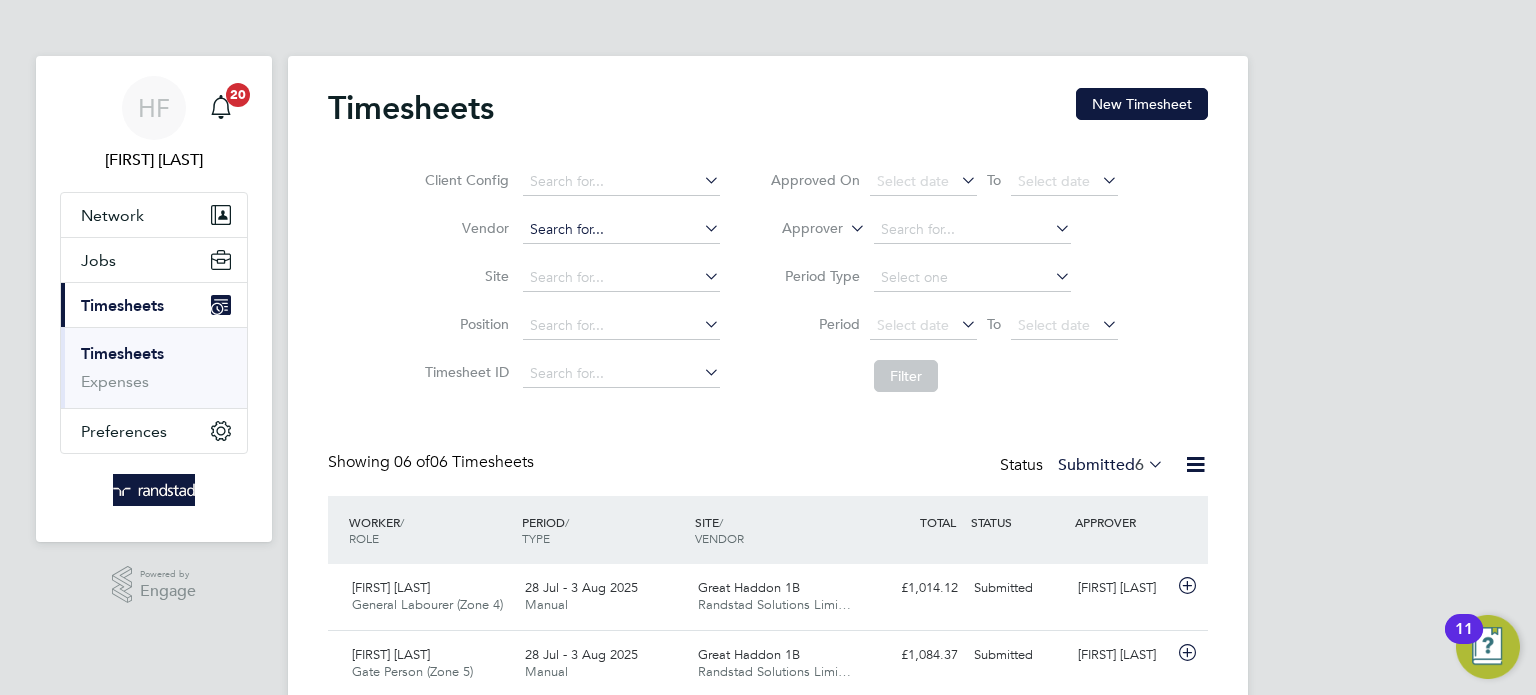 drag, startPoint x: 135, startPoint y: 349, endPoint x: 695, endPoint y: 220, distance: 574.666 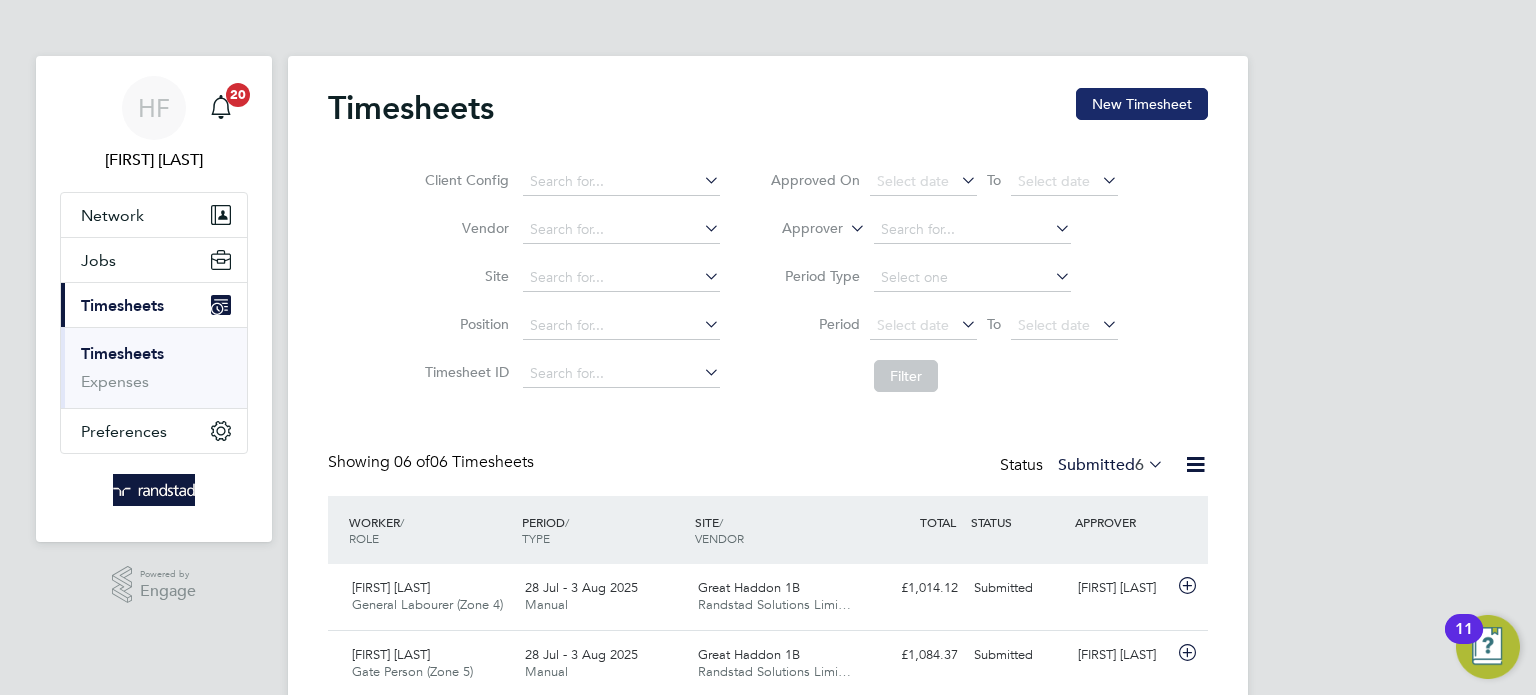 click on "New Timesheet" 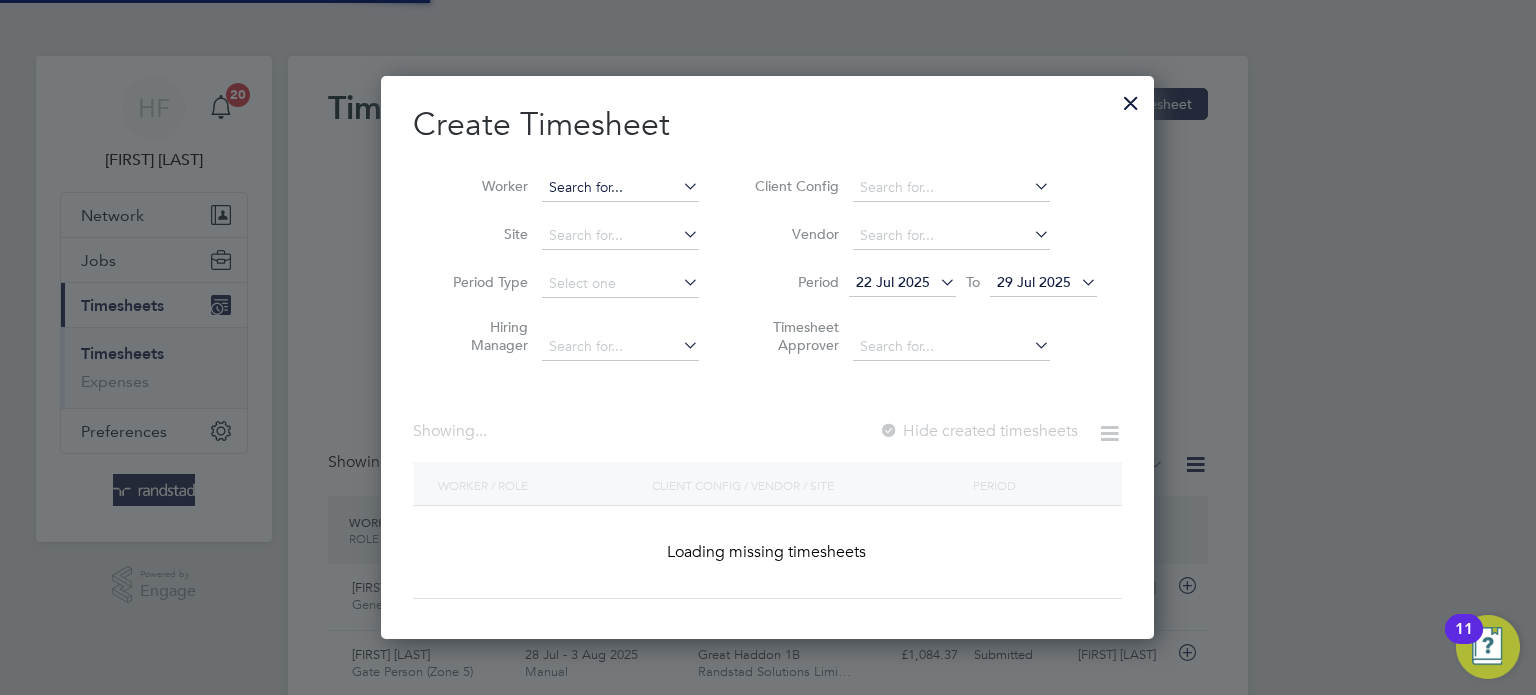 scroll, scrollTop: 10, scrollLeft: 10, axis: both 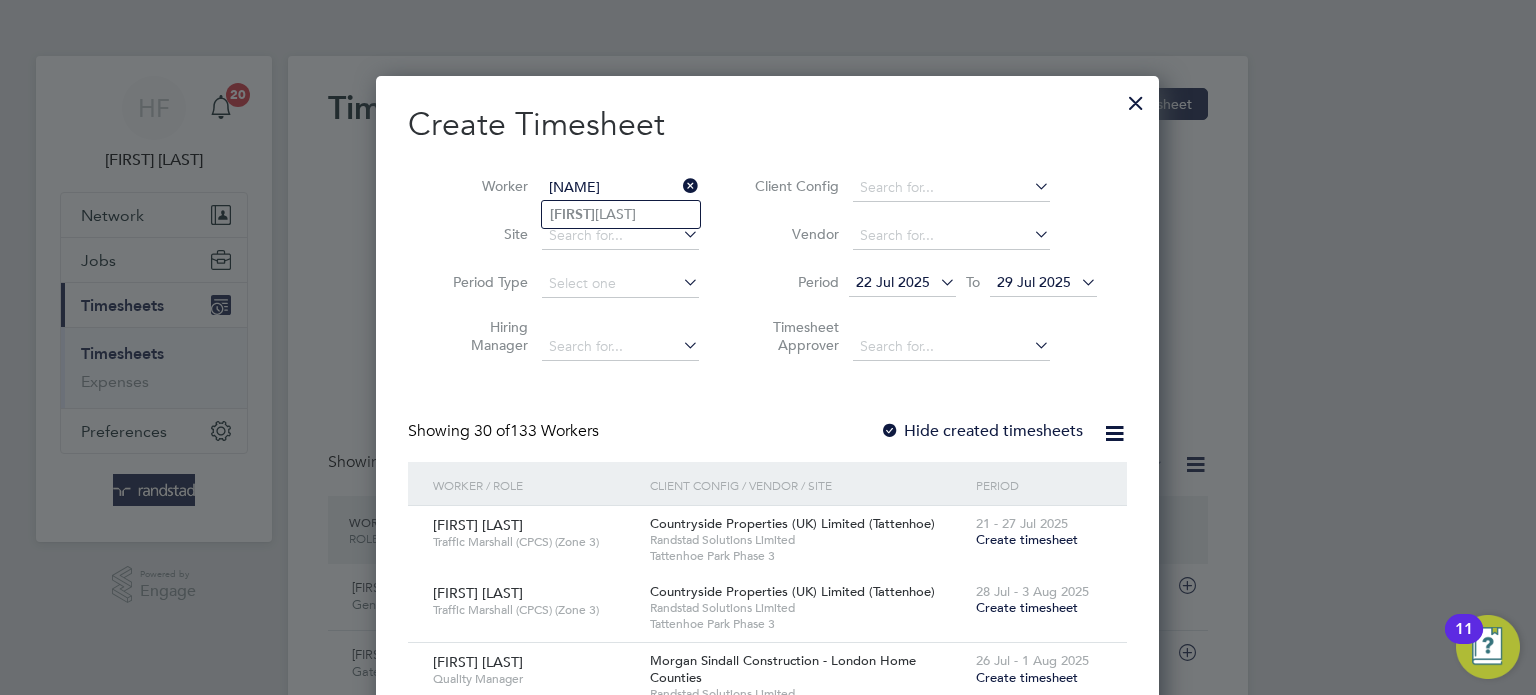 type on "olusheyi" 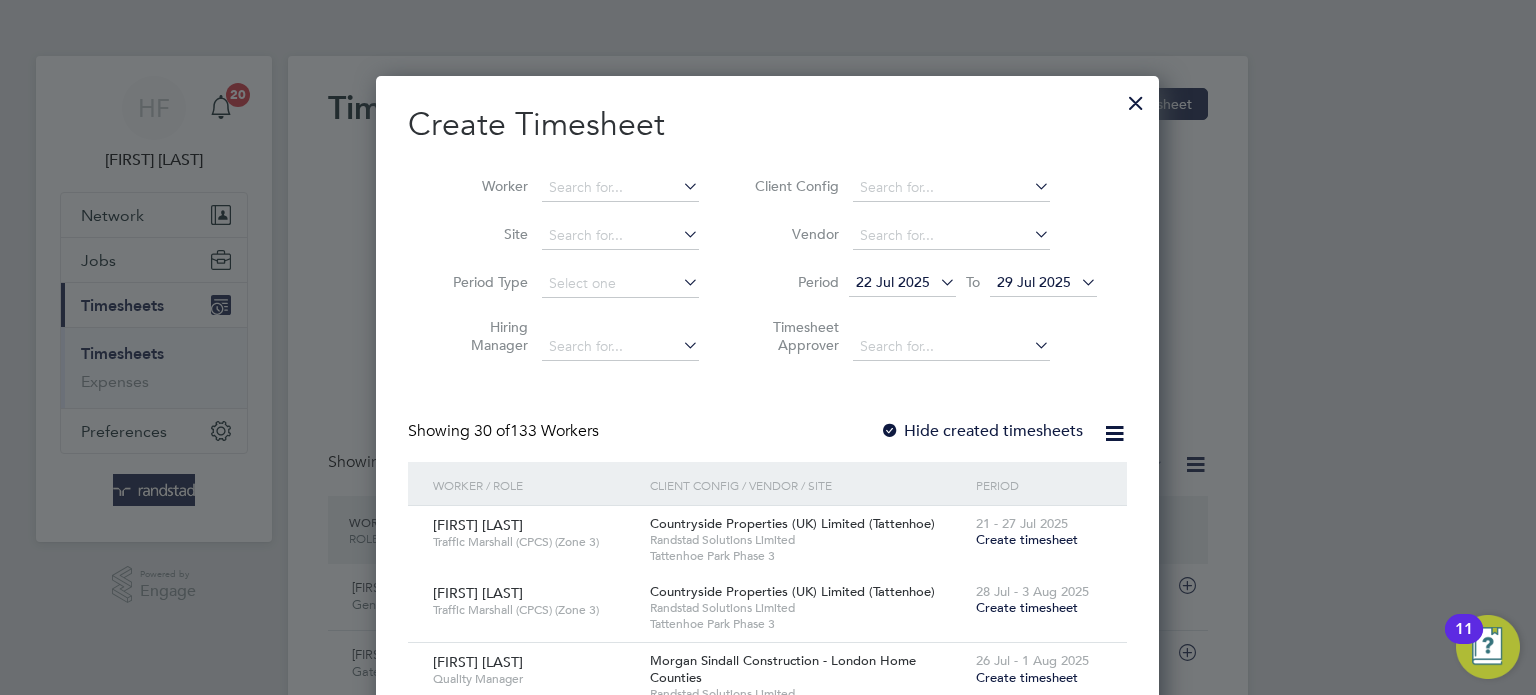 scroll, scrollTop: 3428, scrollLeft: 783, axis: both 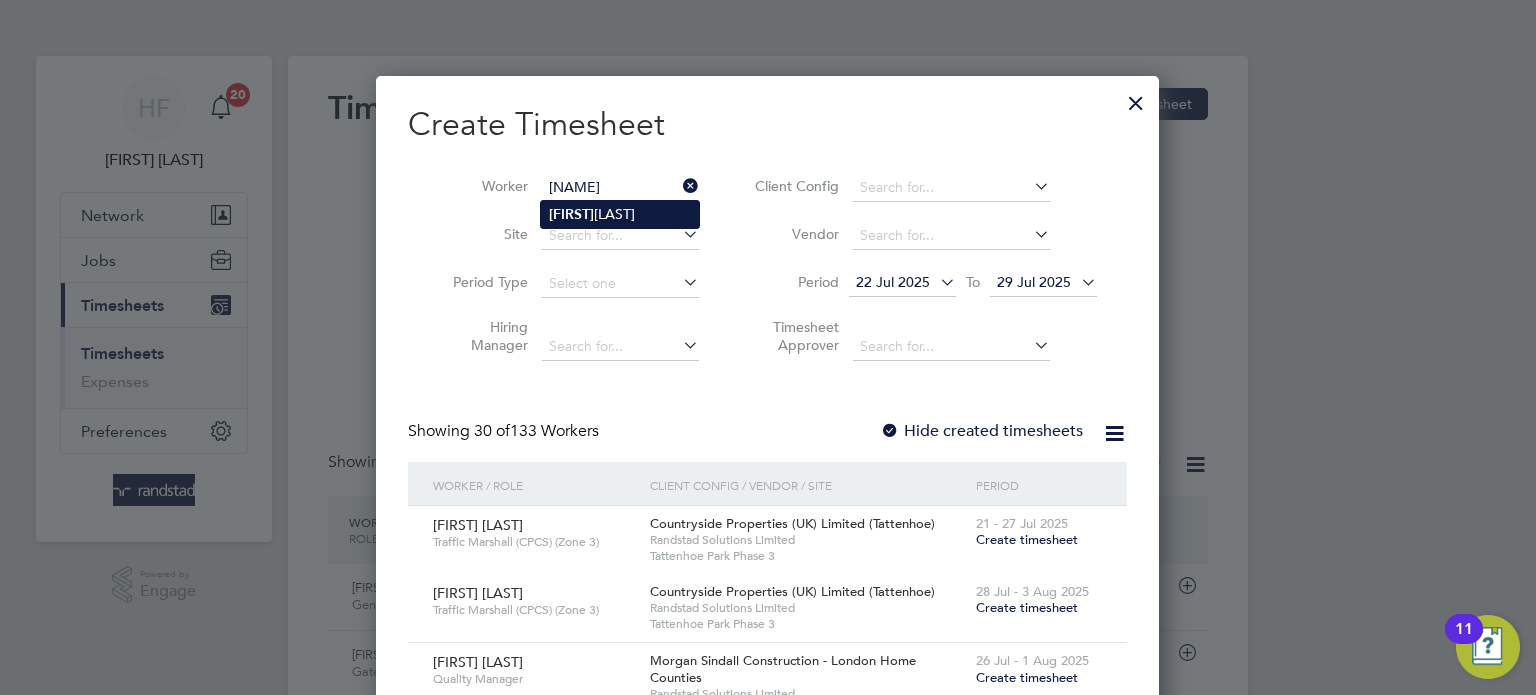 click on "Olusheyi  Kayode" 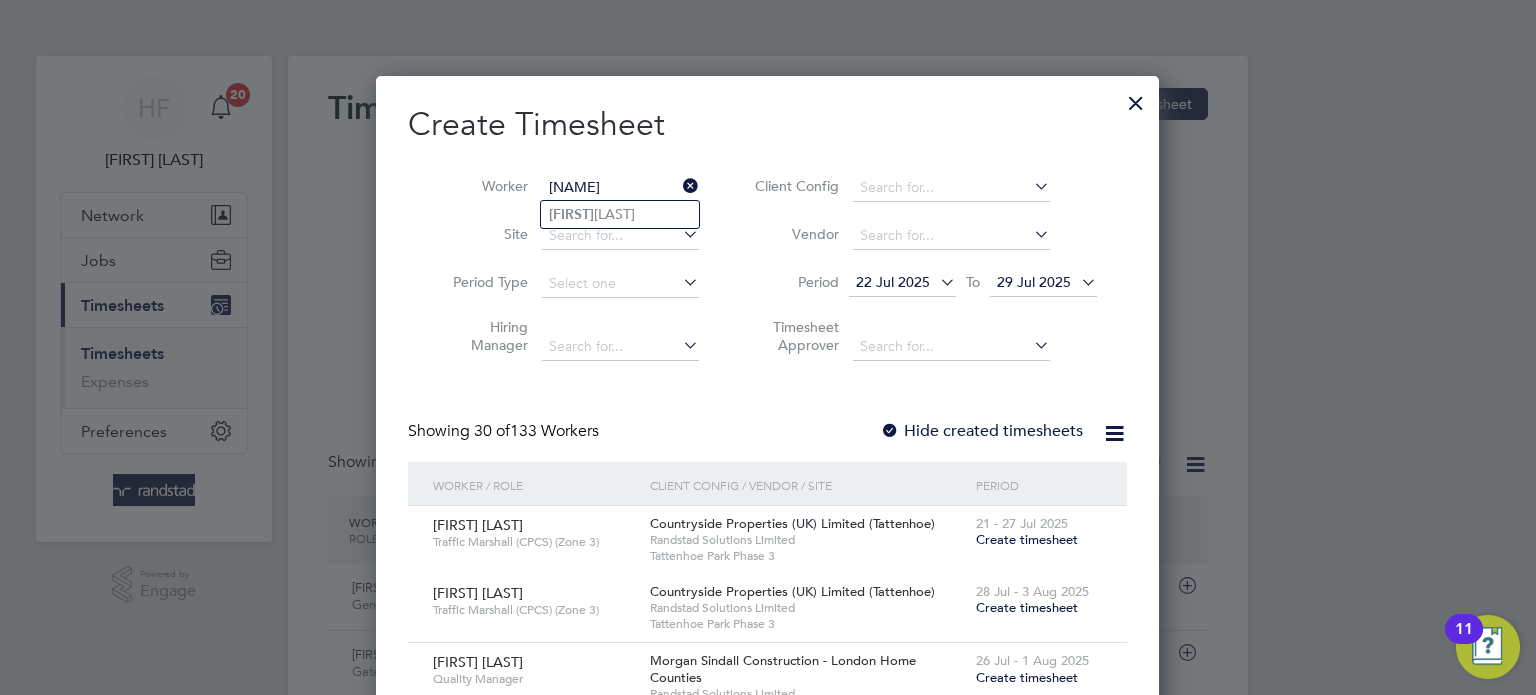 type on "Olusheyi Kayode" 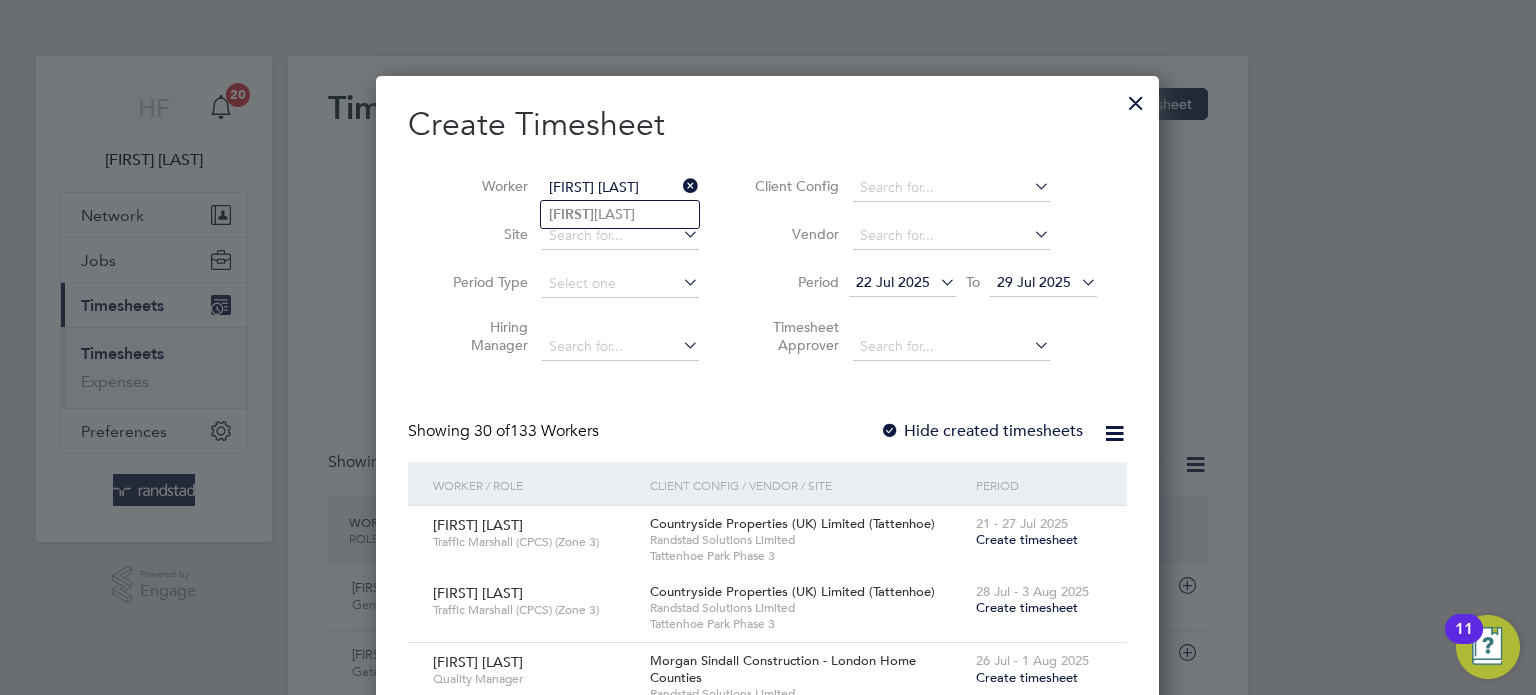 scroll, scrollTop: 10, scrollLeft: 10, axis: both 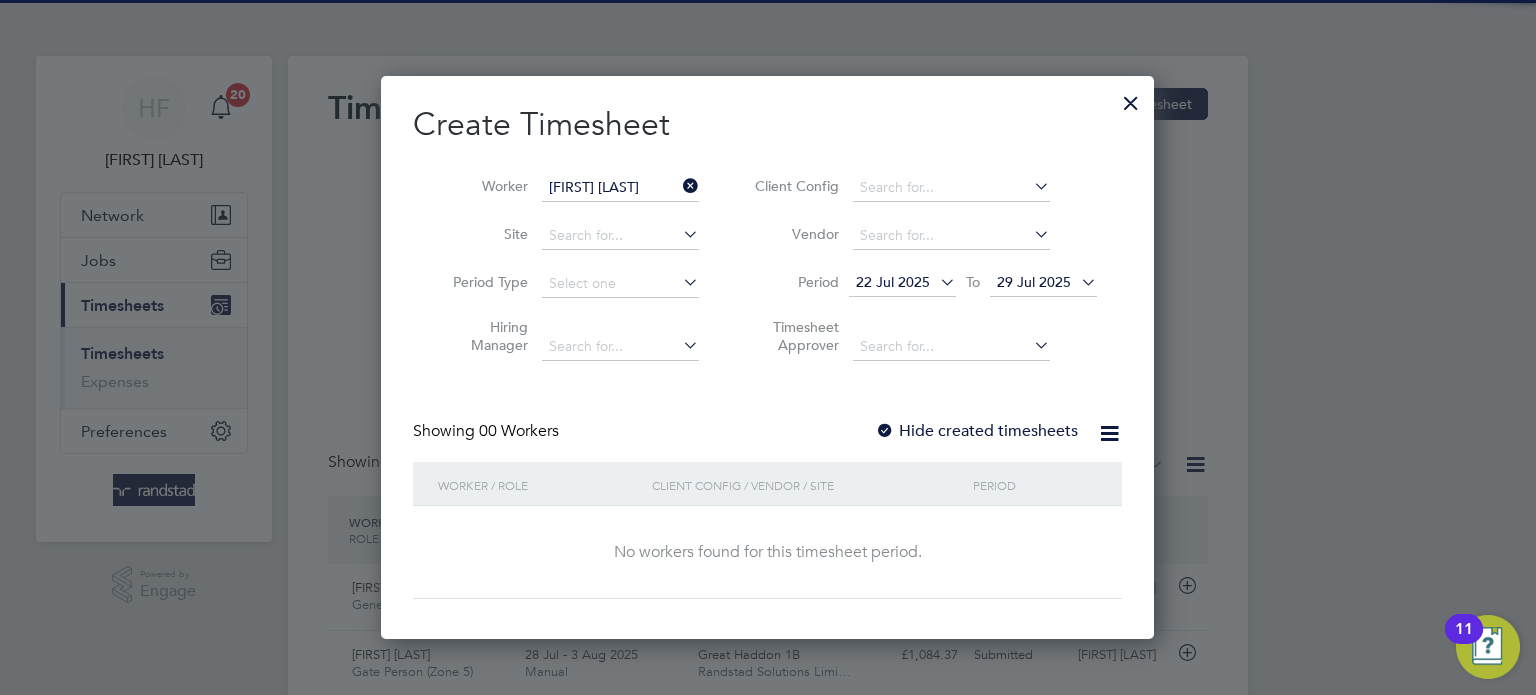 click on "29 Jul 2025" at bounding box center (1043, 283) 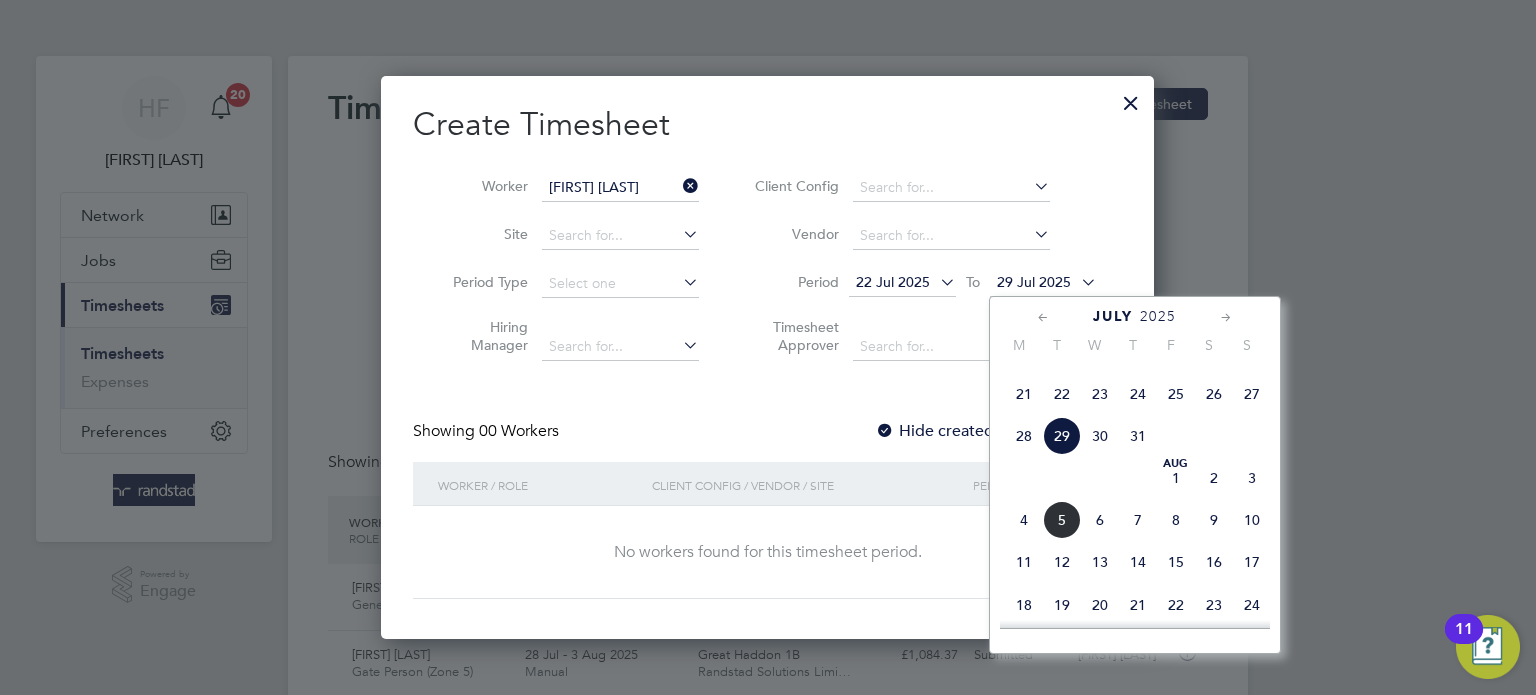click on "27" 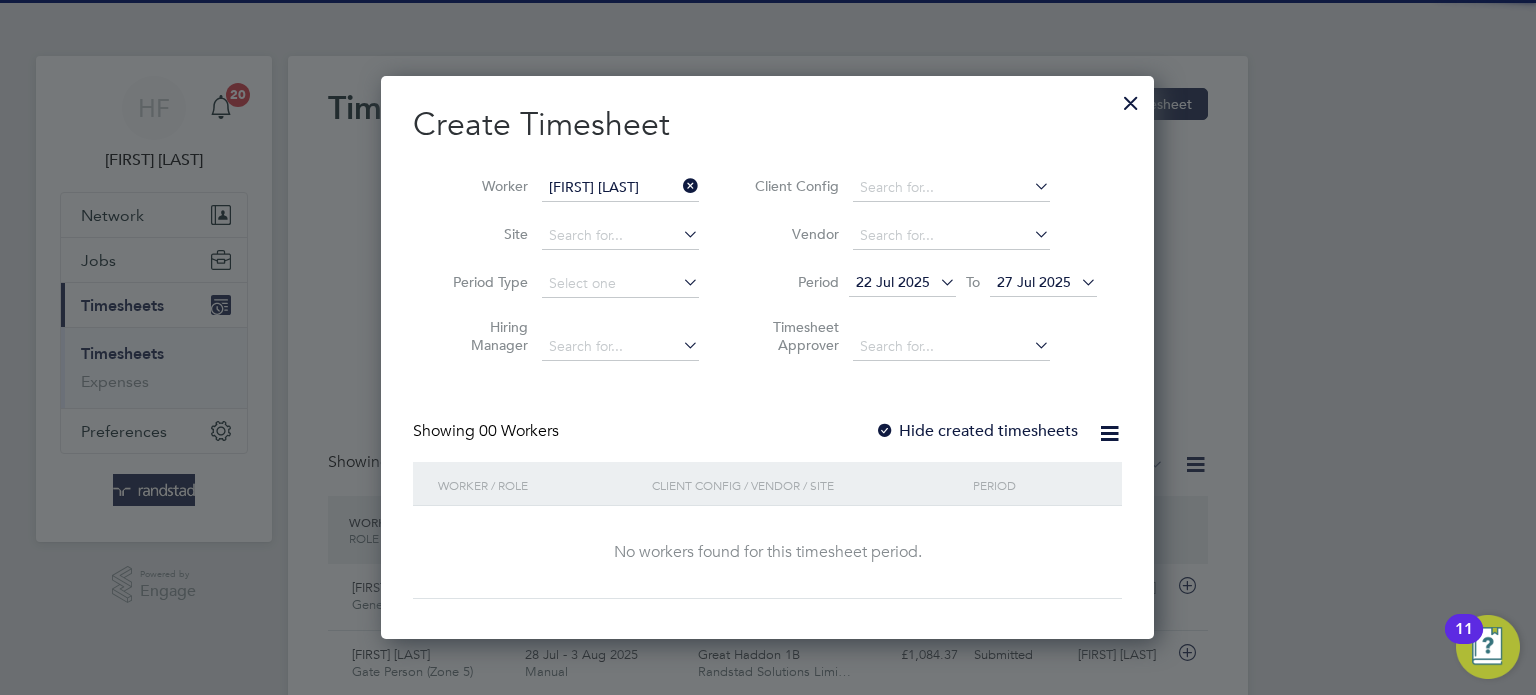 click on "27 Jul 2025" at bounding box center (1043, 283) 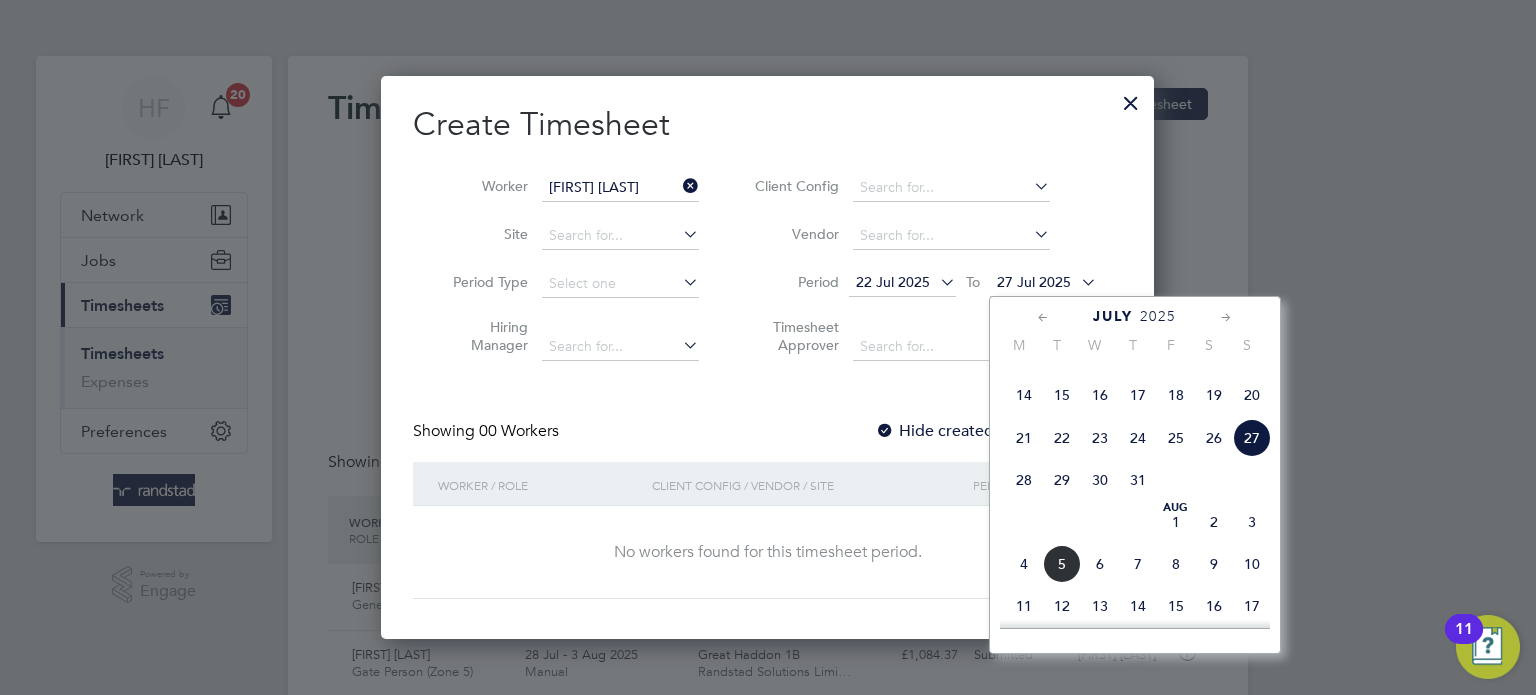 click on "3" 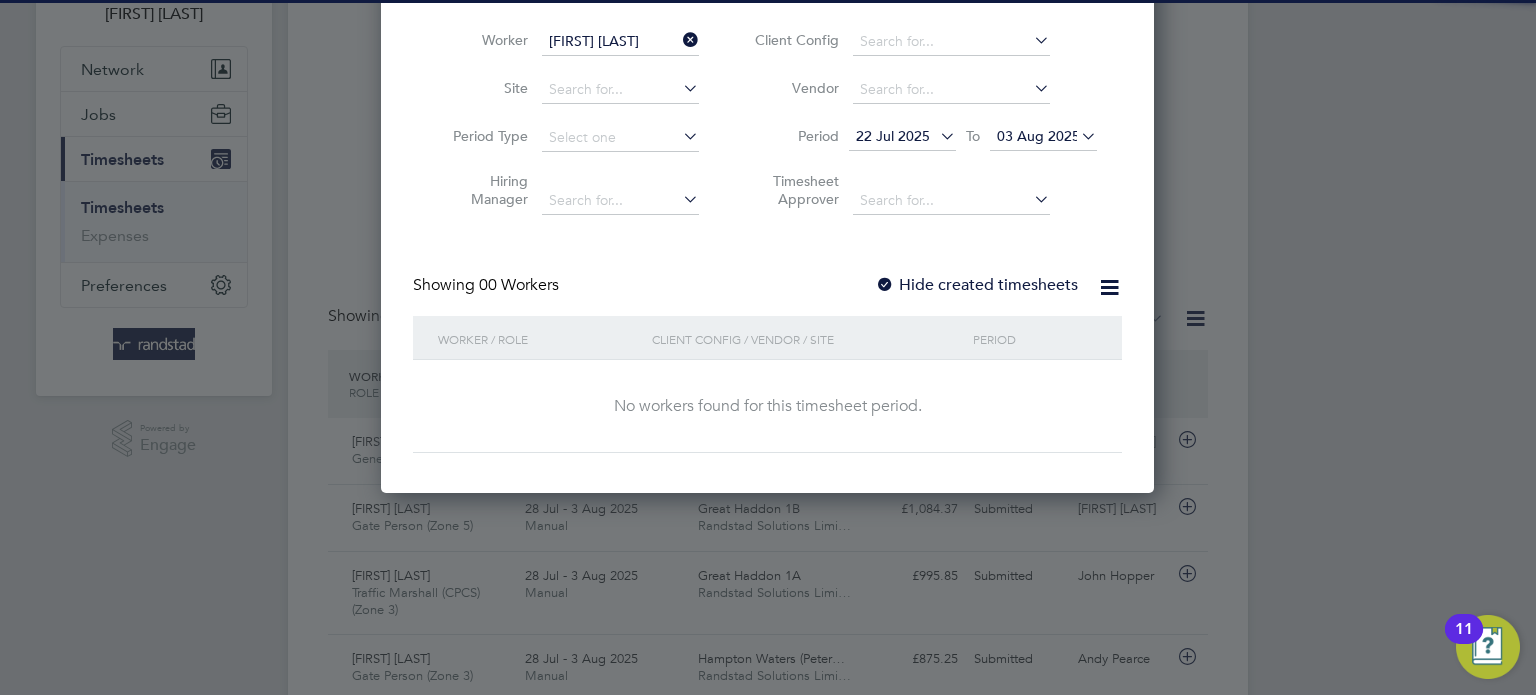 click on "Hide created timesheets" at bounding box center [976, 285] 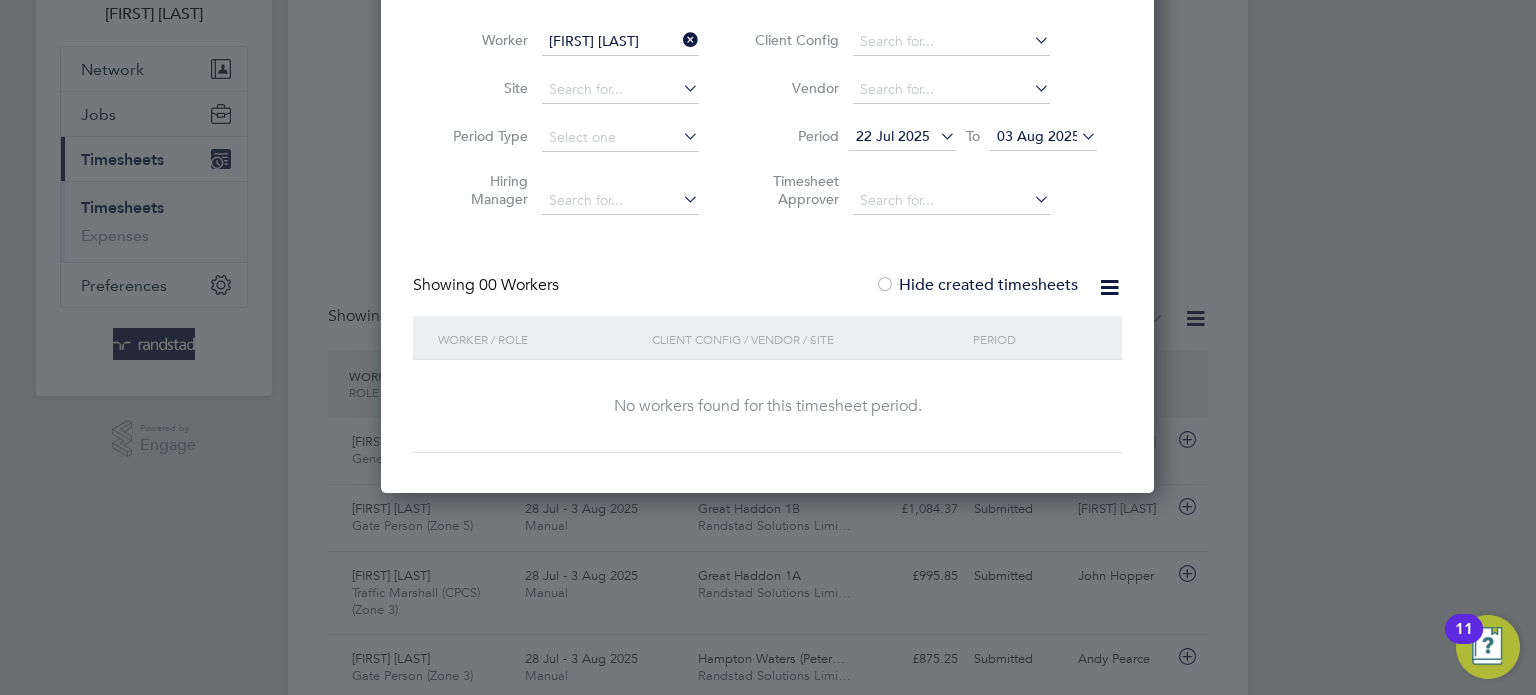 click on "Hide created timesheets" at bounding box center (976, 285) 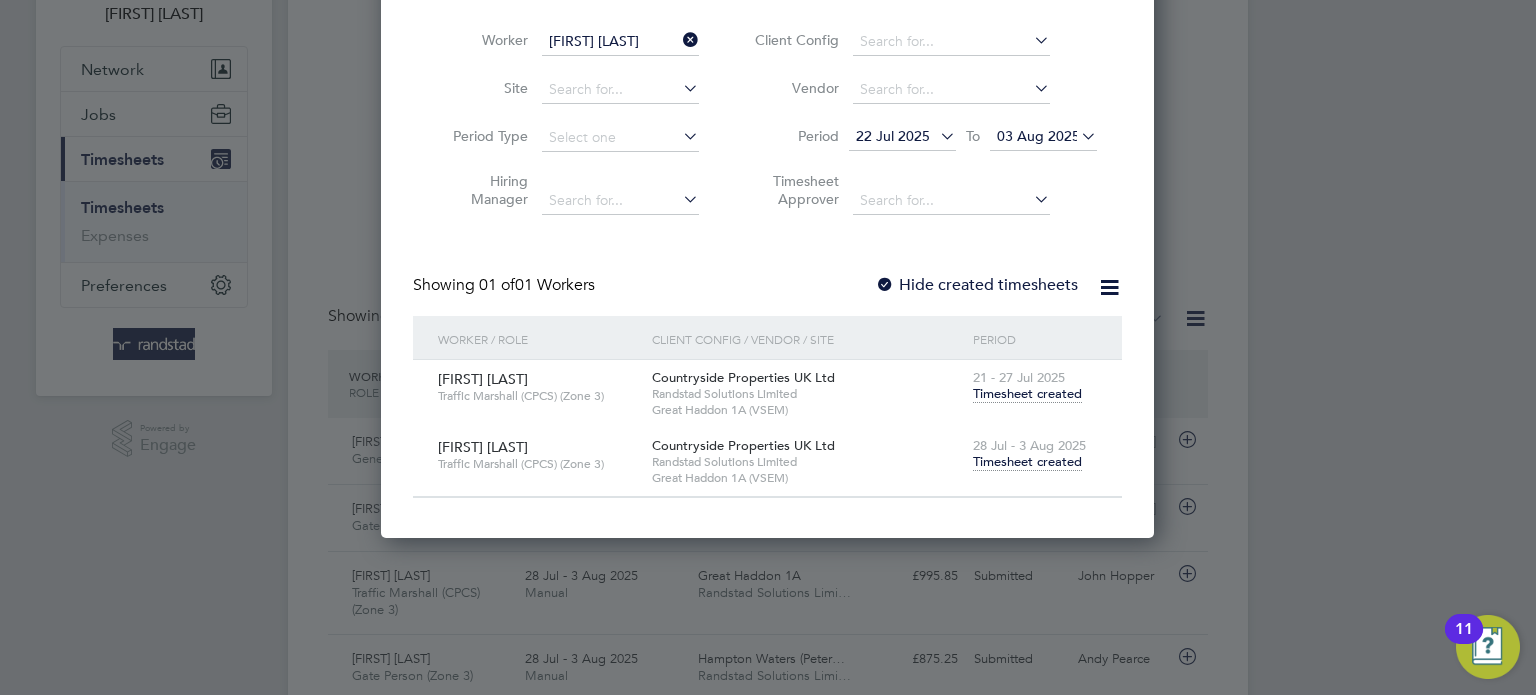 click on "28 Jul - 3 Aug 2025 Timesheet created" at bounding box center [1035, 455] 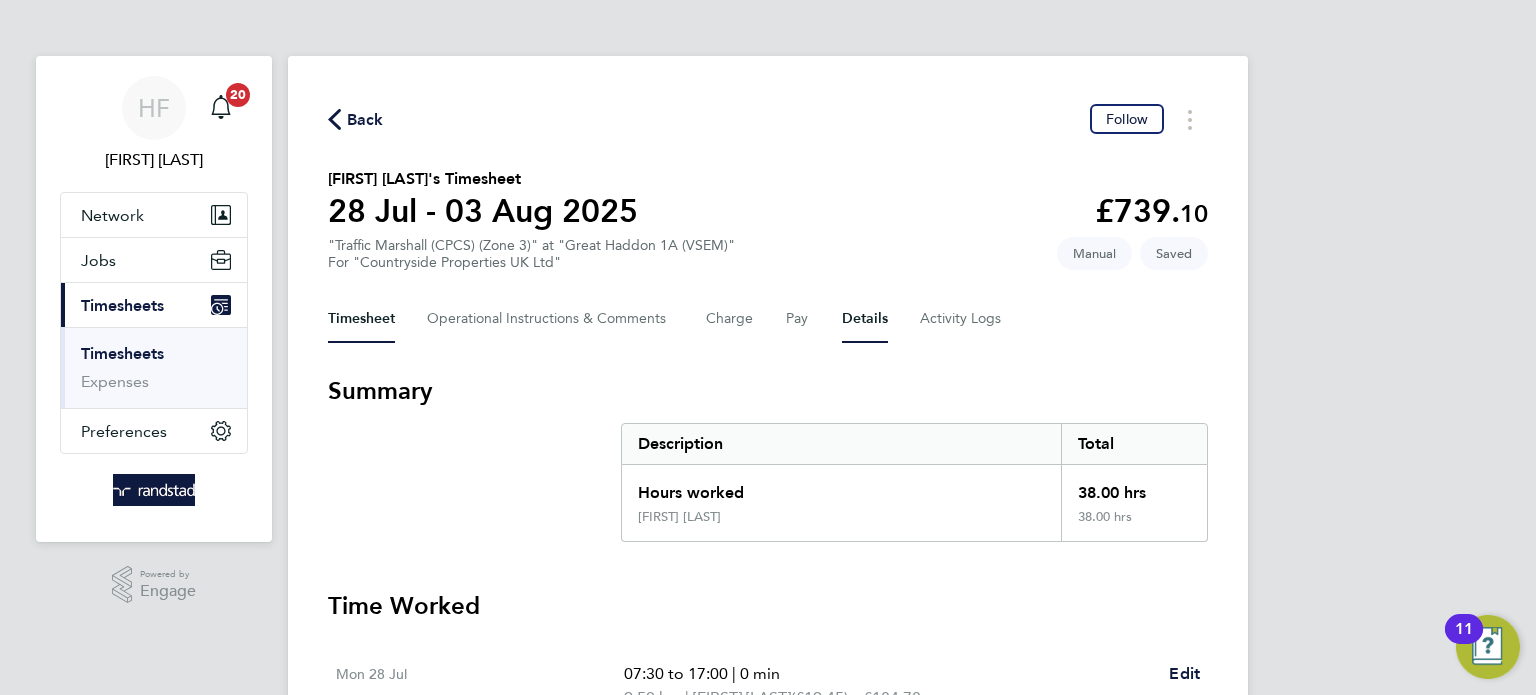 click on "Details" at bounding box center [865, 319] 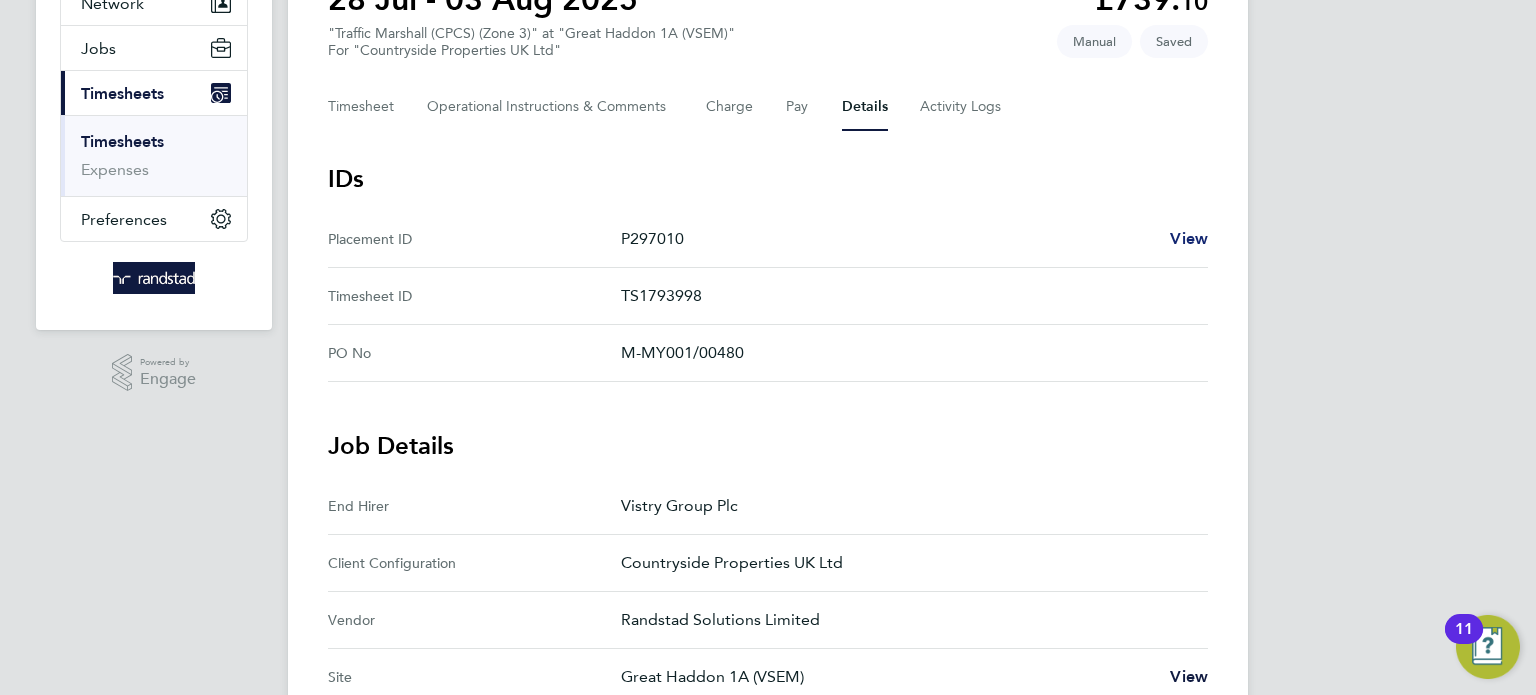 click on "View" at bounding box center (1189, 238) 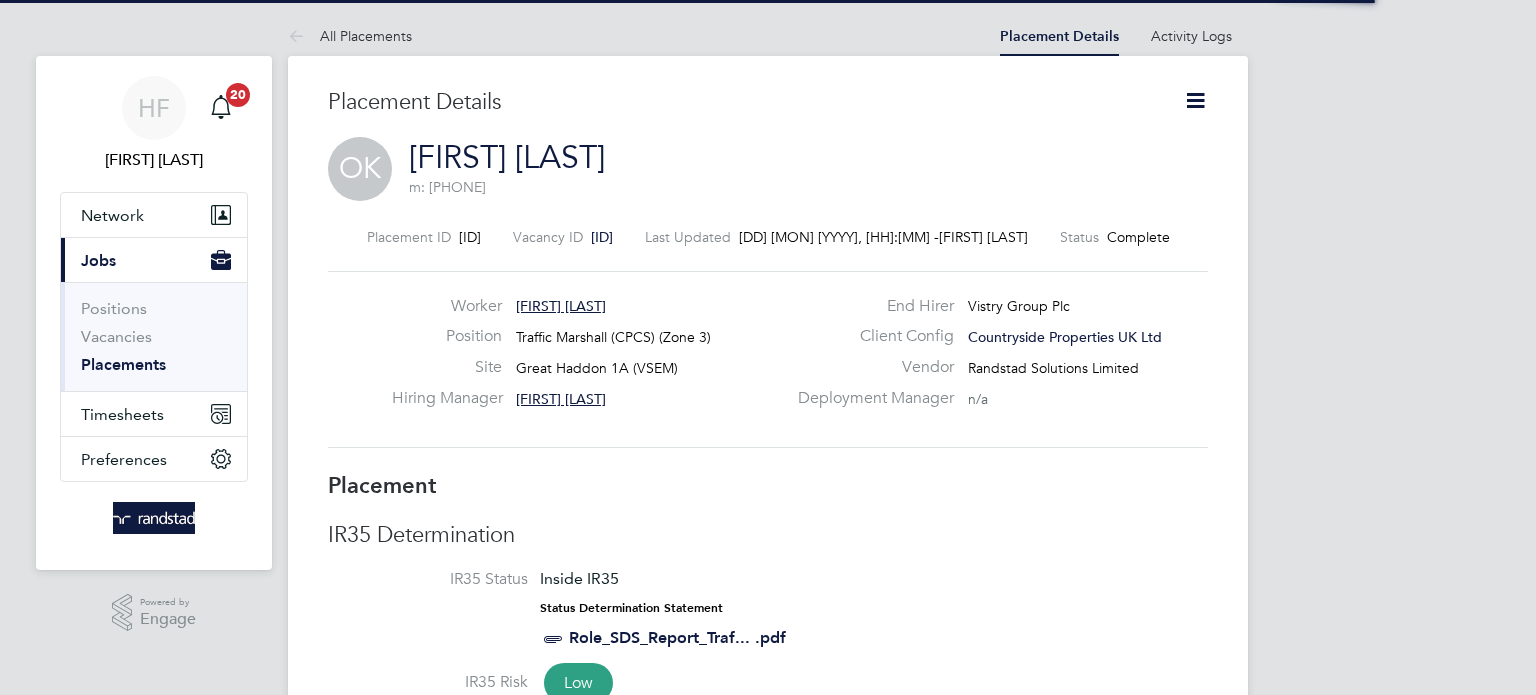 scroll, scrollTop: 0, scrollLeft: 0, axis: both 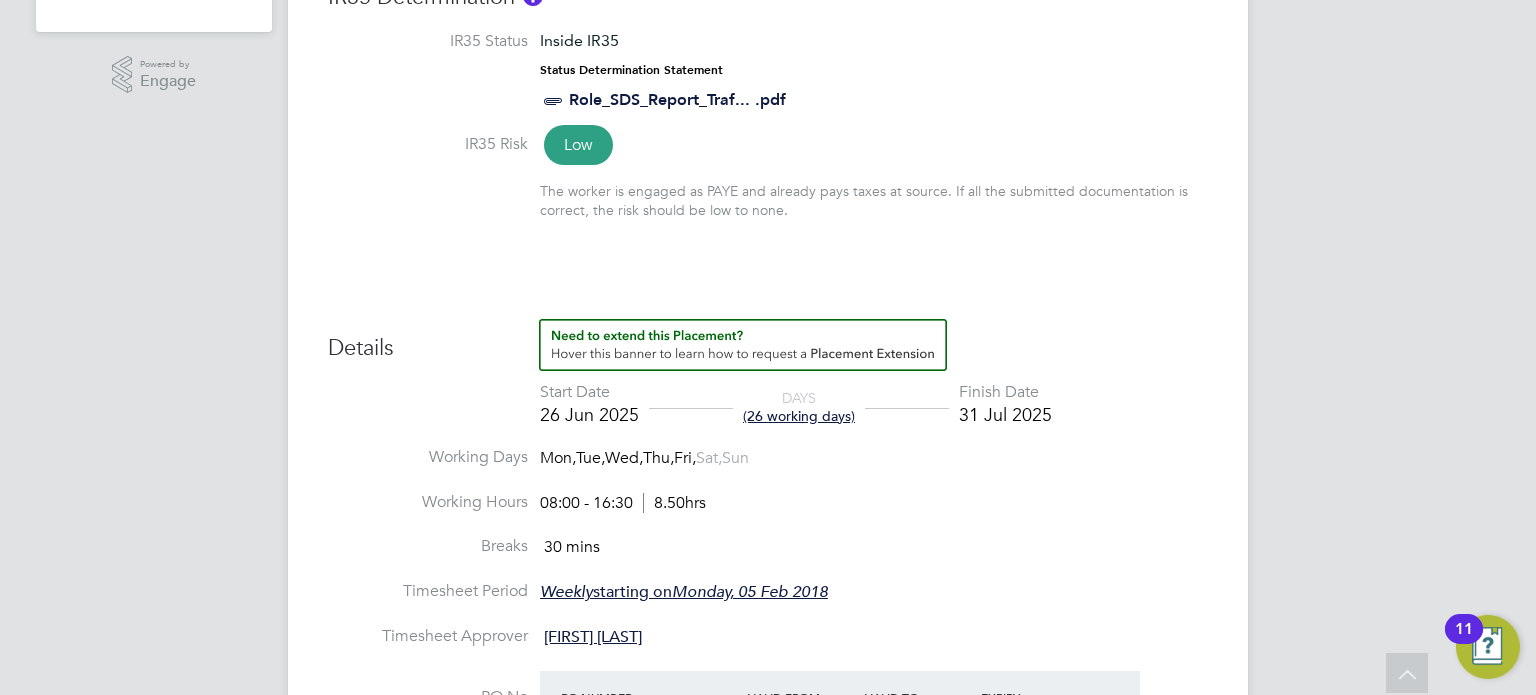 click on "Timesheet Period Weekly  starting on  Monday, 05 Feb 2018" at bounding box center (768, 603) 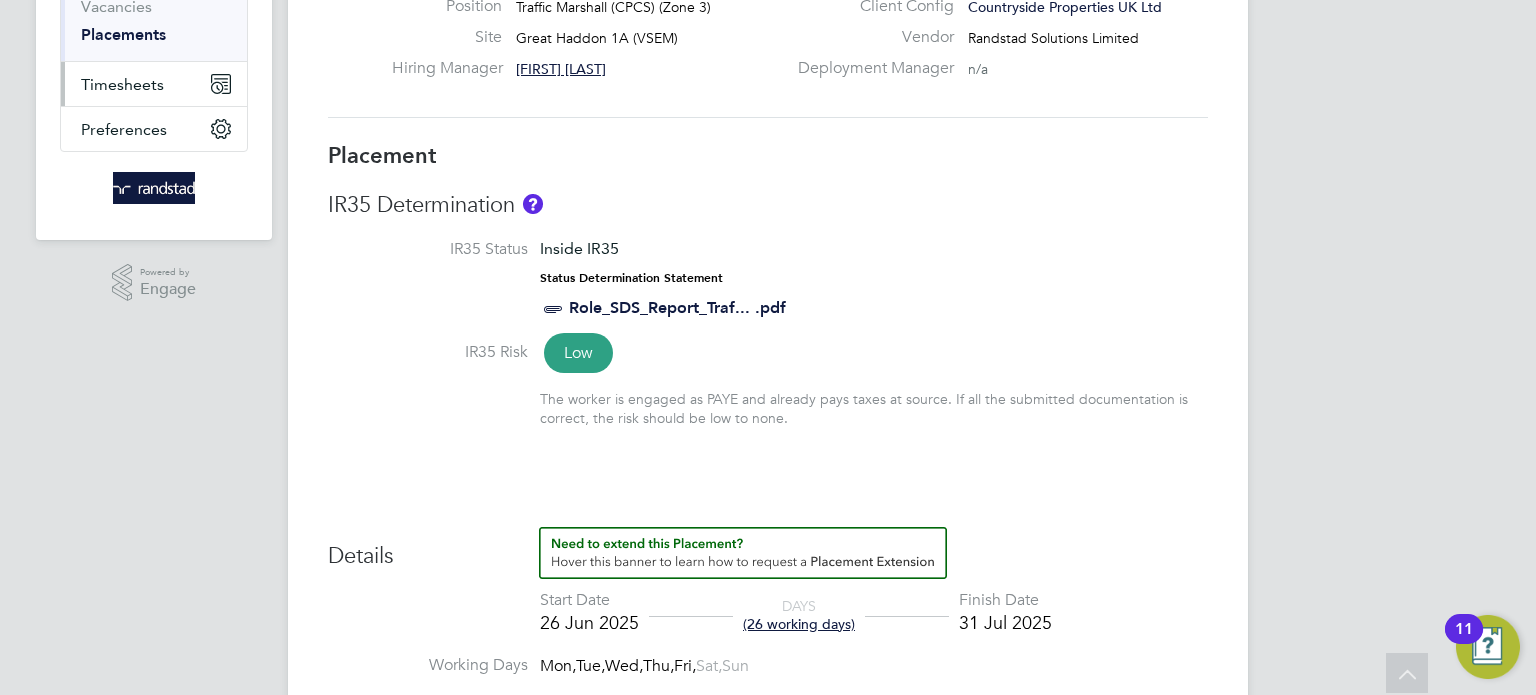 click on "Timesheets" at bounding box center [122, 84] 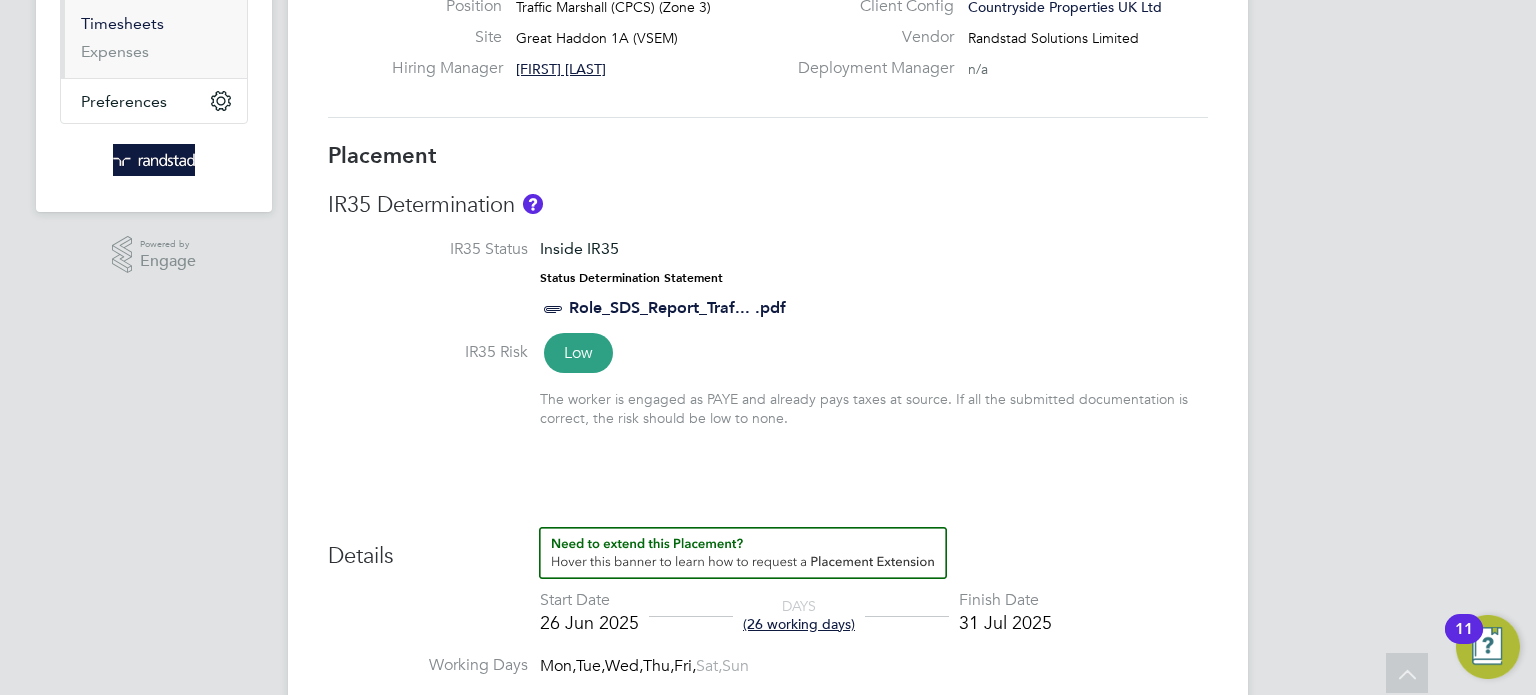 click on "Timesheets" at bounding box center (122, 23) 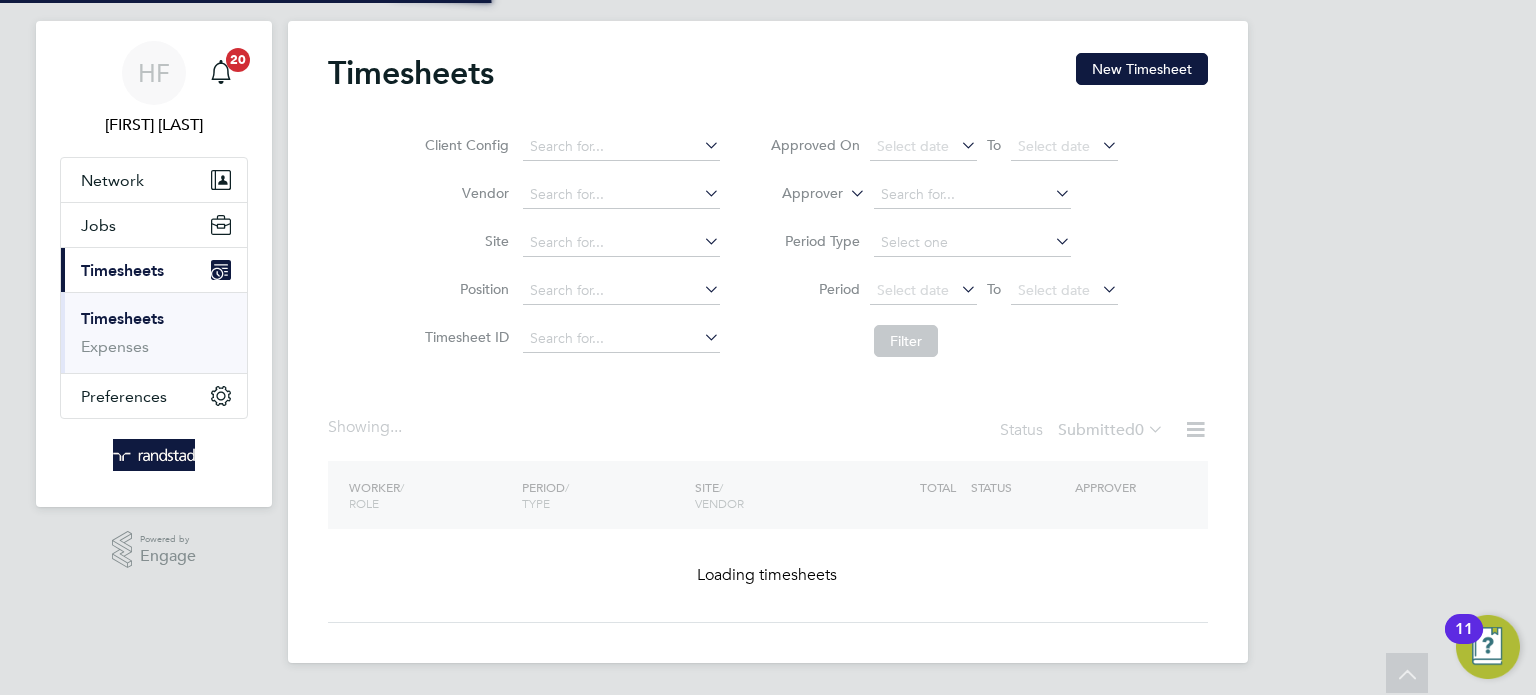 scroll, scrollTop: 0, scrollLeft: 0, axis: both 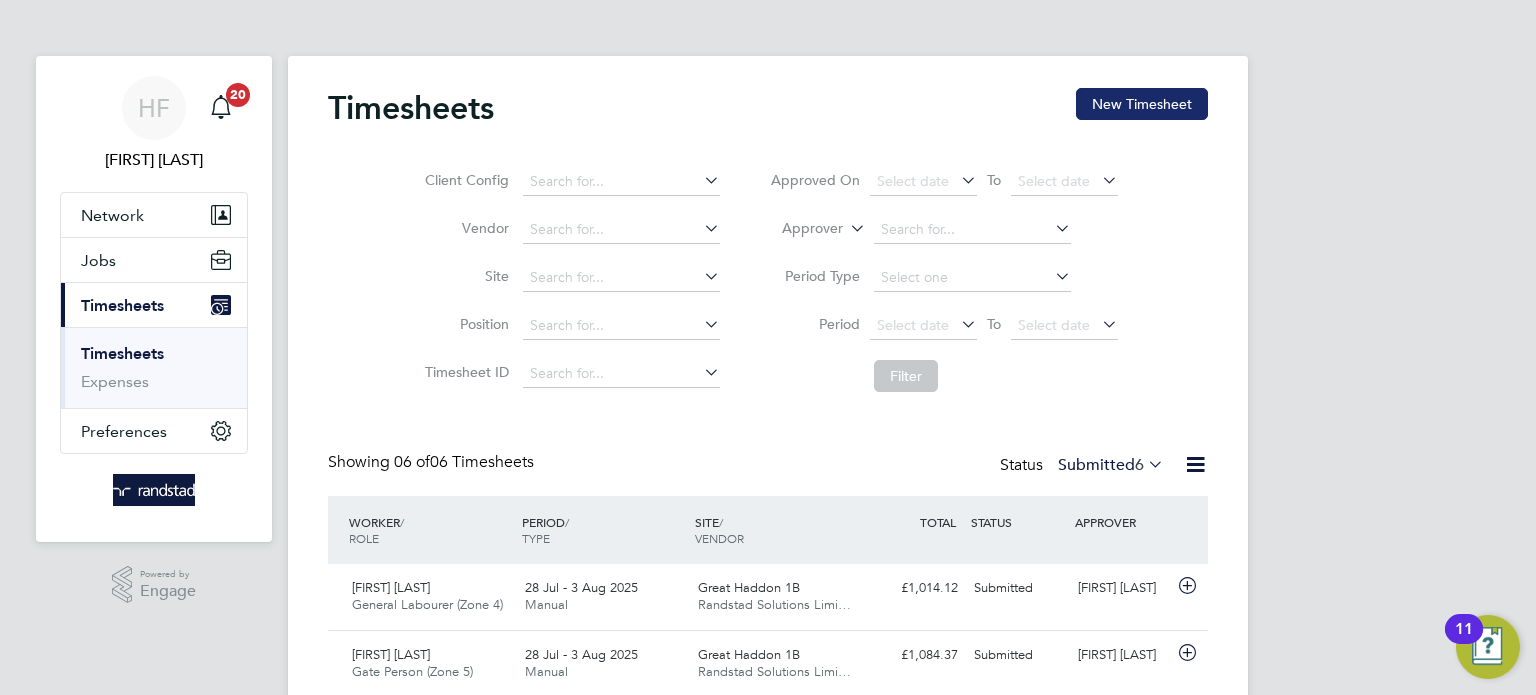 click on "New Timesheet" 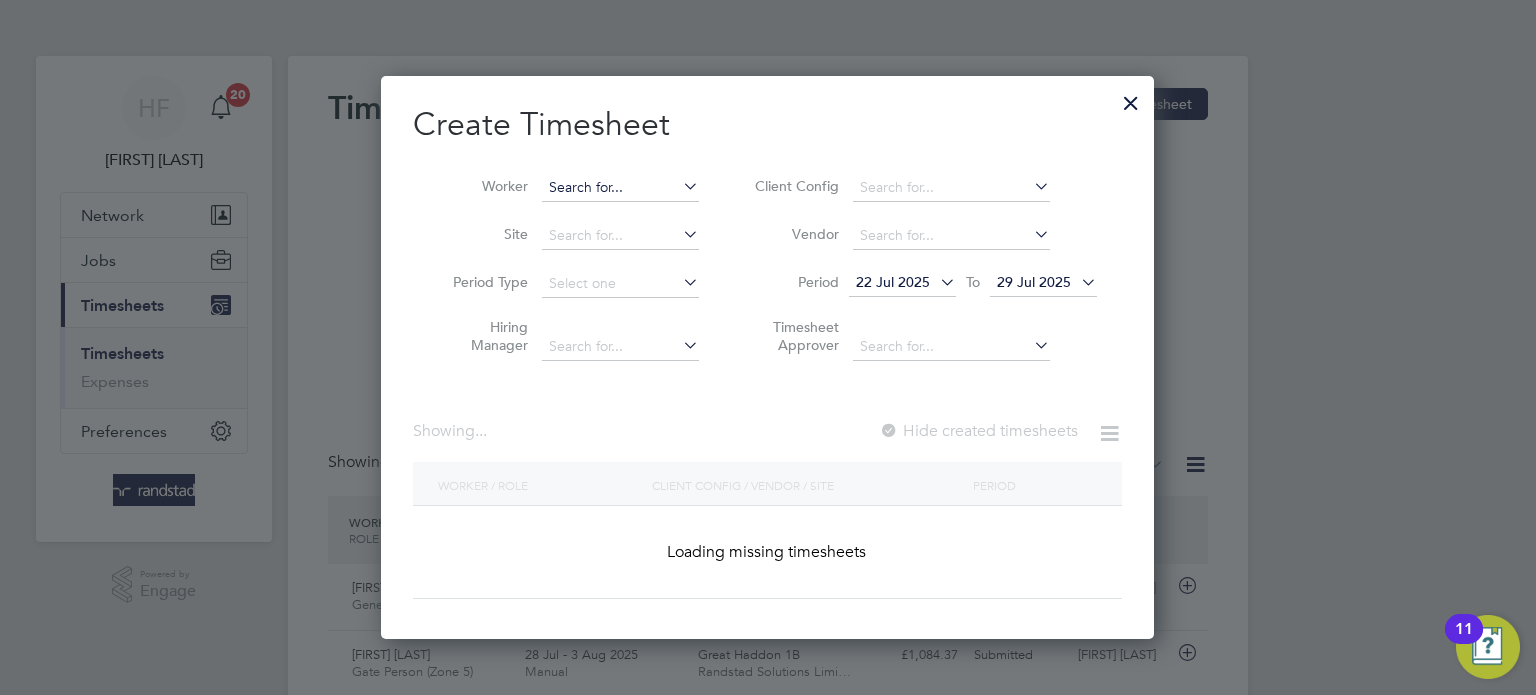 click at bounding box center [620, 188] 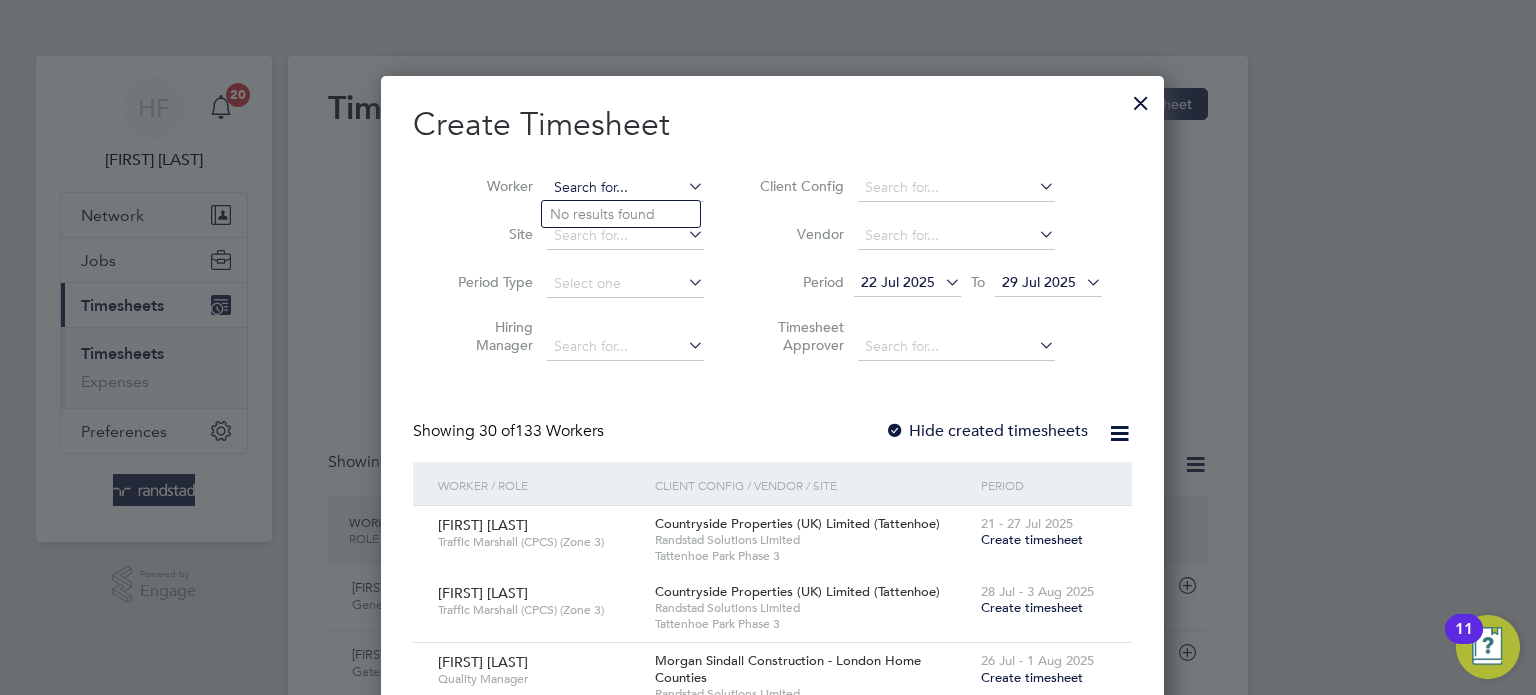scroll, scrollTop: 9, scrollLeft: 9, axis: both 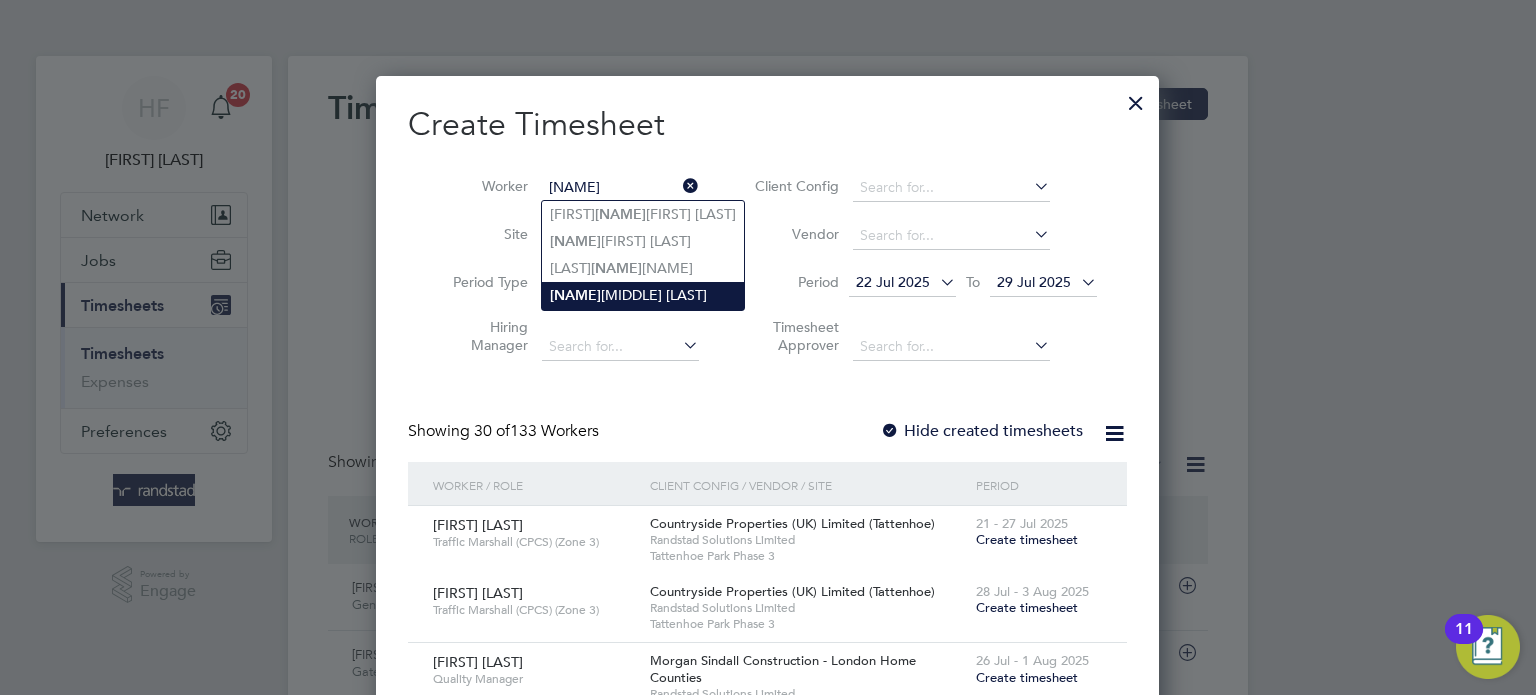 click on "Bela  Norbert Varga" 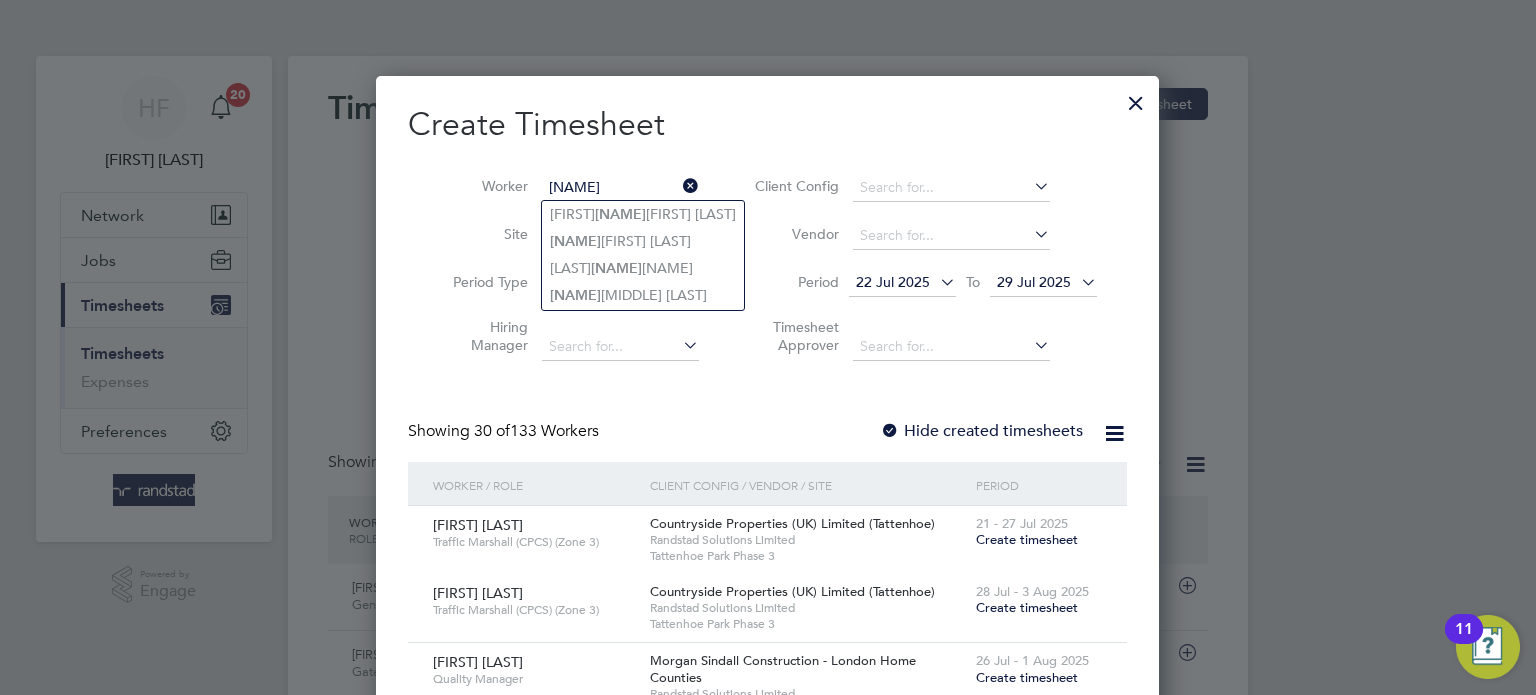 type on "Bela Norbert Varga" 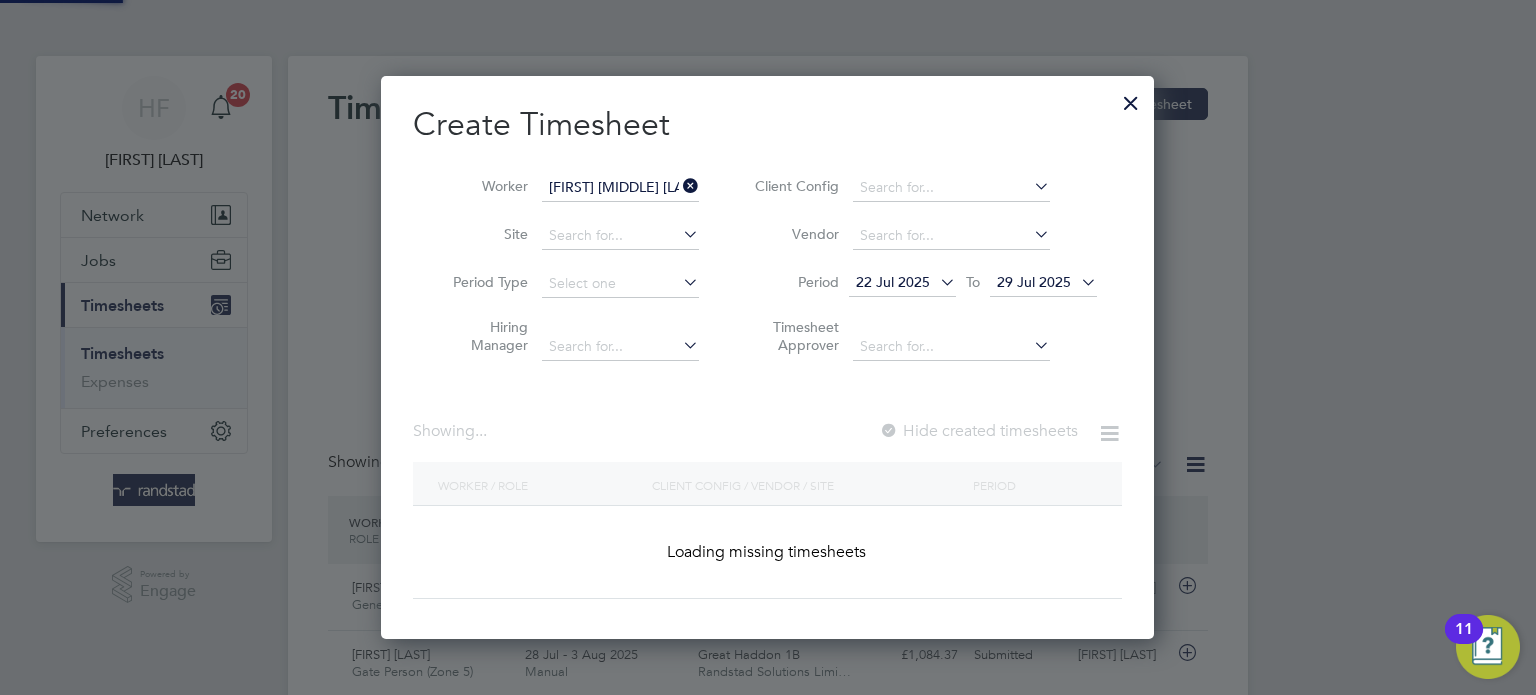 scroll, scrollTop: 10, scrollLeft: 10, axis: both 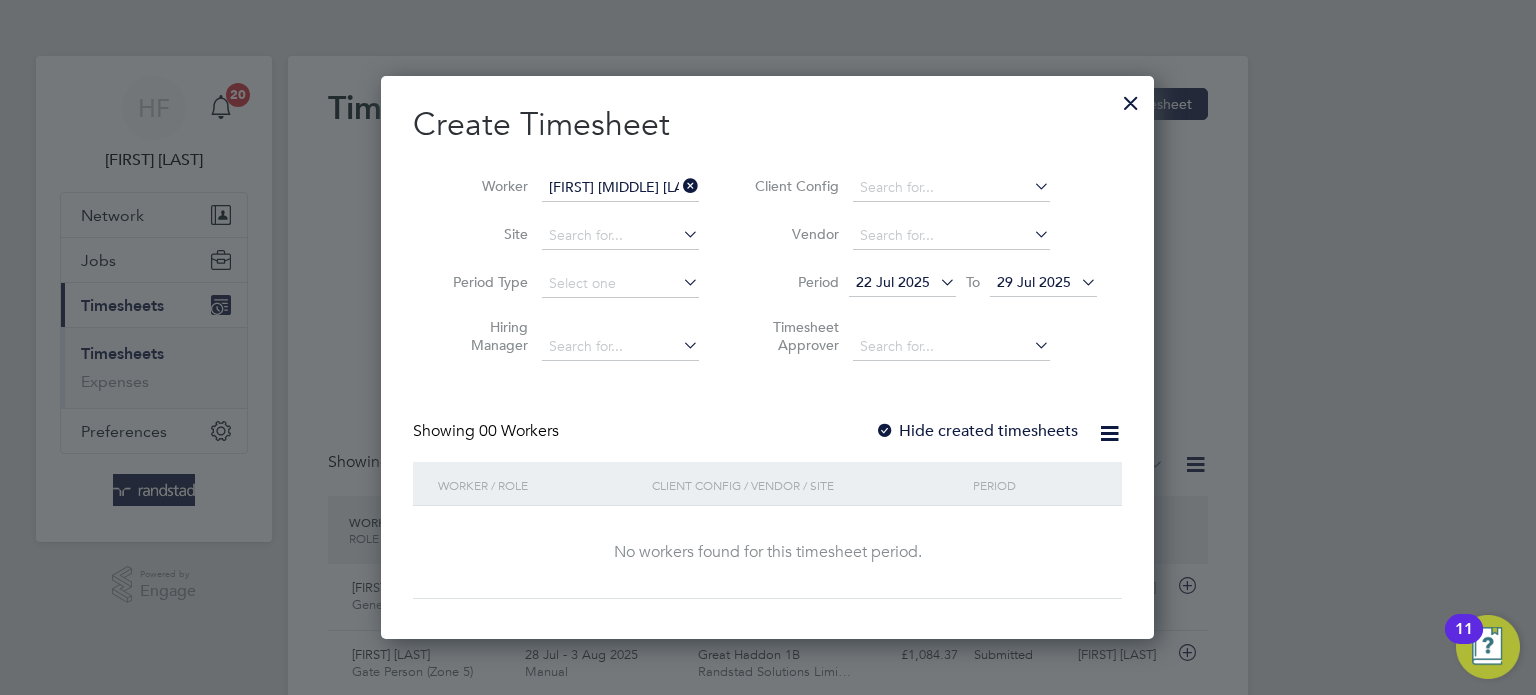 click on "29 Jul 2025" at bounding box center [1043, 283] 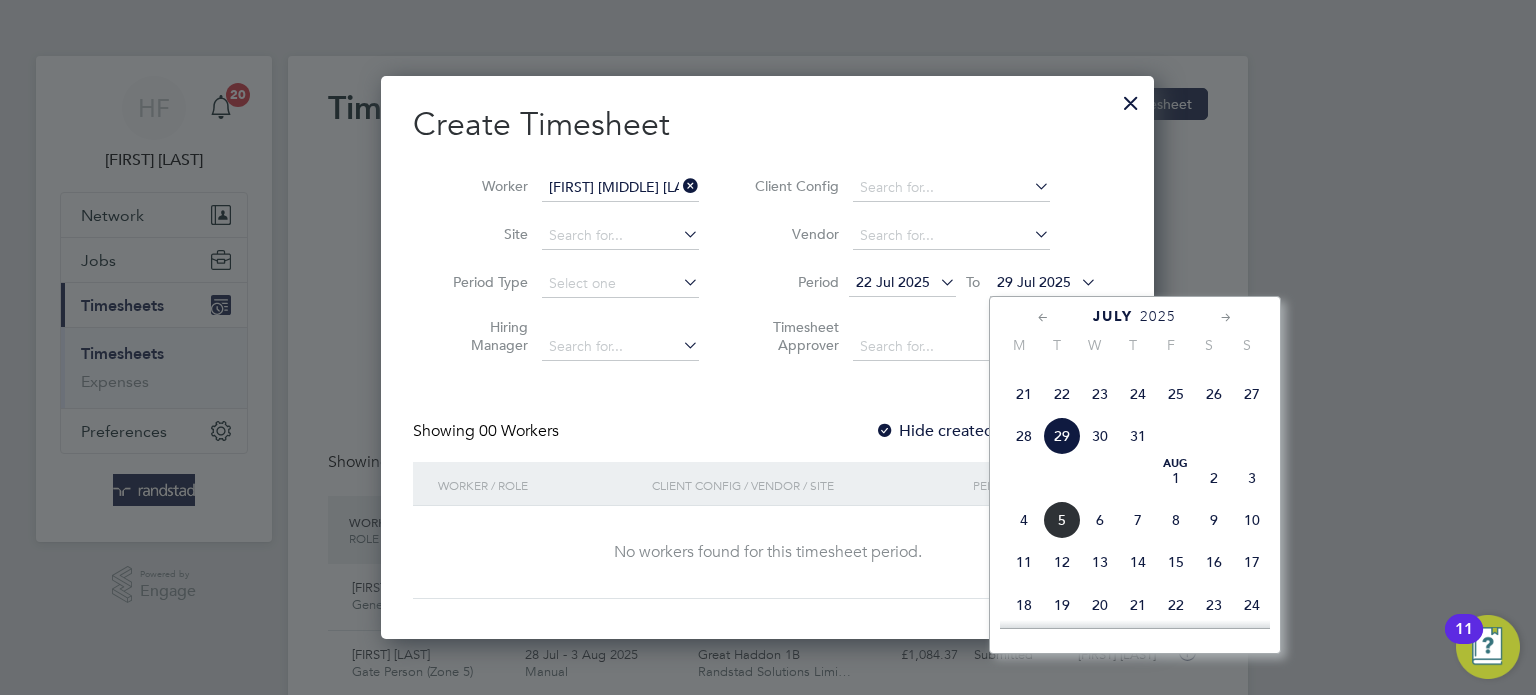 click on "3" 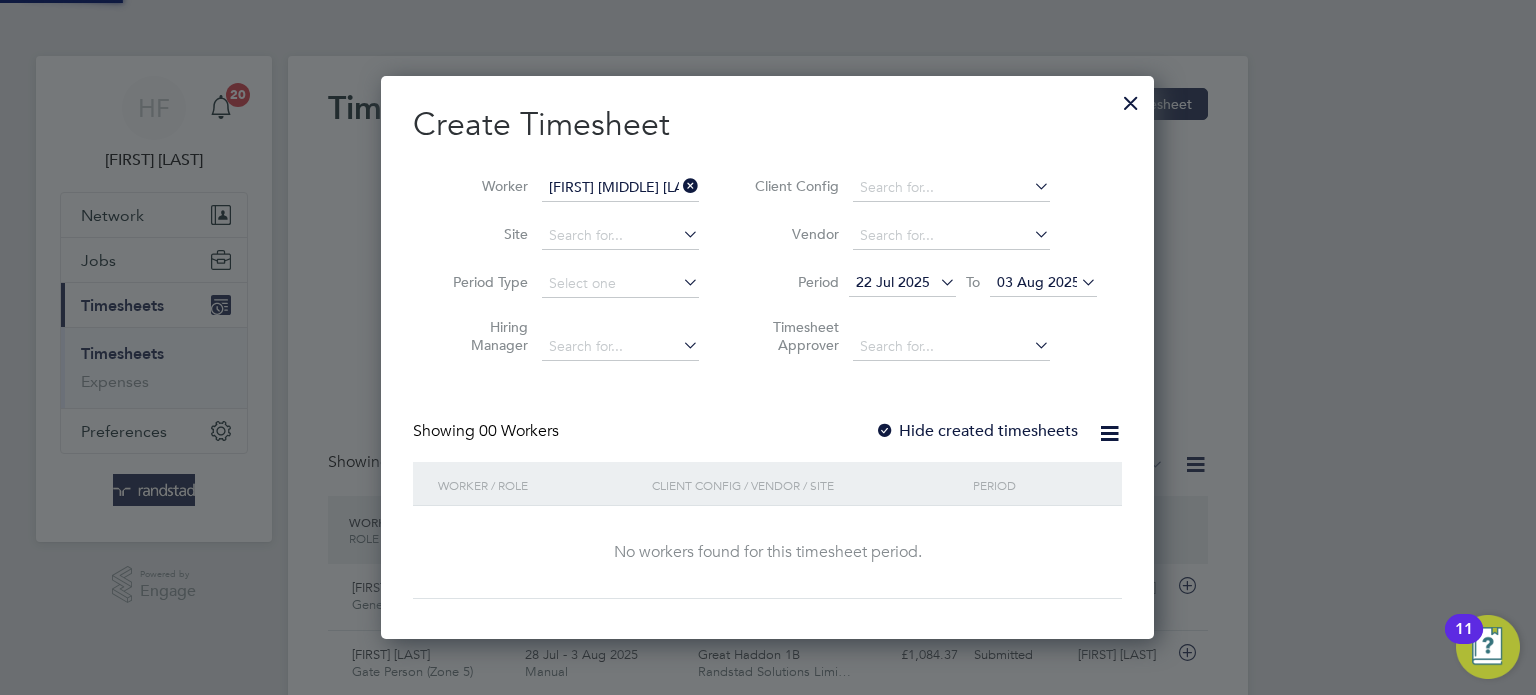 click on "Hide created timesheets" at bounding box center (976, 431) 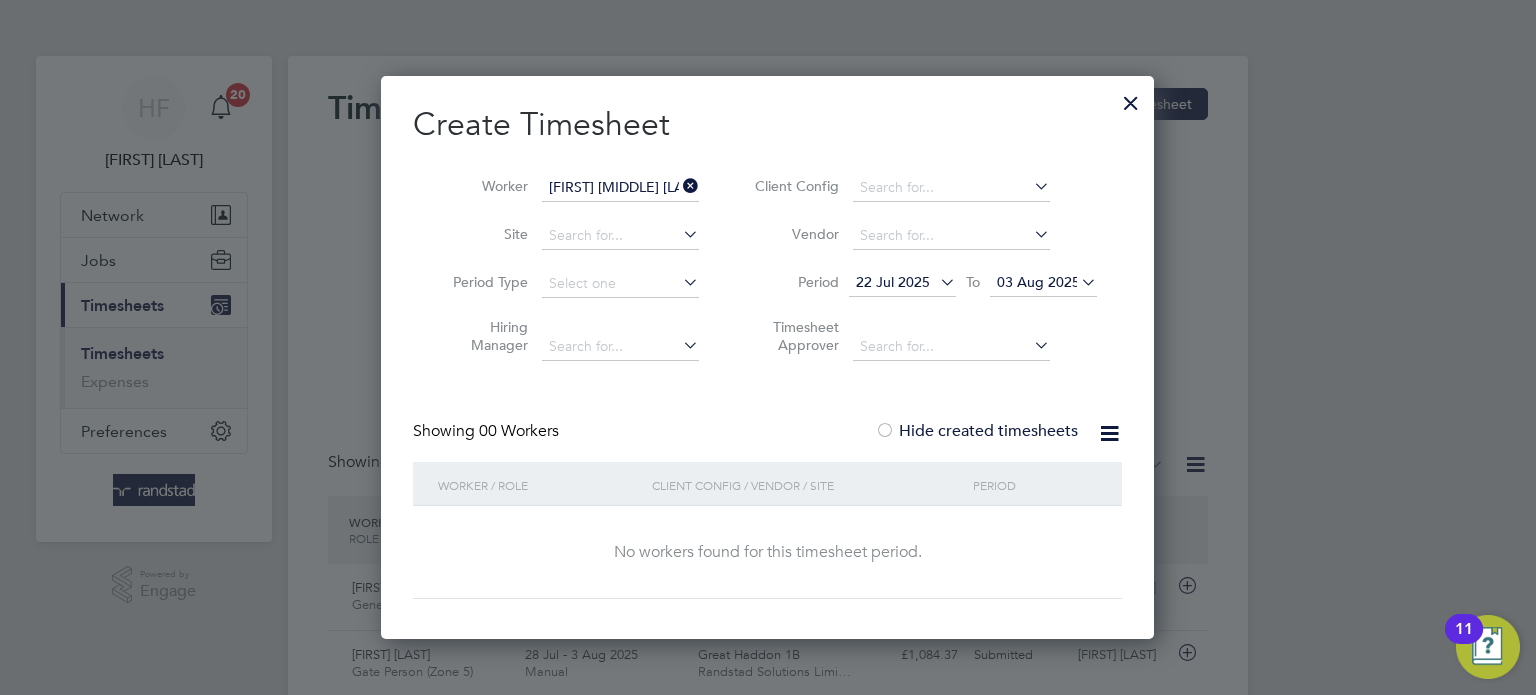 click on "Hide created timesheets" at bounding box center (976, 431) 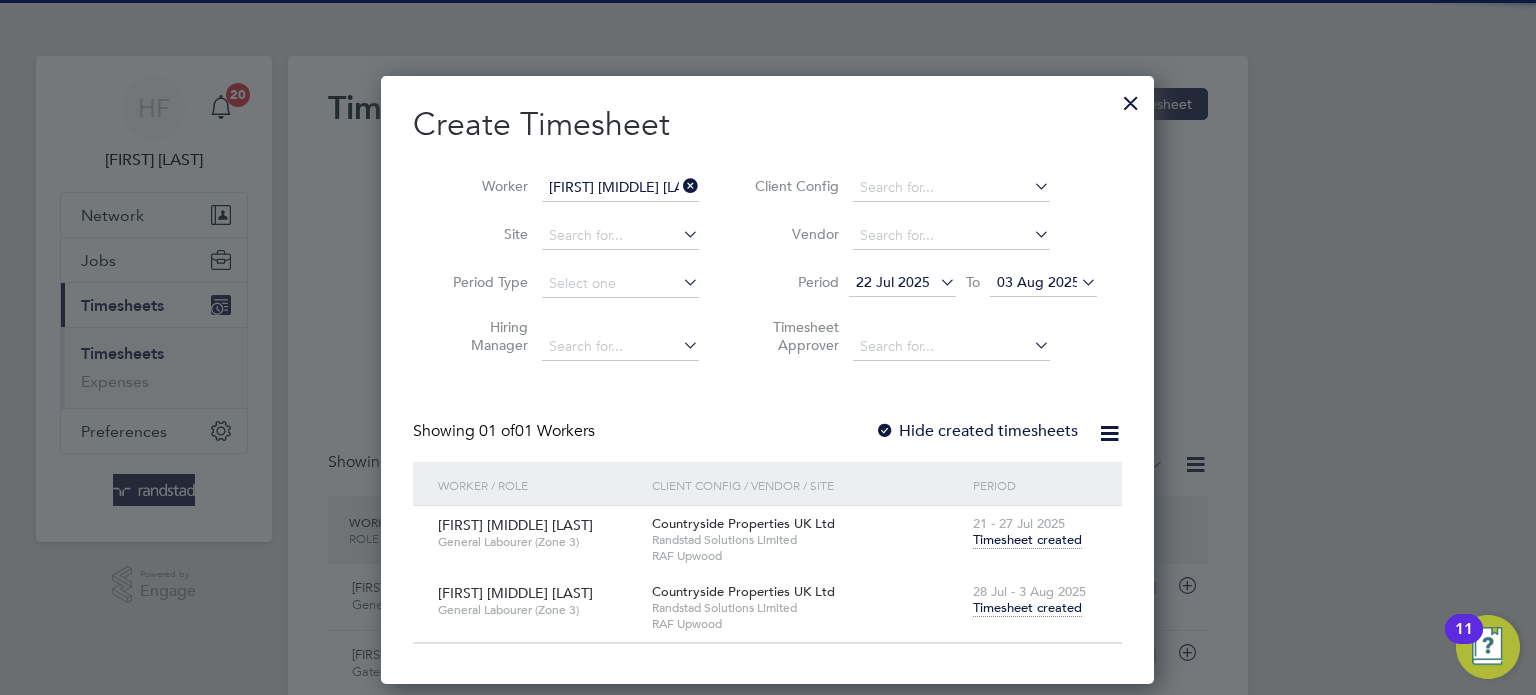click on "Timesheet created" at bounding box center [1027, 608] 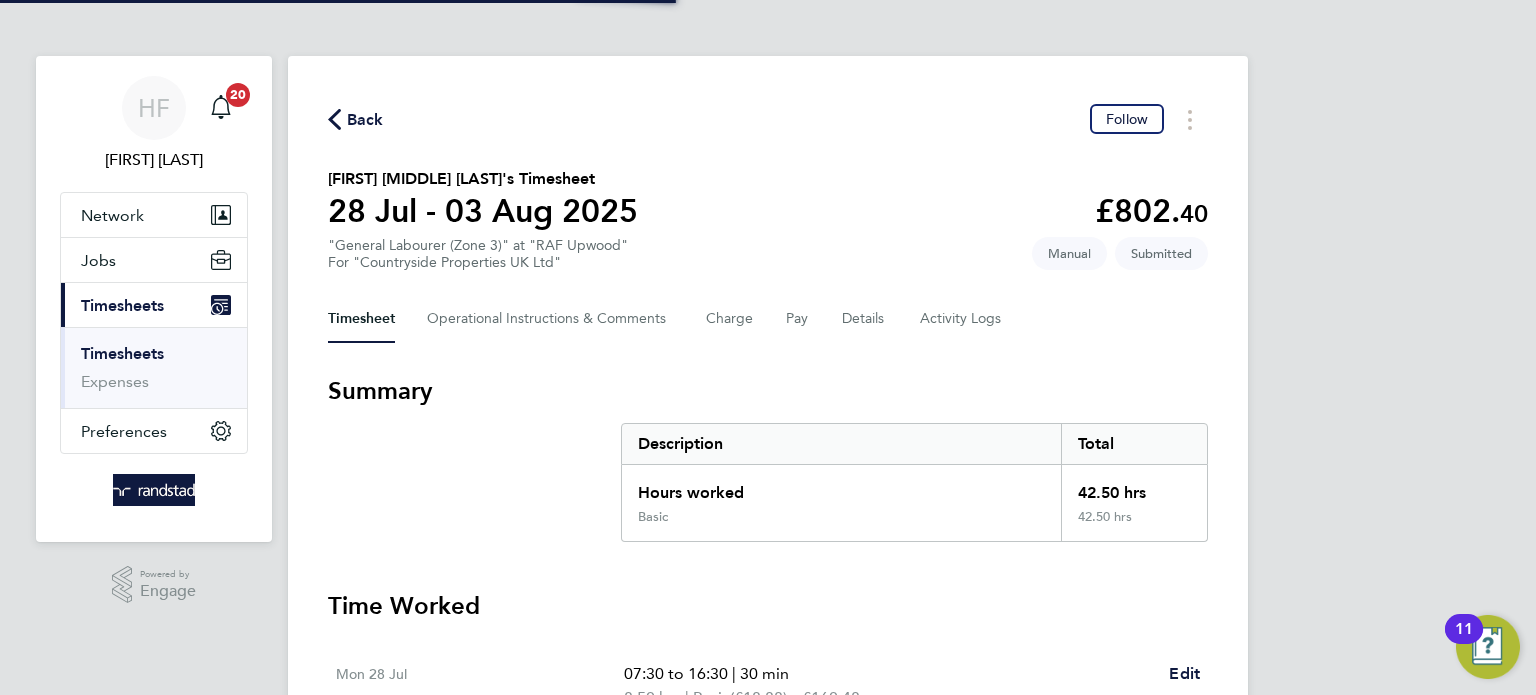 click on "Time Worked" at bounding box center [768, 606] 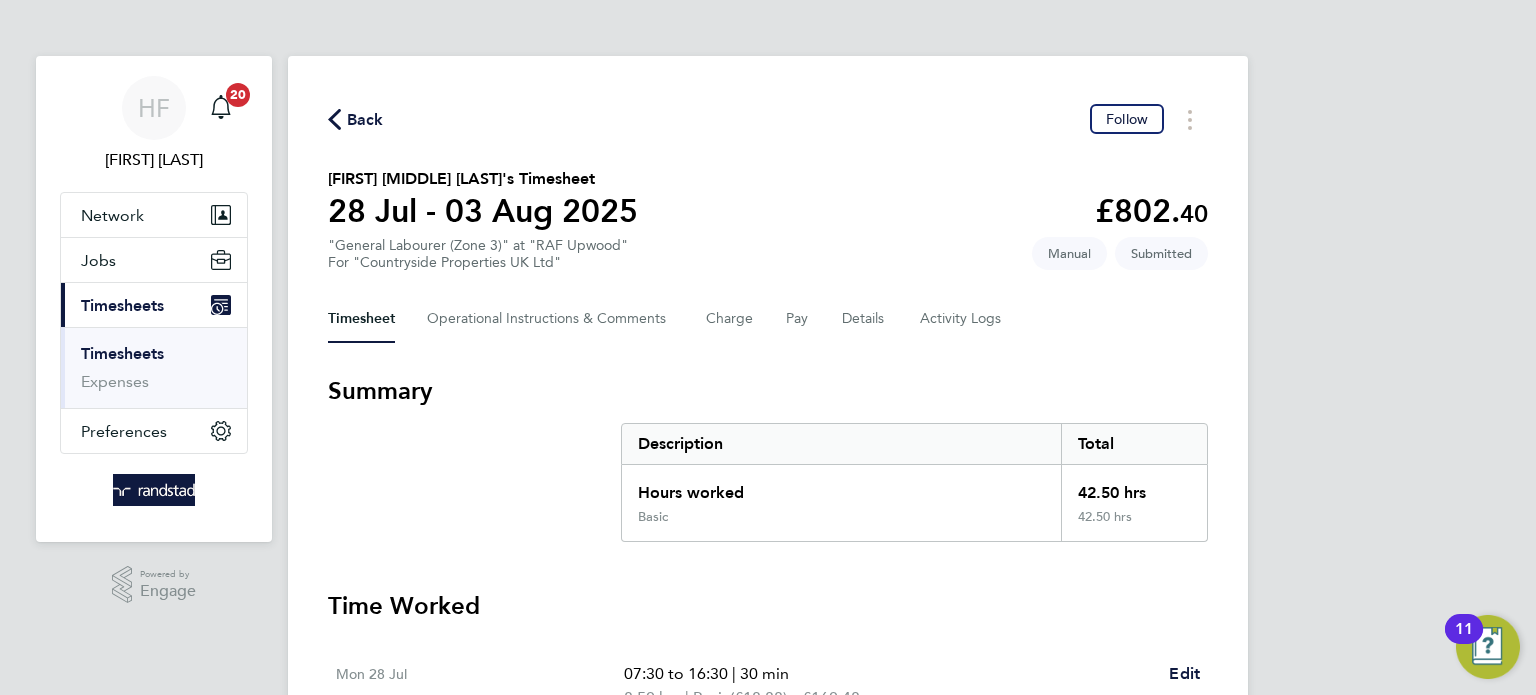 click on "Timesheets" at bounding box center (122, 353) 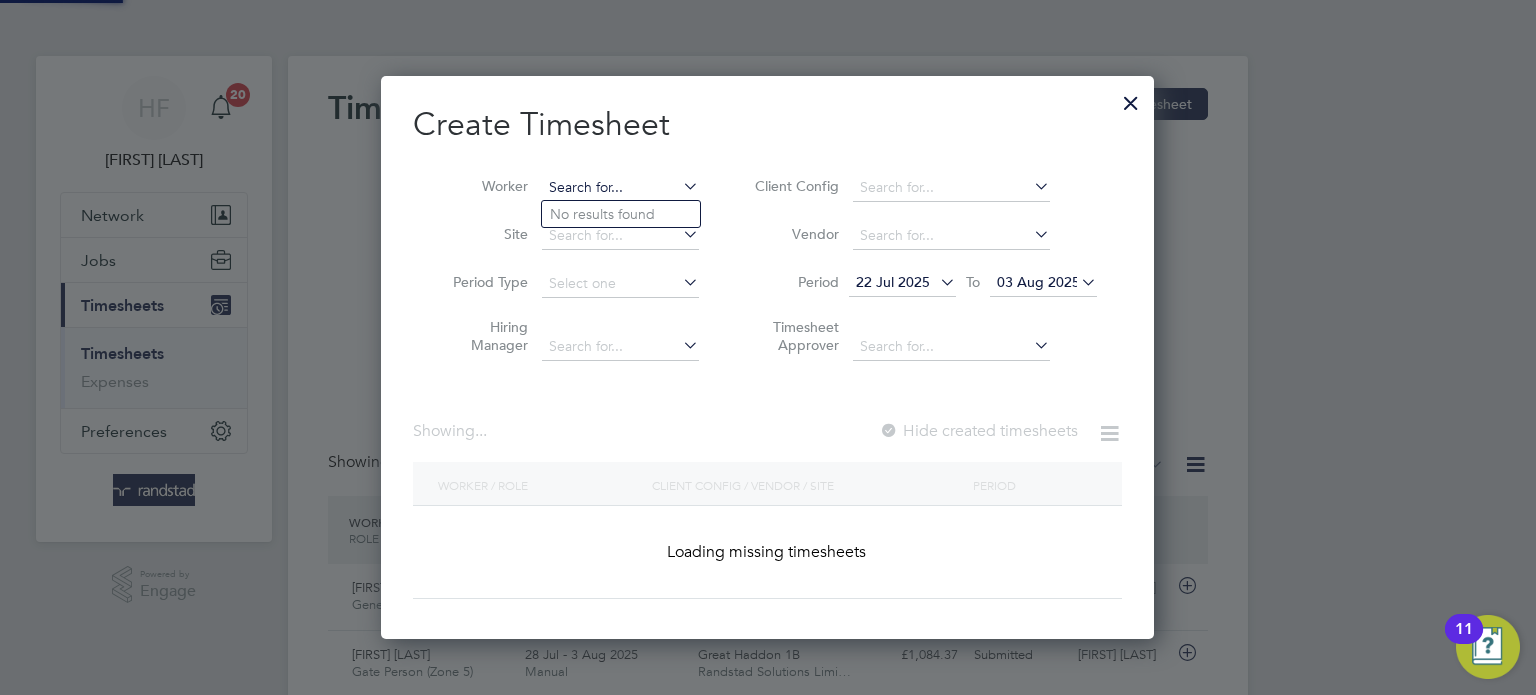 click at bounding box center (620, 188) 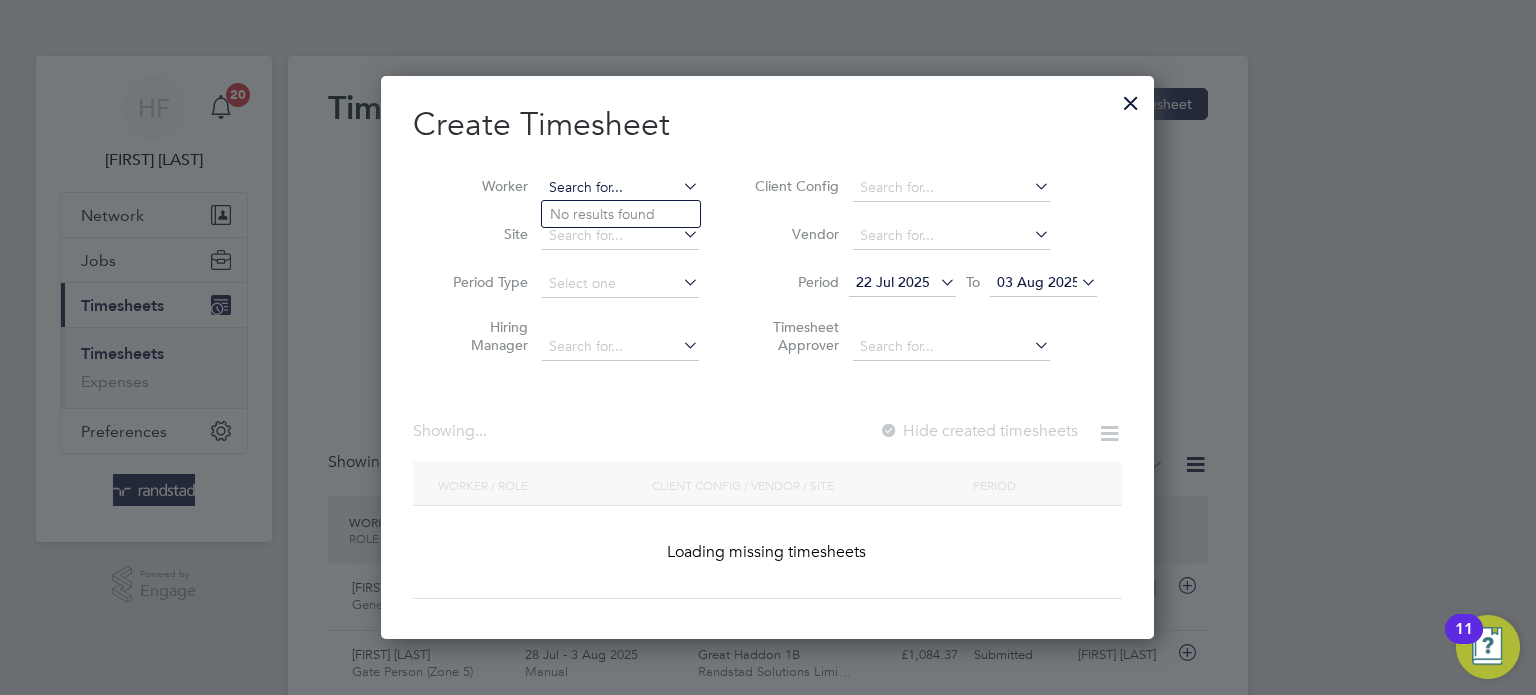 type on "," 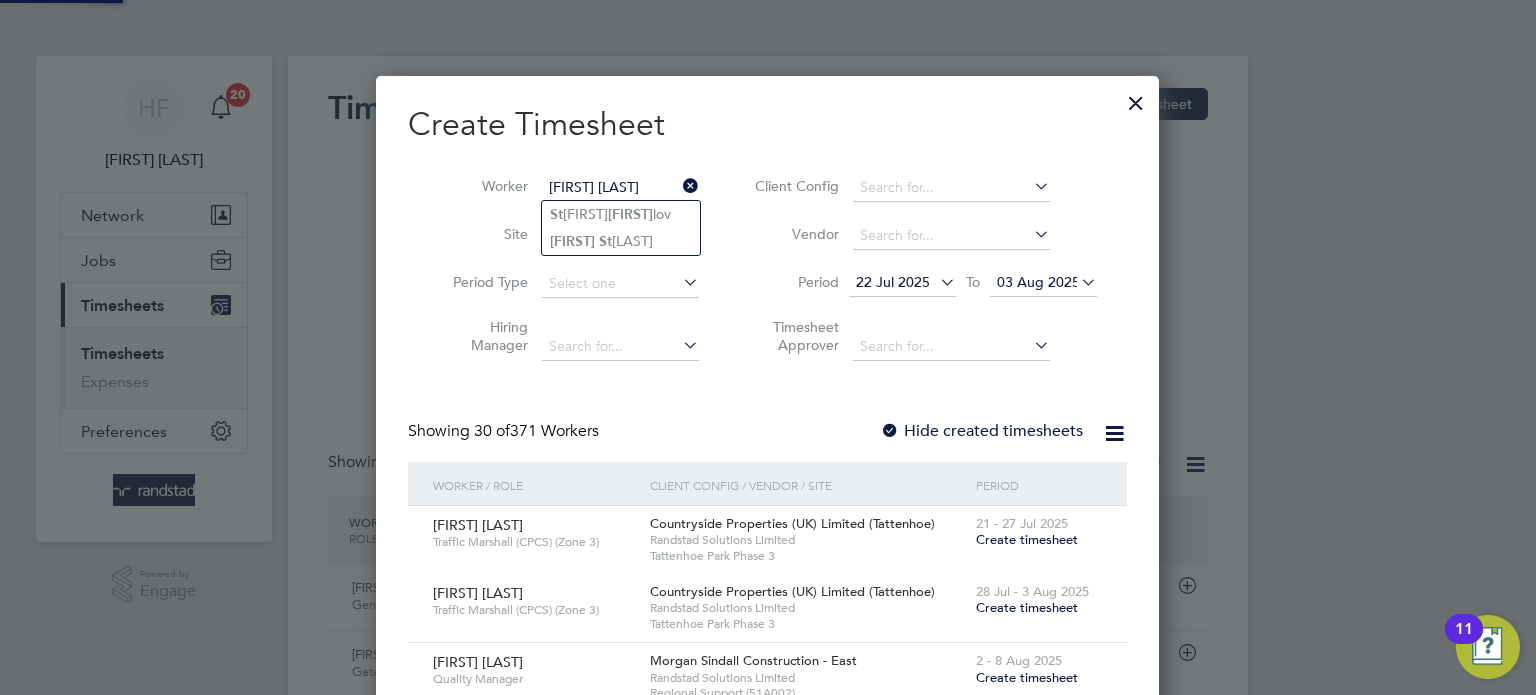drag, startPoint x: 632, startPoint y: 243, endPoint x: 704, endPoint y: 261, distance: 74.215904 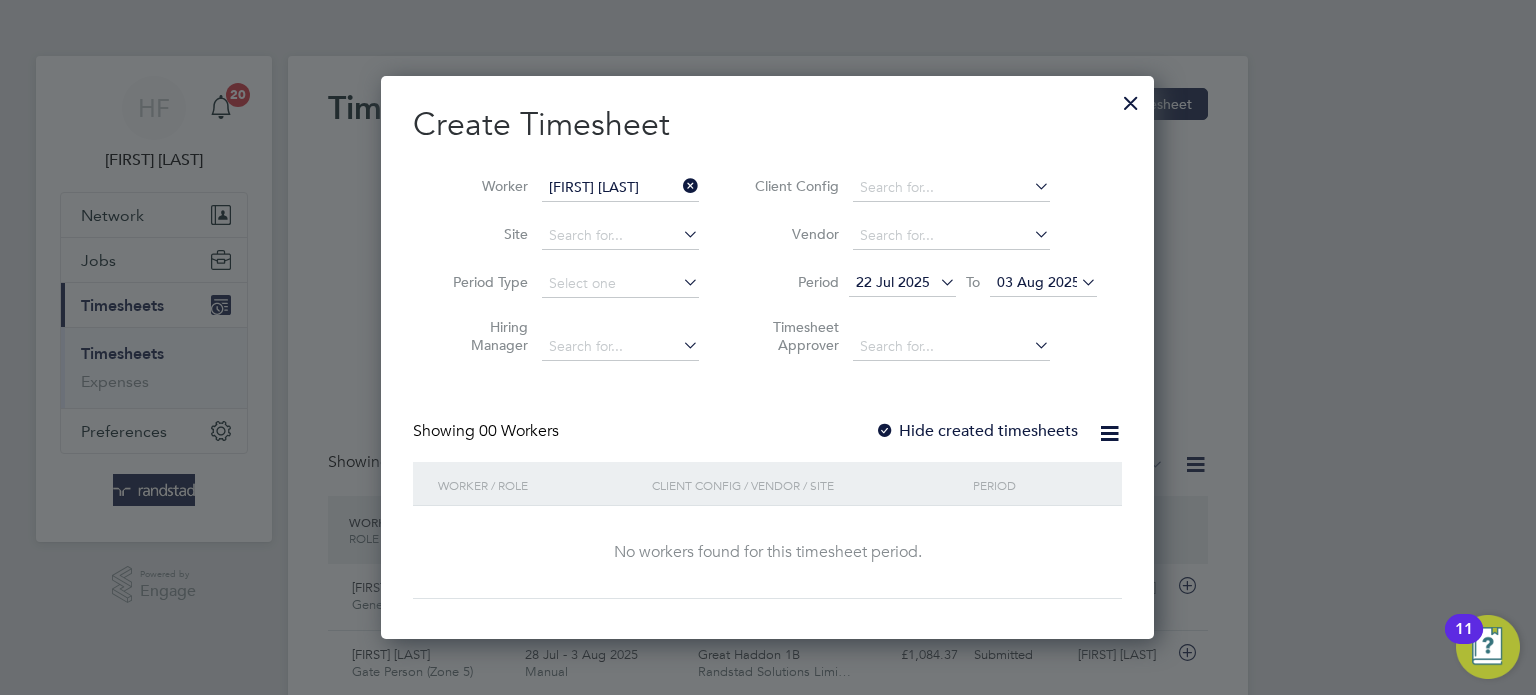 click on "03 Aug 2025" at bounding box center [1038, 282] 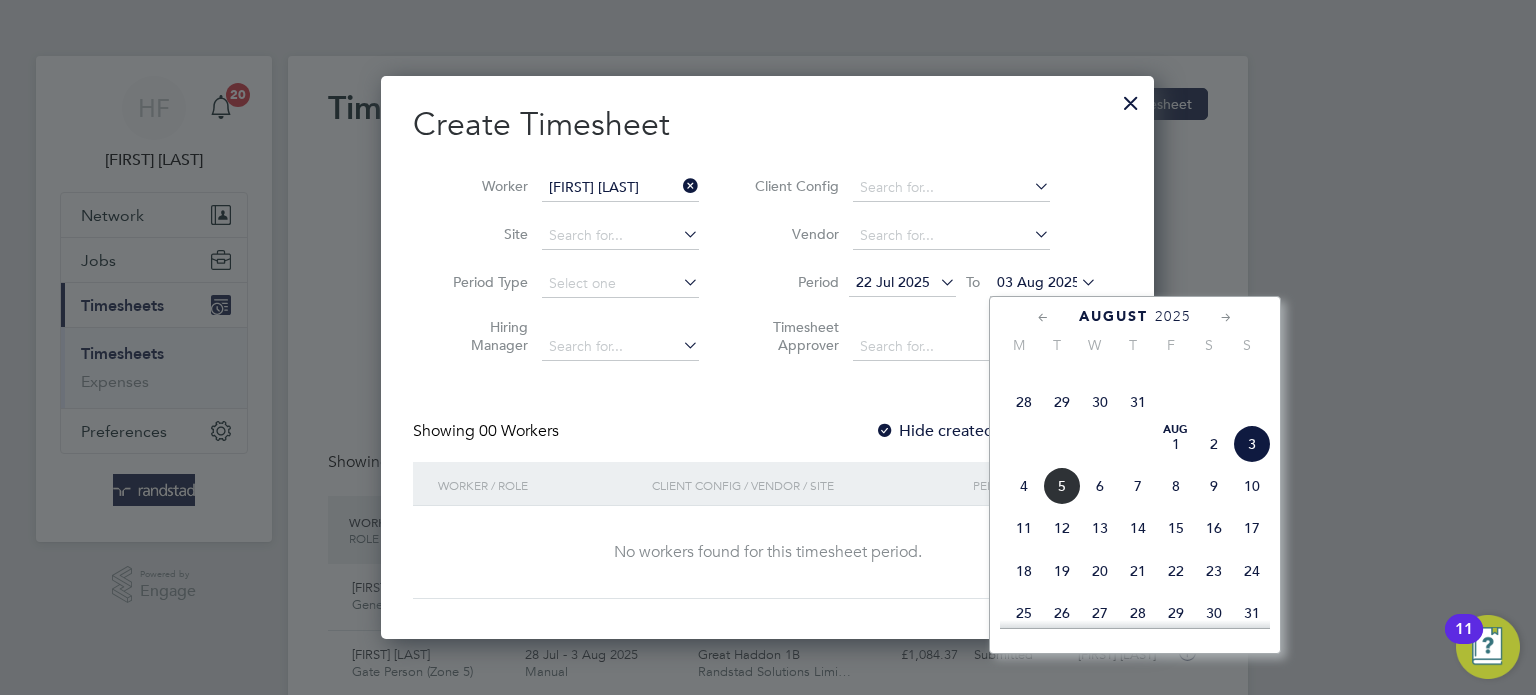 click on "3" 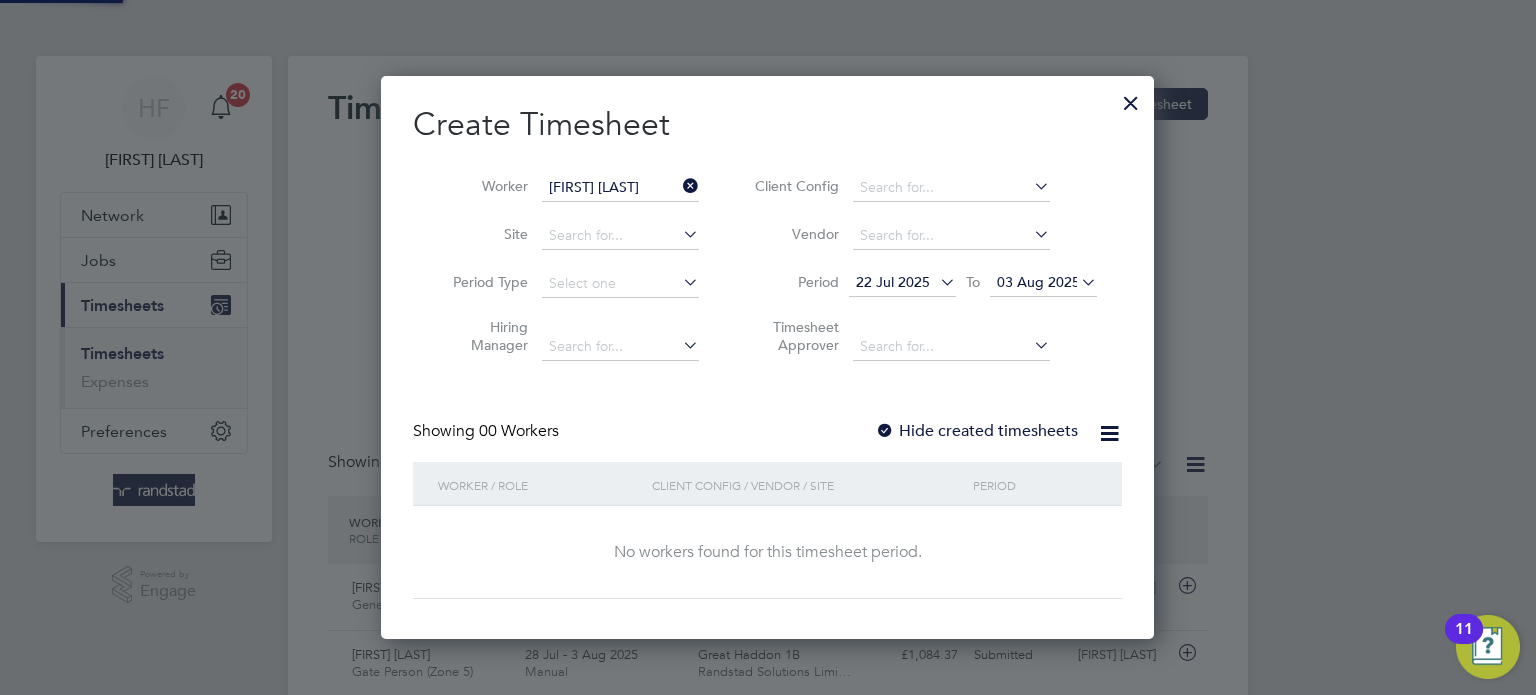 click on "Hide created timesheets" at bounding box center (976, 431) 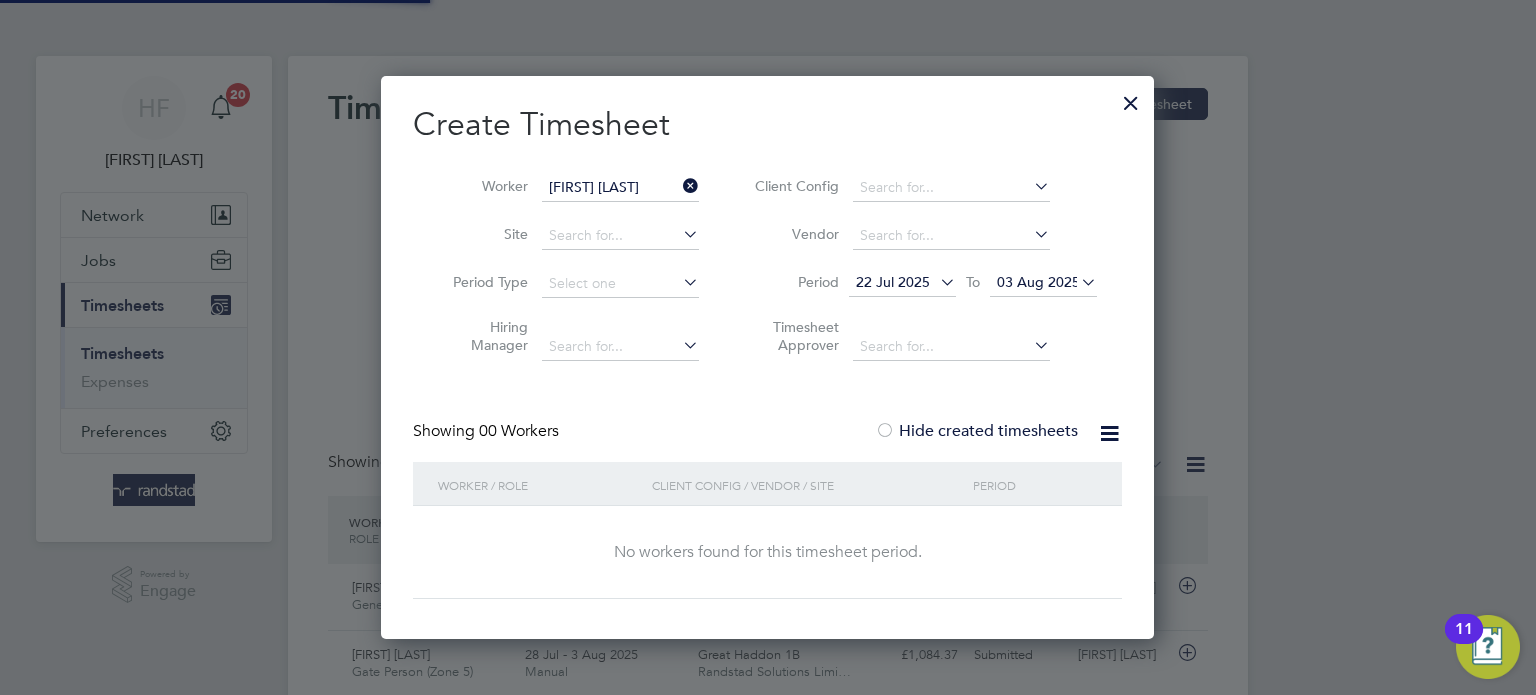 click on "Hide created timesheets" at bounding box center (976, 431) 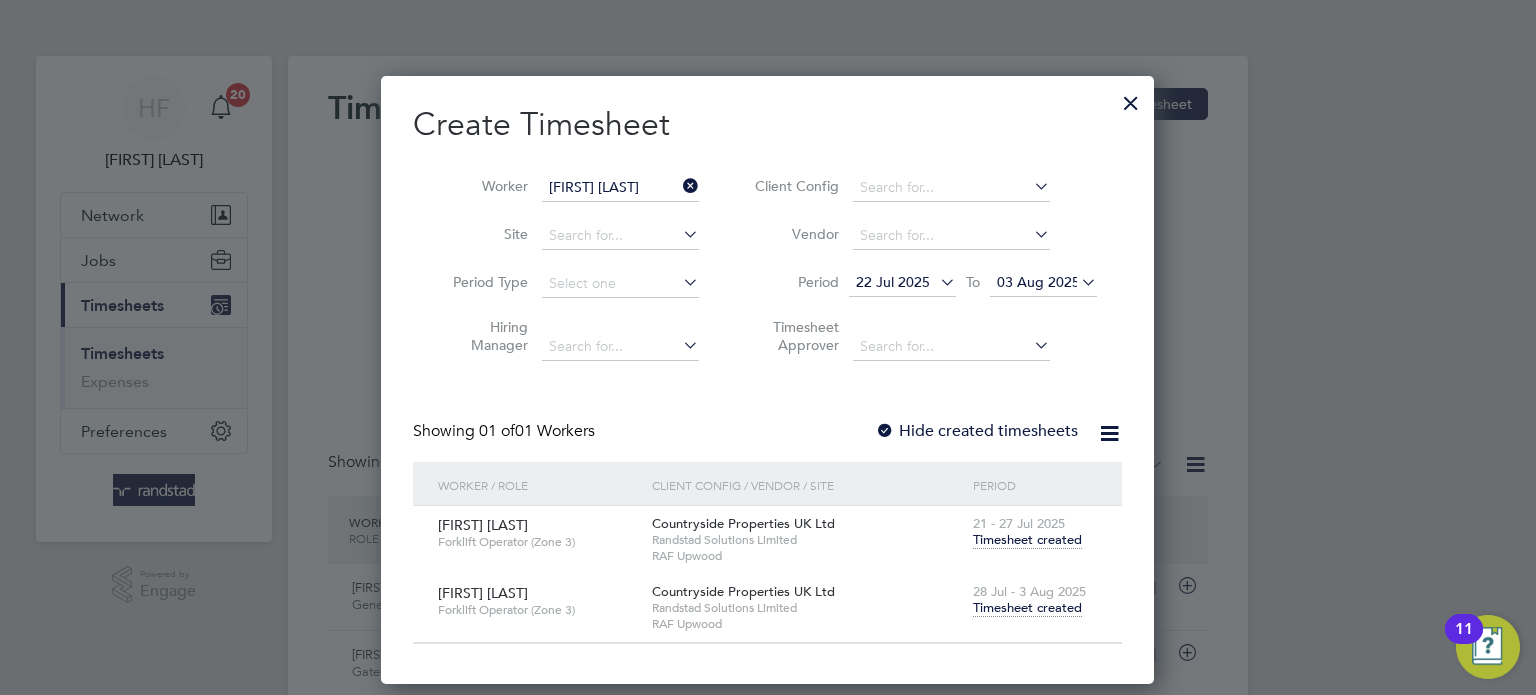click on "Timesheet created" at bounding box center (1027, 608) 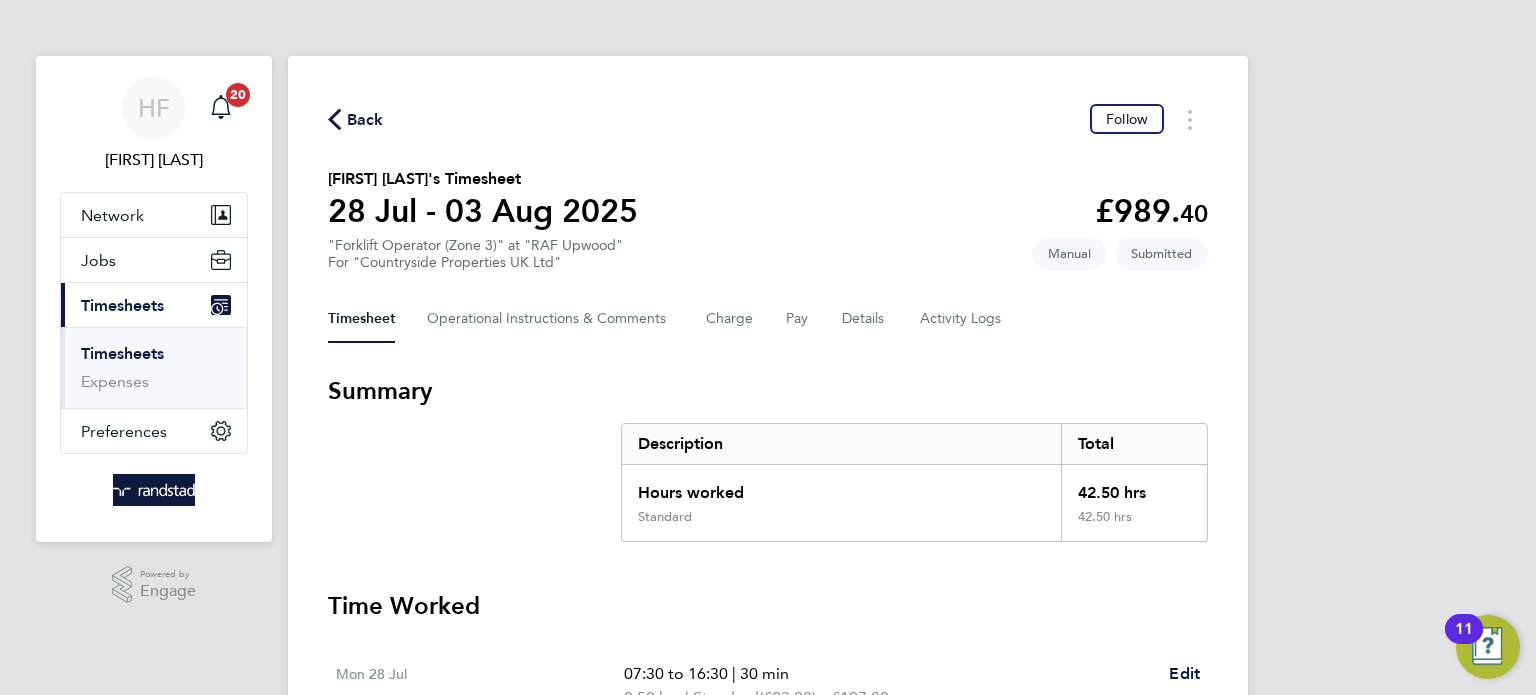 click on "Timesheets" at bounding box center [122, 353] 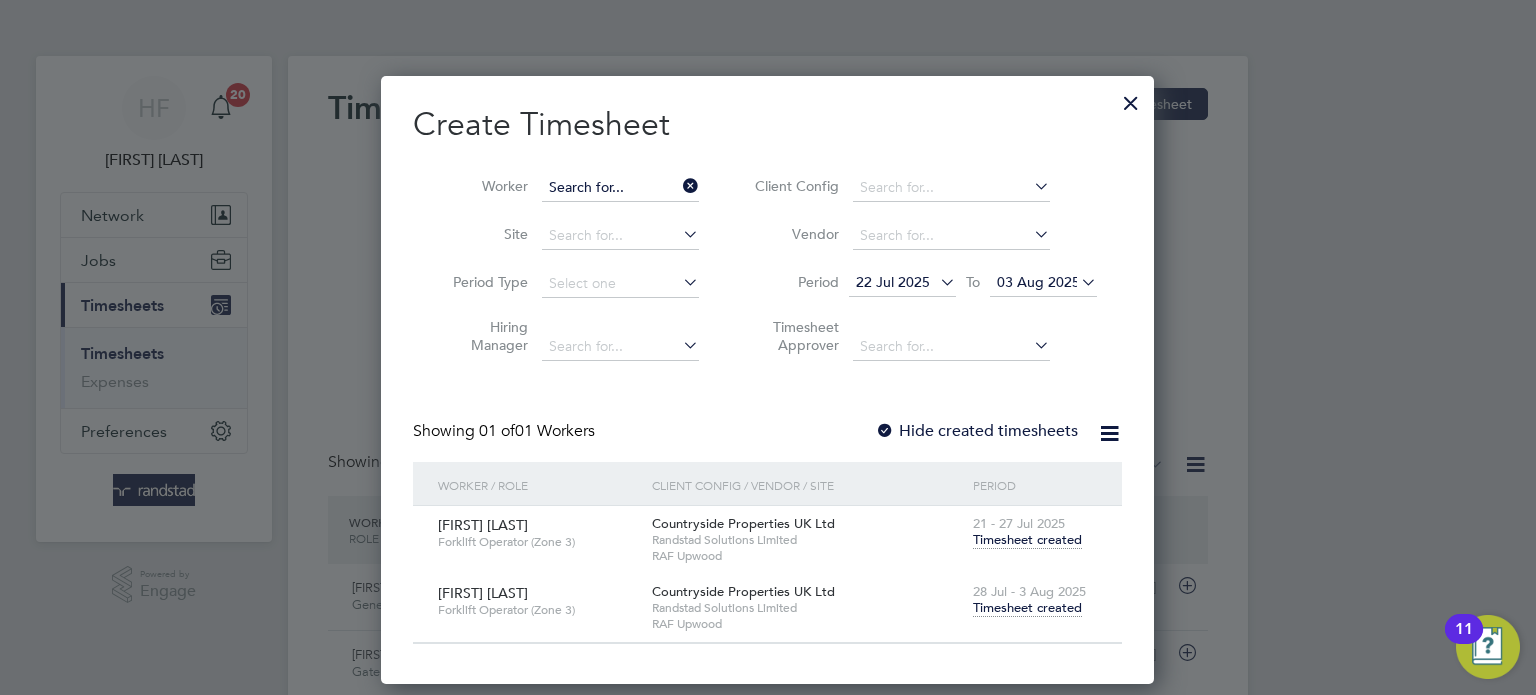 click at bounding box center [620, 188] 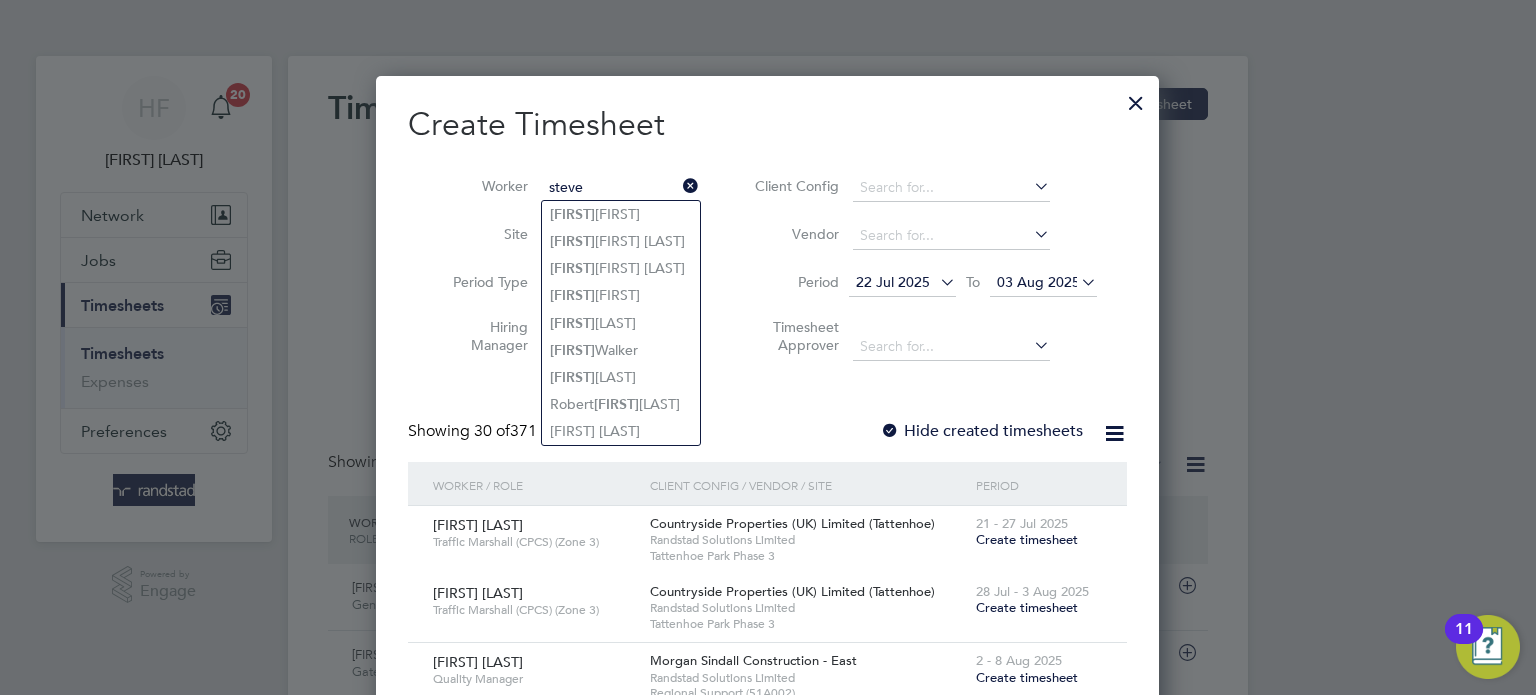 click on "steve" at bounding box center [620, 188] 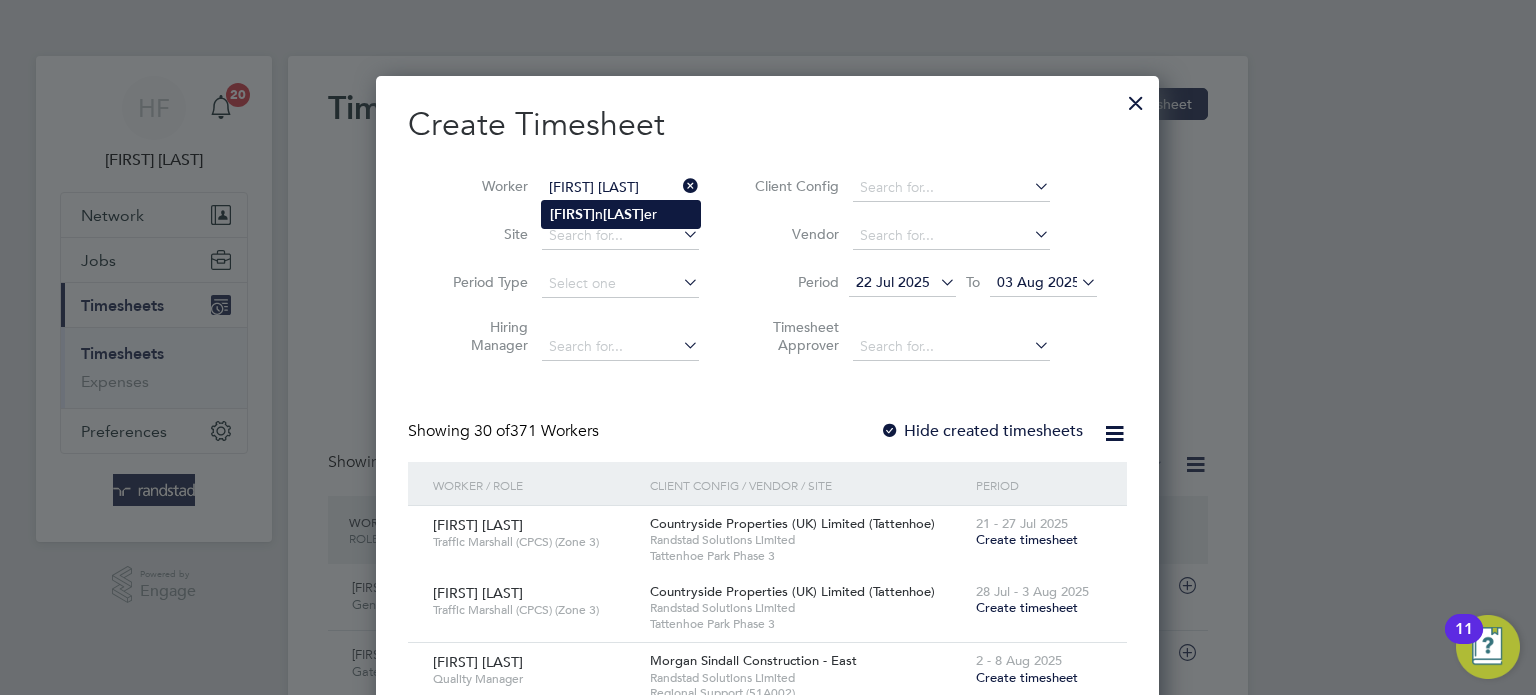 click on "Winn" 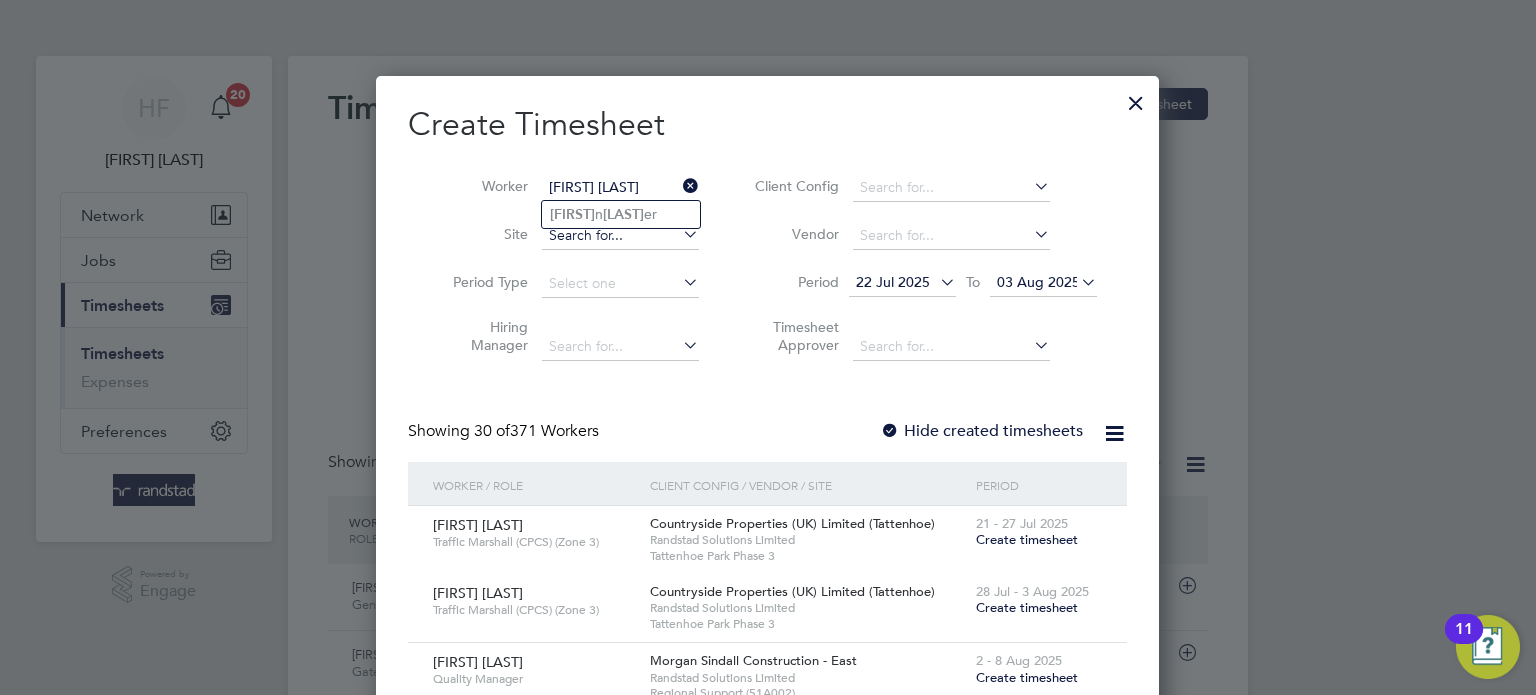 type on "Steven Winner" 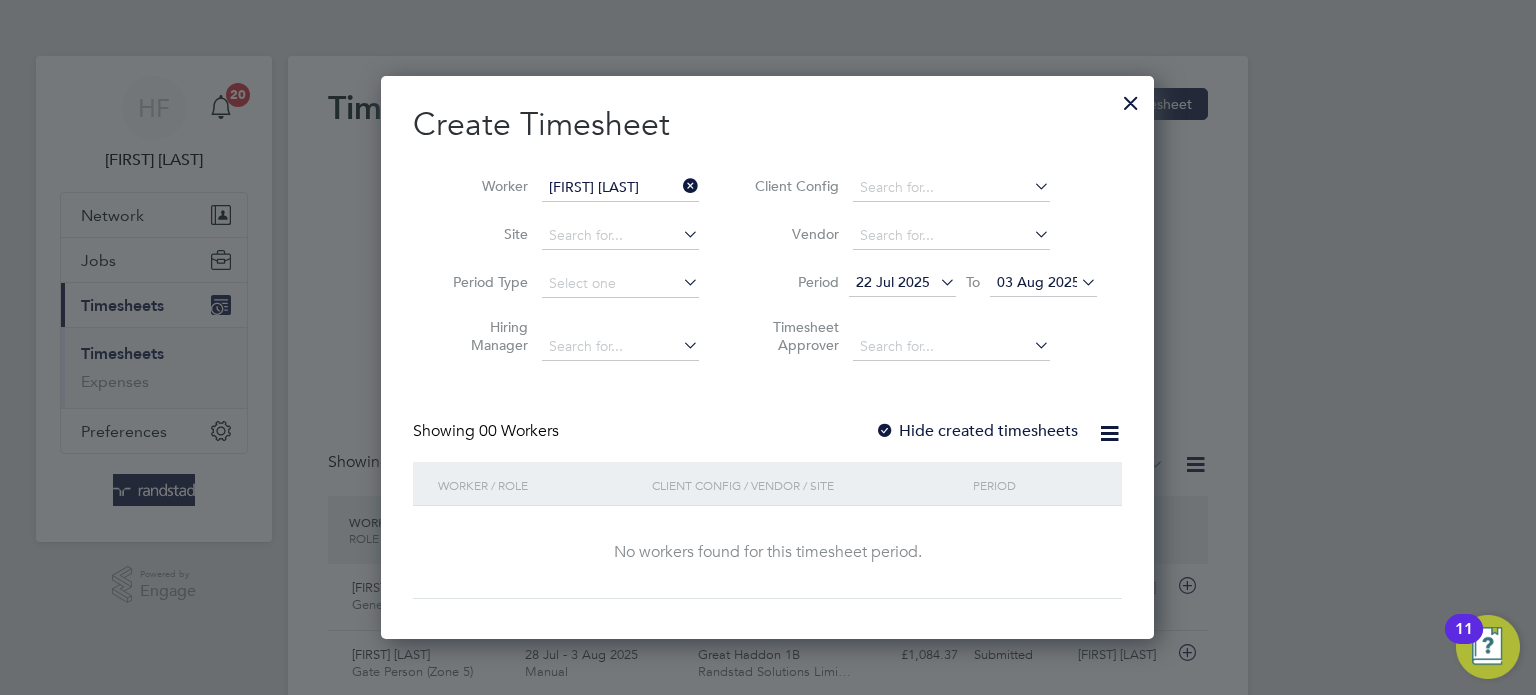 drag, startPoint x: 1060, startPoint y: 288, endPoint x: 1113, endPoint y: 370, distance: 97.637085 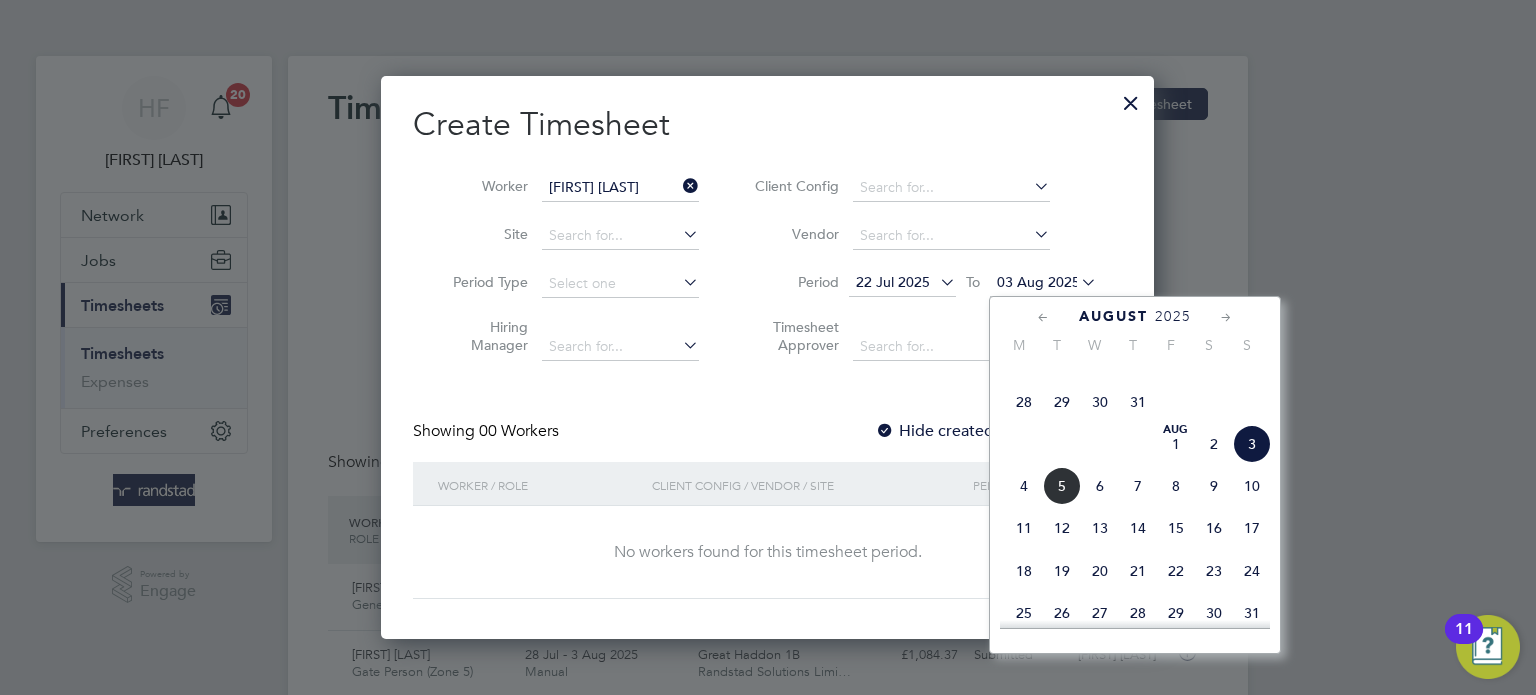 click on "10" 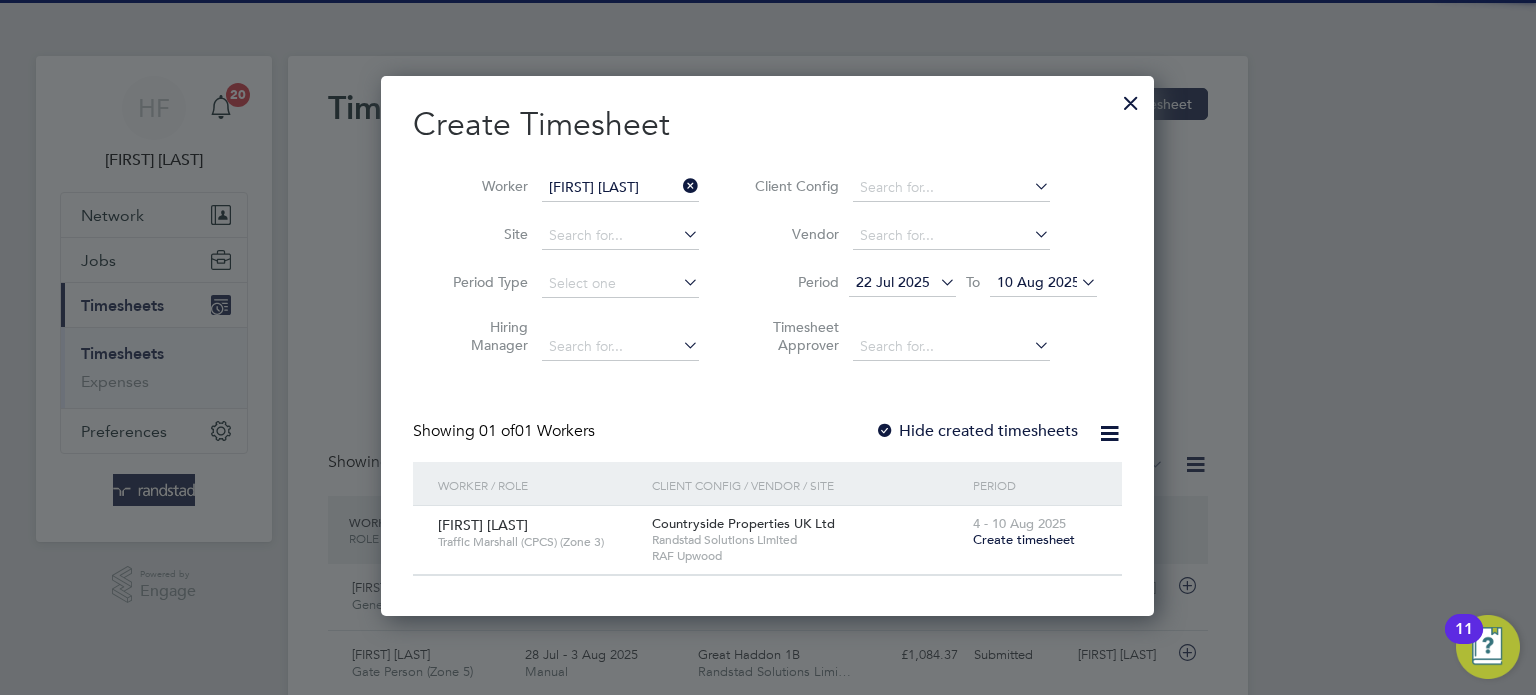 click on "Hide created timesheets" at bounding box center [976, 431] 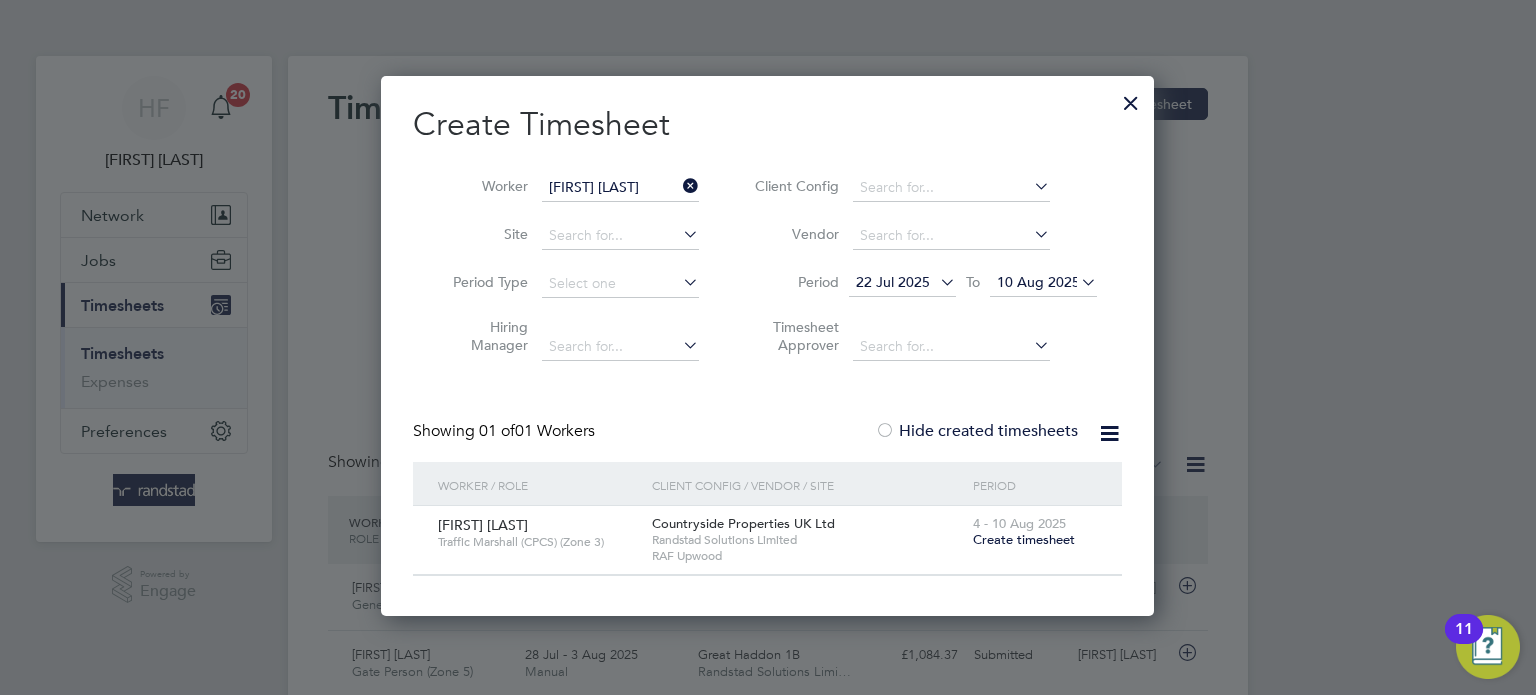 click on "Hide created timesheets" at bounding box center (976, 431) 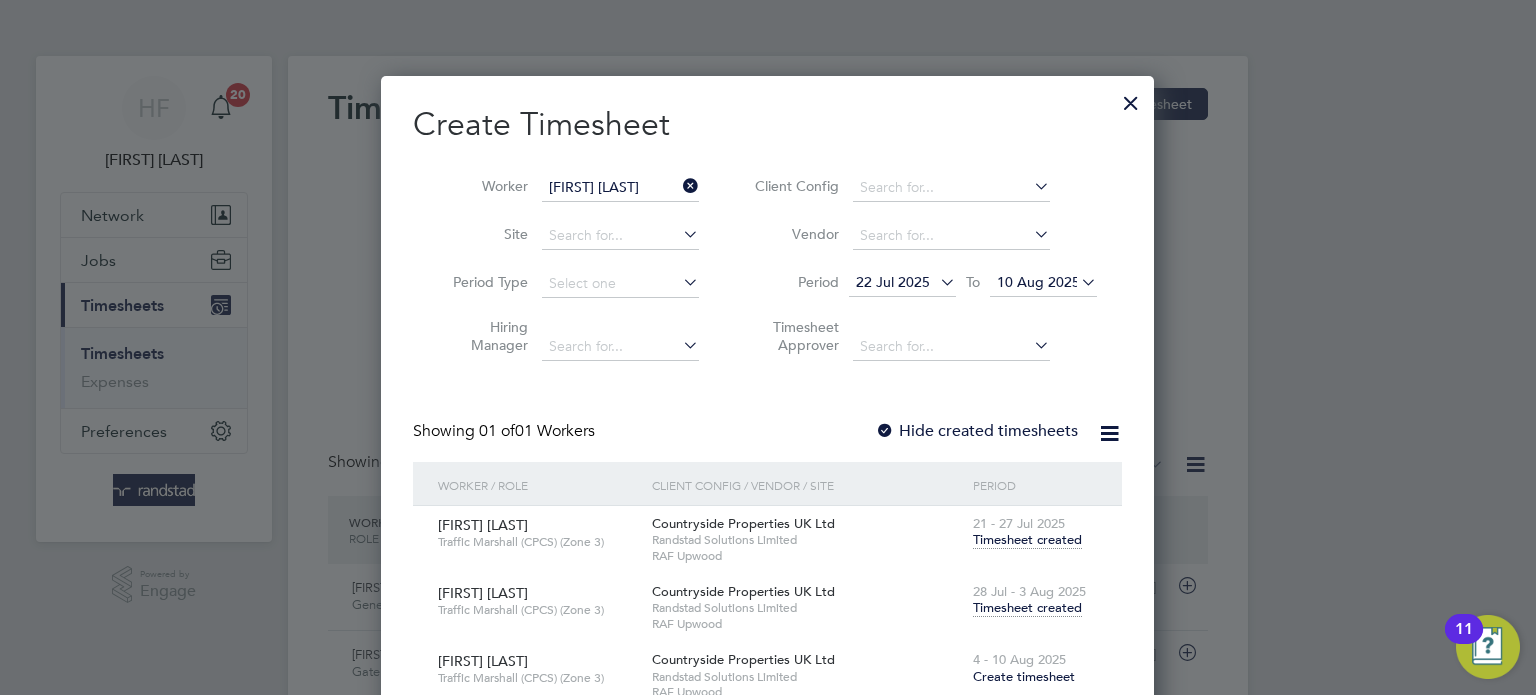 click on "Timesheet created" at bounding box center [1027, 608] 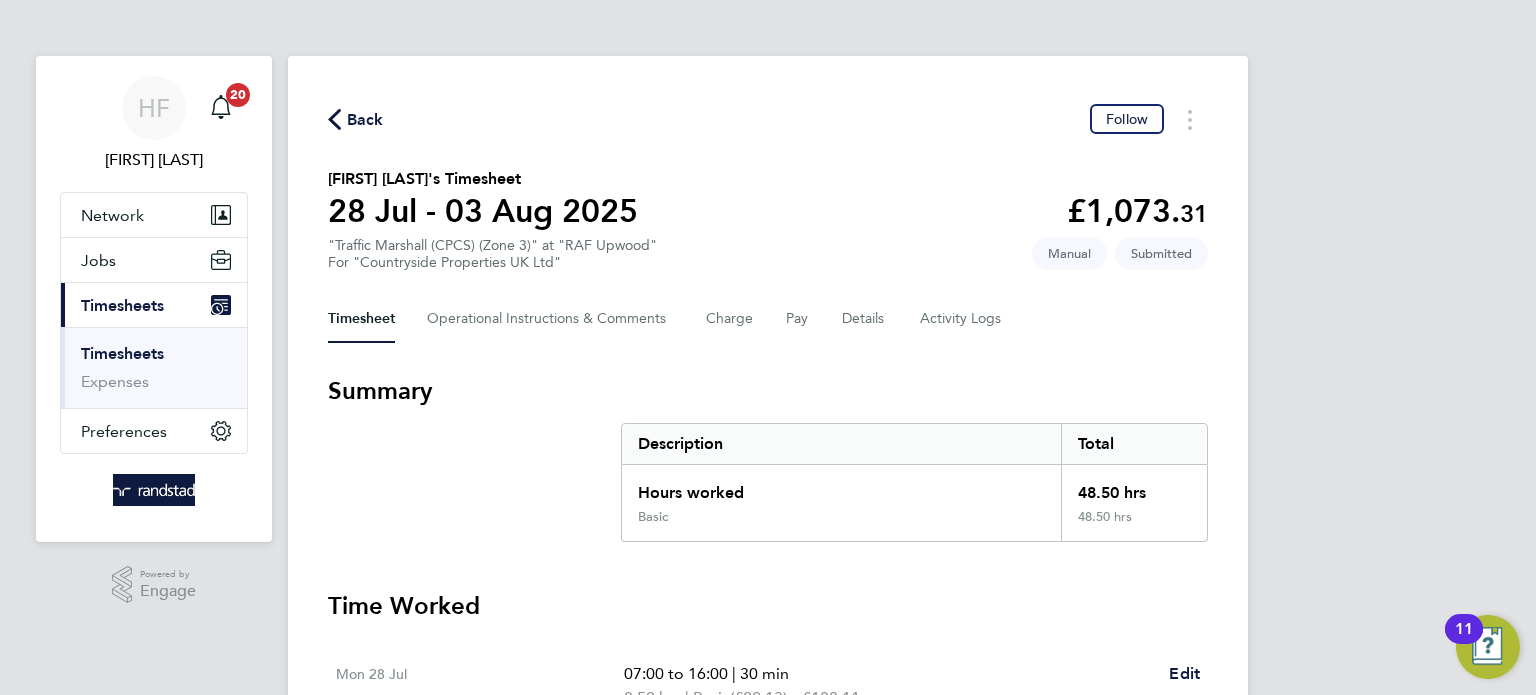 click on "Timesheets" at bounding box center (122, 353) 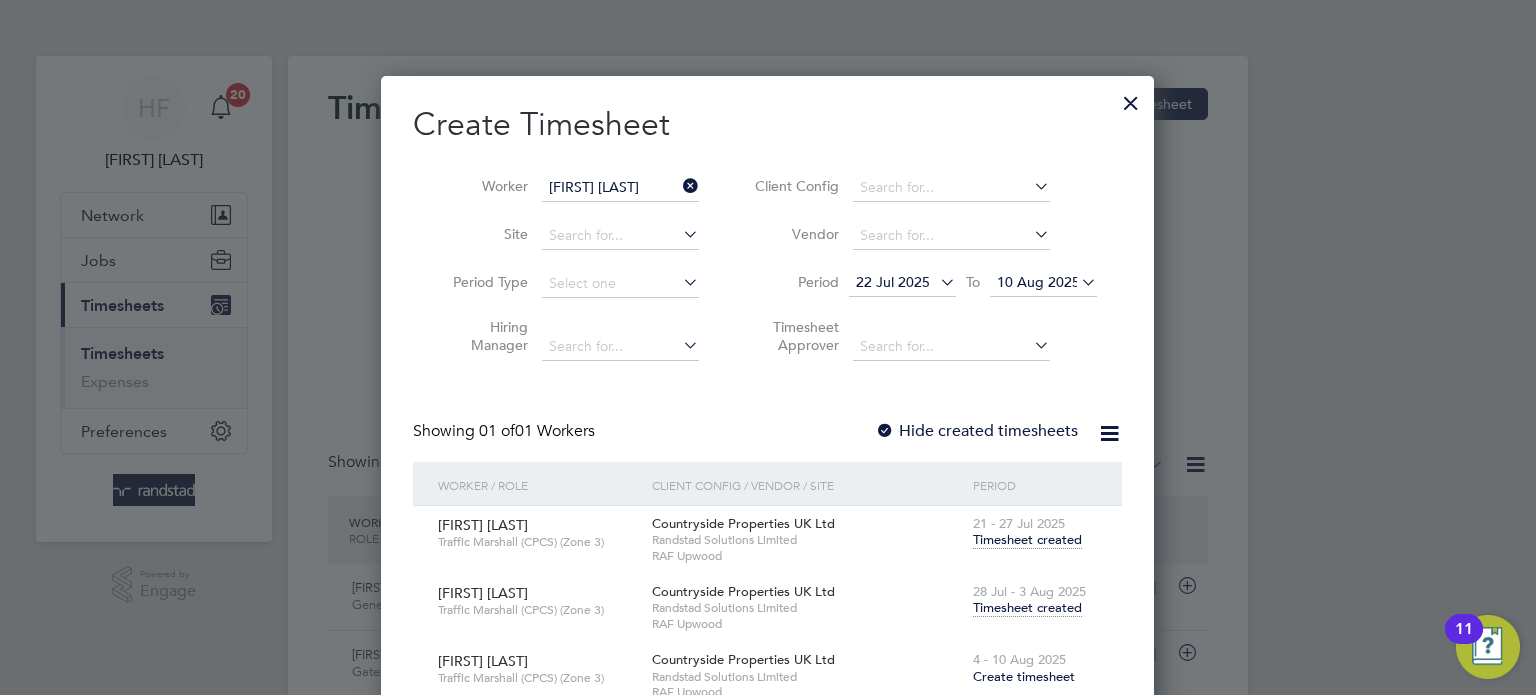 click at bounding box center (1131, 98) 